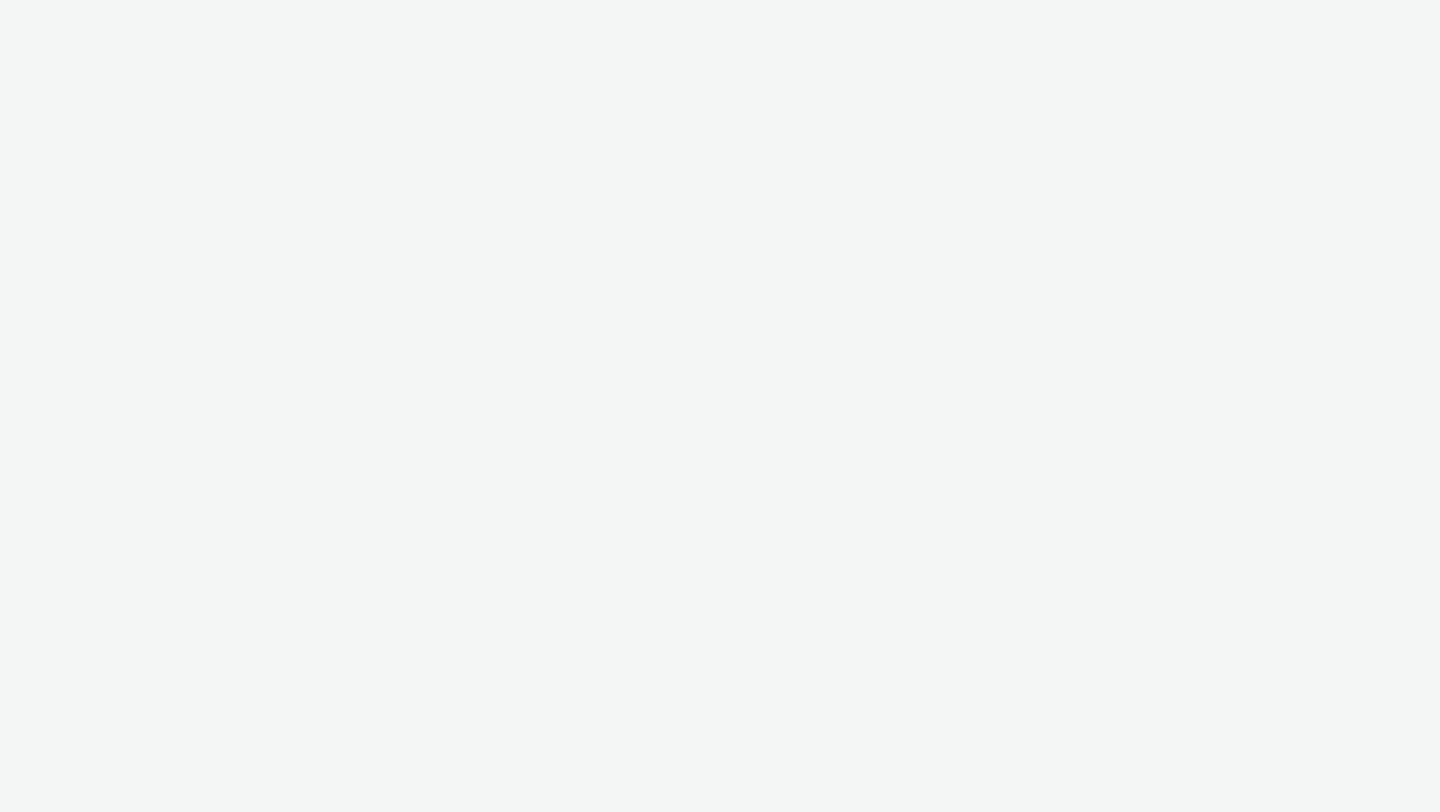 scroll, scrollTop: 0, scrollLeft: 0, axis: both 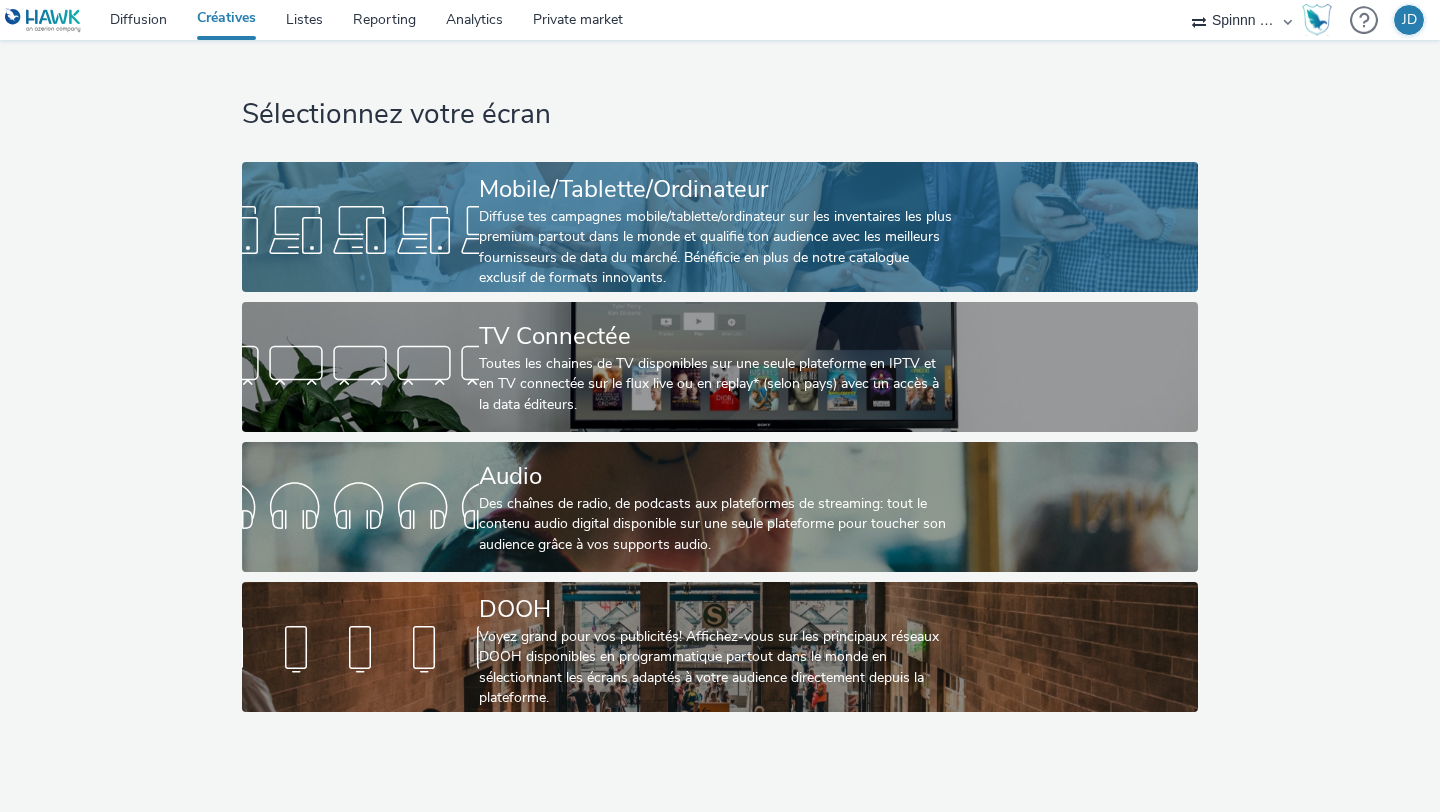 click on "Diffuse tes campagnes mobile/tablette/ordinateur sur les inventaires les plus premium partout dans le monde et qualifie ton audience avec les meilleurs fournisseurs de data du marché. Bénéficie en plus de notre catalogue exclusif de formats innovants." at bounding box center [716, 248] 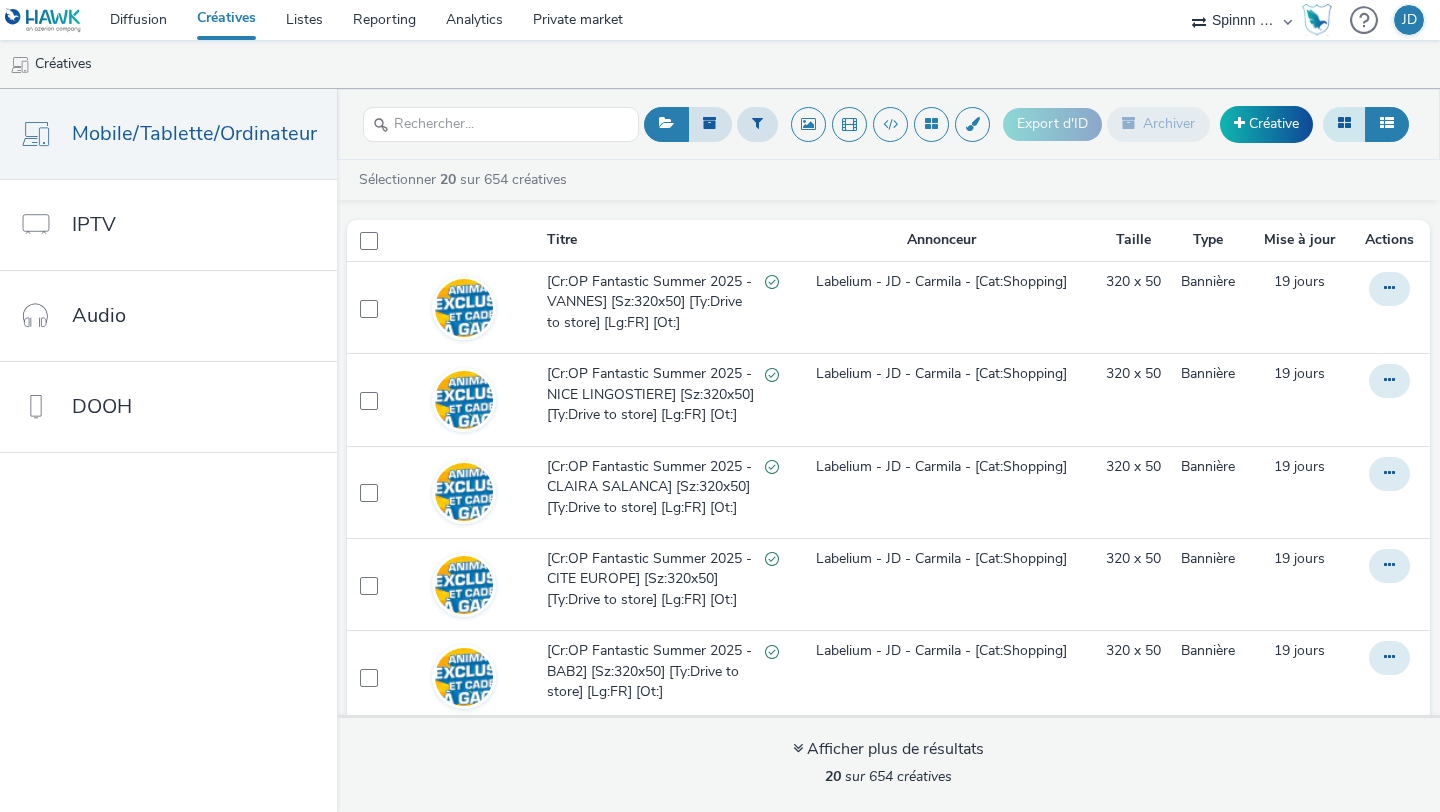click at bounding box center [1344, 124] 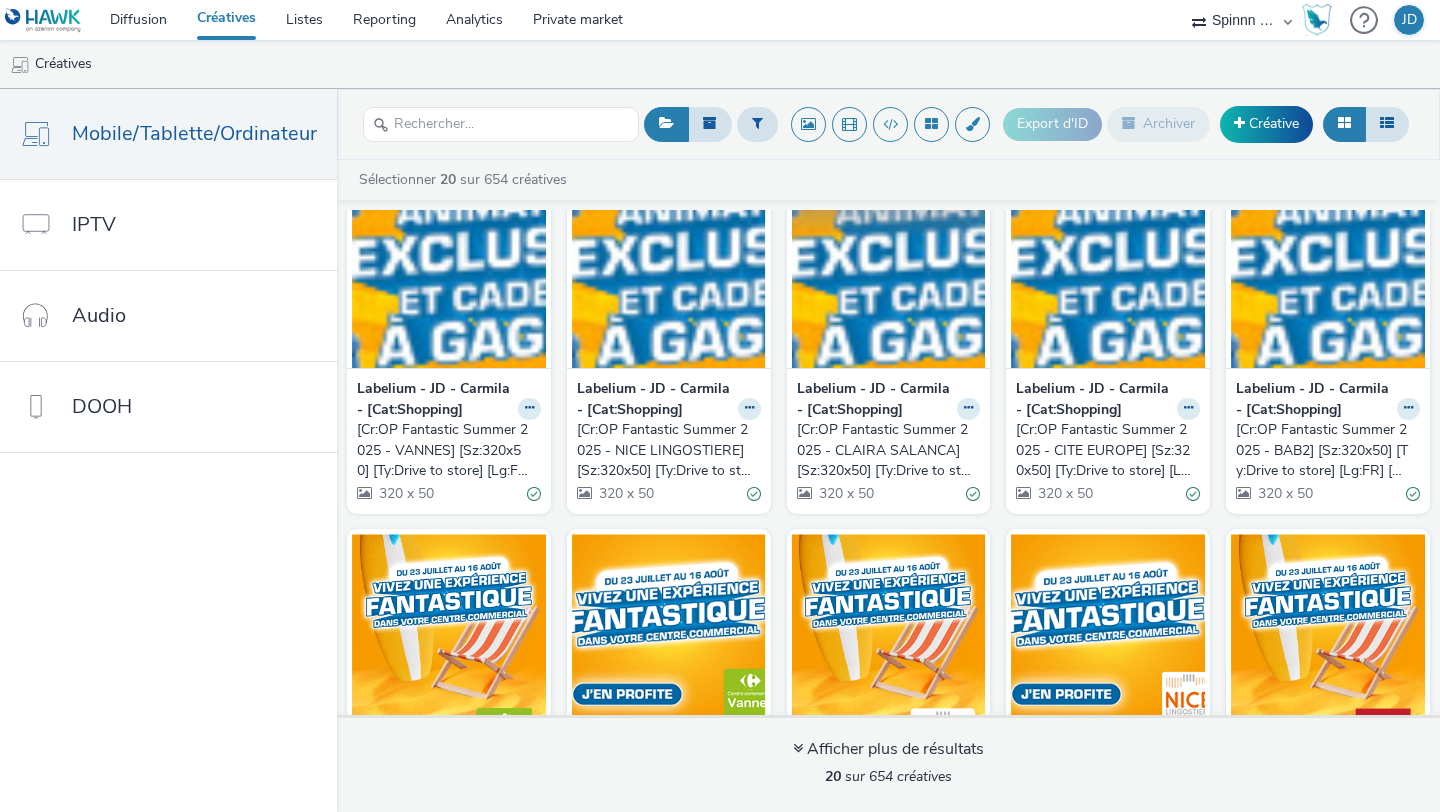 scroll, scrollTop: 13, scrollLeft: 0, axis: vertical 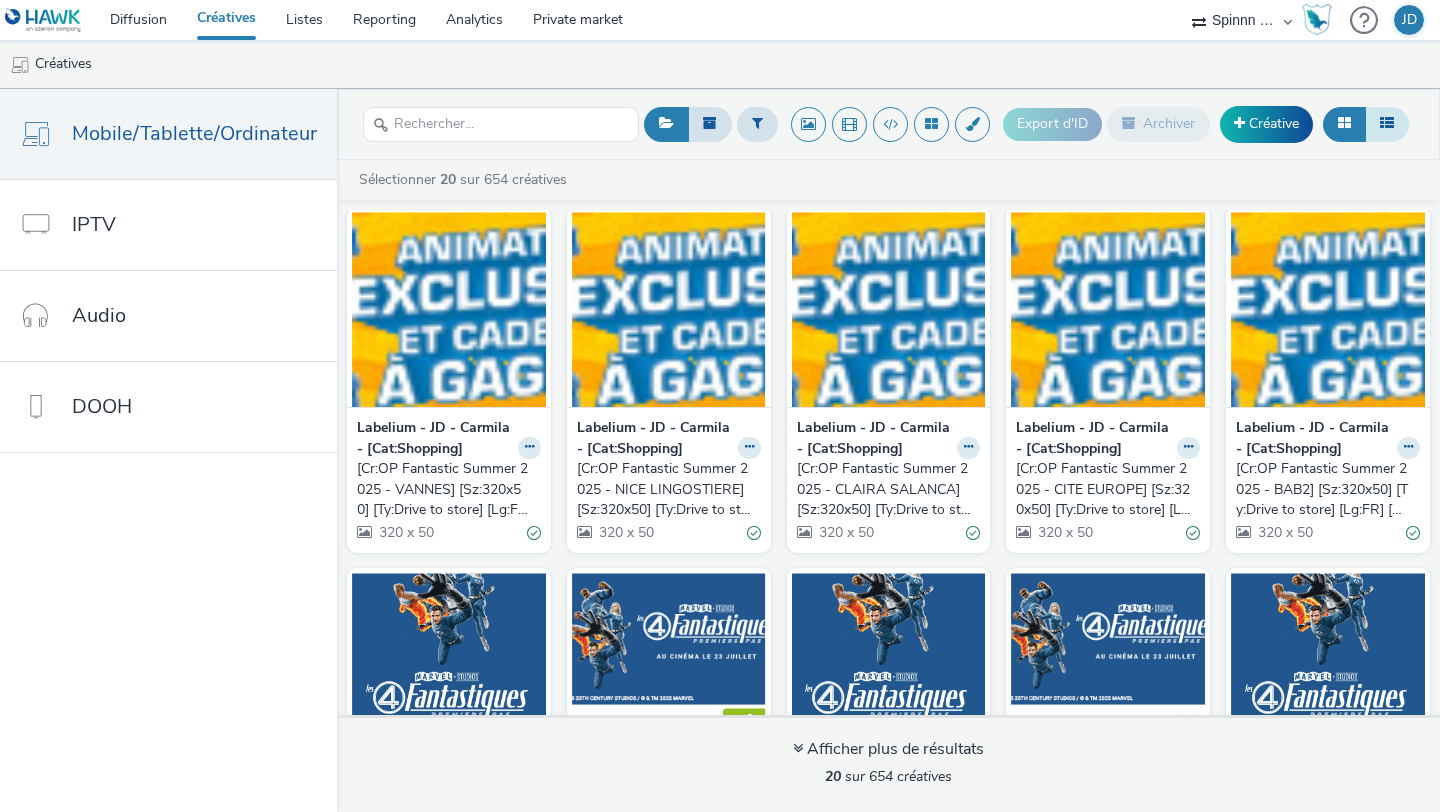 click at bounding box center [1387, 124] 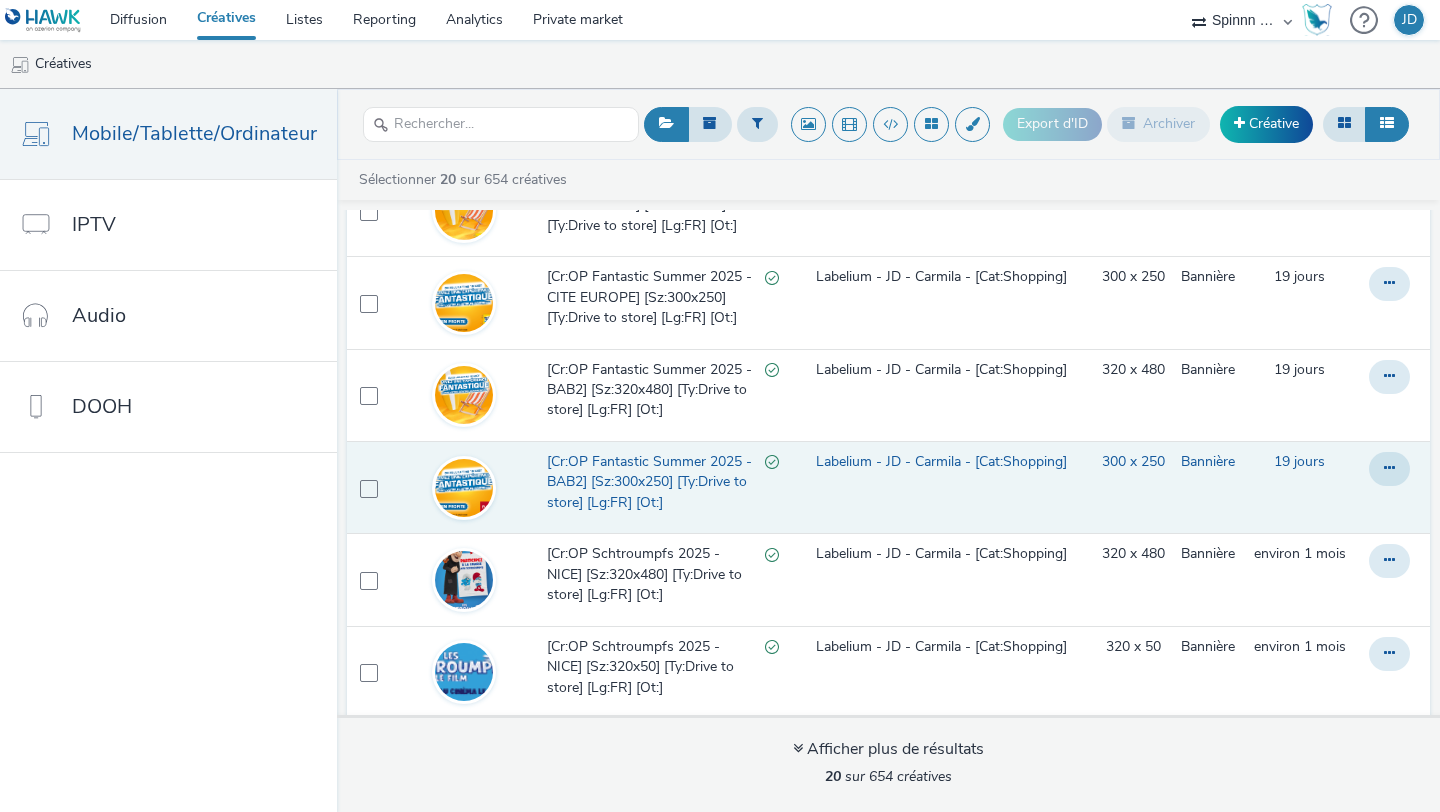 scroll, scrollTop: 1123, scrollLeft: 0, axis: vertical 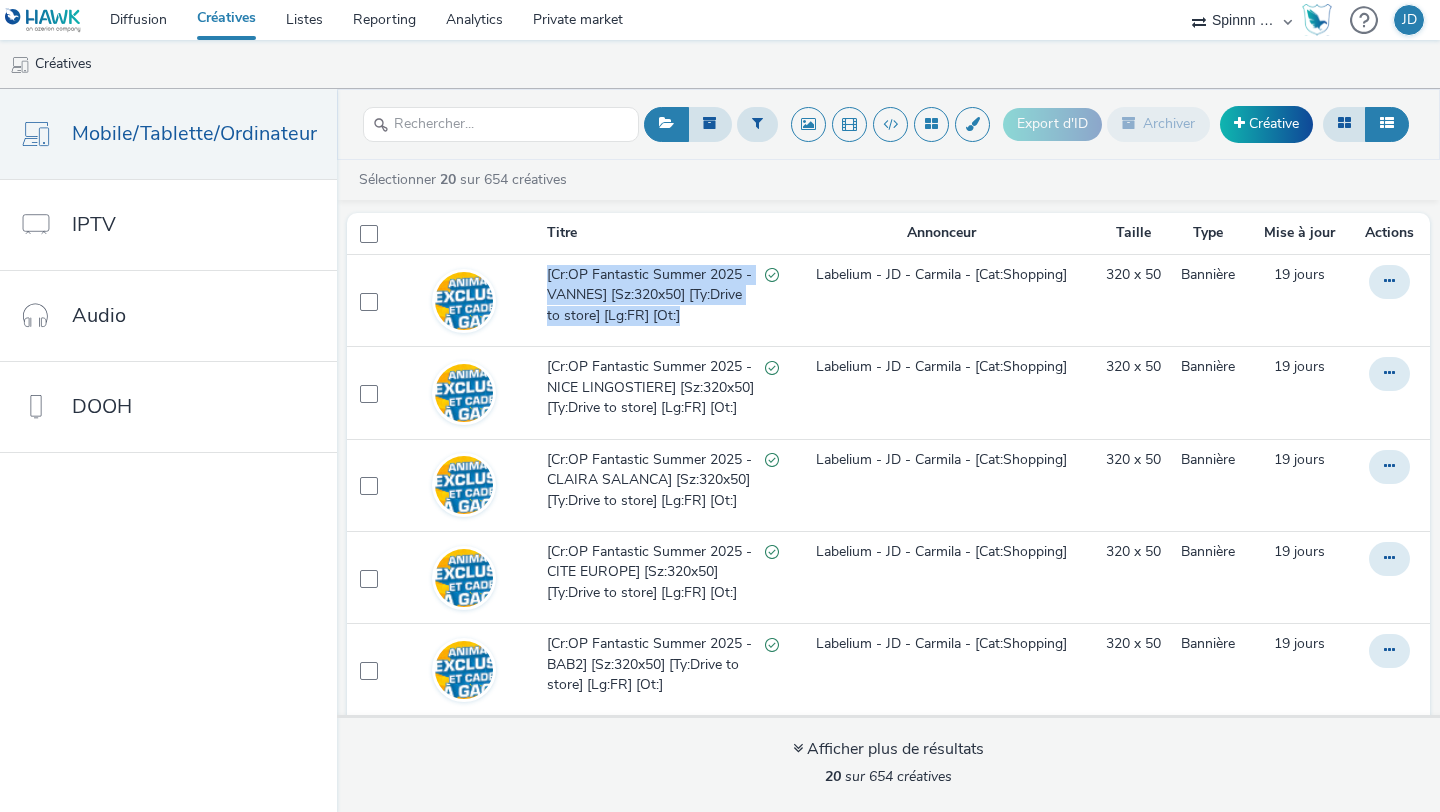 click on "Créatives" at bounding box center [226, 20] 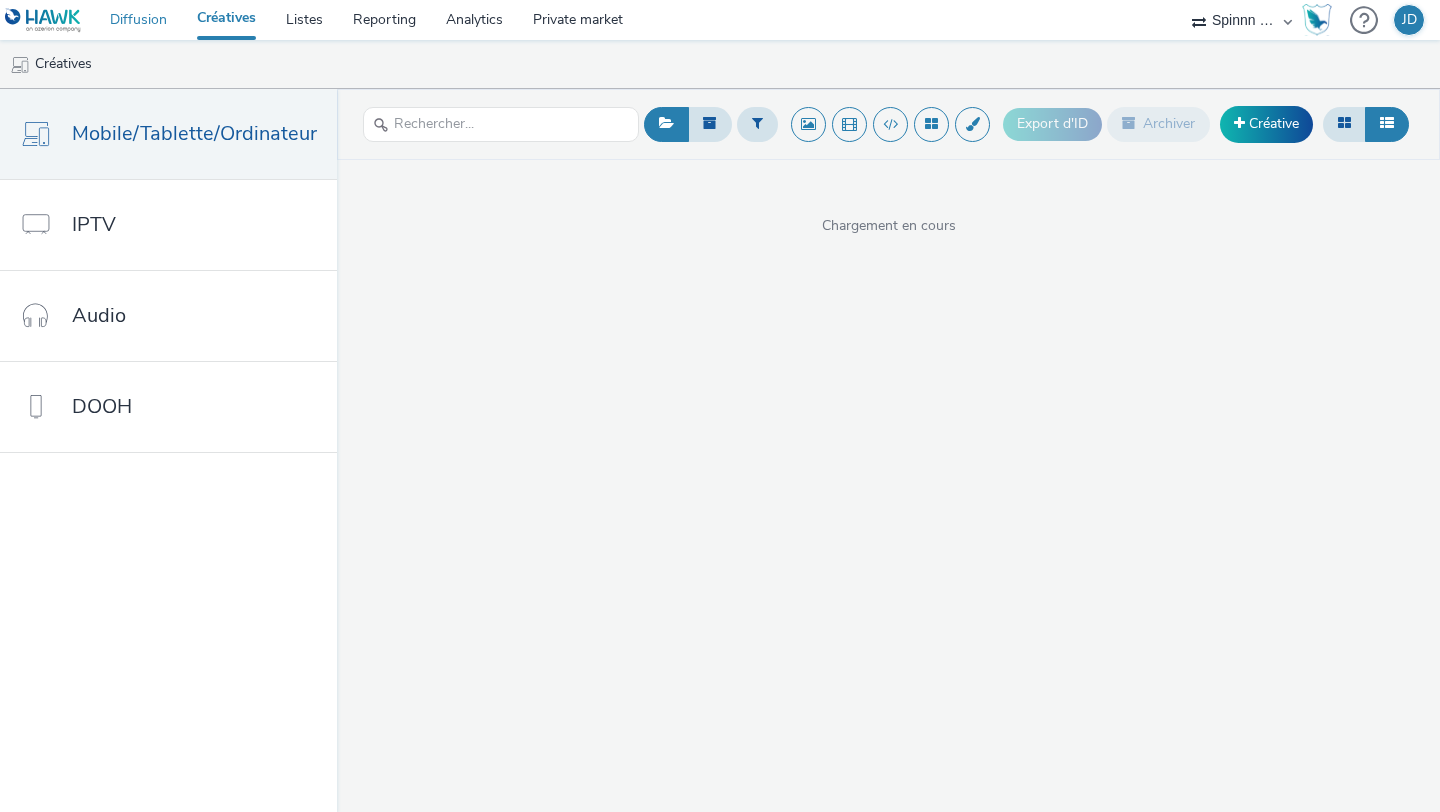 click on "Diffusion" at bounding box center [138, 20] 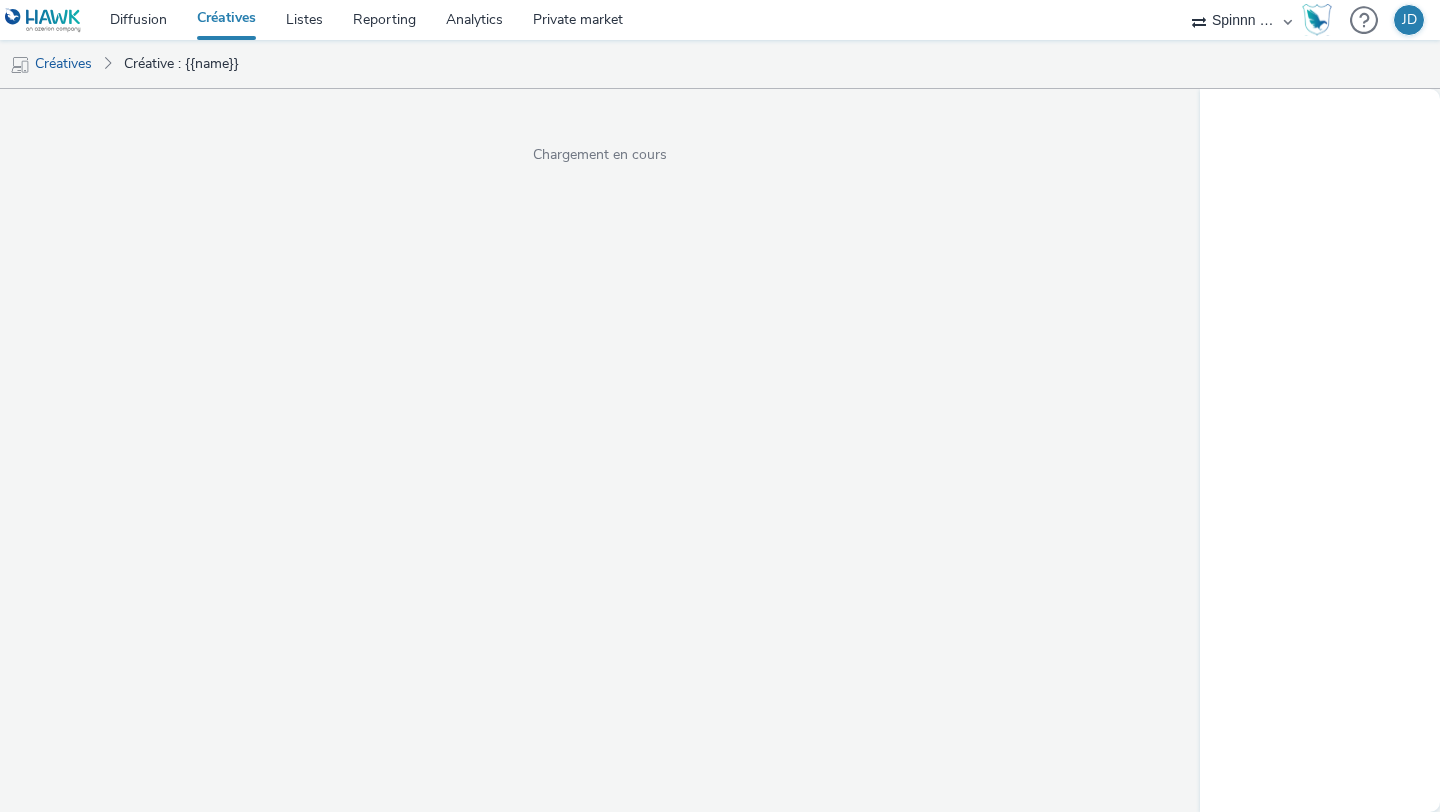select on "3577b0fe-1e1b-4f05-a15f-27ee59b5ca2b" 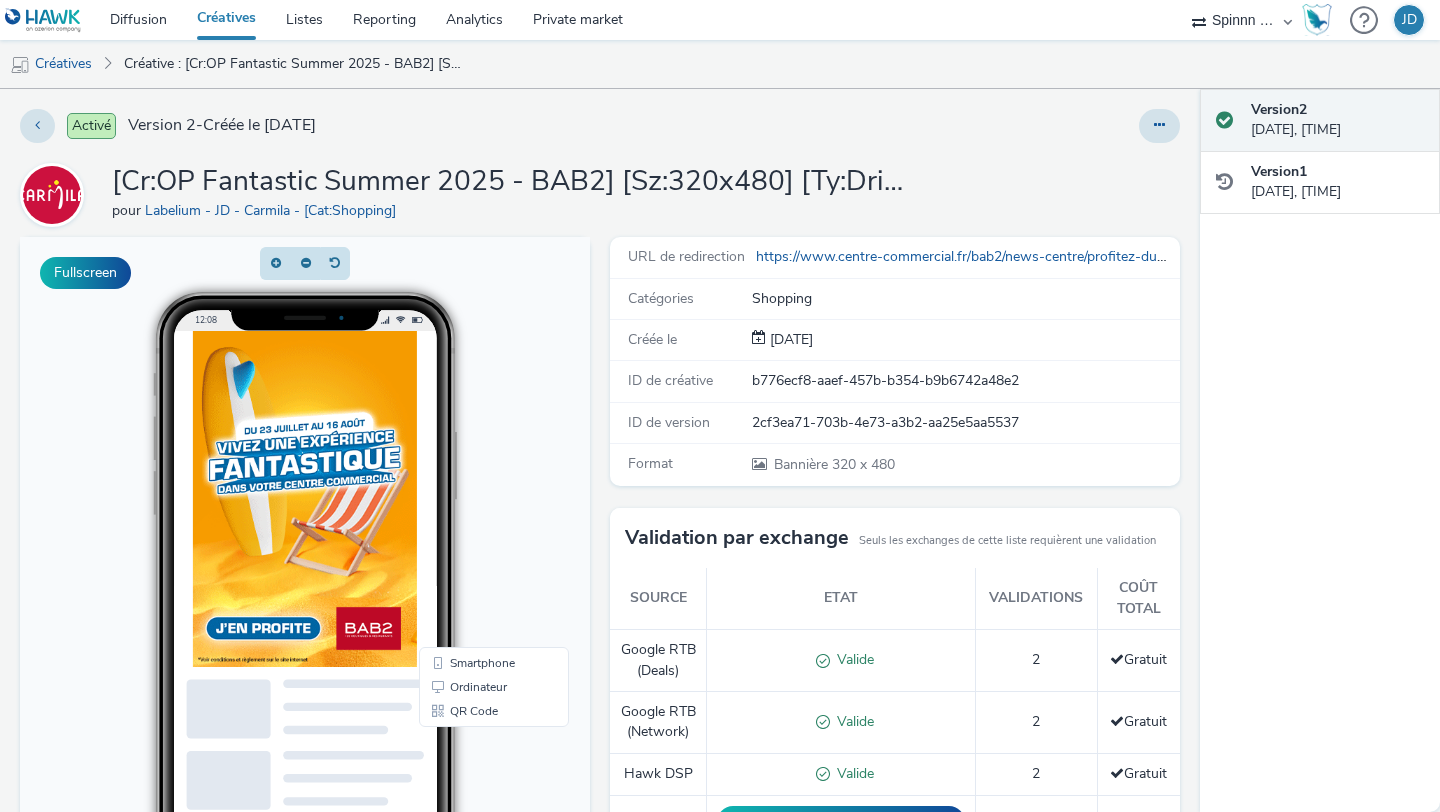 scroll, scrollTop: 0, scrollLeft: 0, axis: both 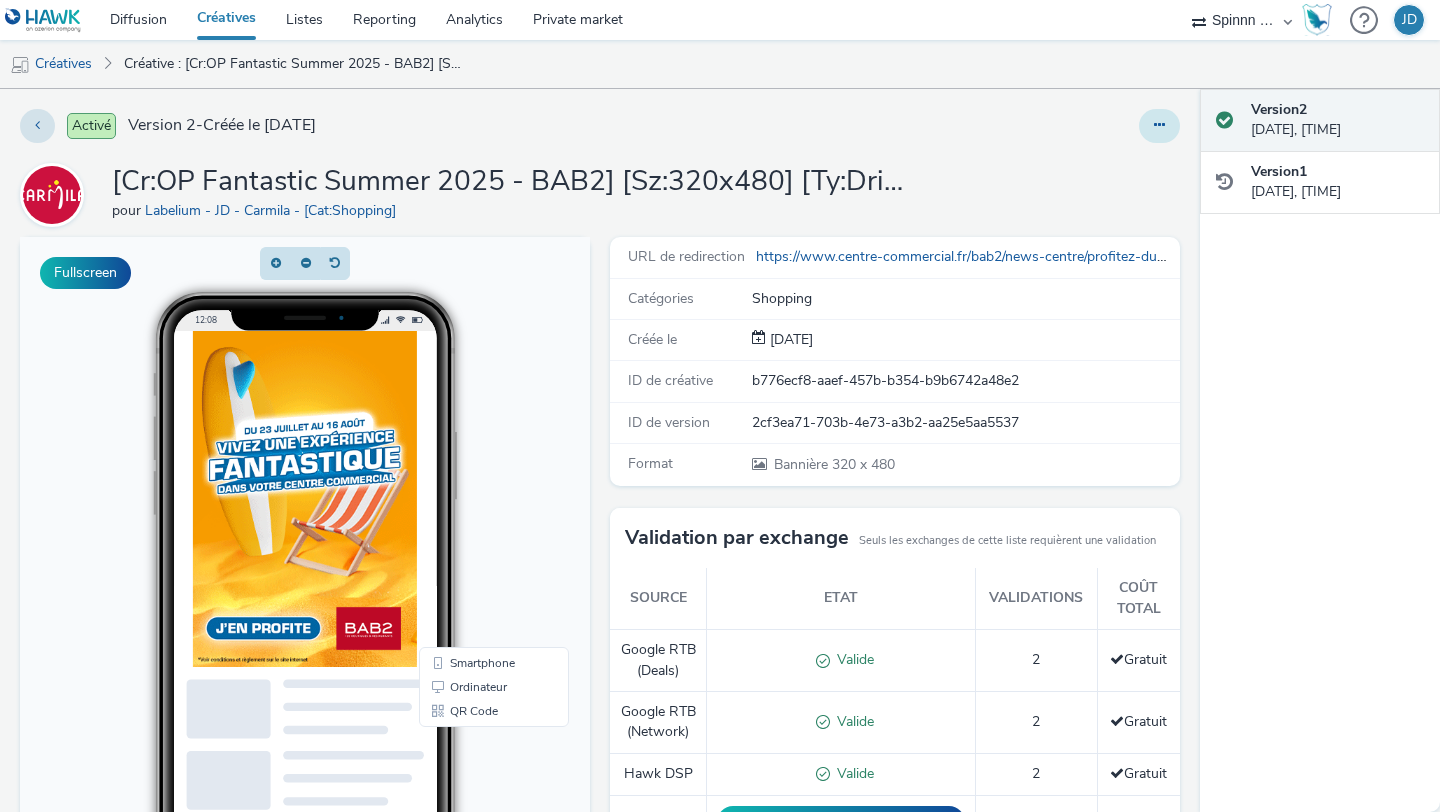 click at bounding box center (1159, 126) 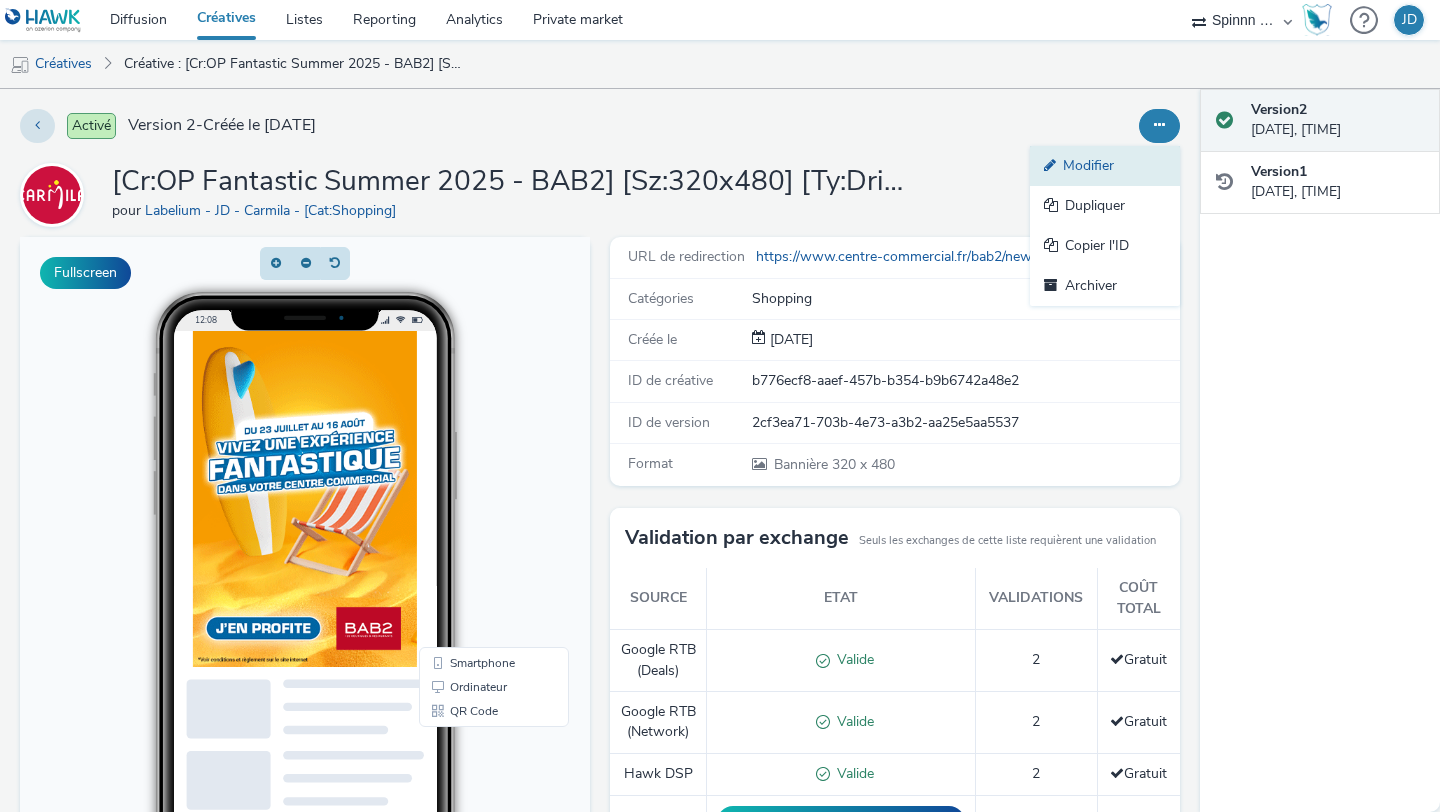 click on "Modifier" at bounding box center [1105, 166] 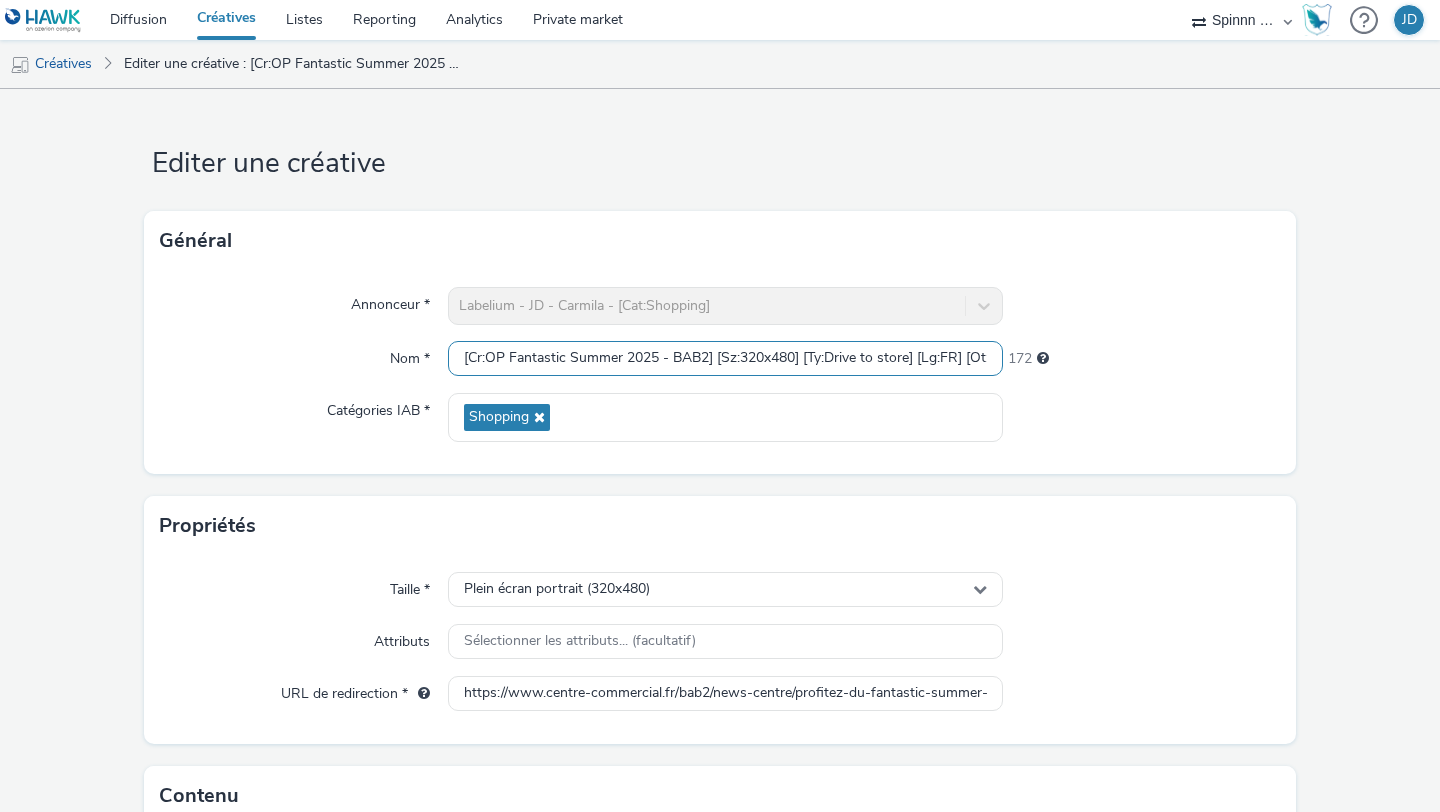 scroll, scrollTop: 0, scrollLeft: 10, axis: horizontal 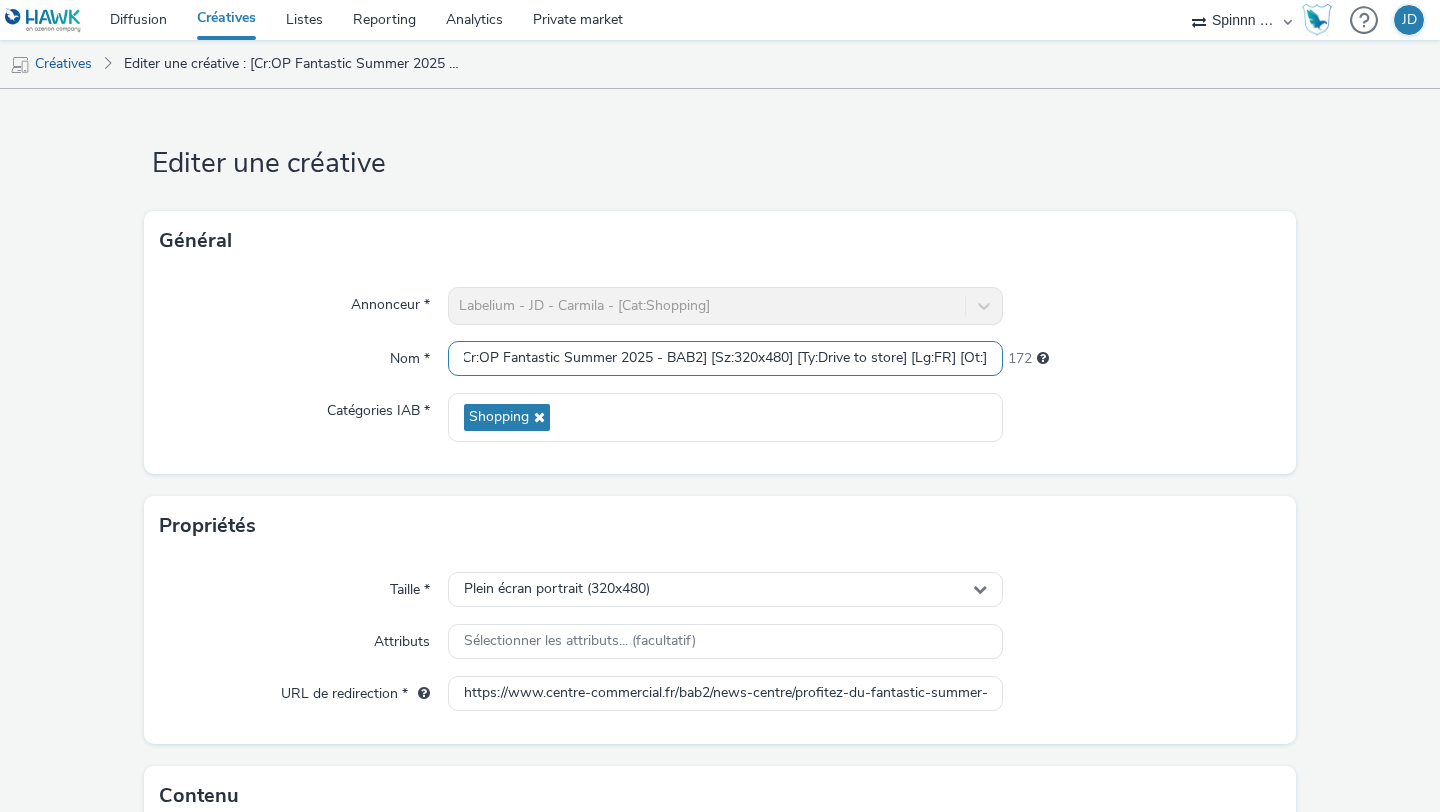 drag, startPoint x: 899, startPoint y: 353, endPoint x: 1209, endPoint y: 354, distance: 310.00162 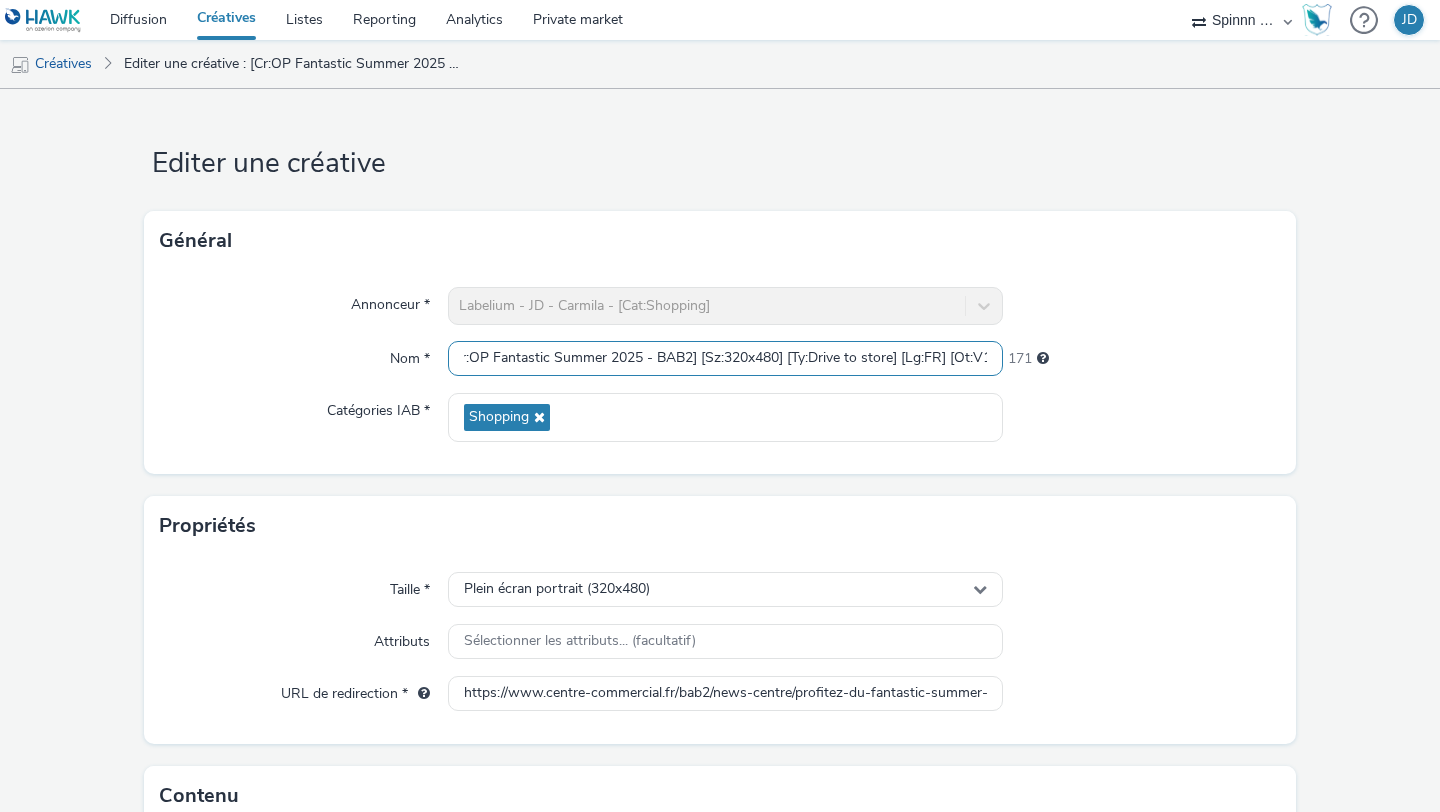 scroll, scrollTop: 0, scrollLeft: 24, axis: horizontal 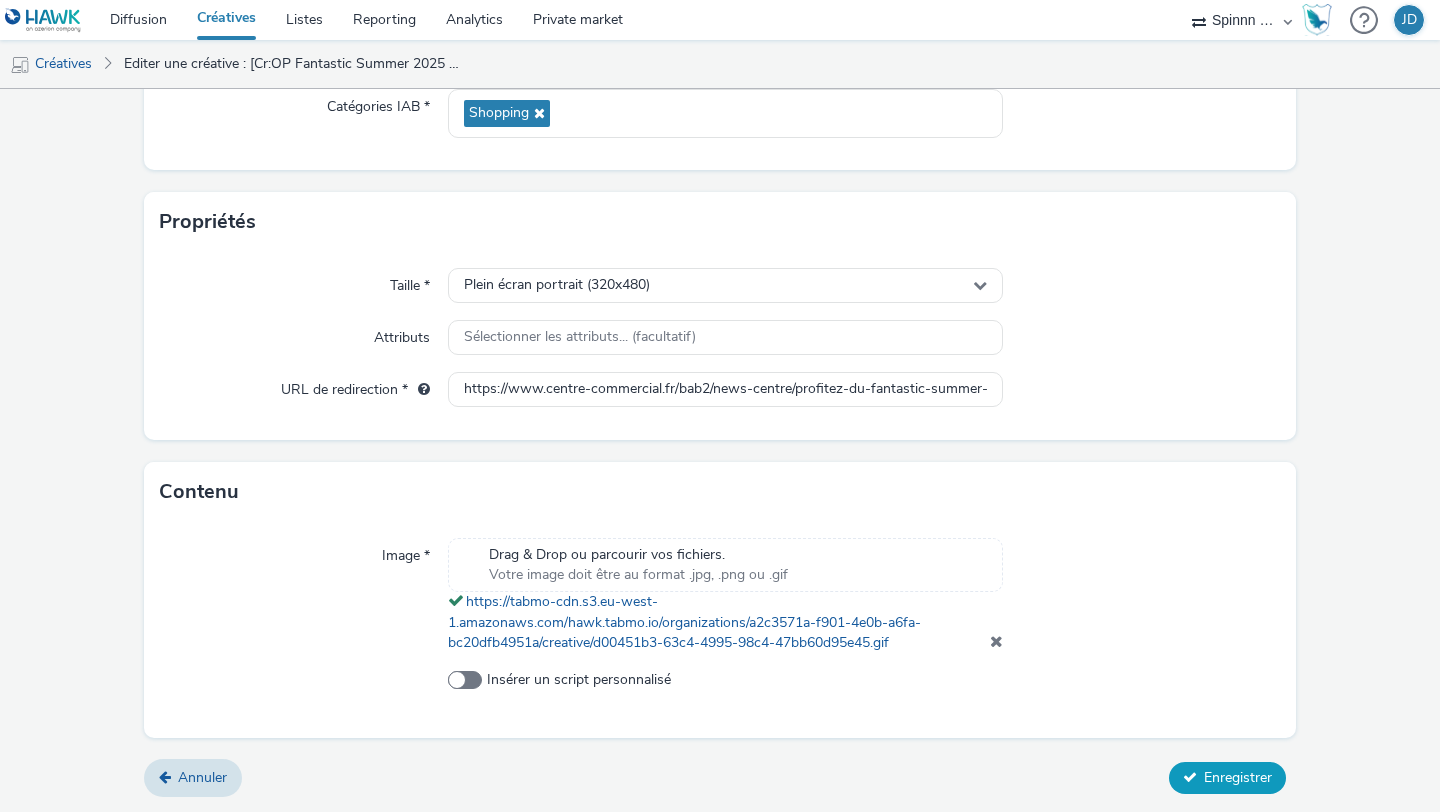 type on "[Cr:OP Fantastic Summer 2025 - BAB2] [Sz:320x480] [Ty:Drive to store] [Lg:FR] [Ot:V1]" 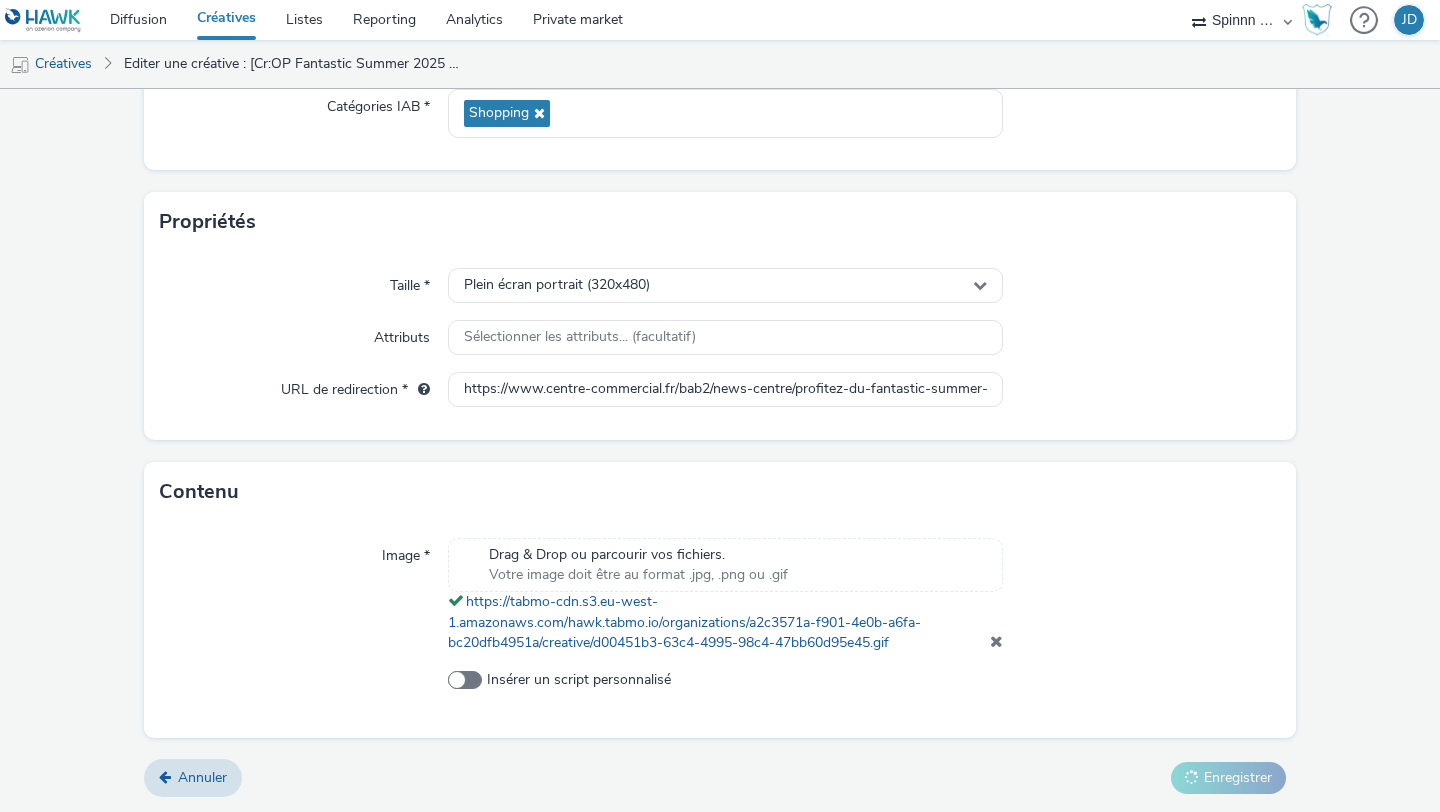 scroll, scrollTop: 0, scrollLeft: 0, axis: both 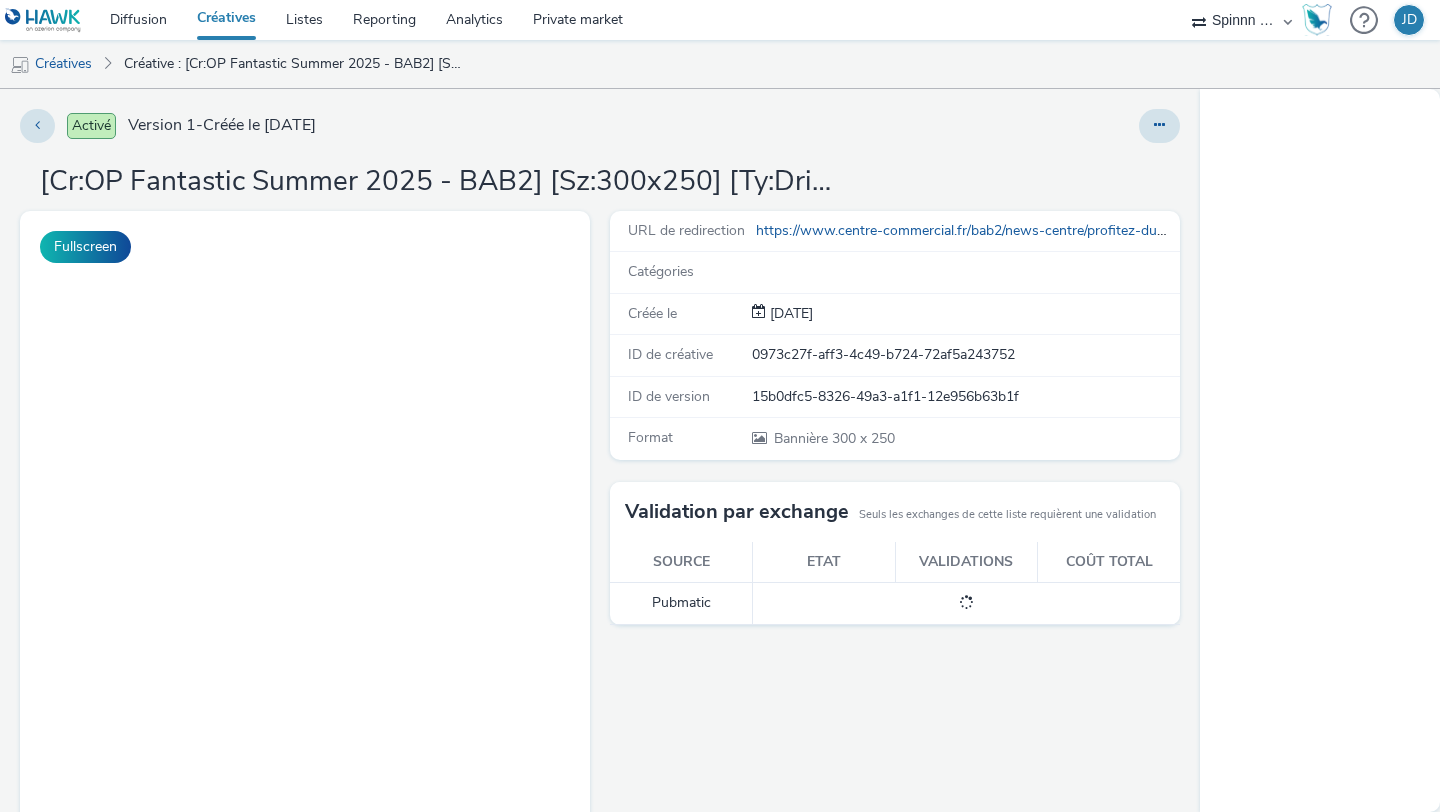 select on "3577b0fe-1e1b-4f05-a15f-27ee59b5ca2b" 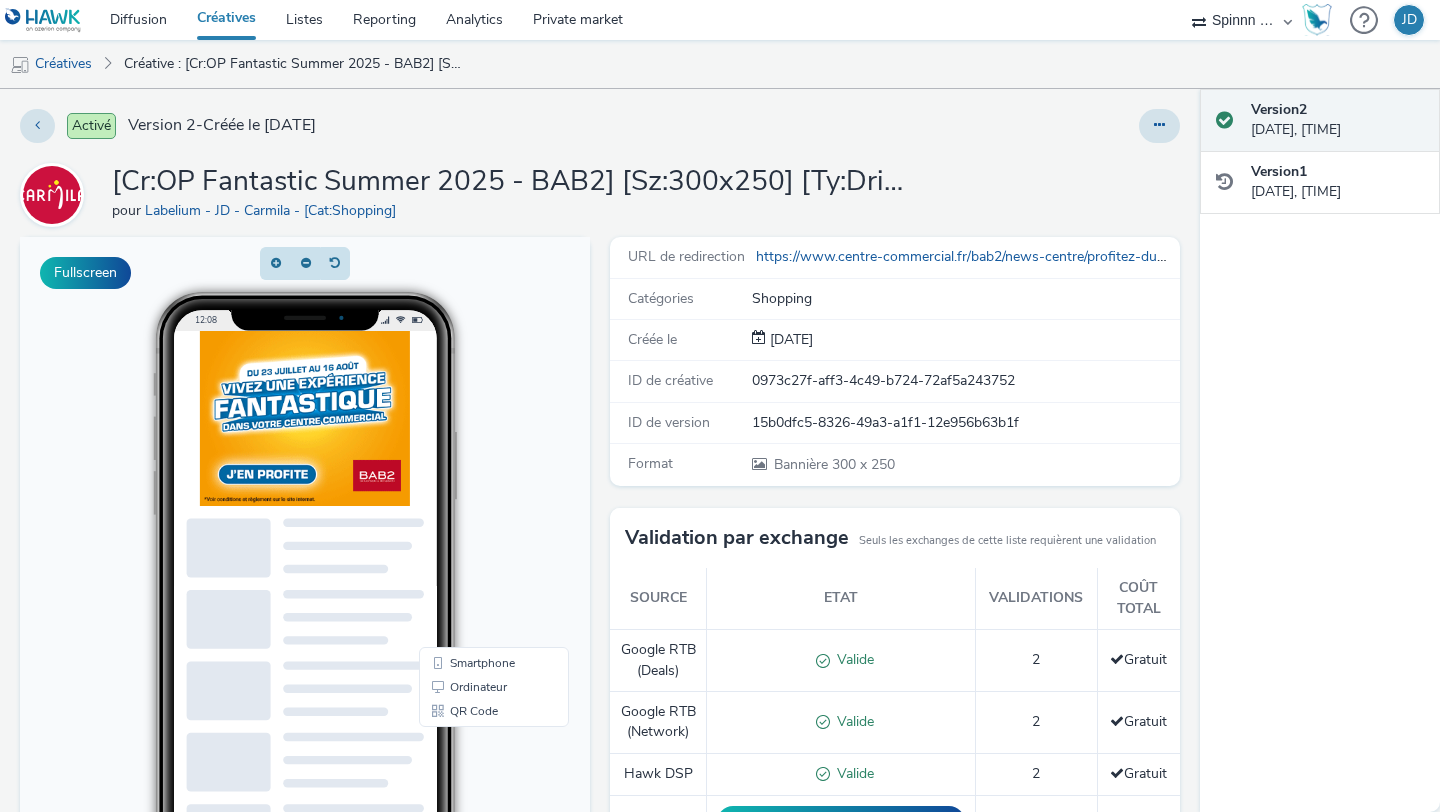 scroll, scrollTop: 0, scrollLeft: 0, axis: both 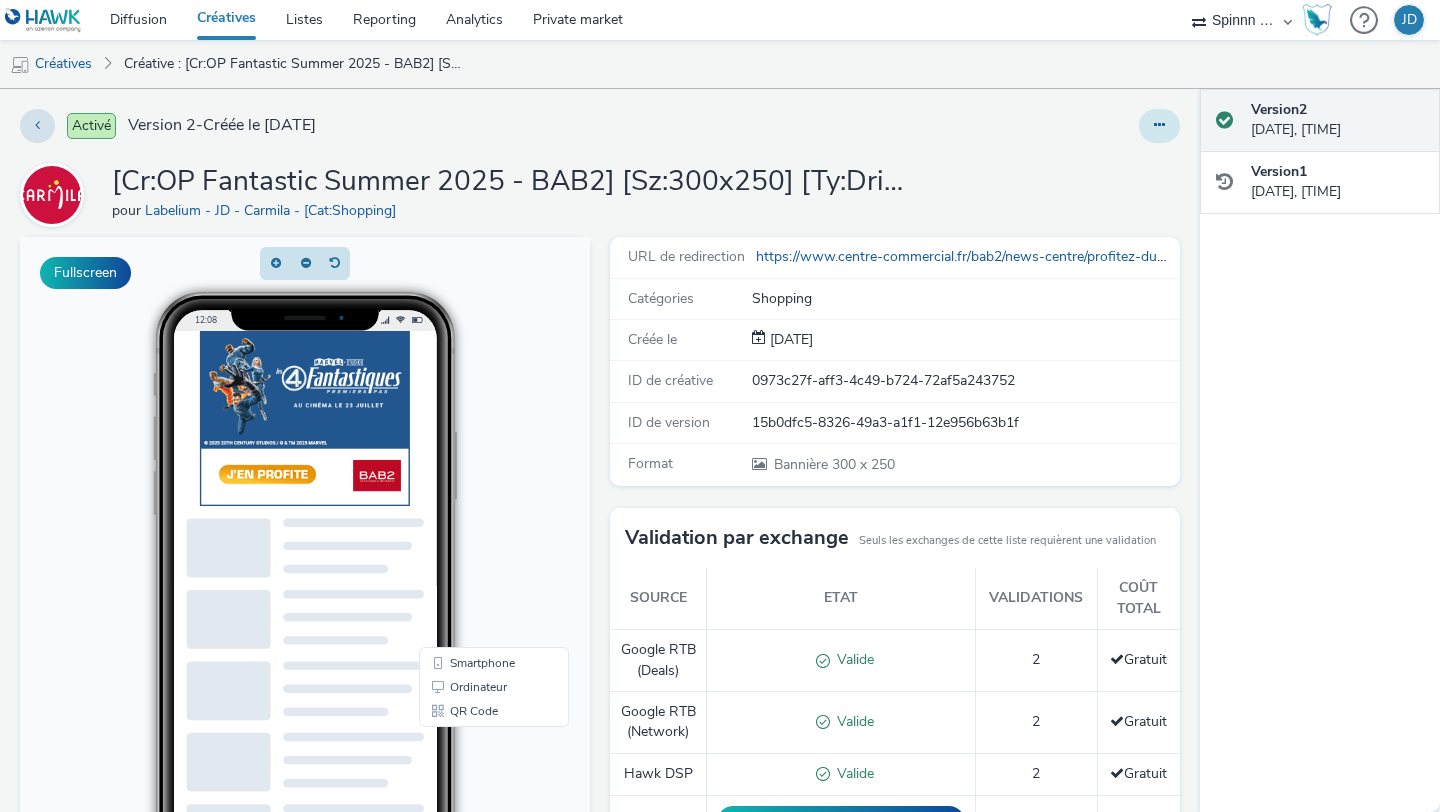 click at bounding box center (1159, 126) 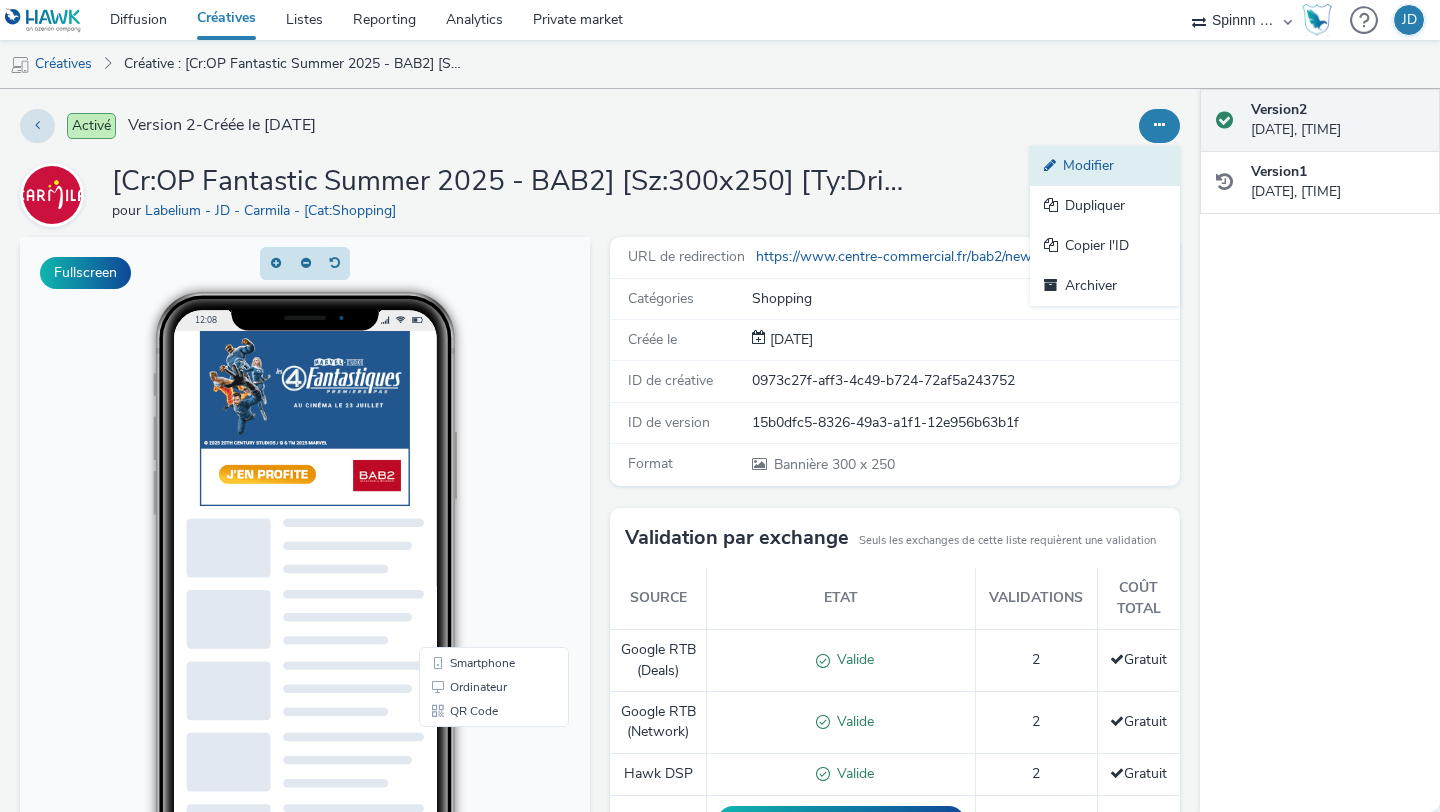 click on "Modifier" at bounding box center [1105, 166] 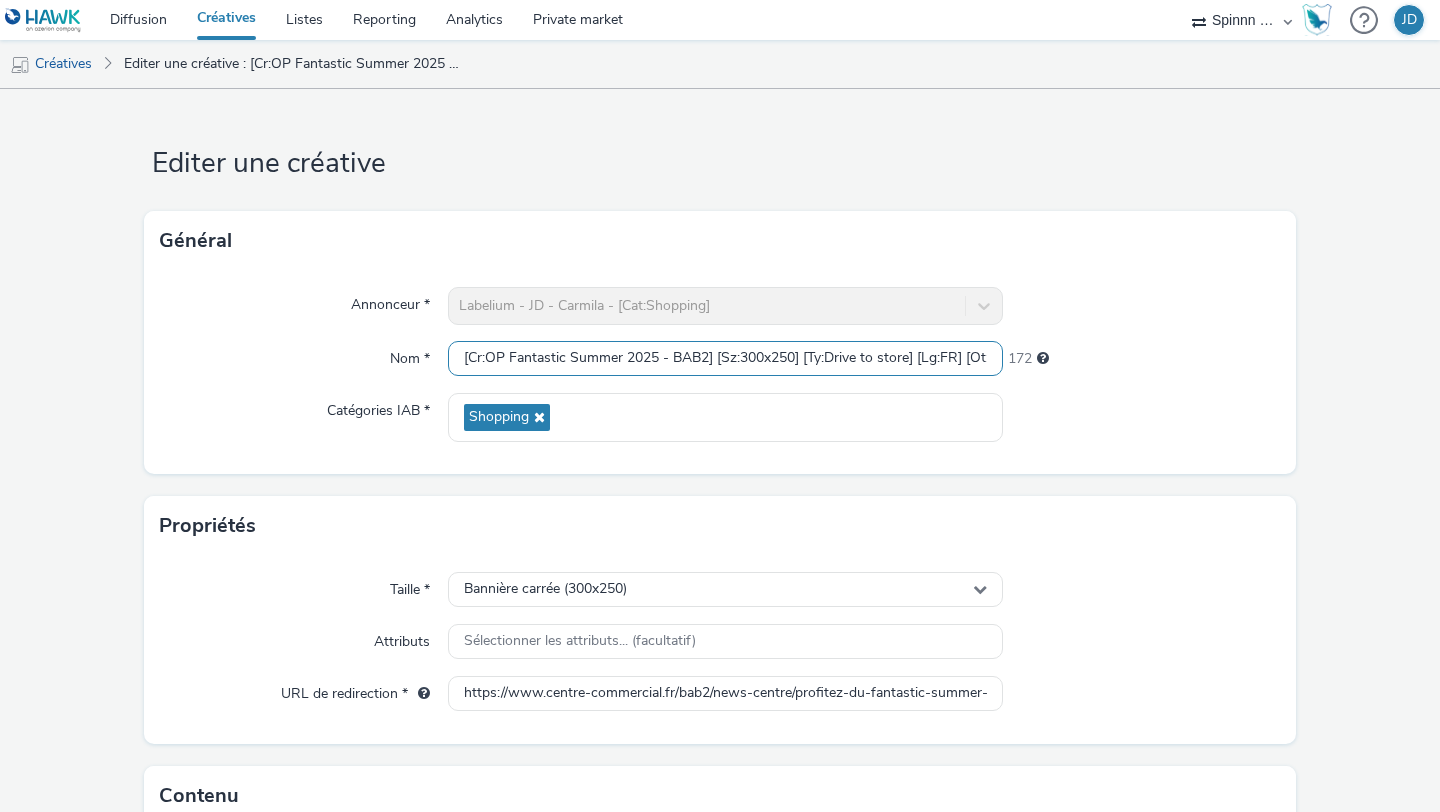 scroll, scrollTop: 0, scrollLeft: 10, axis: horizontal 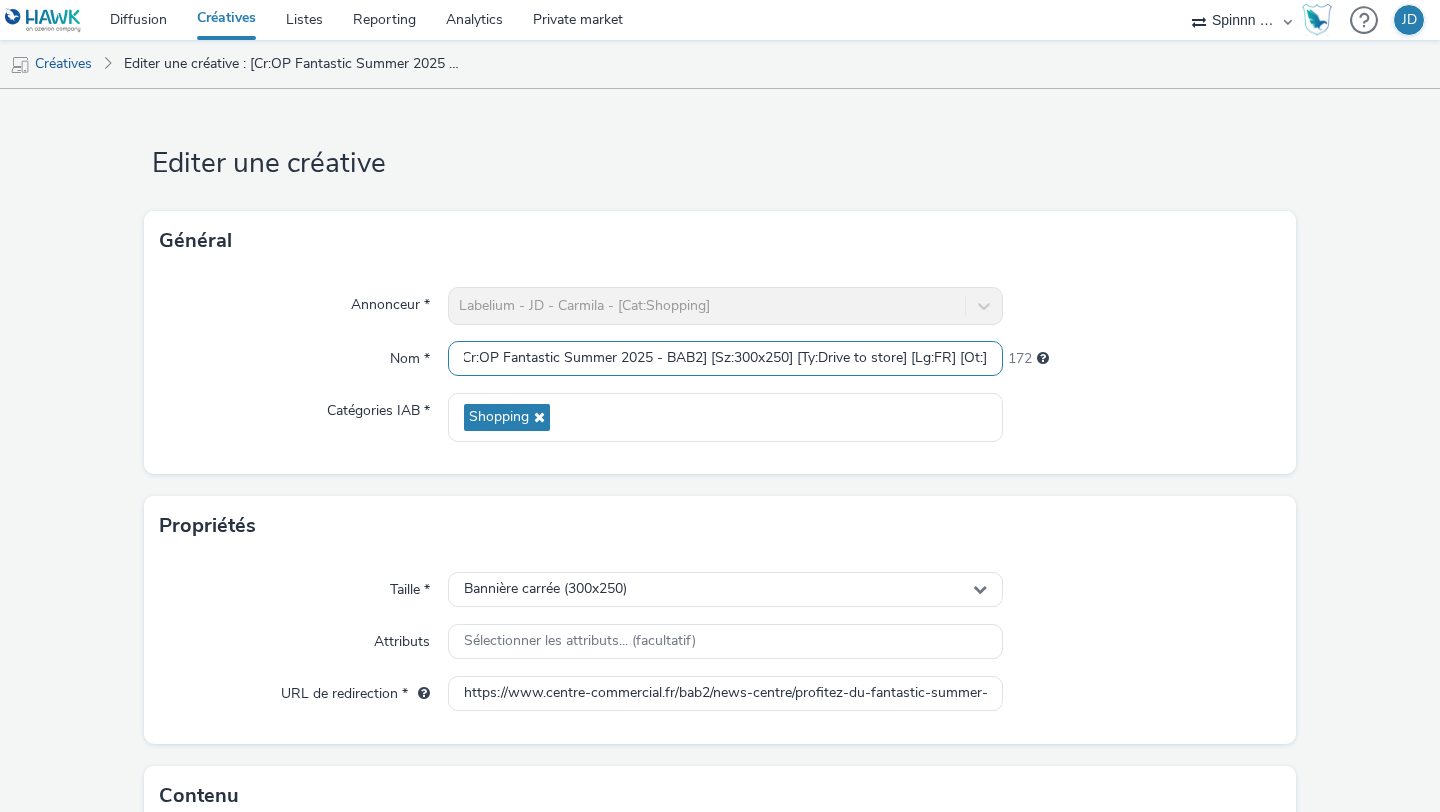 drag, startPoint x: 962, startPoint y: 363, endPoint x: 1150, endPoint y: 363, distance: 188 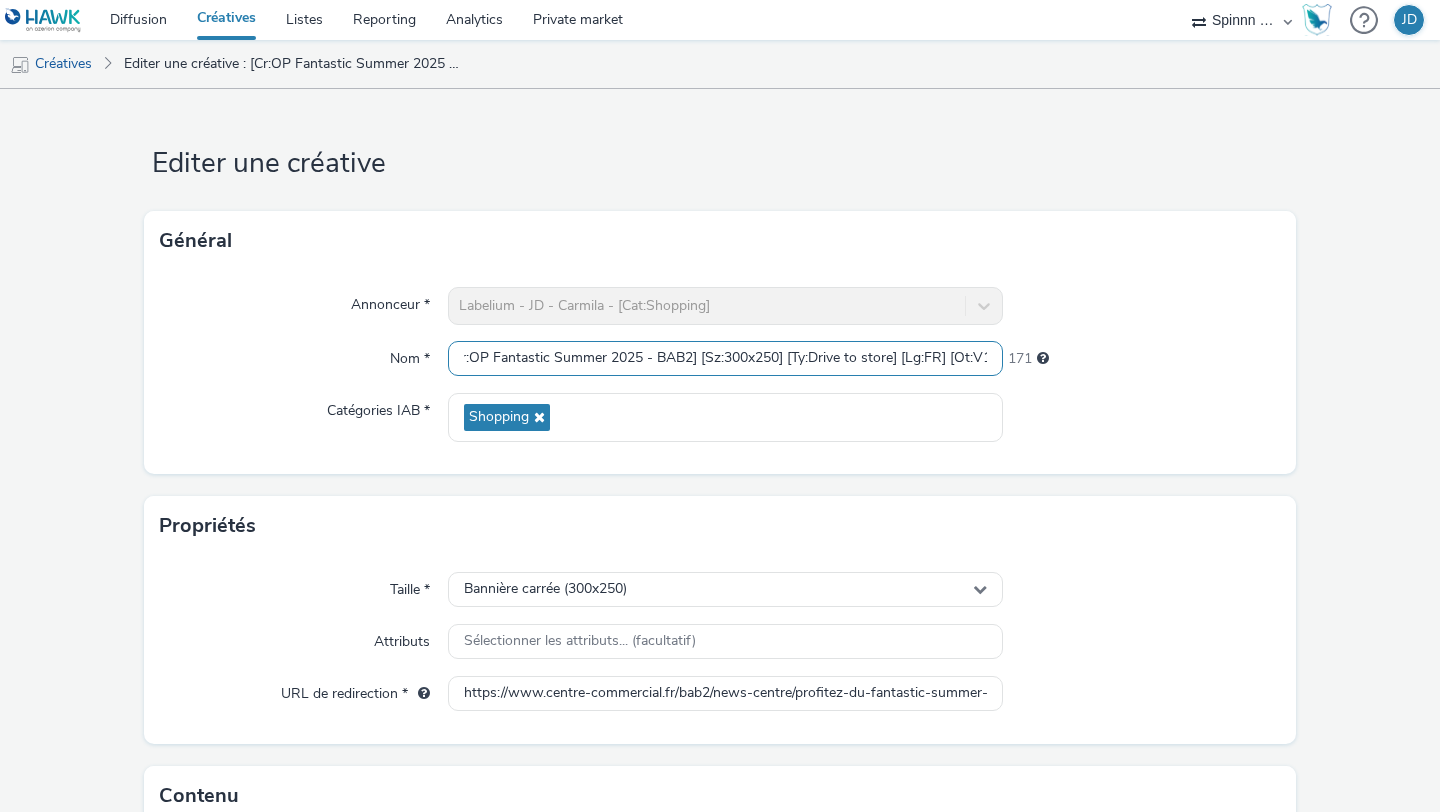 scroll, scrollTop: 0, scrollLeft: 24, axis: horizontal 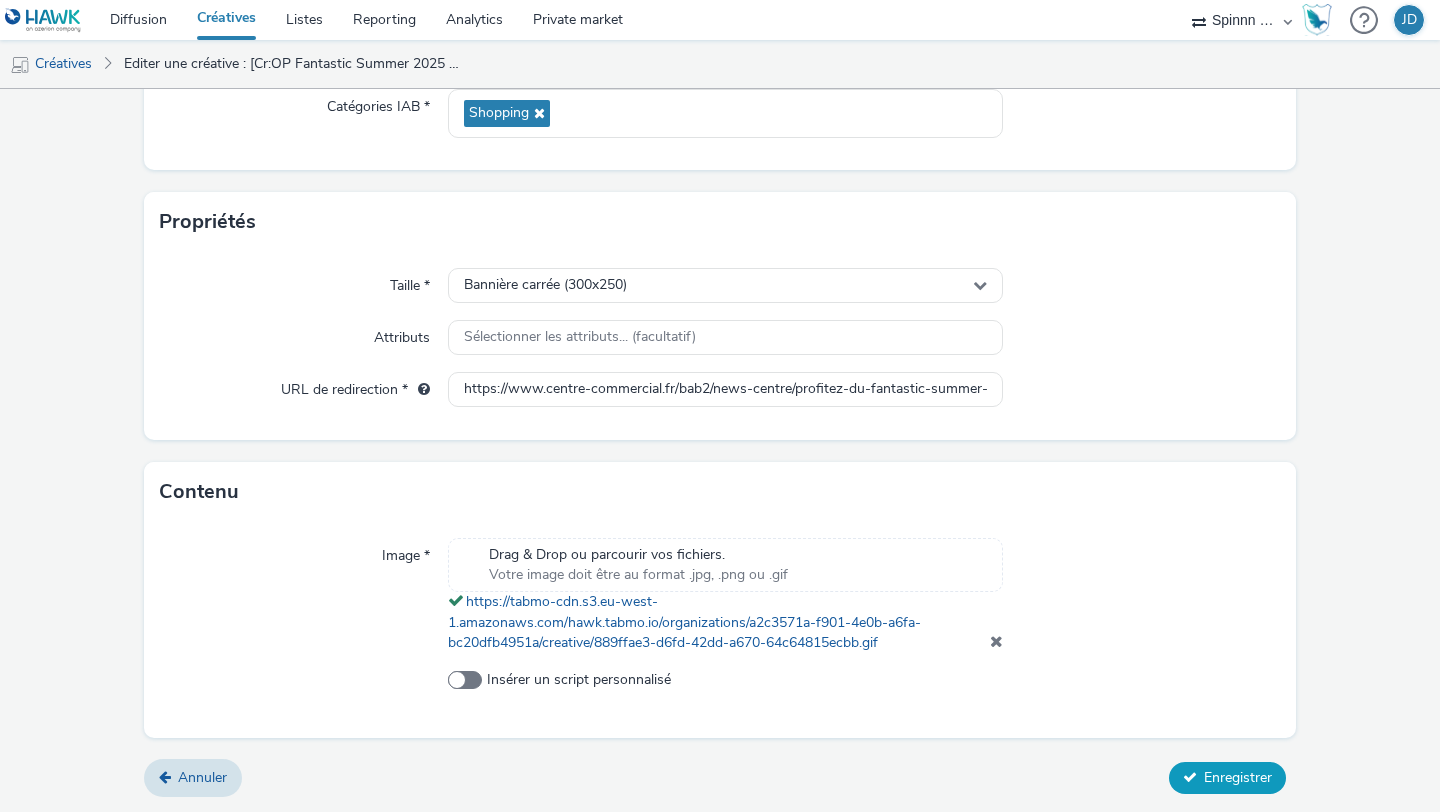 type on "[Cr:OP Fantastic Summer 2025 - BAB2] [Sz:300x250] [Ty:Drive to store] [Lg:FR] [Ot:V1]" 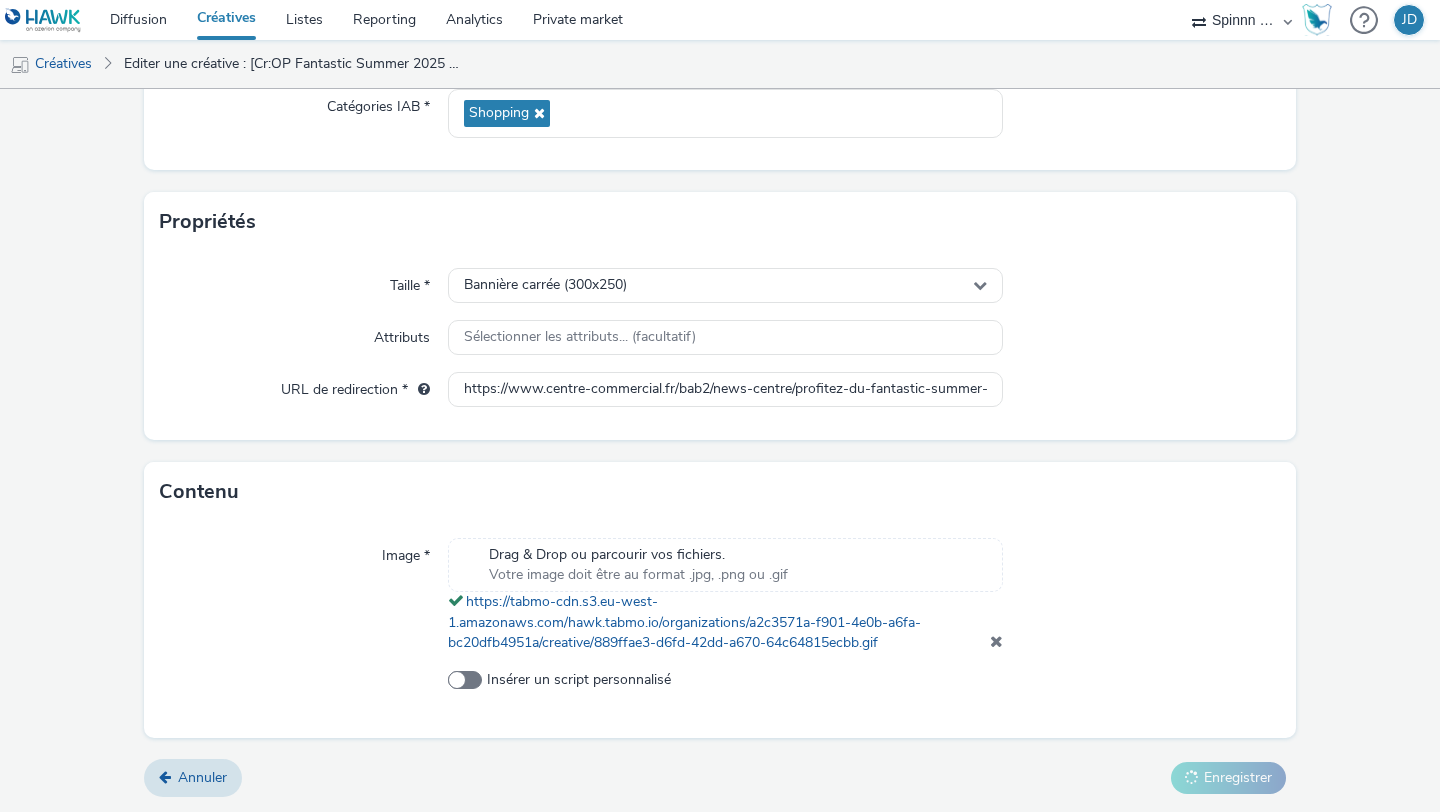 scroll, scrollTop: 0, scrollLeft: 0, axis: both 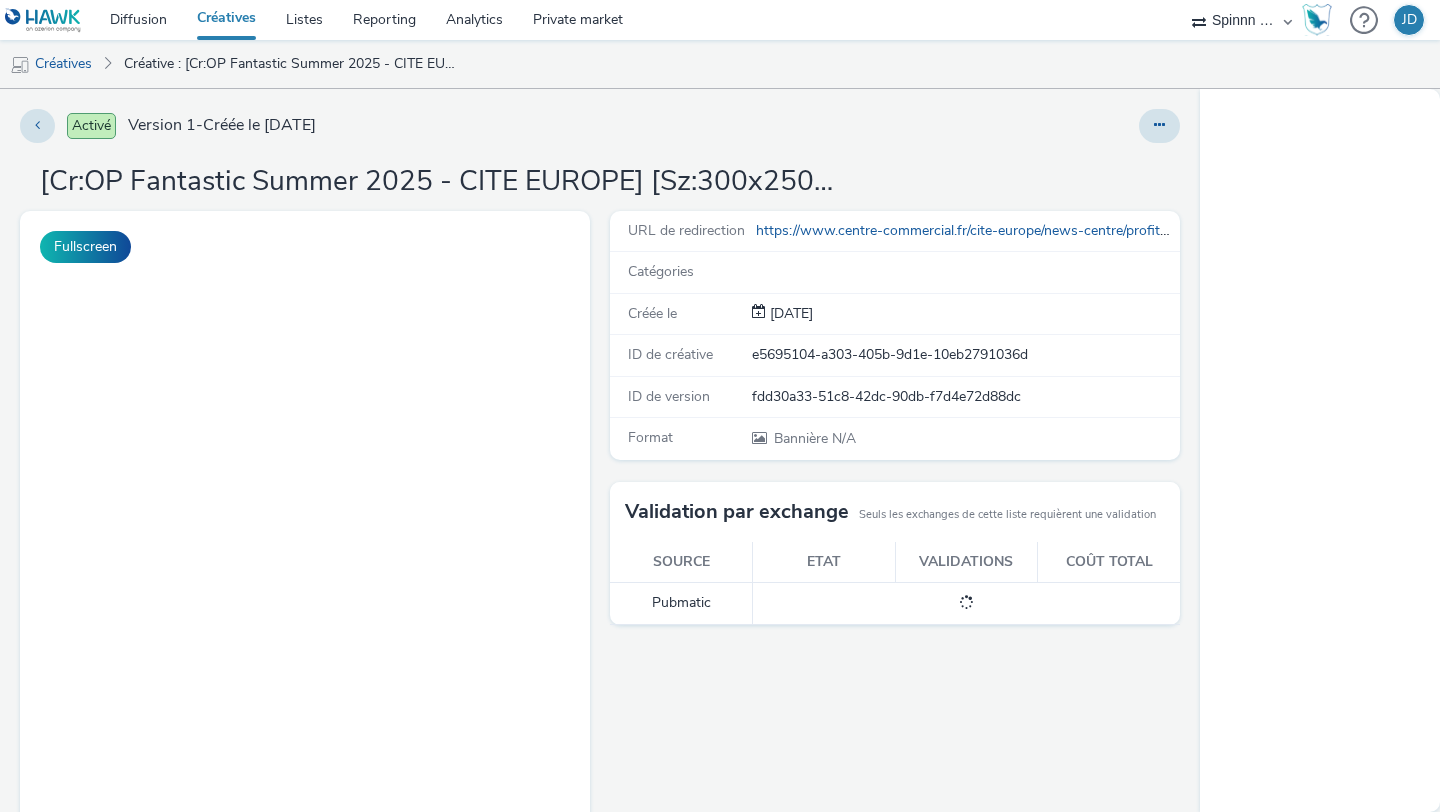 select on "3577b0fe-1e1b-4f05-a15f-27ee59b5ca2b" 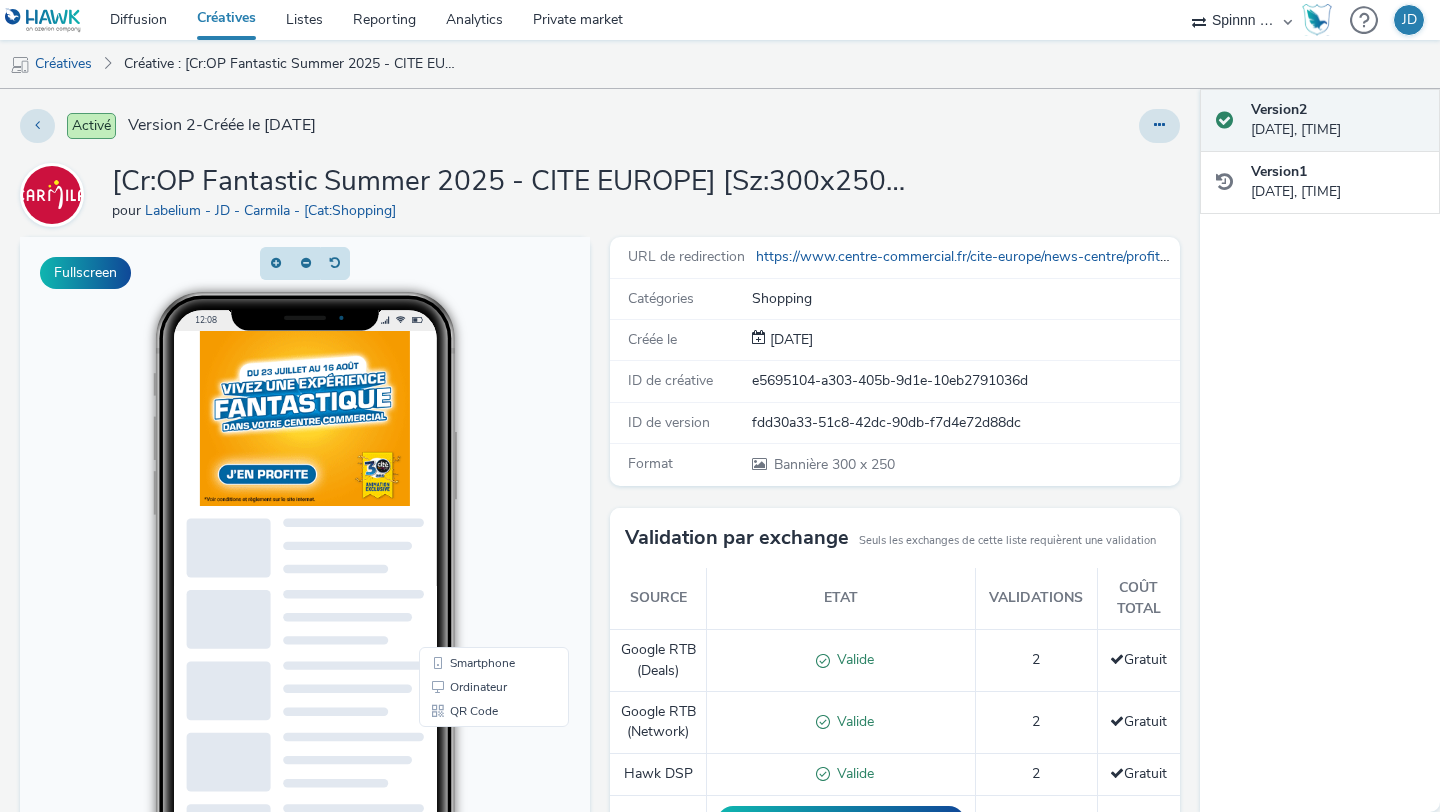 scroll, scrollTop: 0, scrollLeft: 0, axis: both 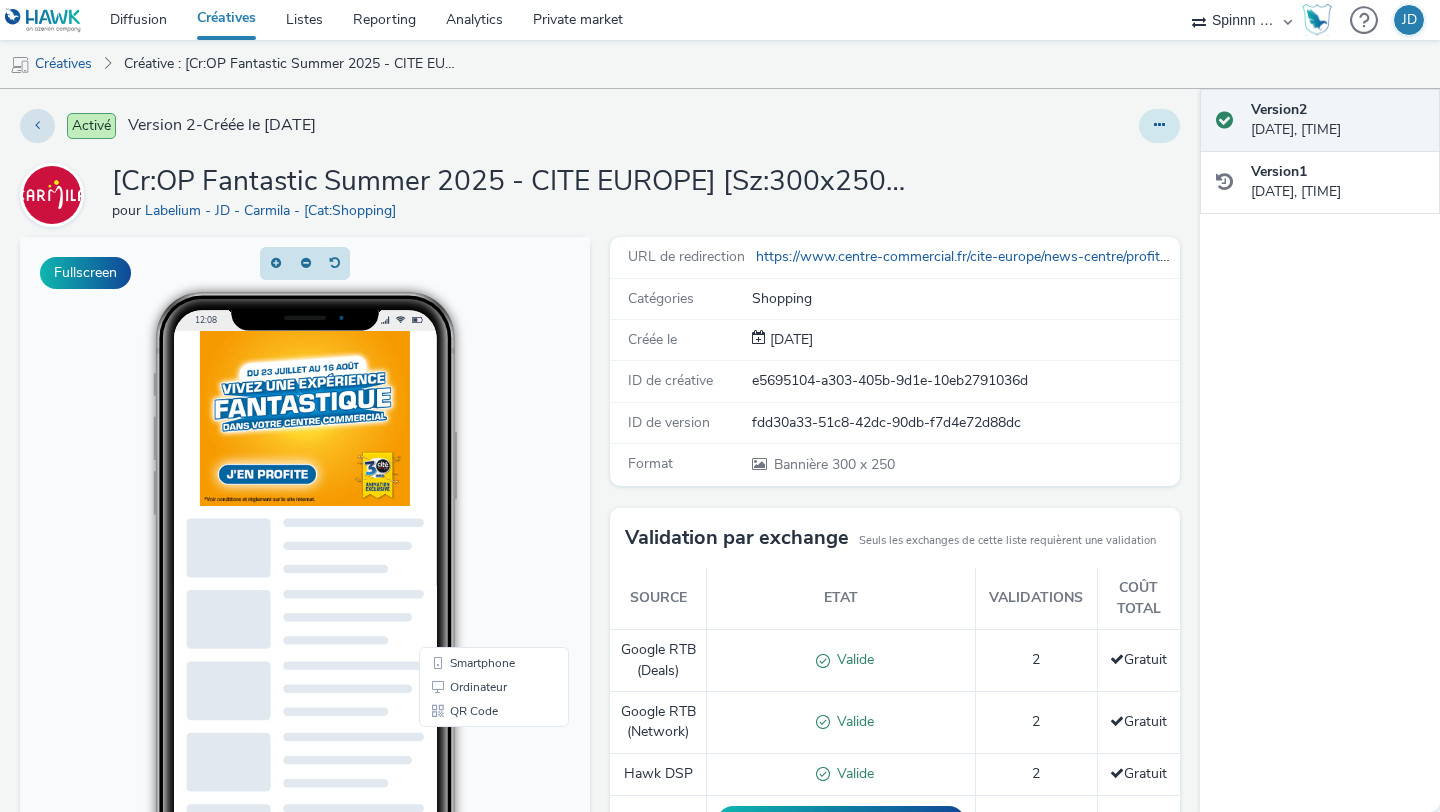 click at bounding box center (1159, 125) 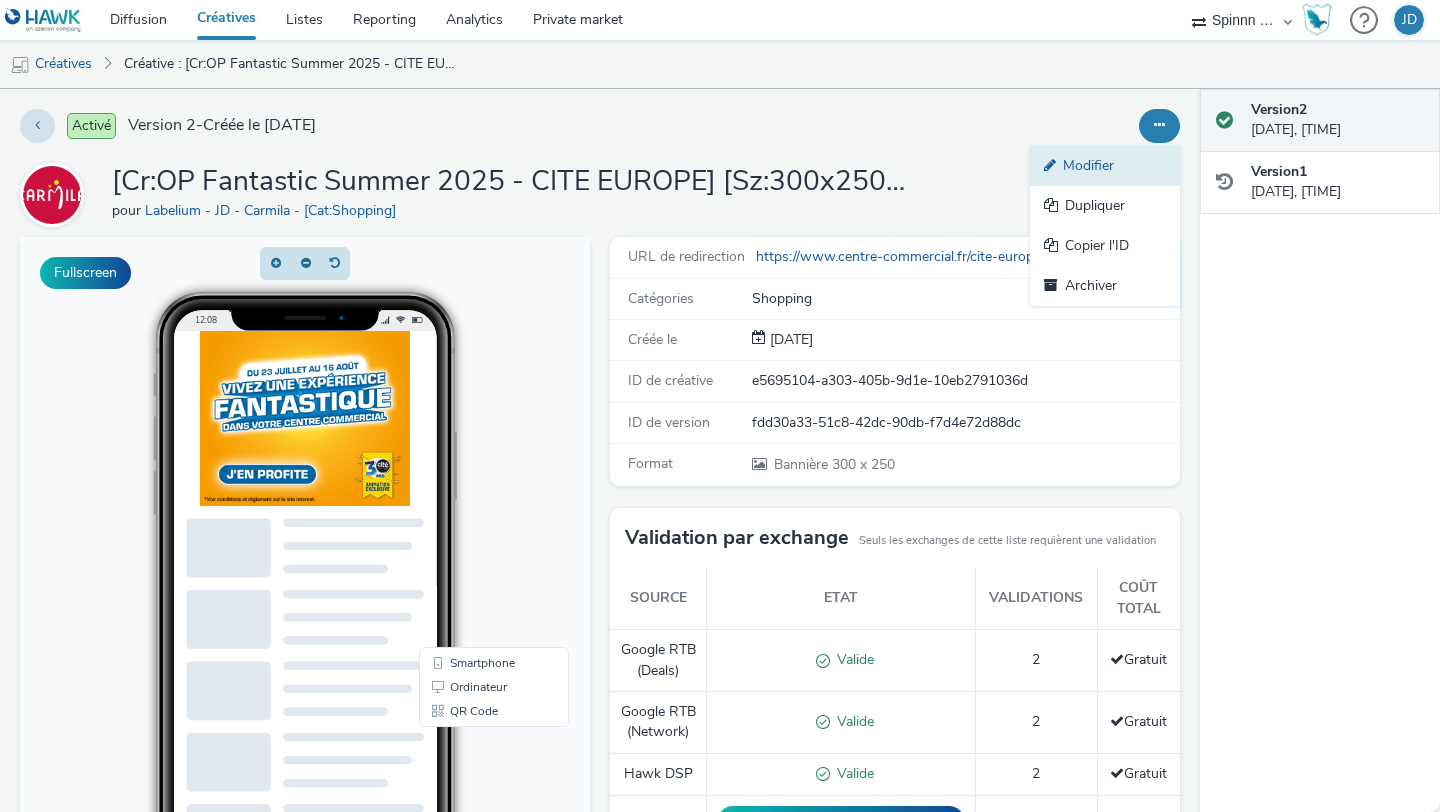 click on "Modifier" at bounding box center [1105, 166] 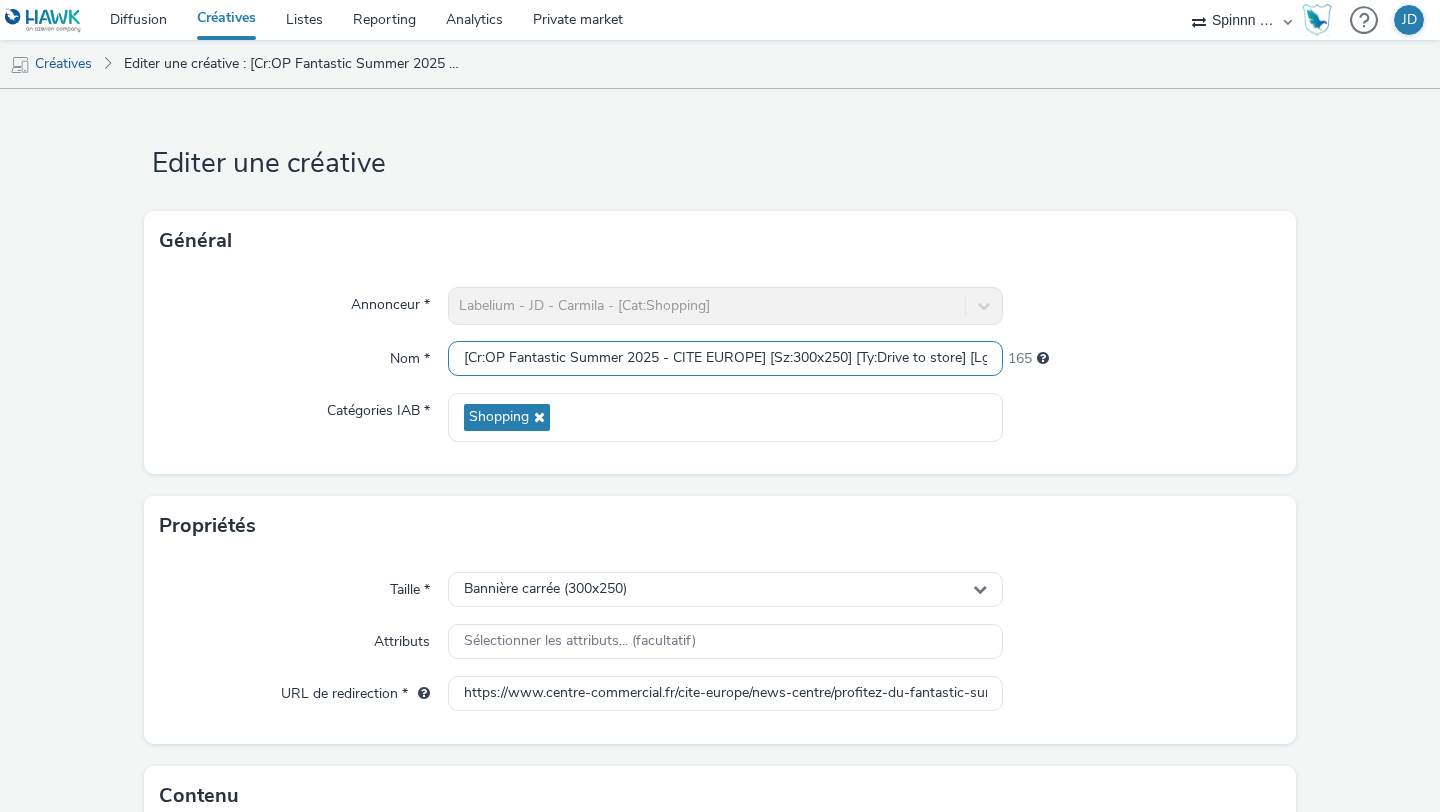 scroll, scrollTop: 0, scrollLeft: 62, axis: horizontal 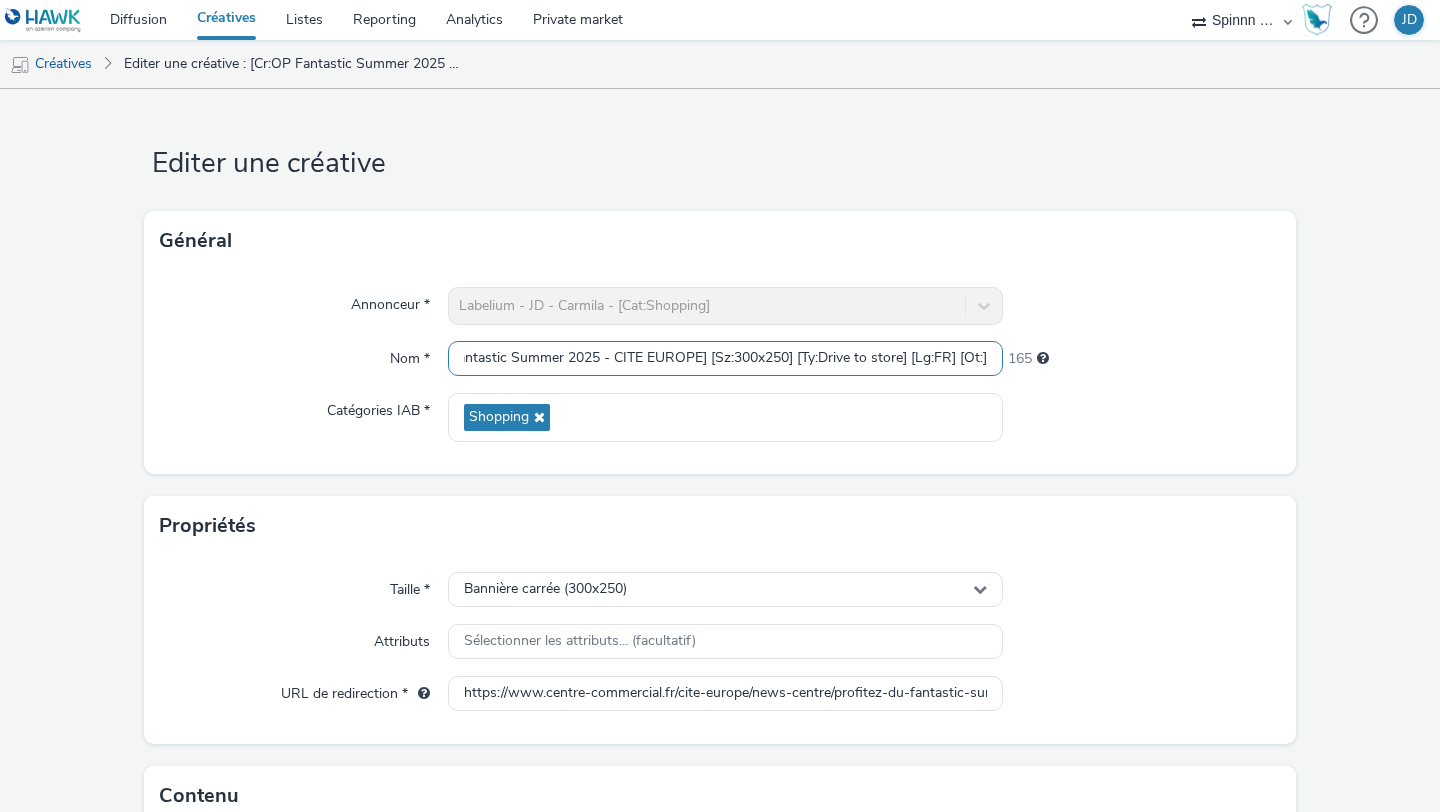 drag, startPoint x: 896, startPoint y: 359, endPoint x: 1231, endPoint y: 372, distance: 335.25214 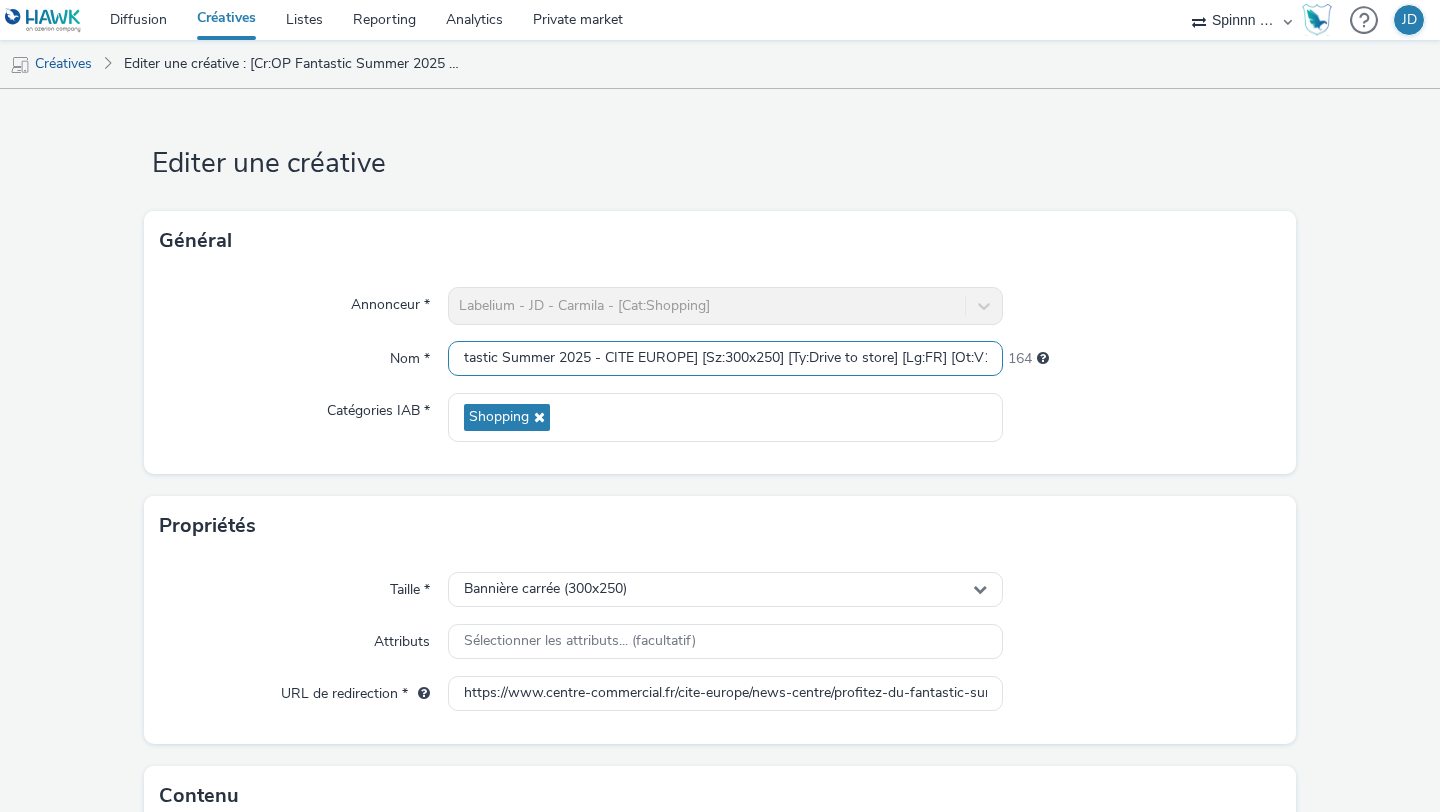 scroll, scrollTop: 0, scrollLeft: 76, axis: horizontal 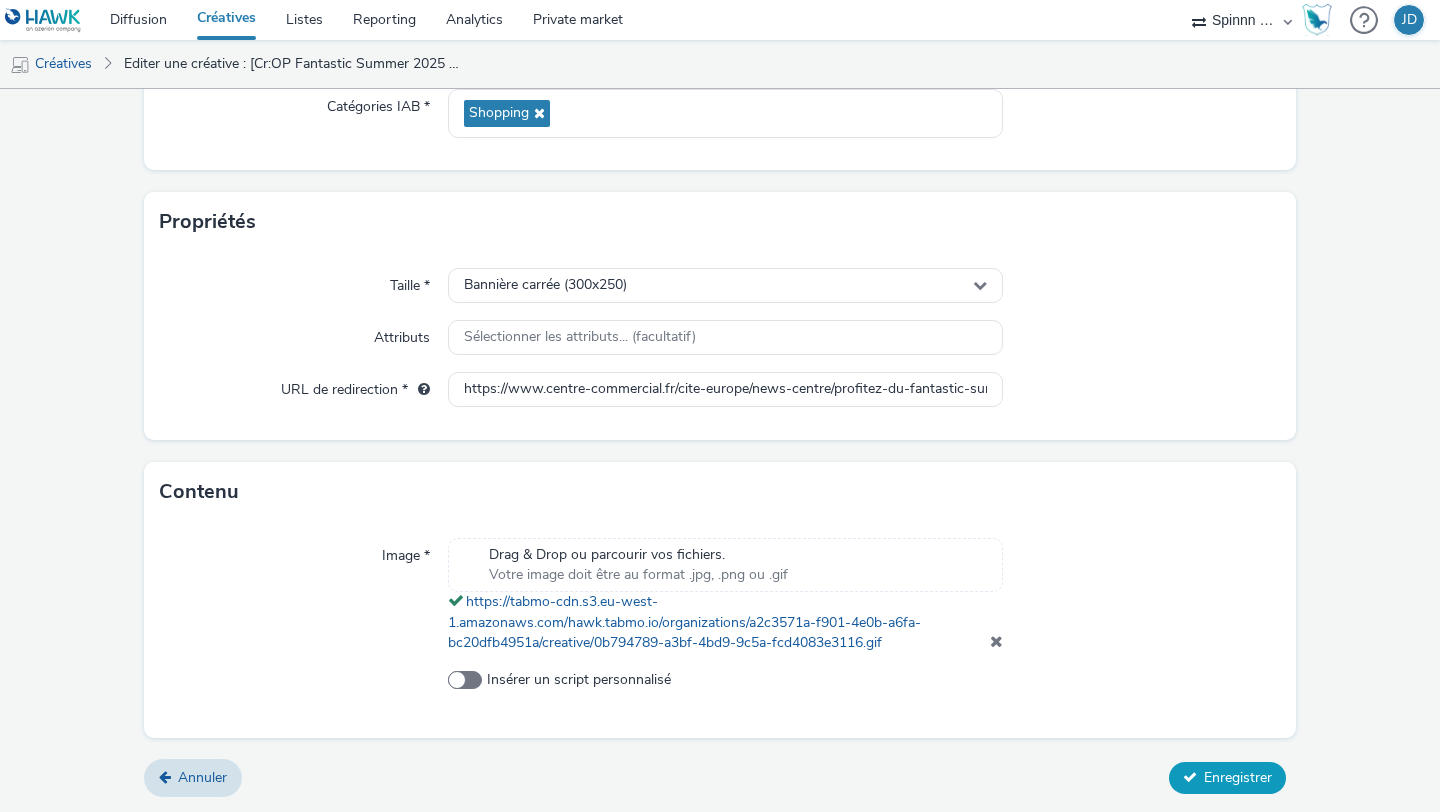 type on "[Cr:OP Fantastic Summer 2025 - CITE EUROPE] [Sz:300x250] [Ty:Drive to store] [Lg:FR] [Ot:V1]" 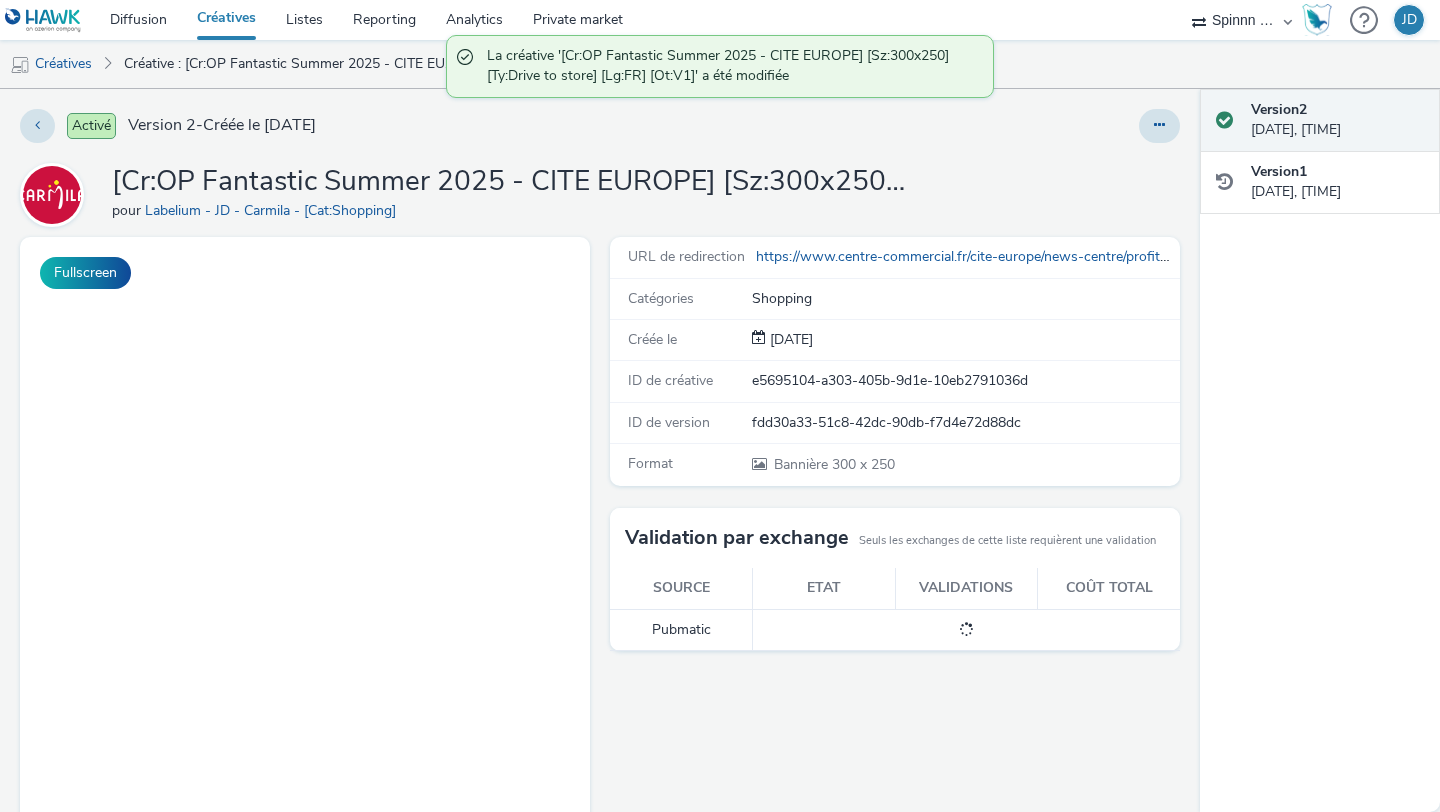 scroll, scrollTop: 0, scrollLeft: 0, axis: both 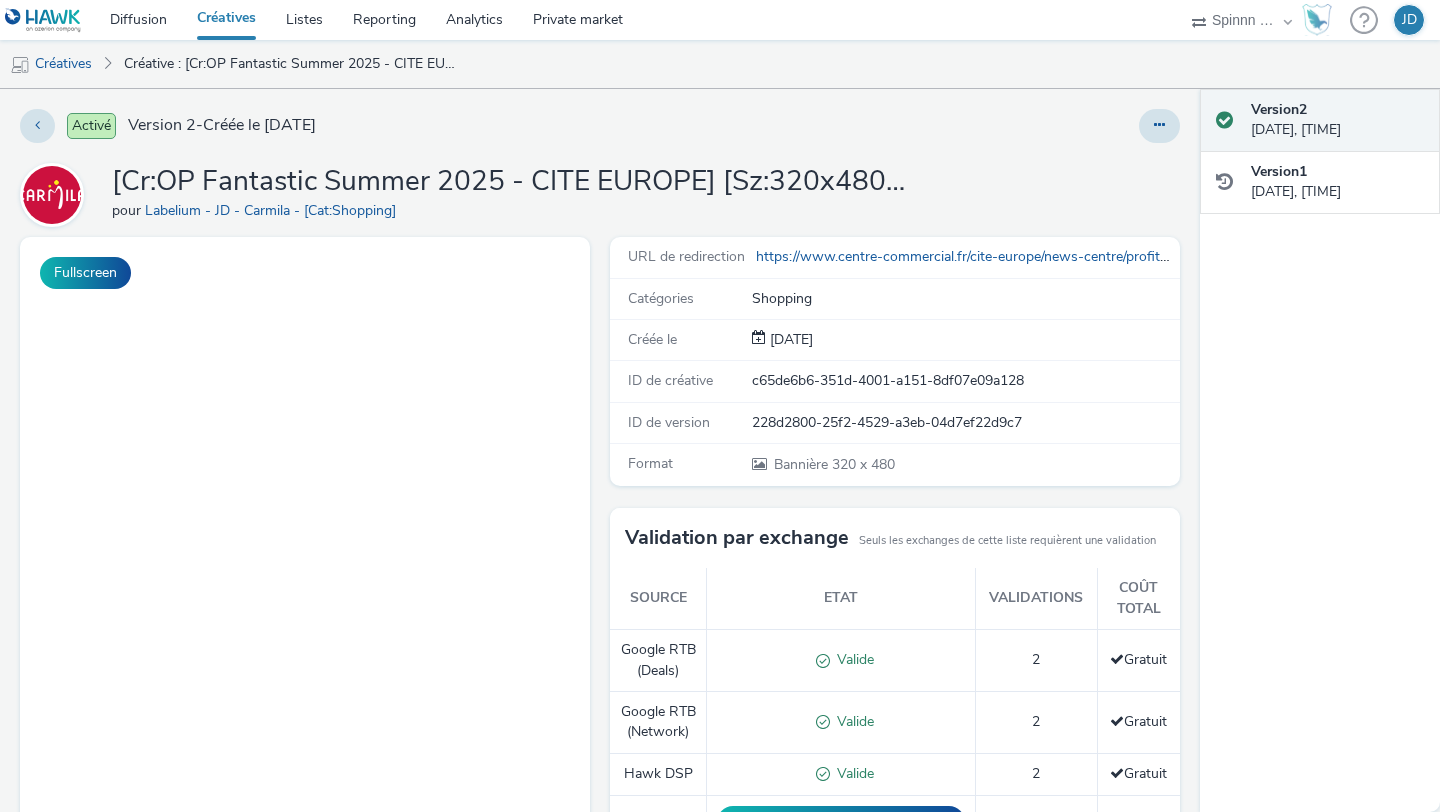 select on "3577b0fe-1e1b-4f05-a15f-27ee59b5ca2b" 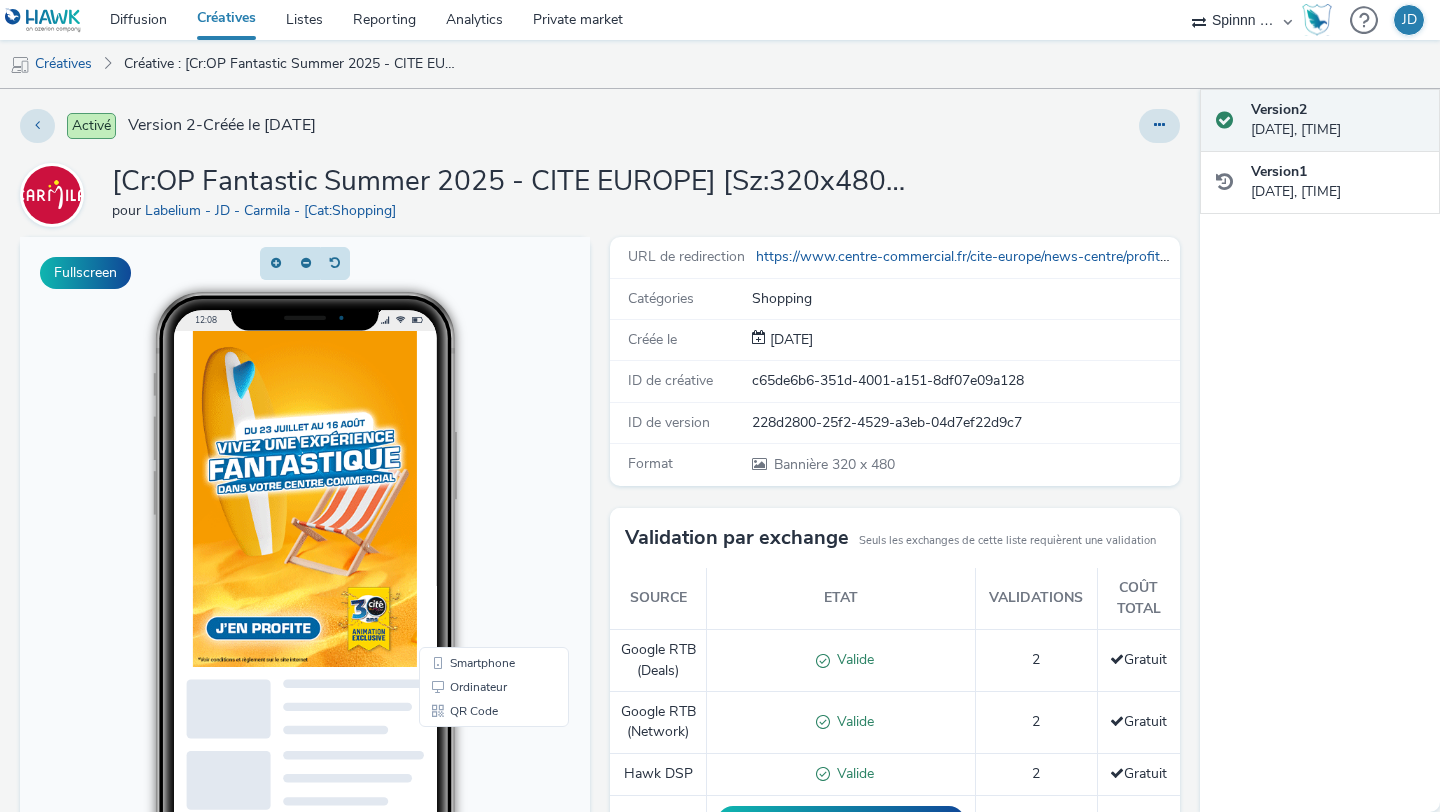 scroll, scrollTop: 0, scrollLeft: 0, axis: both 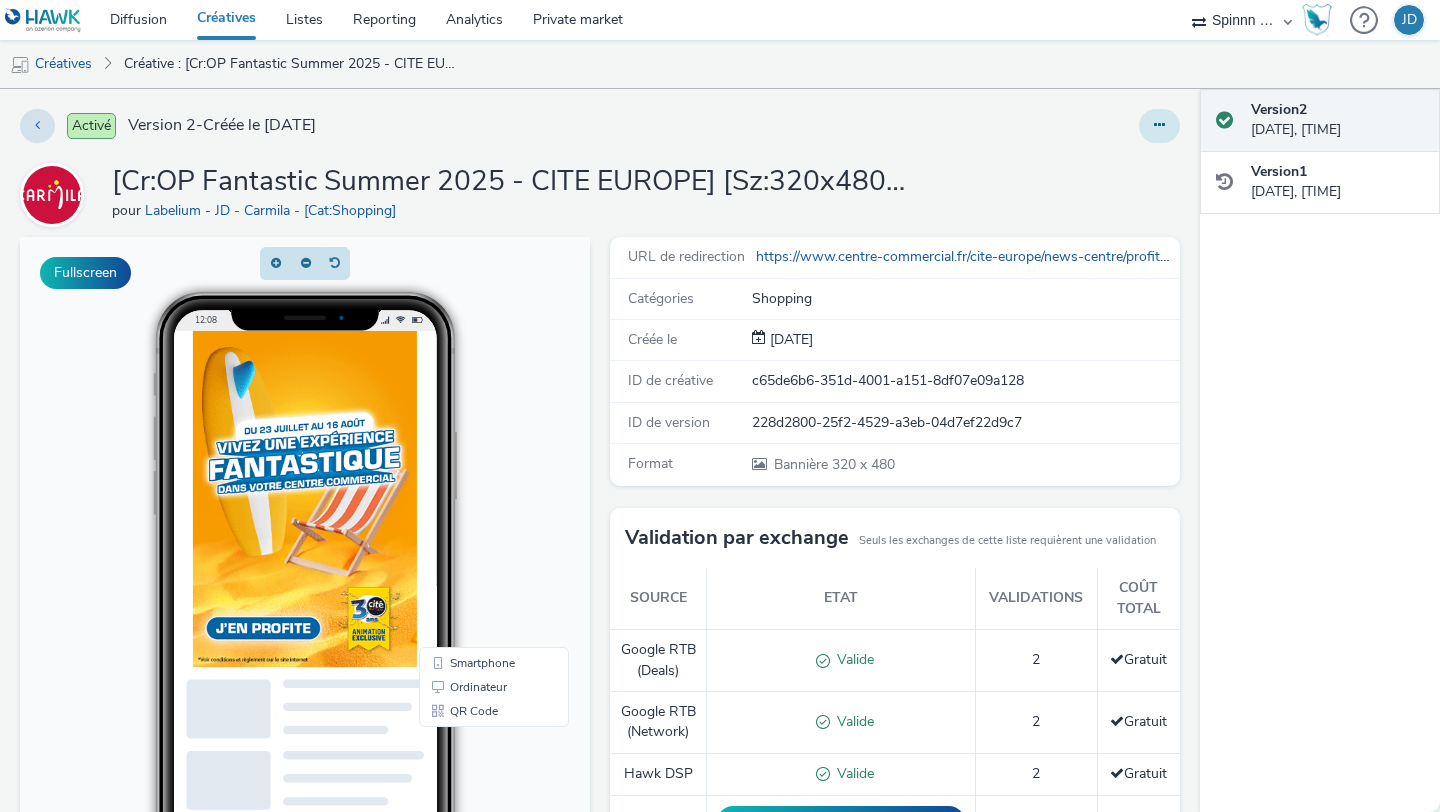 click at bounding box center [1159, 125] 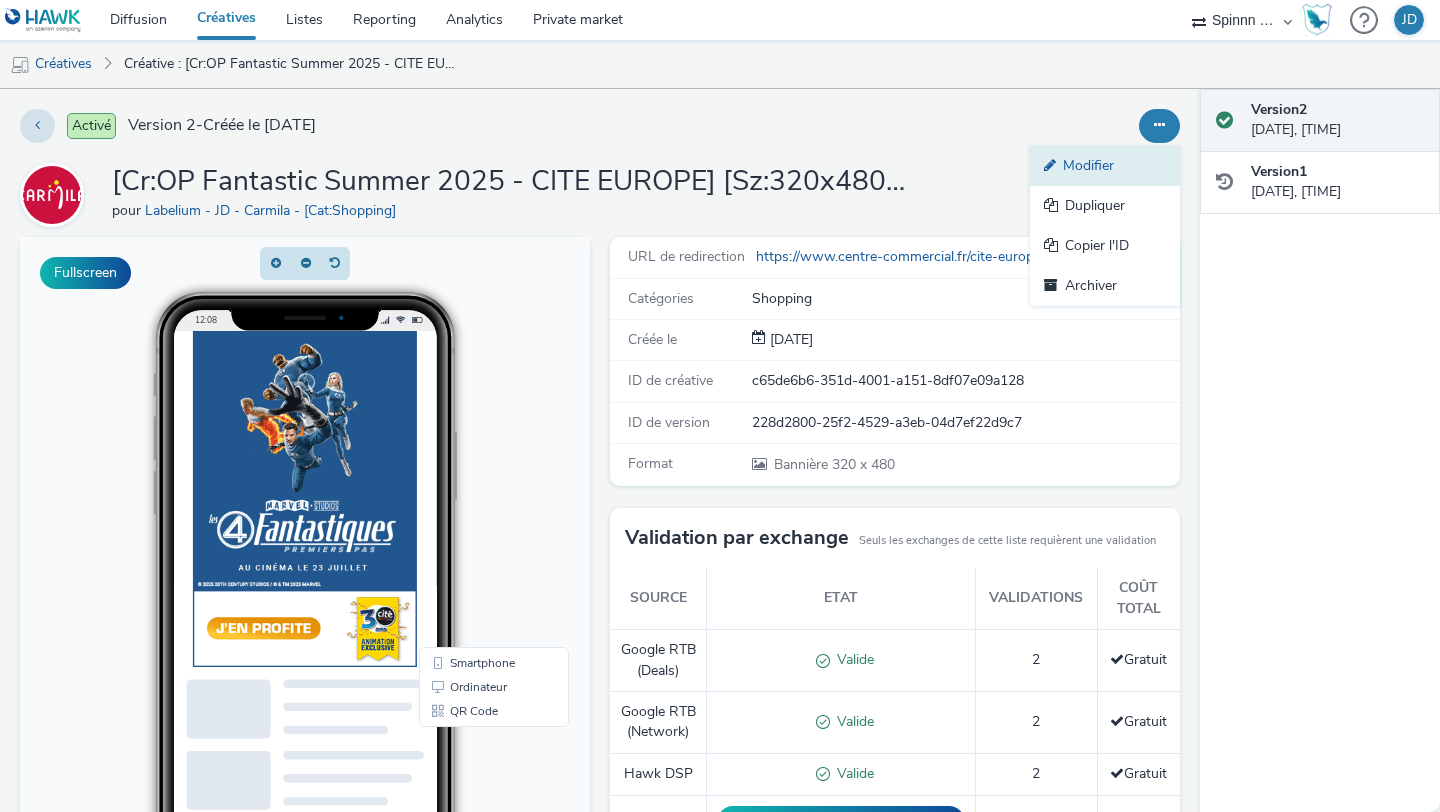 click on "Modifier" at bounding box center [1105, 166] 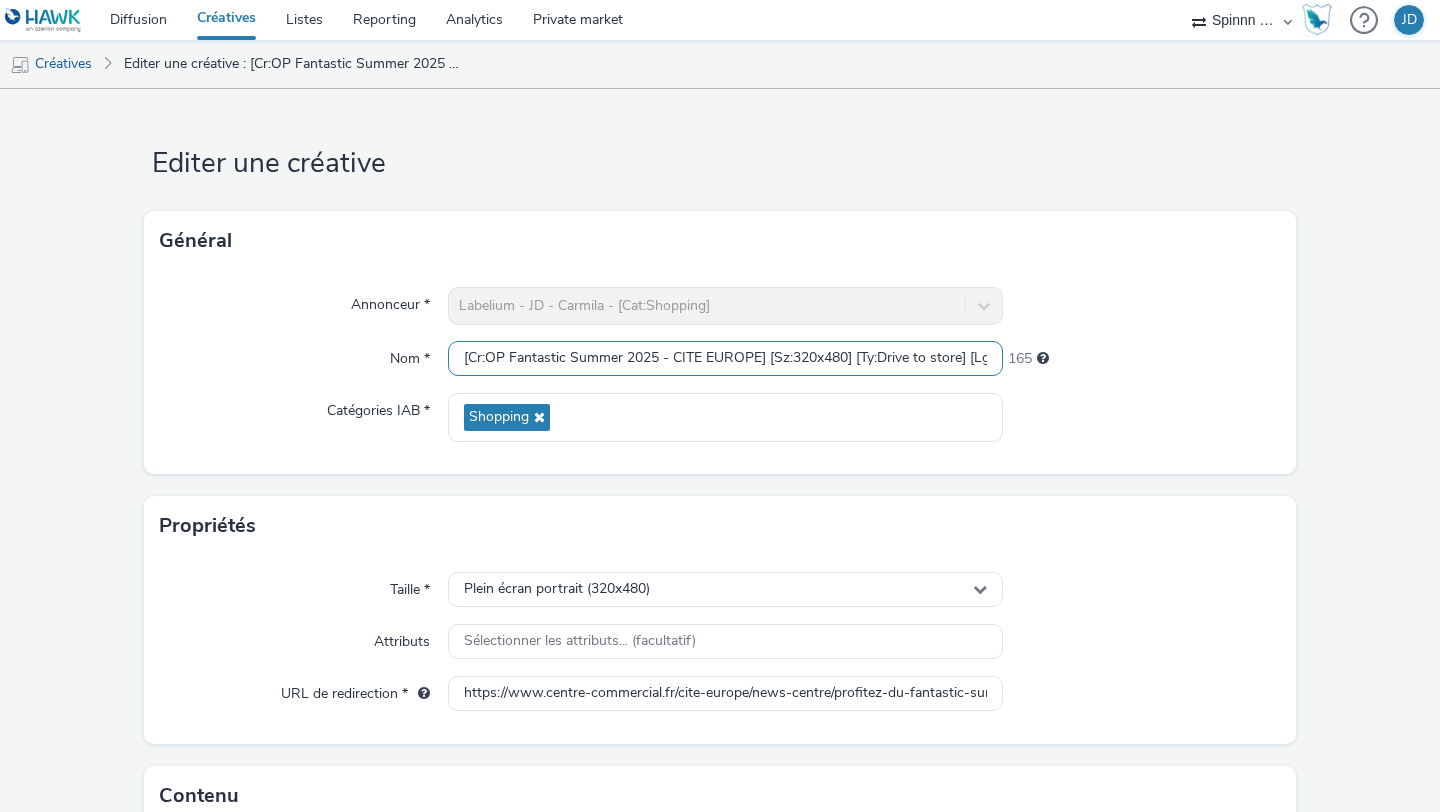 scroll, scrollTop: 0, scrollLeft: 62, axis: horizontal 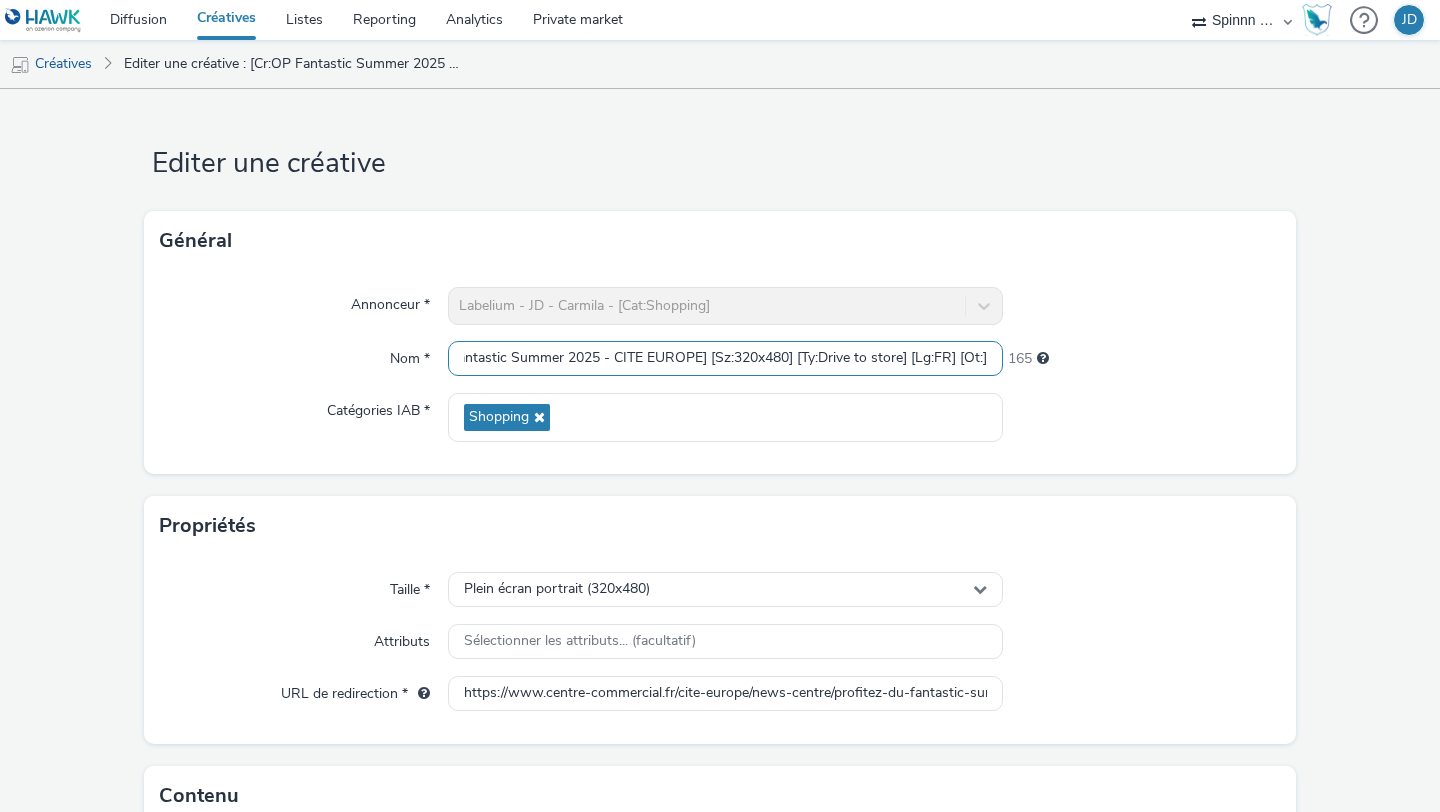 drag, startPoint x: 902, startPoint y: 357, endPoint x: 1235, endPoint y: 357, distance: 333 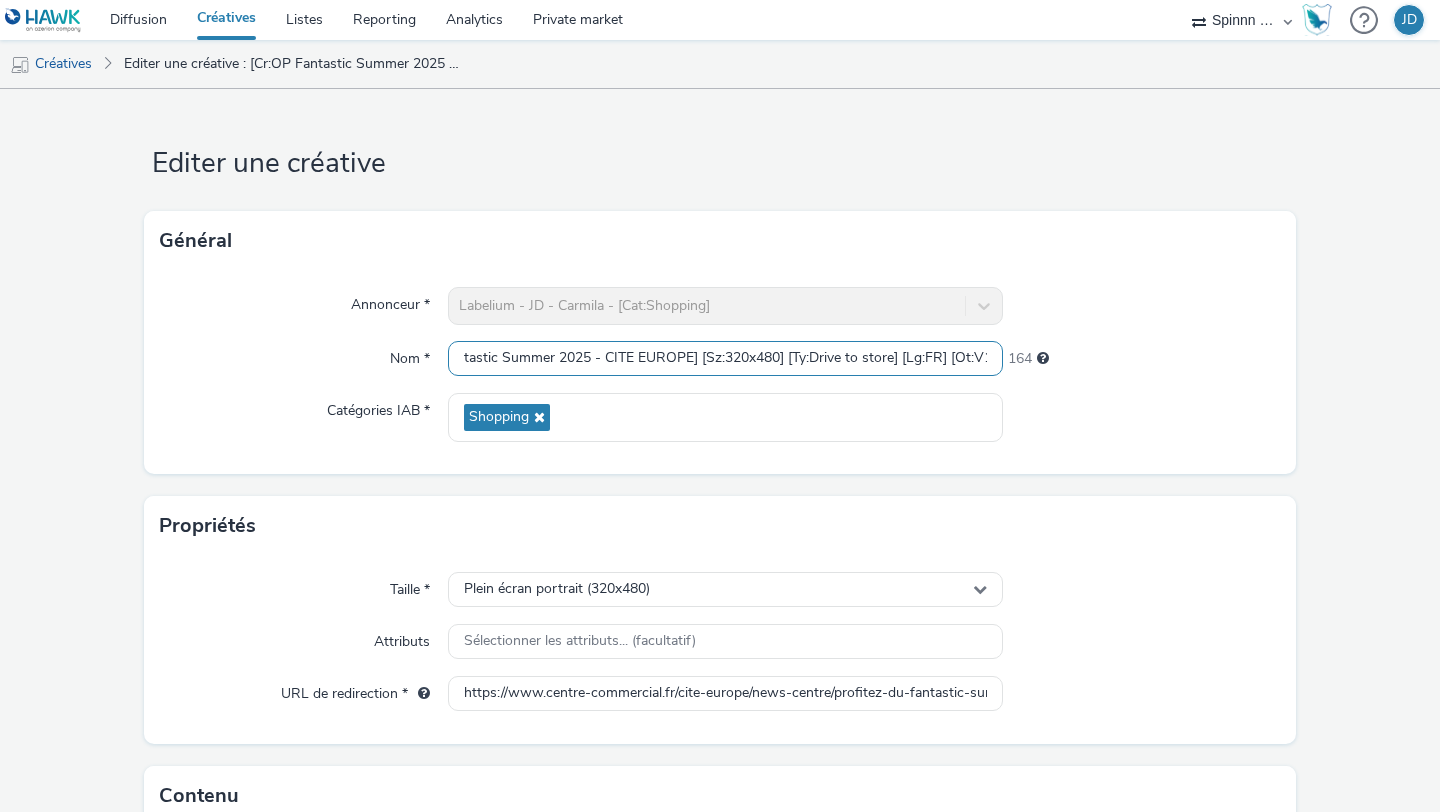 scroll, scrollTop: 0, scrollLeft: 76, axis: horizontal 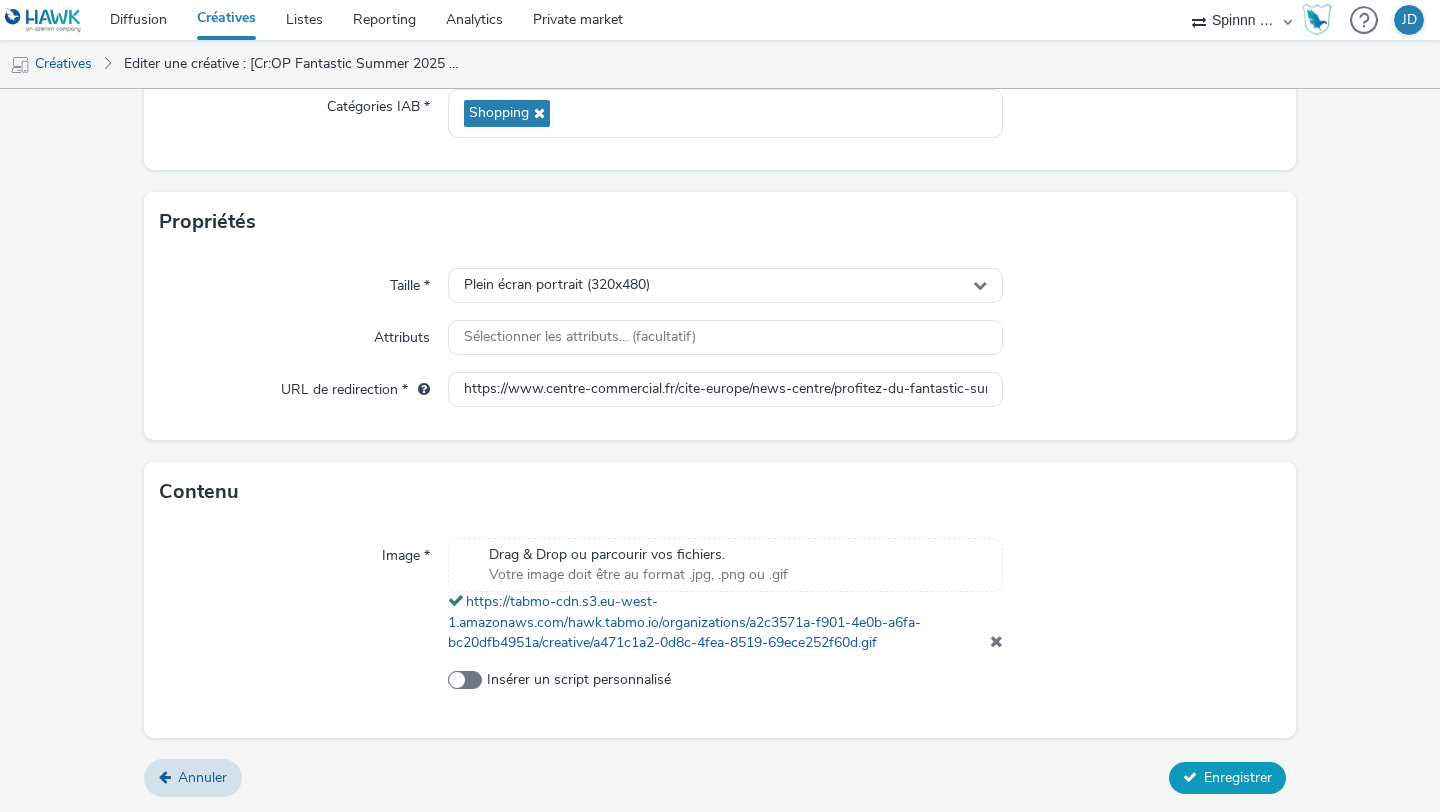 type on "[Cr:OP Fantastic Summer 2025 - CITE EUROPE] [Sz:320x480] [Ty:Drive to store] [Lg:FR] [Ot:V1]" 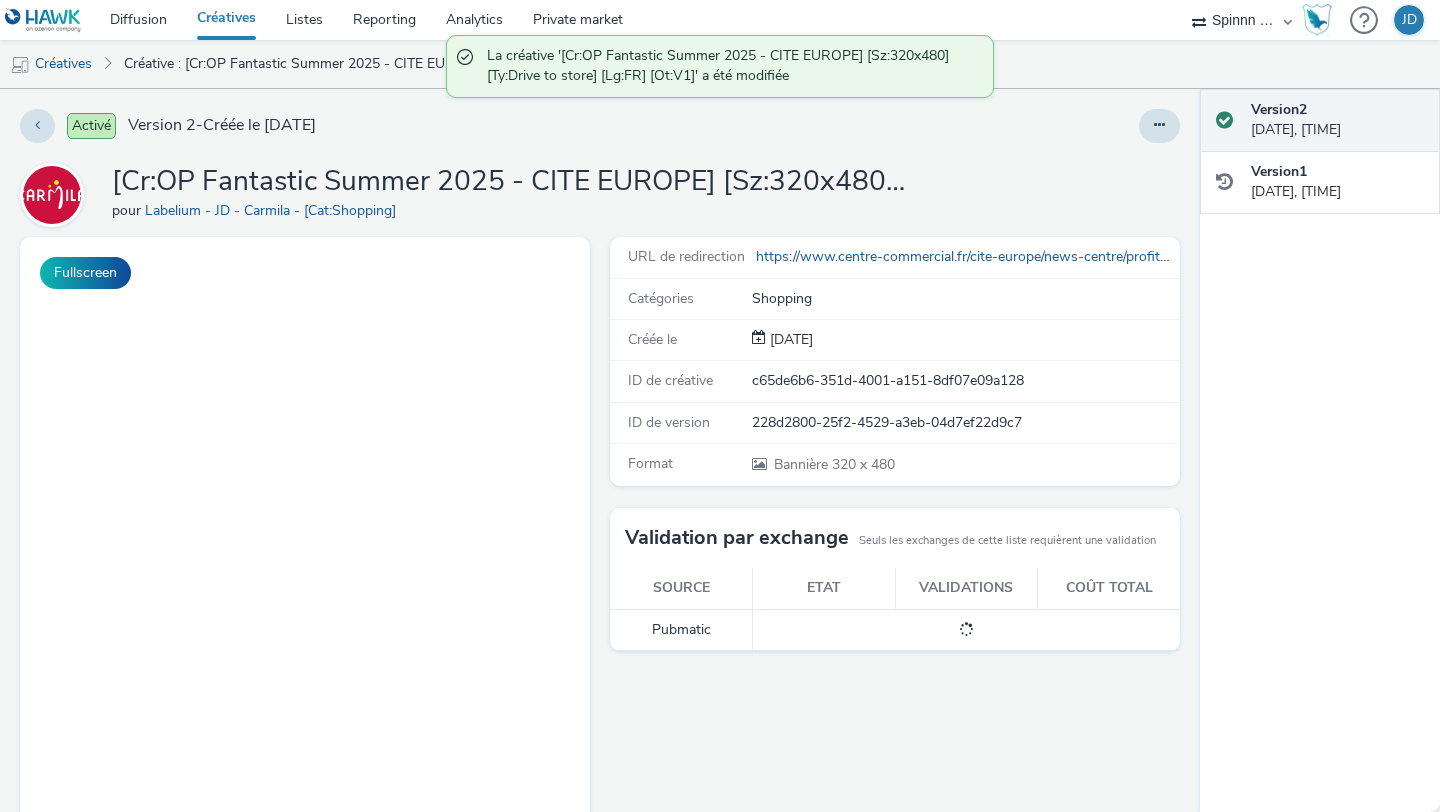 scroll, scrollTop: 0, scrollLeft: 0, axis: both 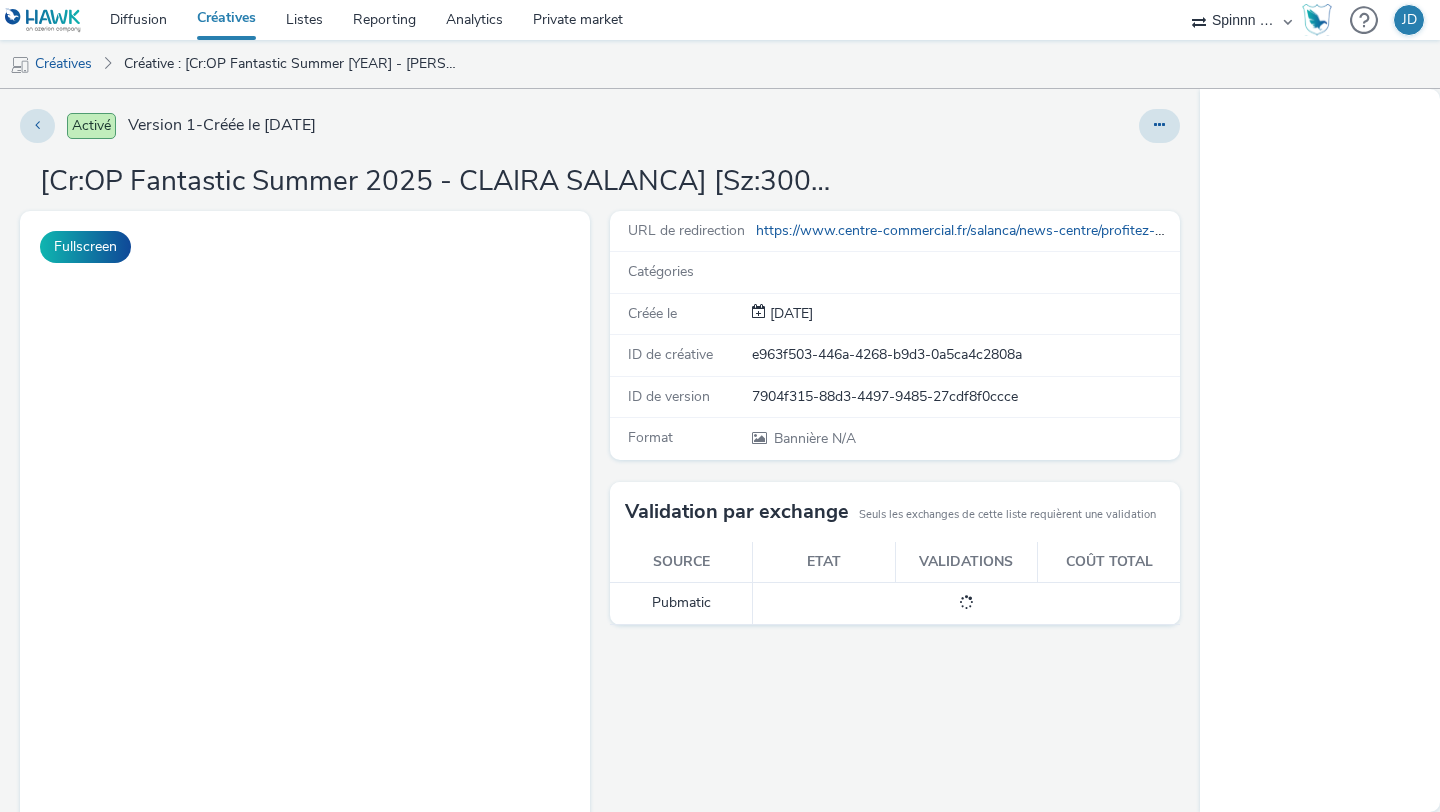 select on "3577b0fe-1e1b-4f05-a15f-27ee59b5ca2b" 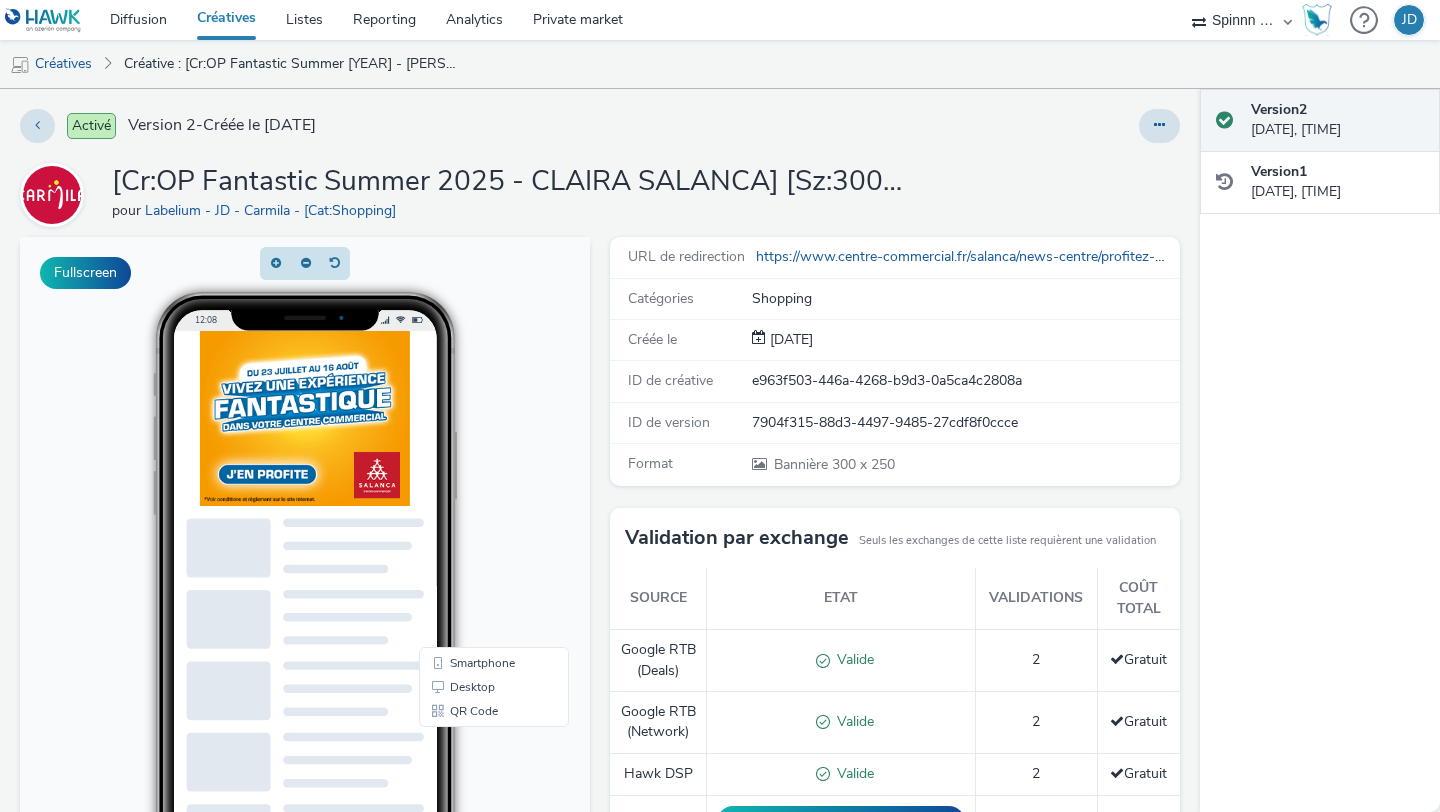 scroll, scrollTop: 0, scrollLeft: 0, axis: both 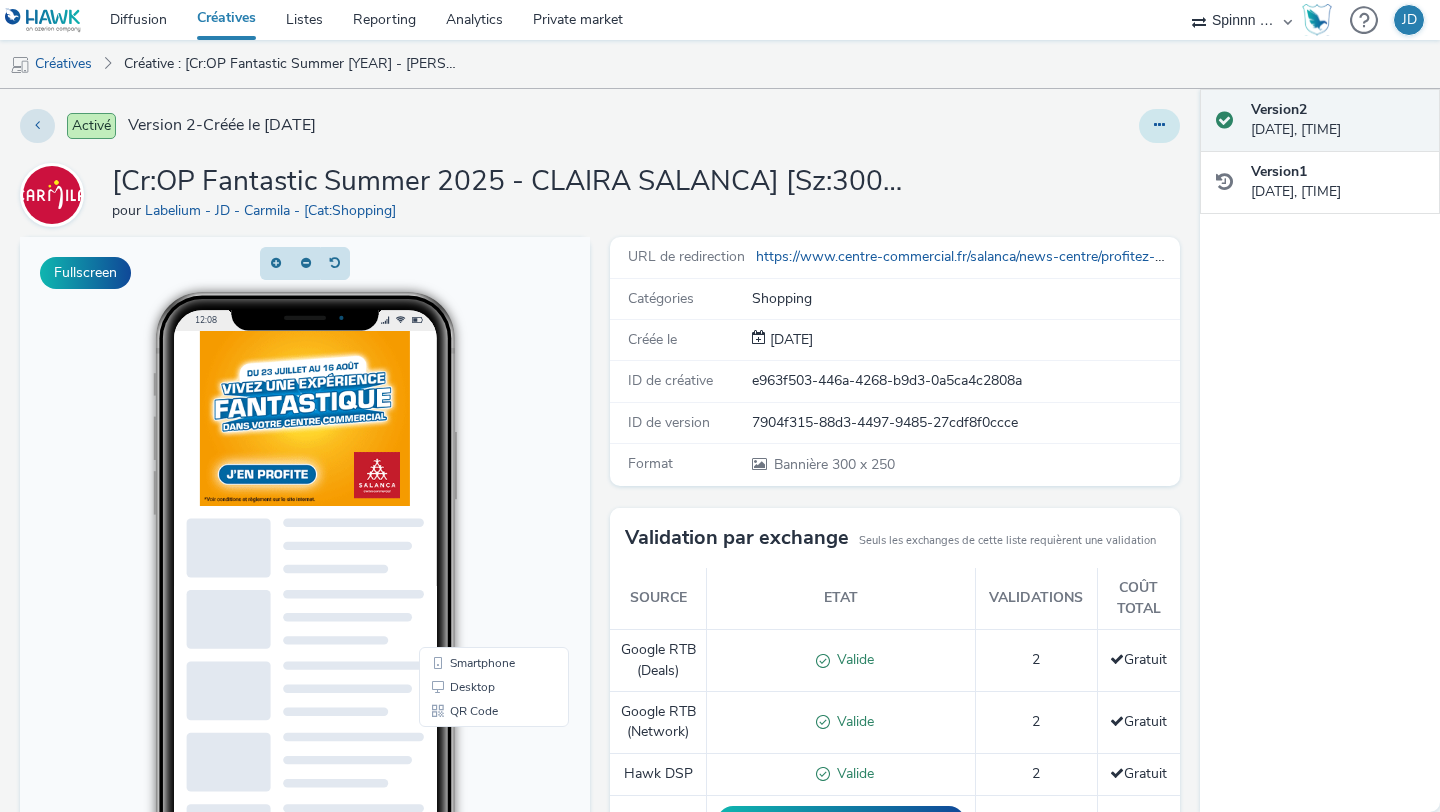 click at bounding box center (1159, 126) 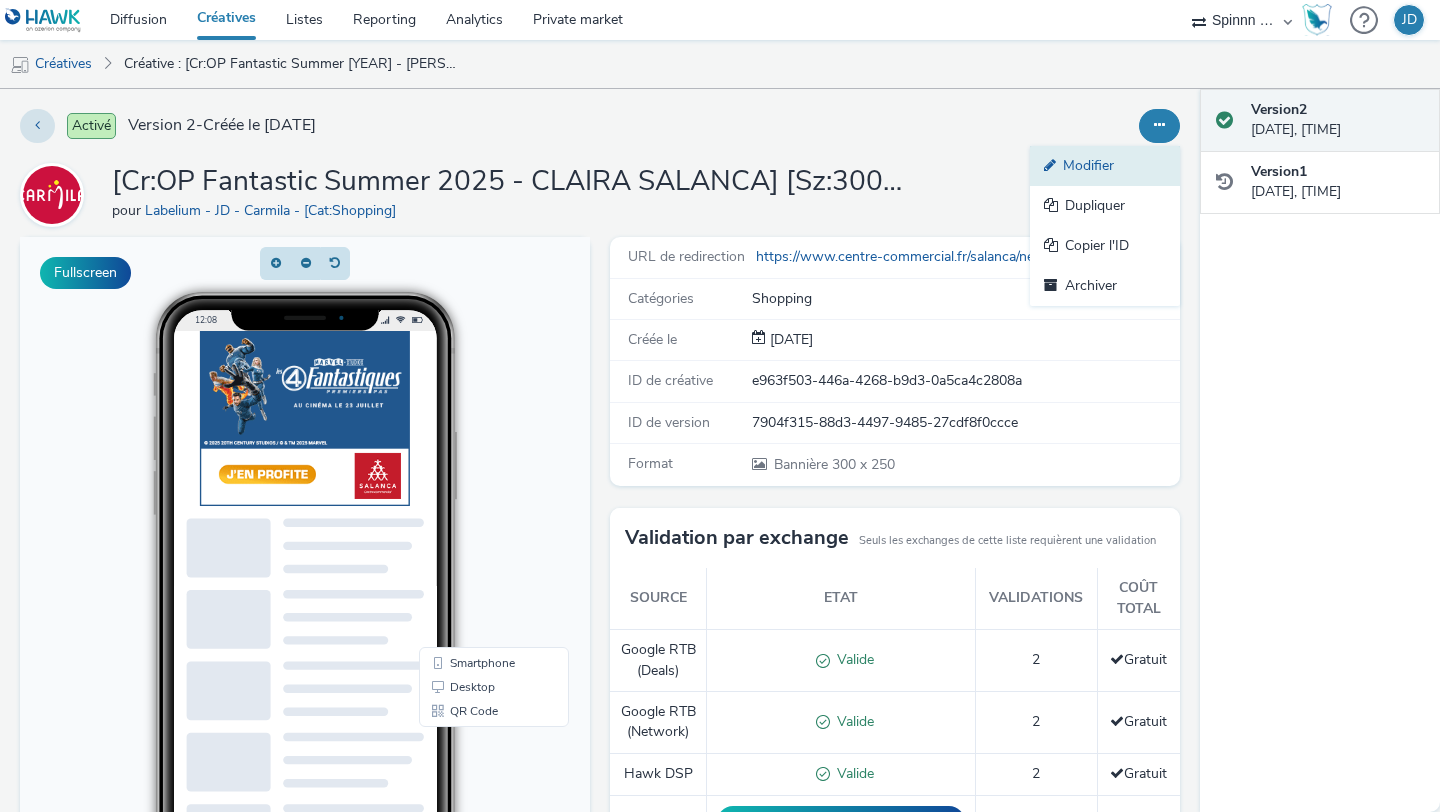 click on "Modifier" at bounding box center (1105, 166) 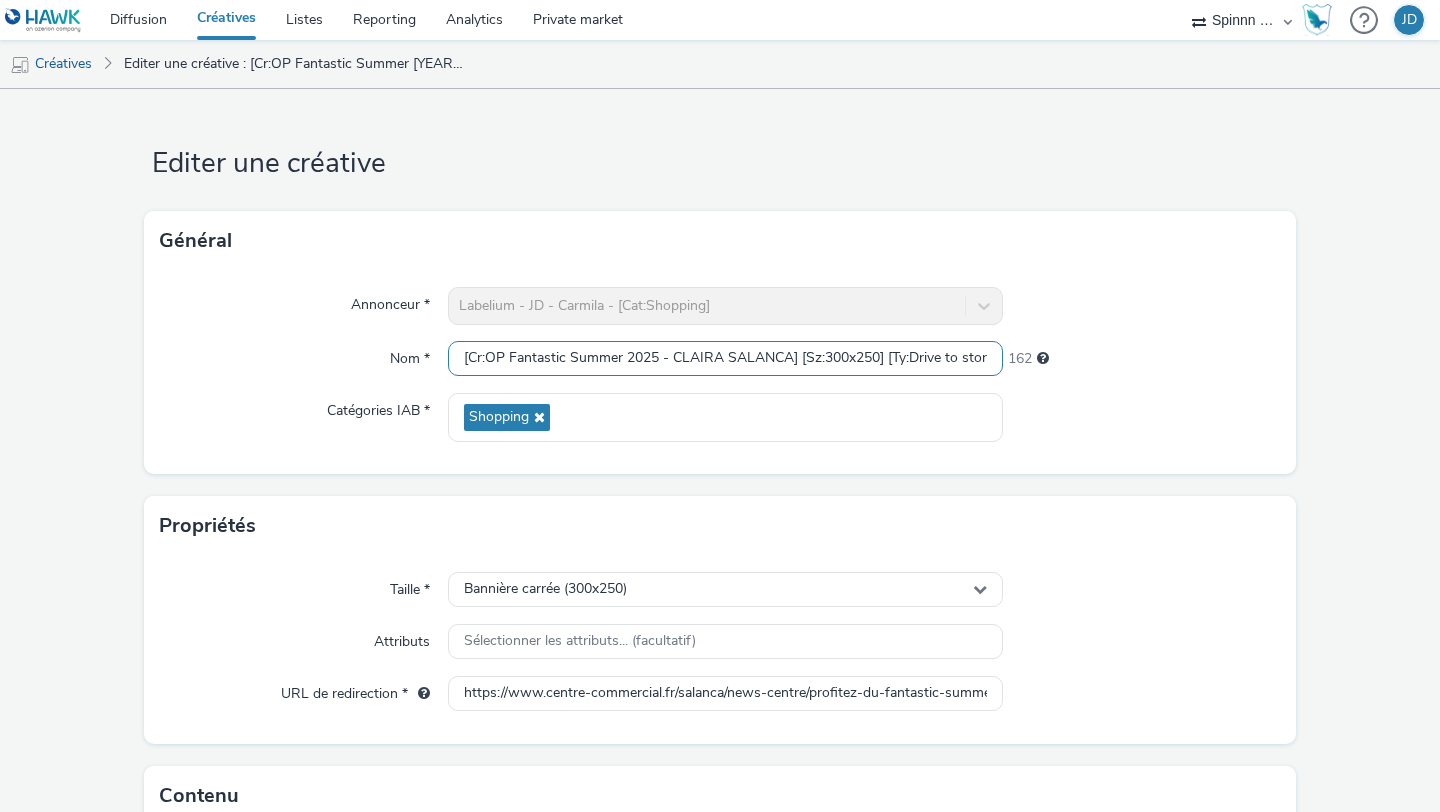click on "[Cr:OP Fantastic Summer 2025 - CLAIRA SALANCA] [Sz:300x250] [Ty:Drive to store] [Lg:FR] [Ot:]" at bounding box center (725, 358) 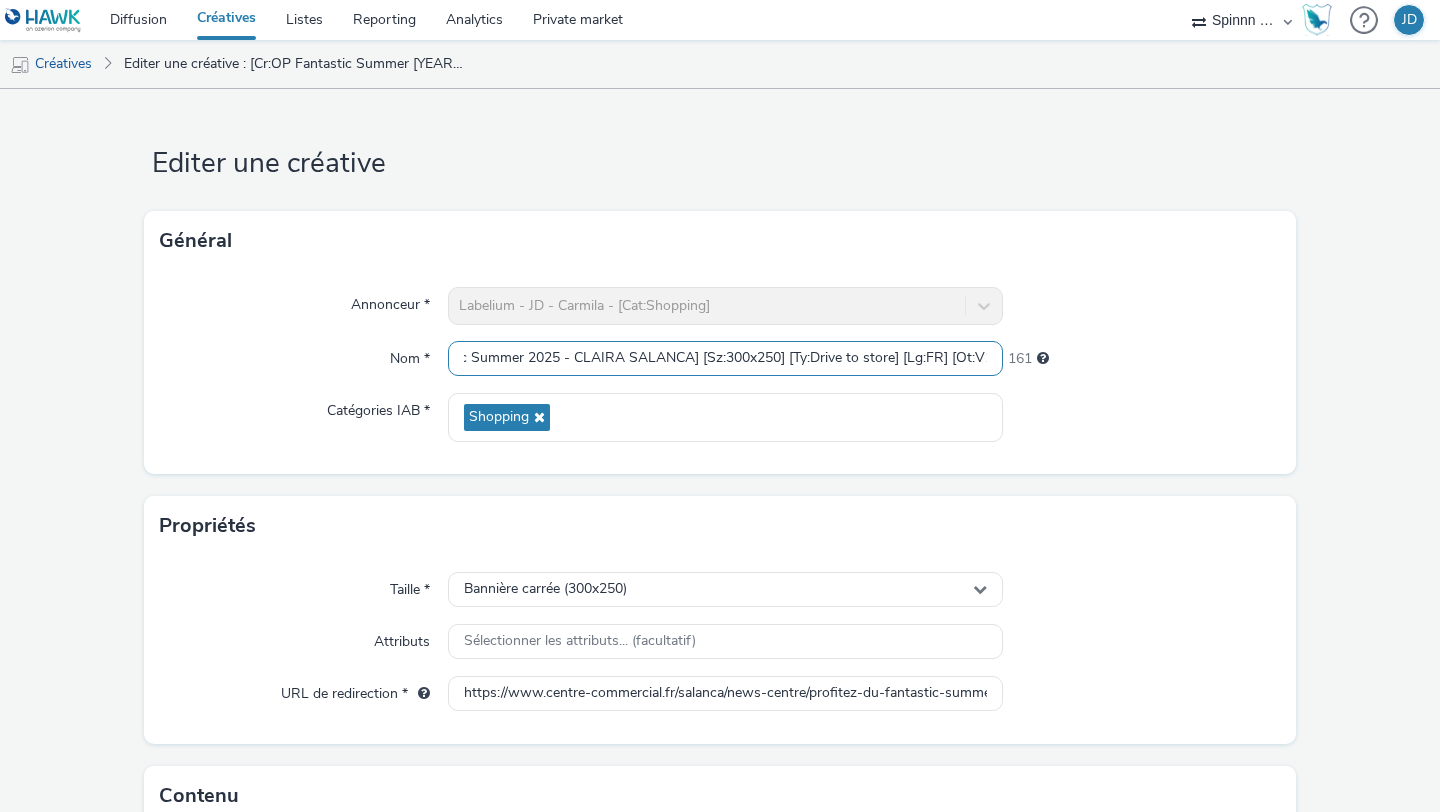 scroll, scrollTop: 0, scrollLeft: 107, axis: horizontal 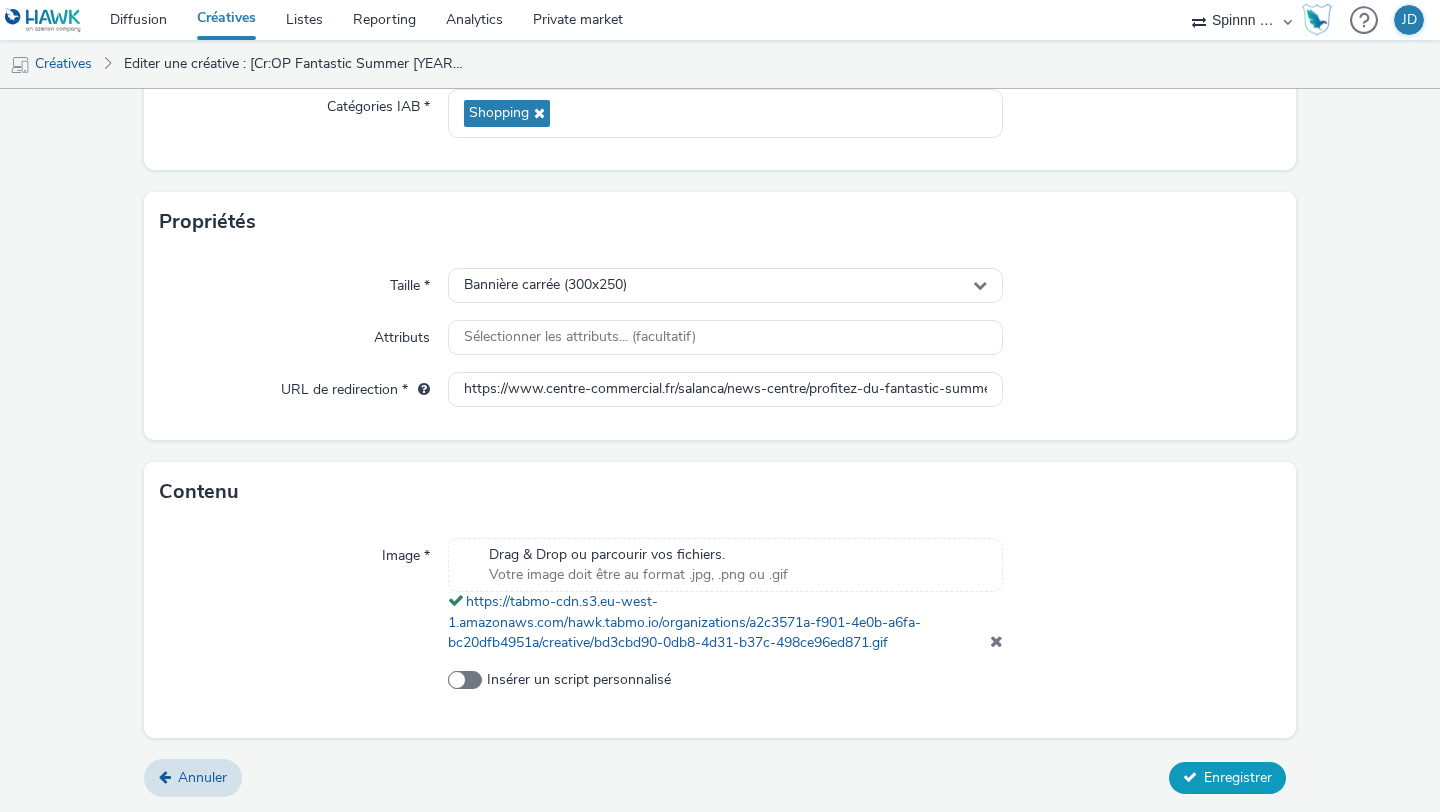 type on "[Cr:OP Fantastic Summer 2025 - CLAIRA SALANCA] [Sz:300x250] [Ty:Drive to store] [Lg:FR] [Ot:V1]" 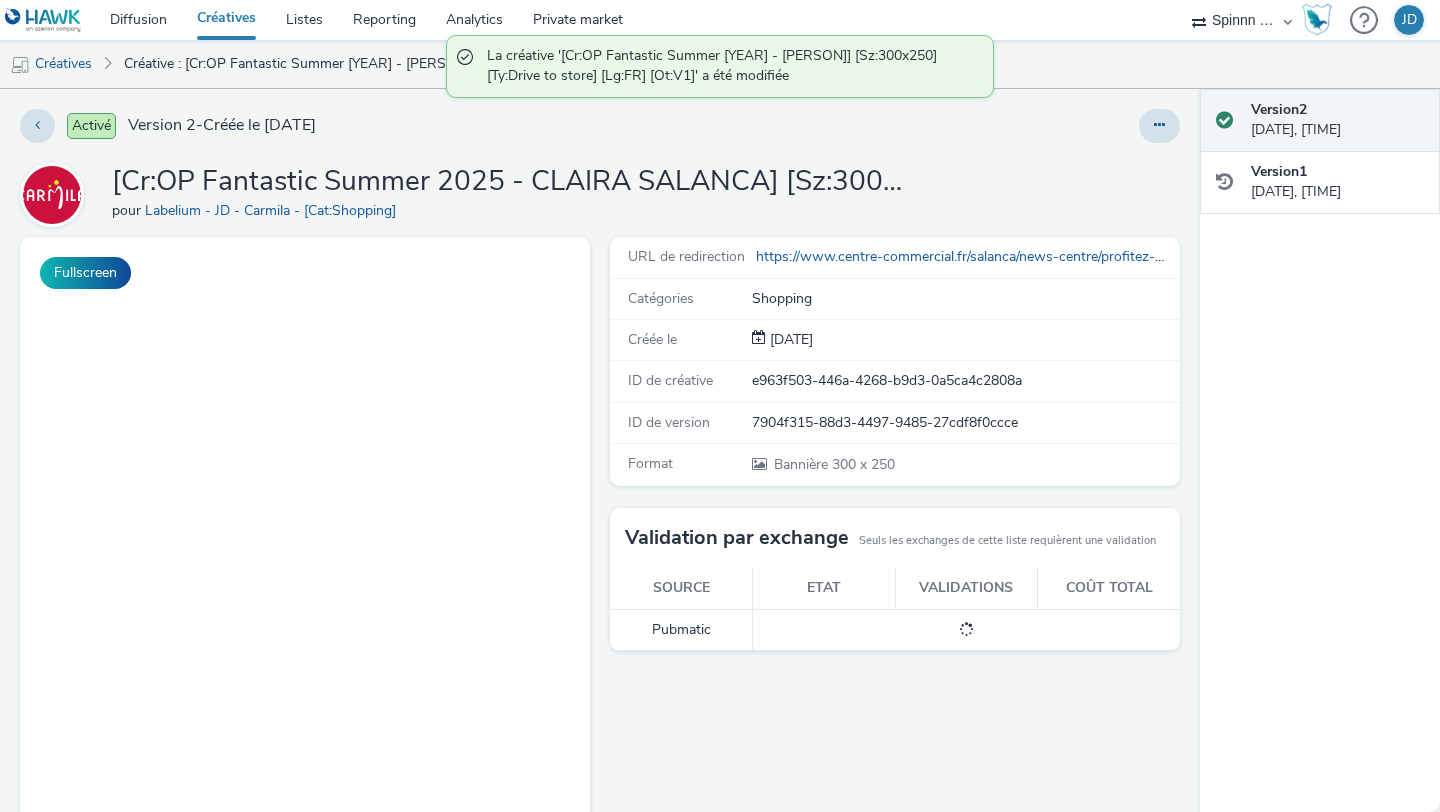 scroll, scrollTop: 0, scrollLeft: 0, axis: both 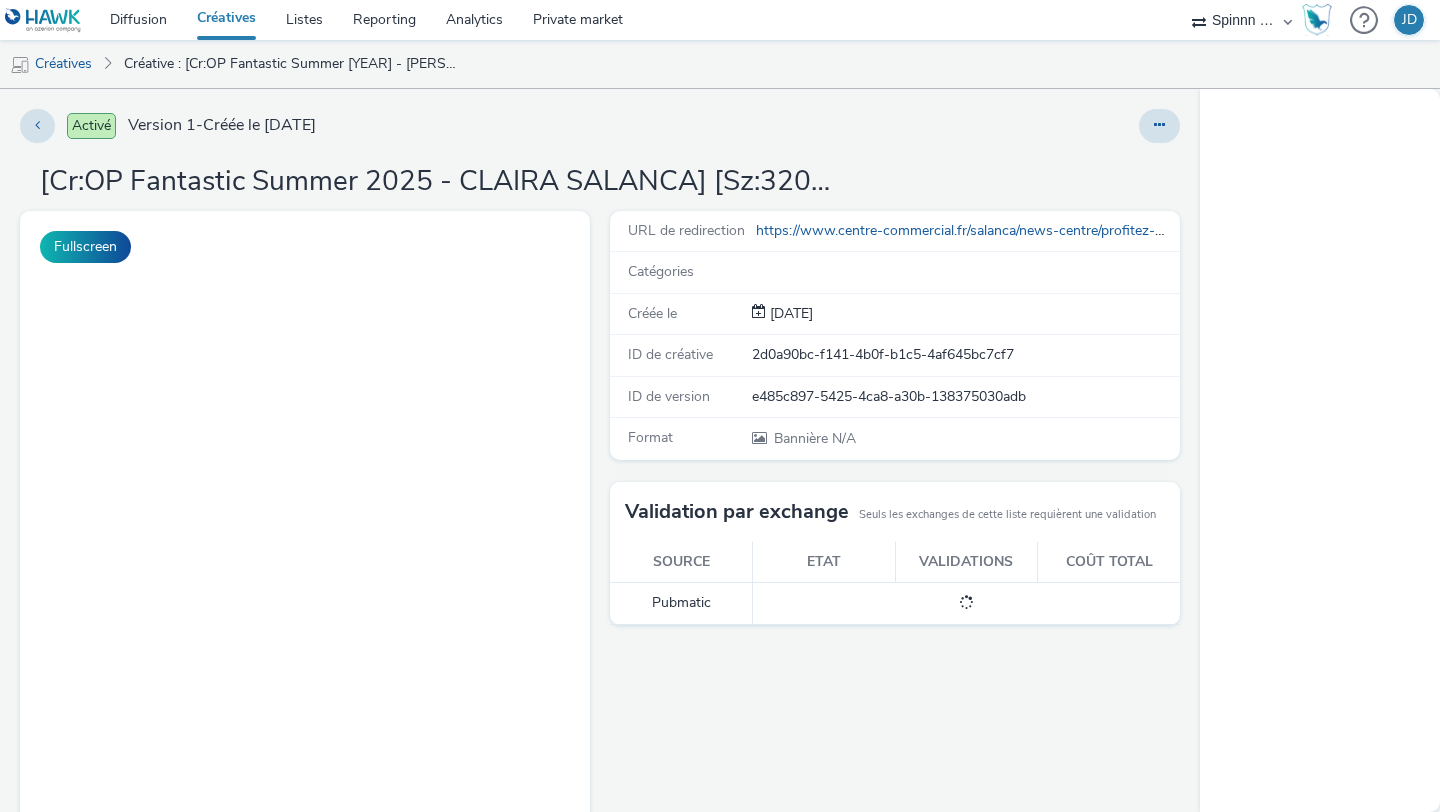 select on "3577b0fe-1e1b-4f05-a15f-27ee59b5ca2b" 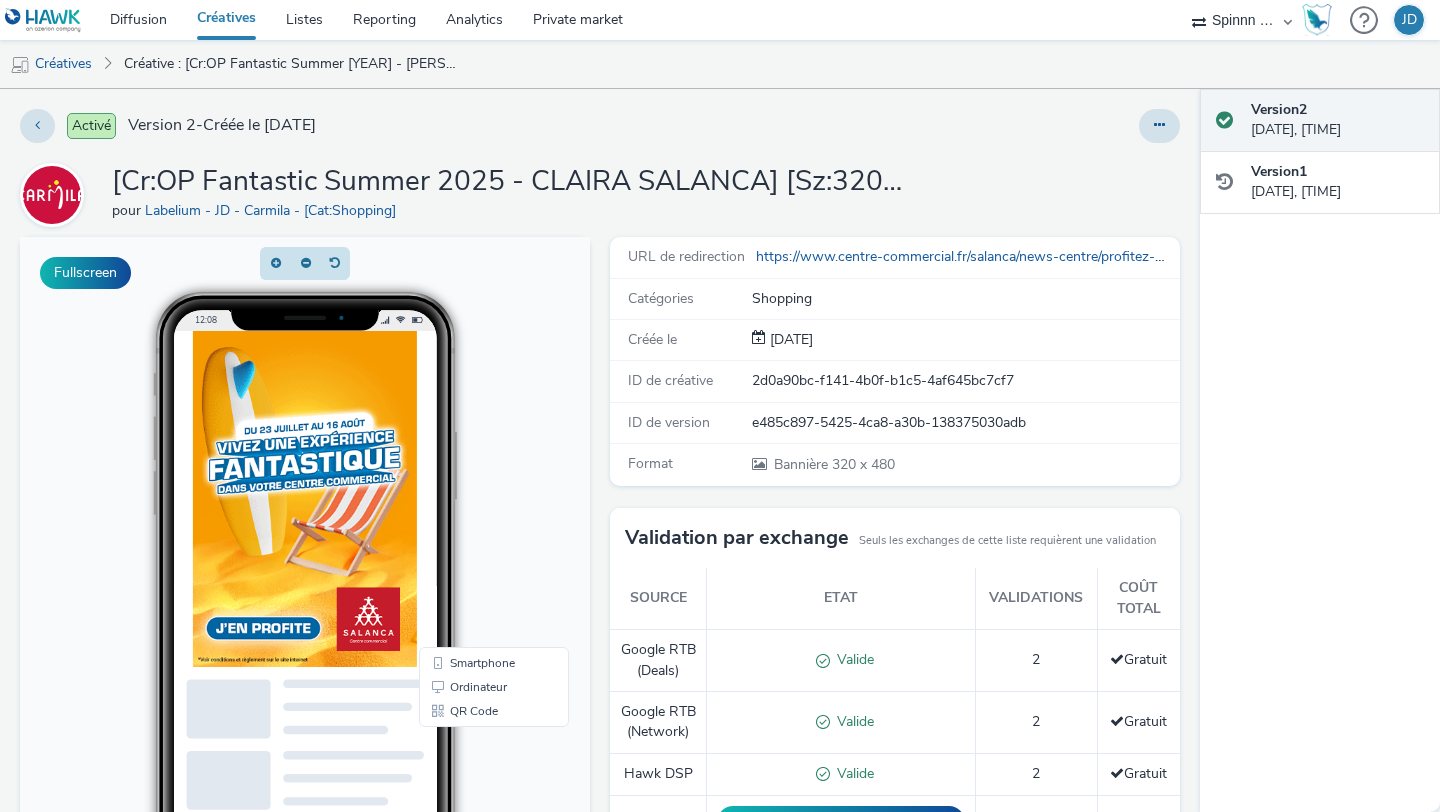scroll, scrollTop: 0, scrollLeft: 0, axis: both 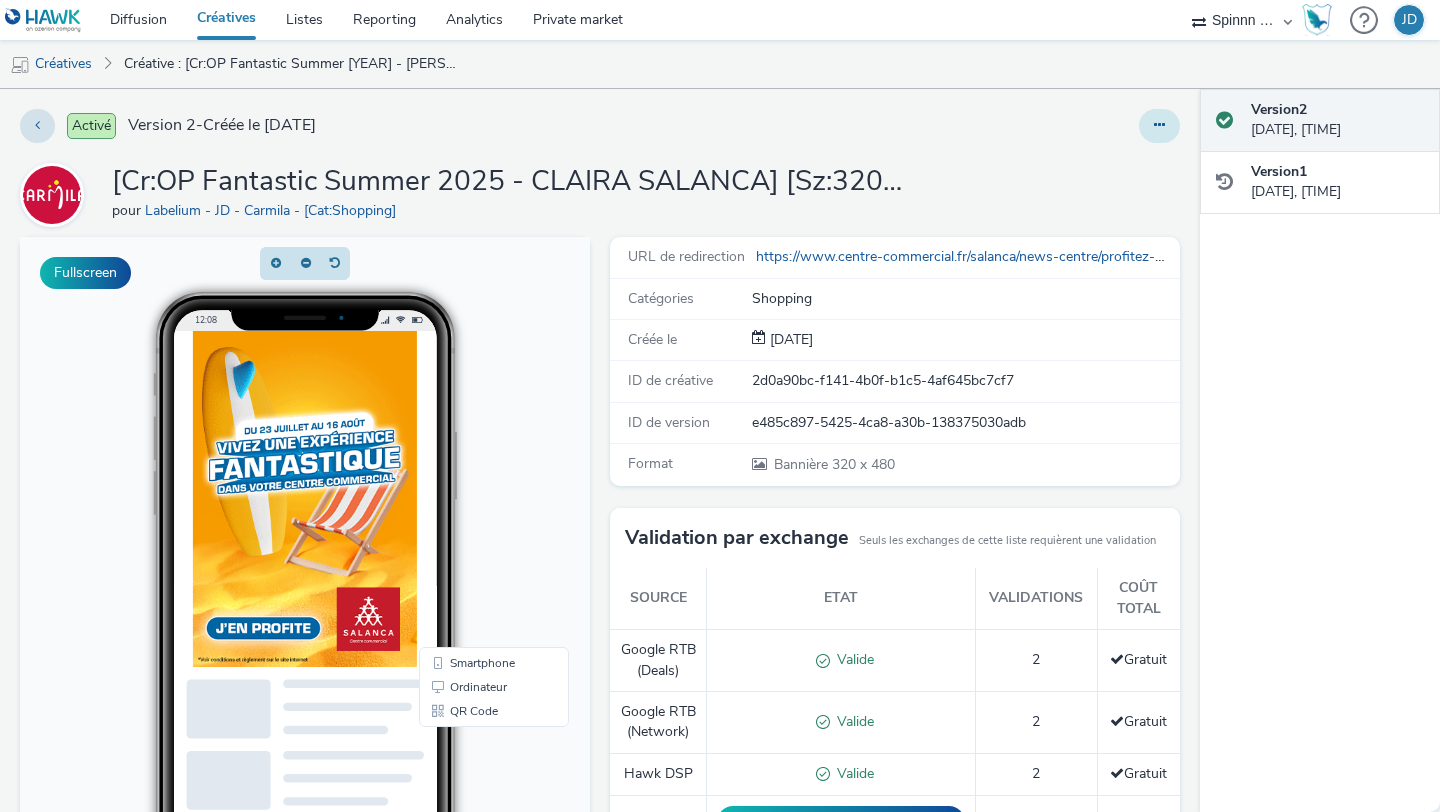 click at bounding box center [1159, 125] 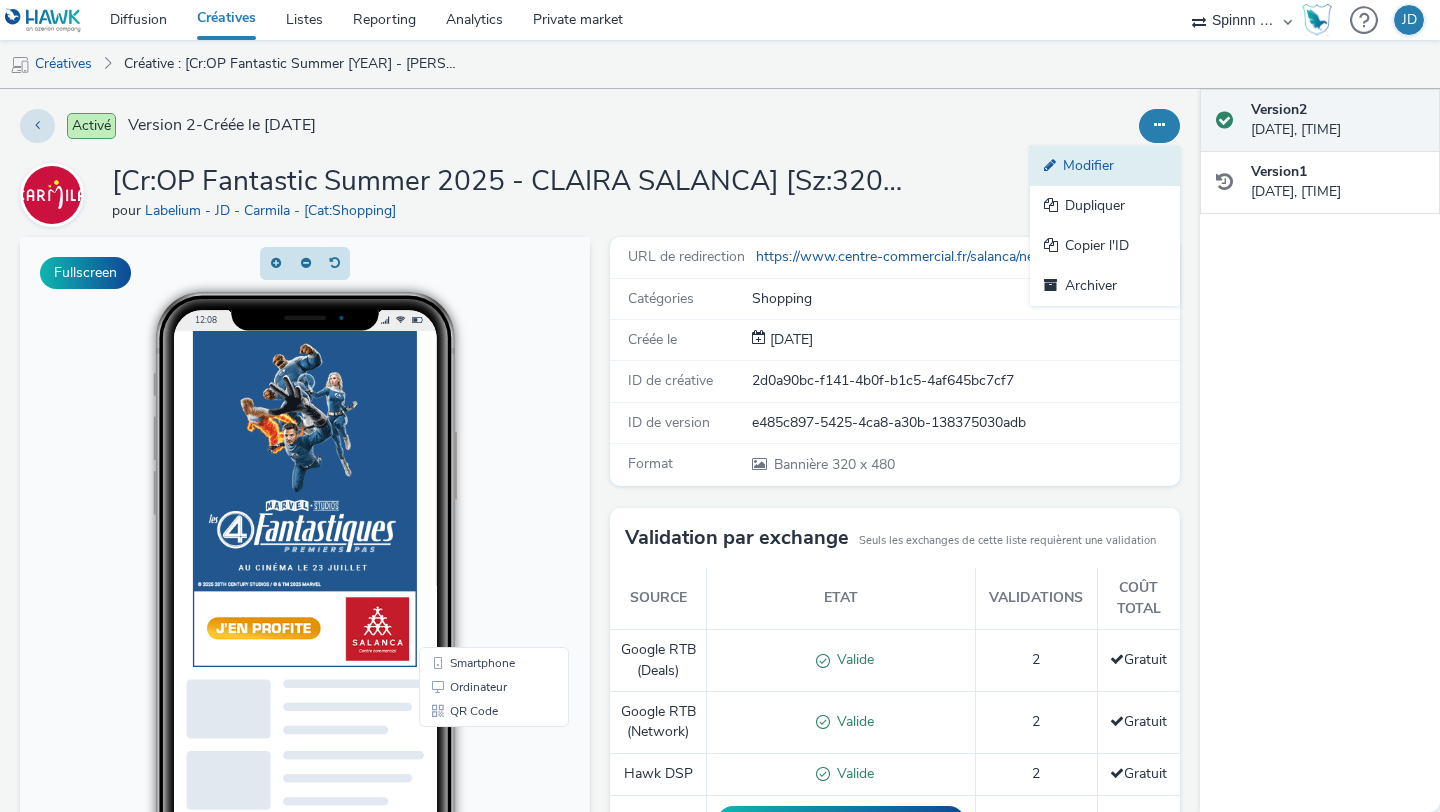 click on "Modifier" at bounding box center [1105, 166] 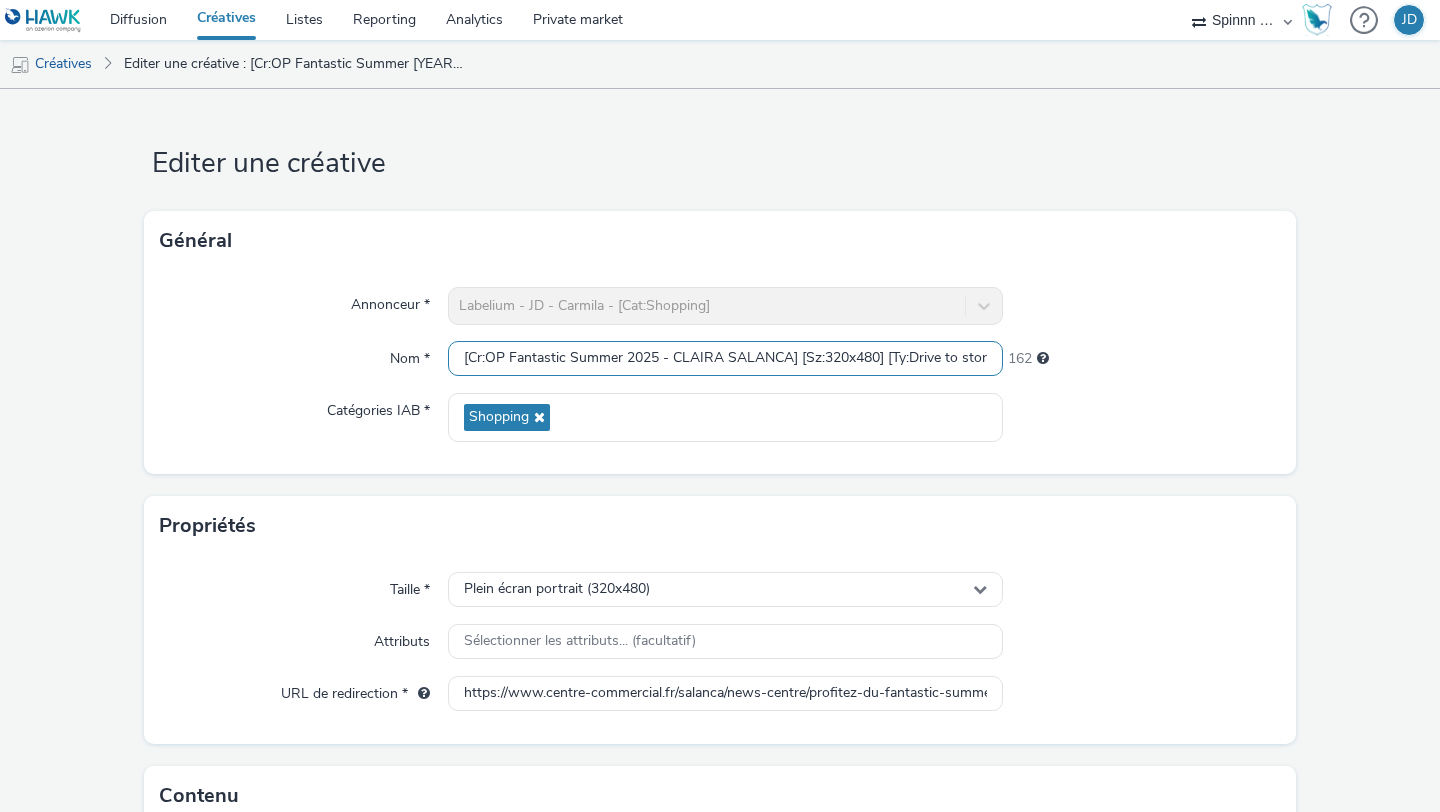 click on "[Cr:OP Fantastic Summer 2025 - CLAIRA SALANCA] [Sz:320x480] [Ty:Drive to store] [Lg:FR] [Ot:]" at bounding box center (725, 358) 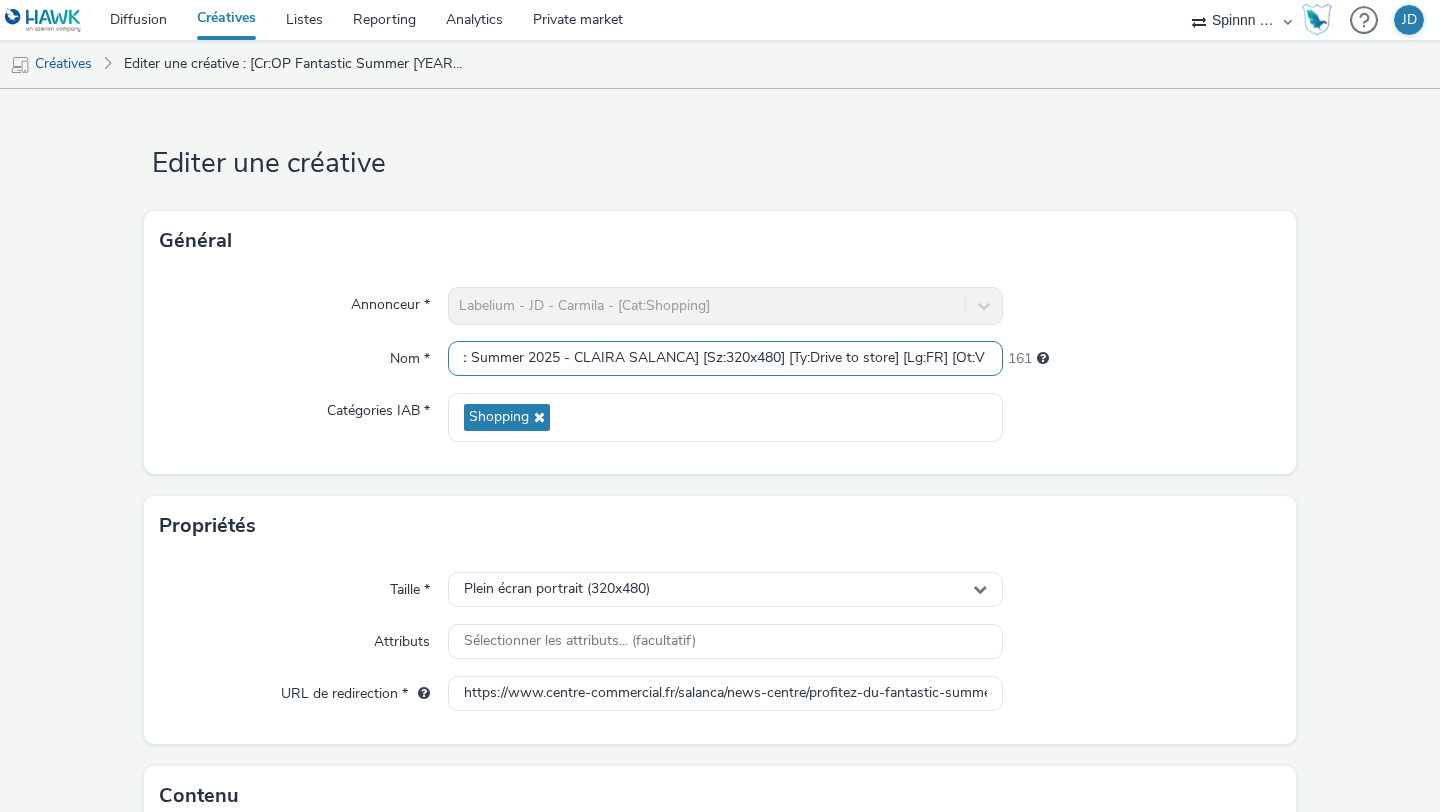 scroll, scrollTop: 0, scrollLeft: 107, axis: horizontal 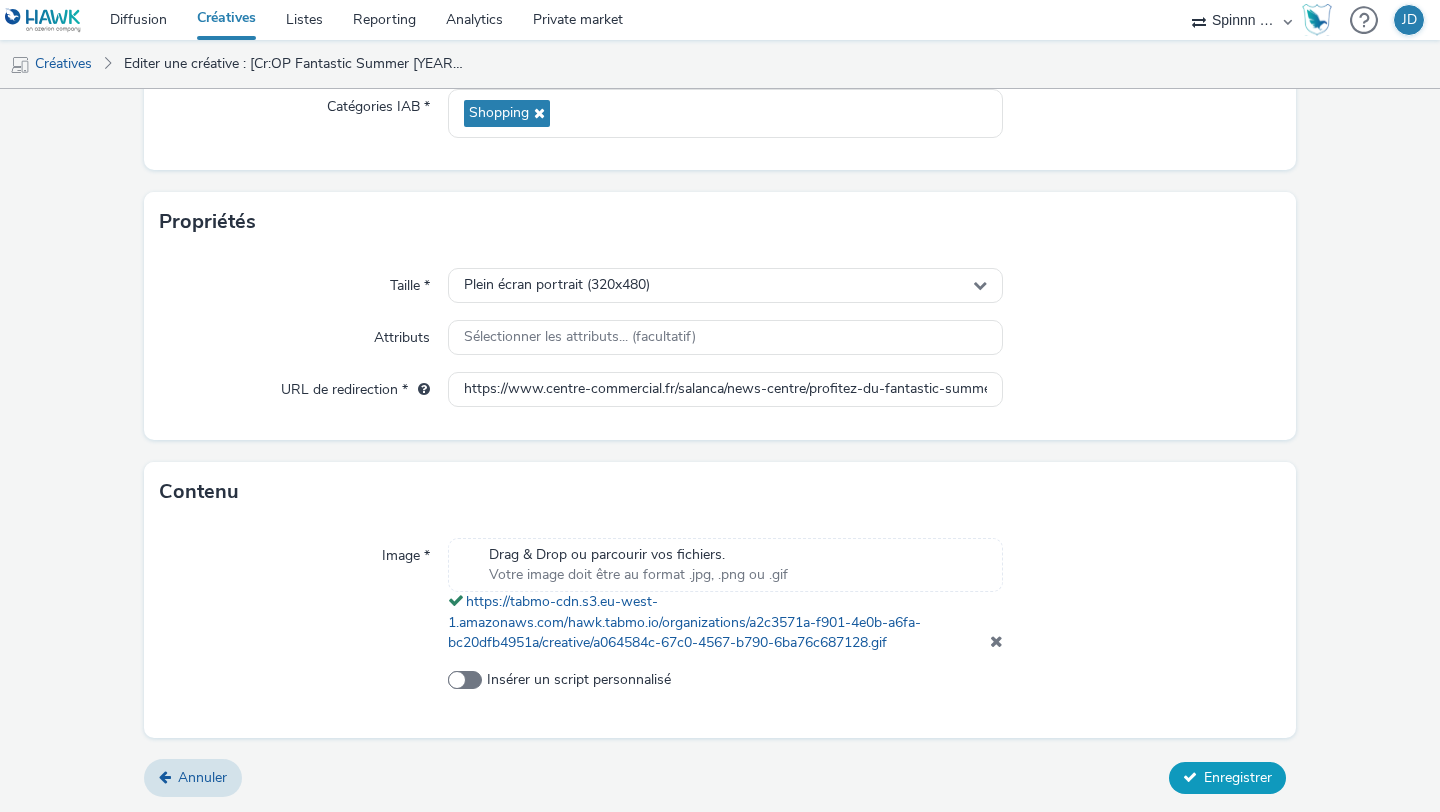 type on "[Cr:OP Fantastic Summer 2025 - CLAIRA SALANCA] [Sz:320x480] [Ty:Drive to store] [Lg:FR] [Ot:V1]" 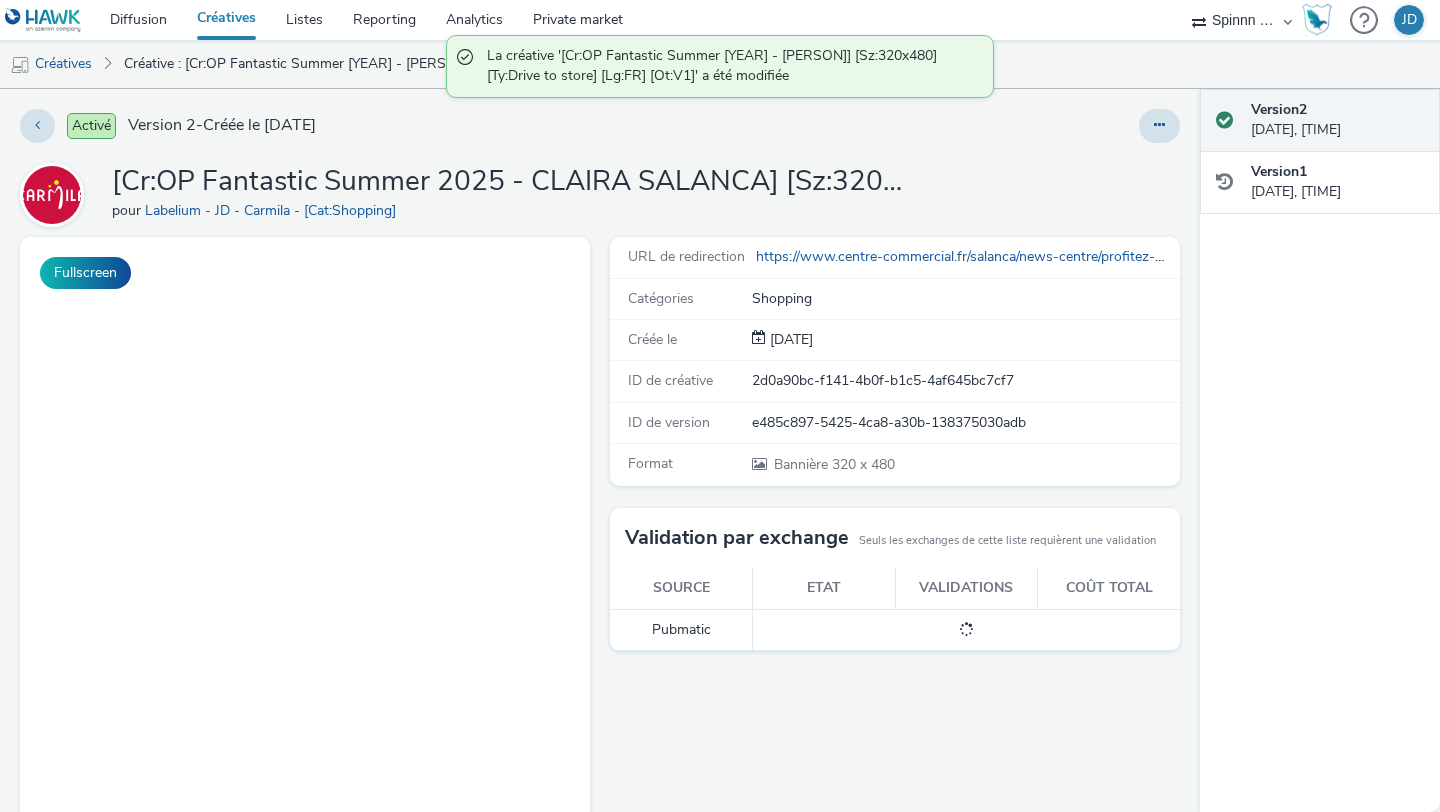scroll, scrollTop: 0, scrollLeft: 0, axis: both 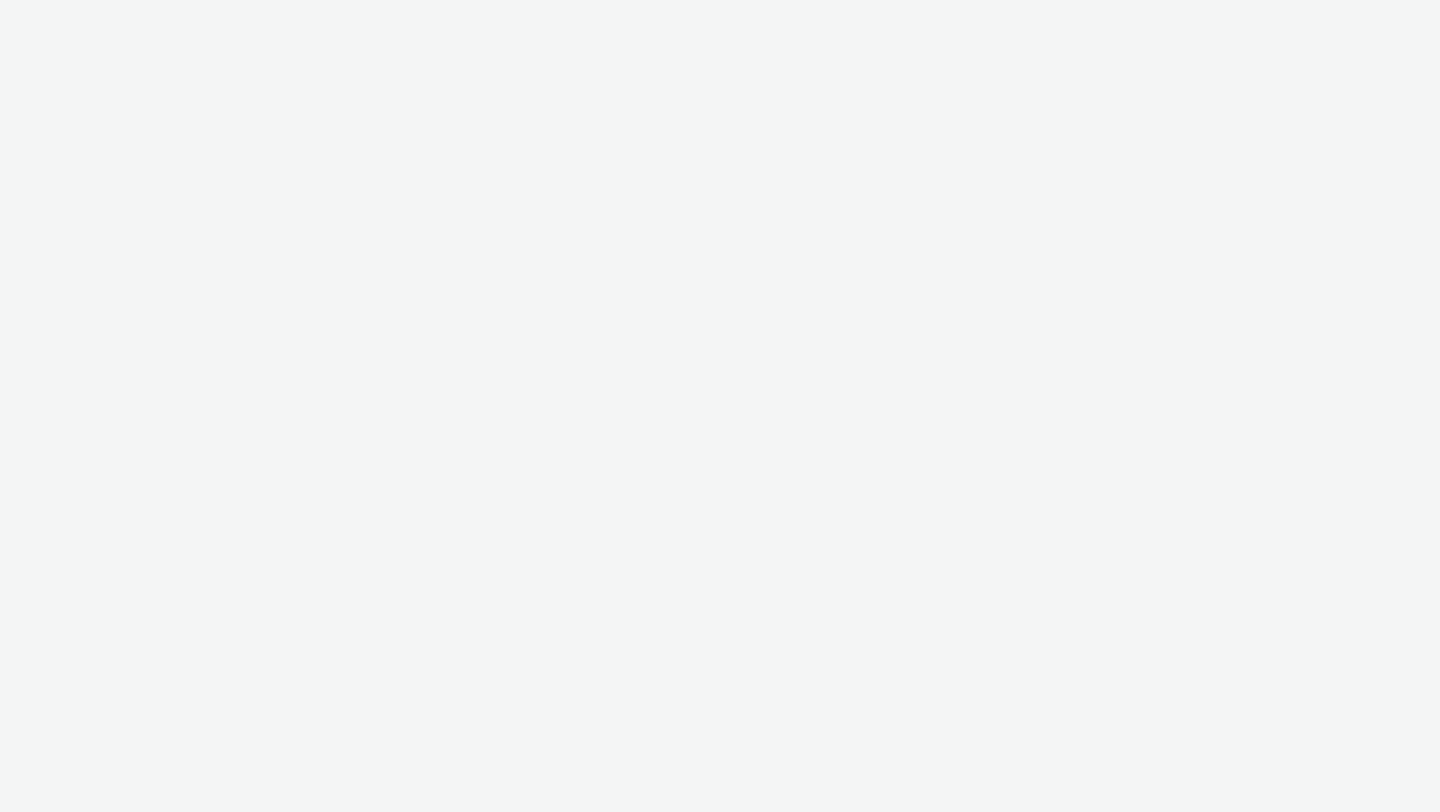 select on "3577b0fe-1e1b-4f05-a15f-27ee59b5ca2b" 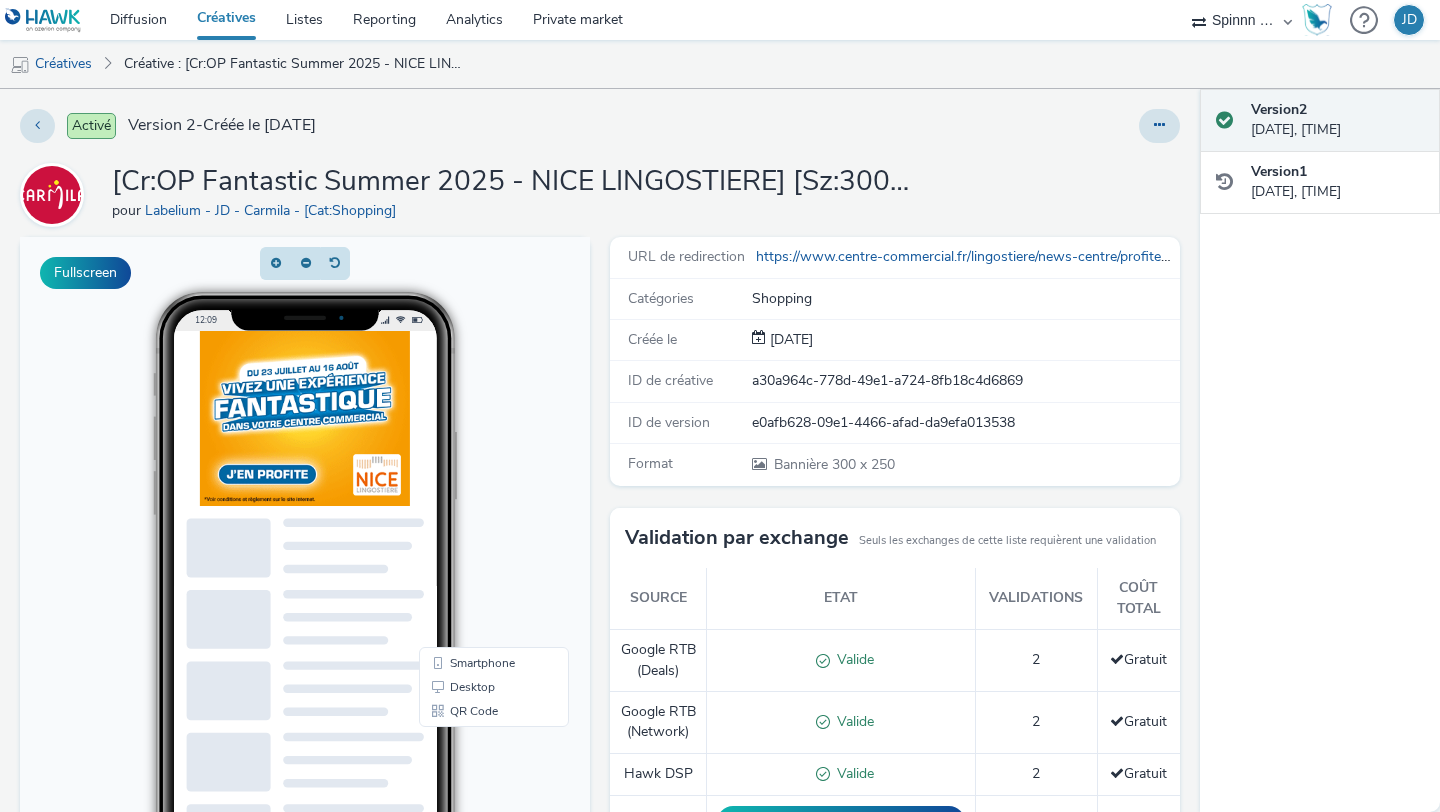 scroll, scrollTop: 0, scrollLeft: 0, axis: both 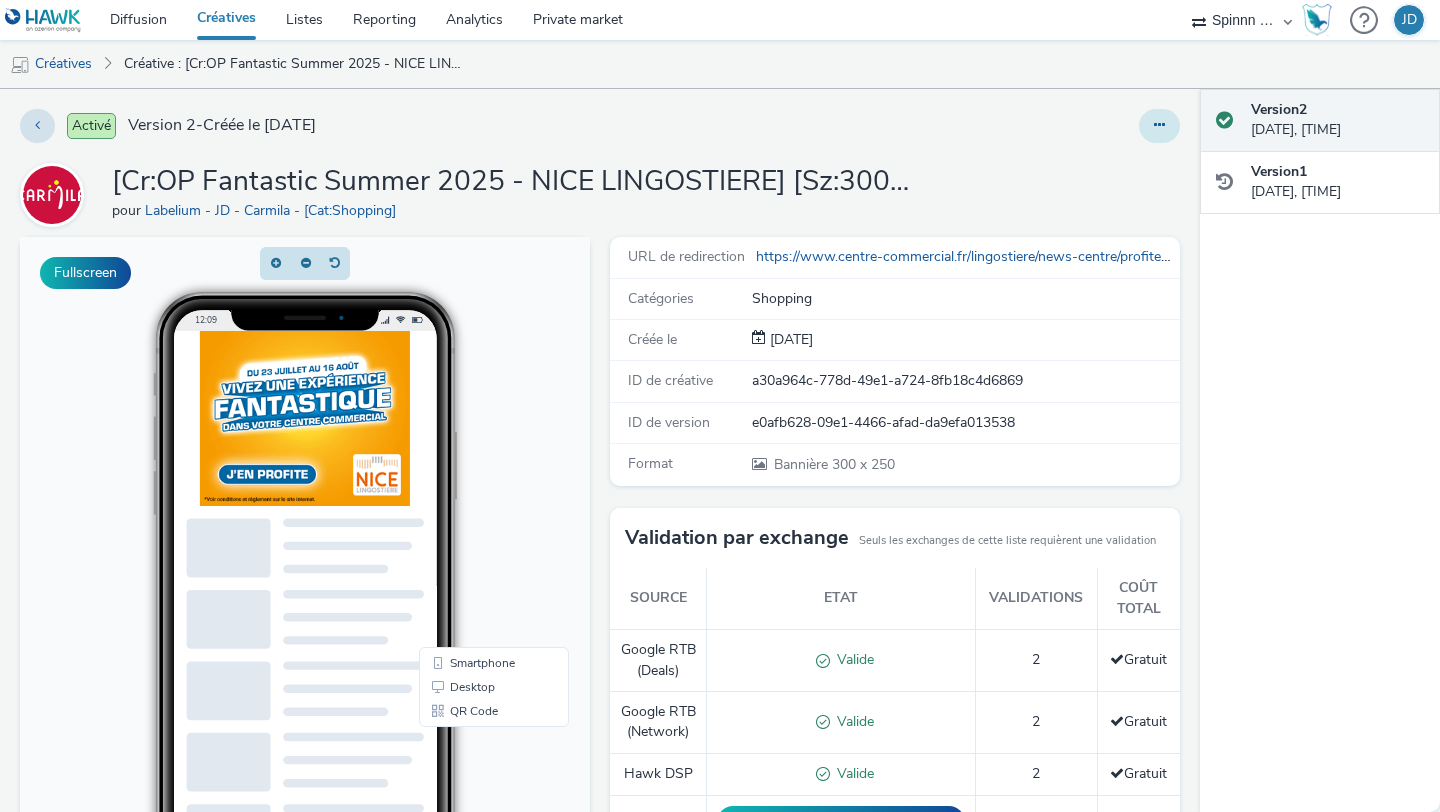 click at bounding box center (1159, 125) 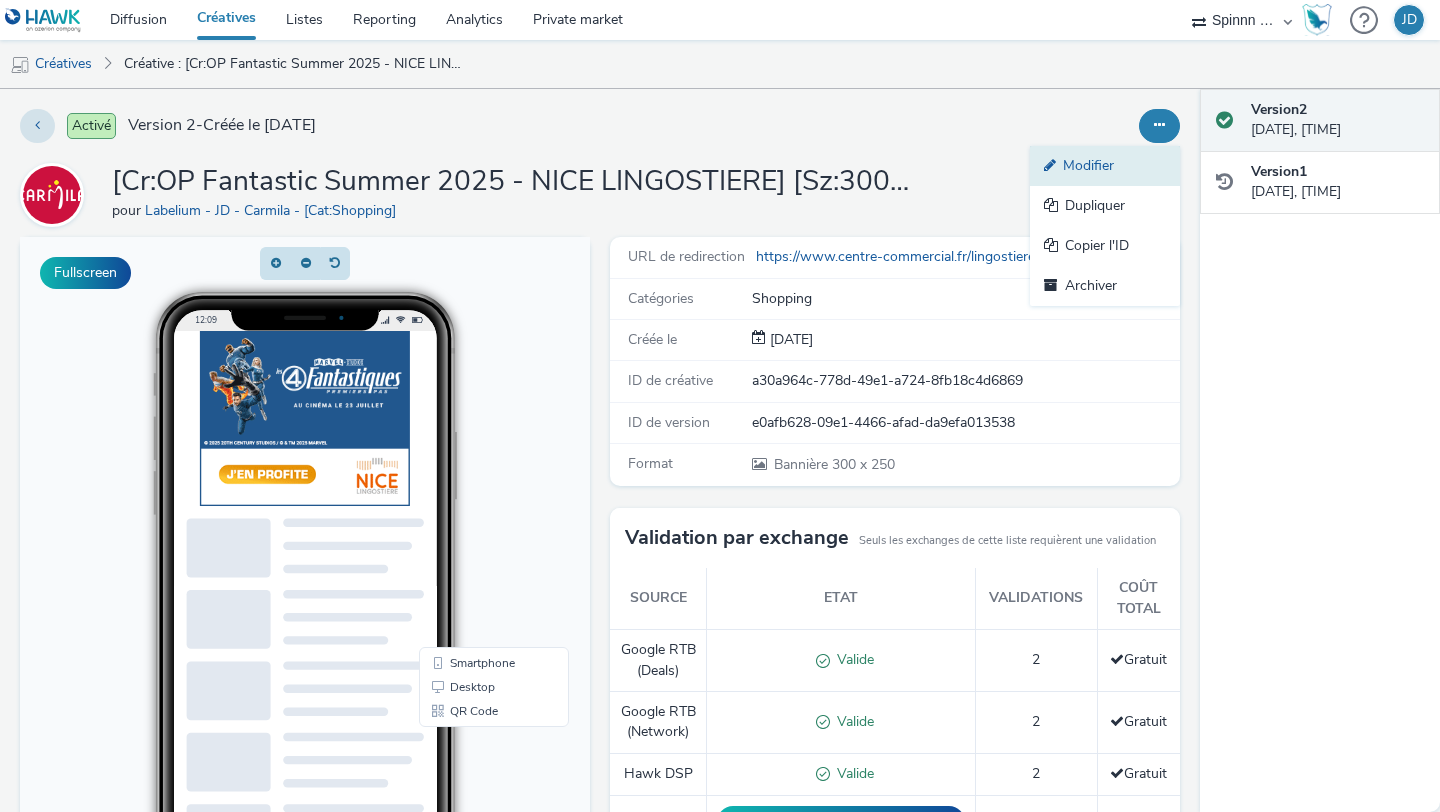 click on "Modifier" at bounding box center (1105, 166) 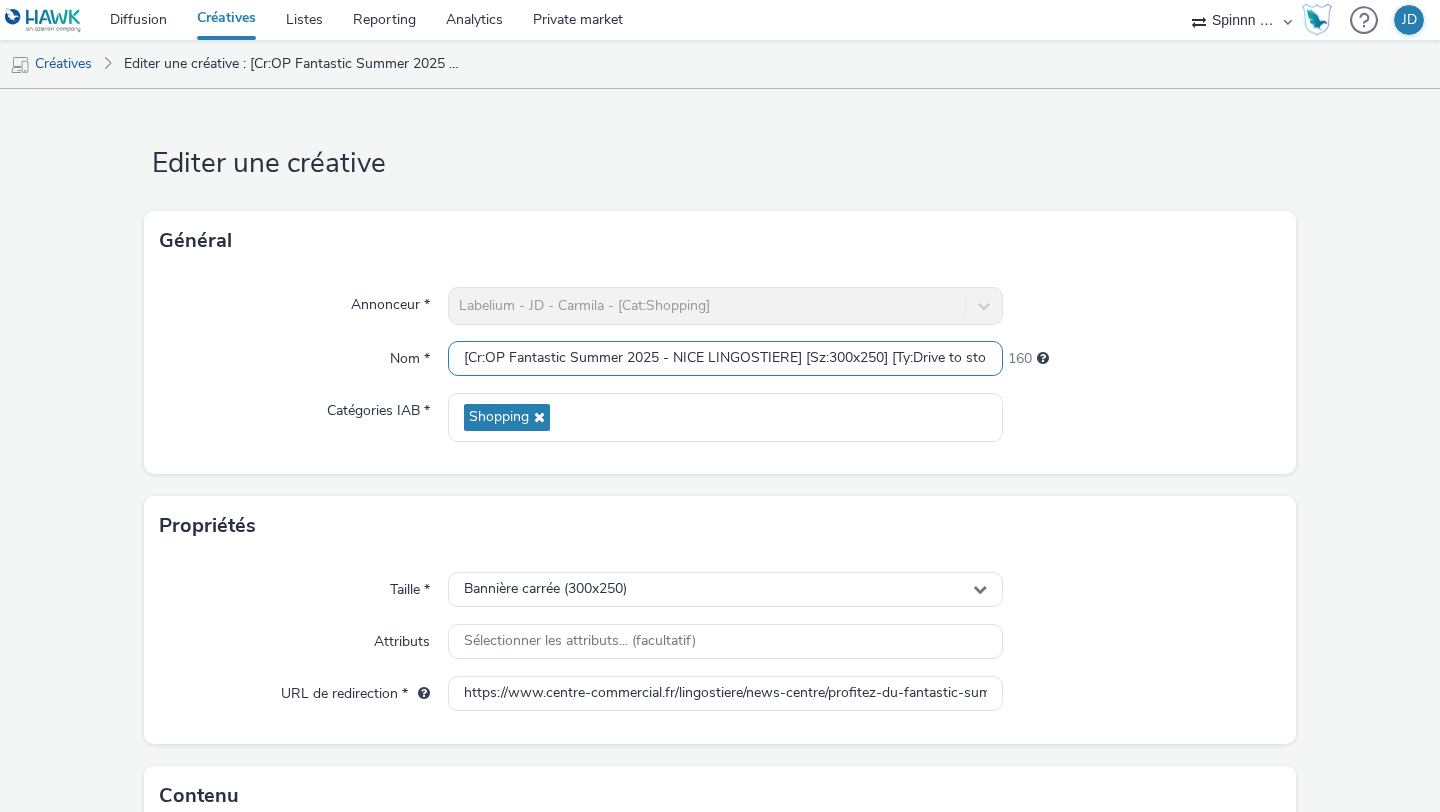 click on "[Cr:OP Fantastic Summer 2025 - NICE LINGOSTIERE] [Sz:300x250] [Ty:Drive to store] [Lg:FR] [Ot:]" at bounding box center [725, 358] 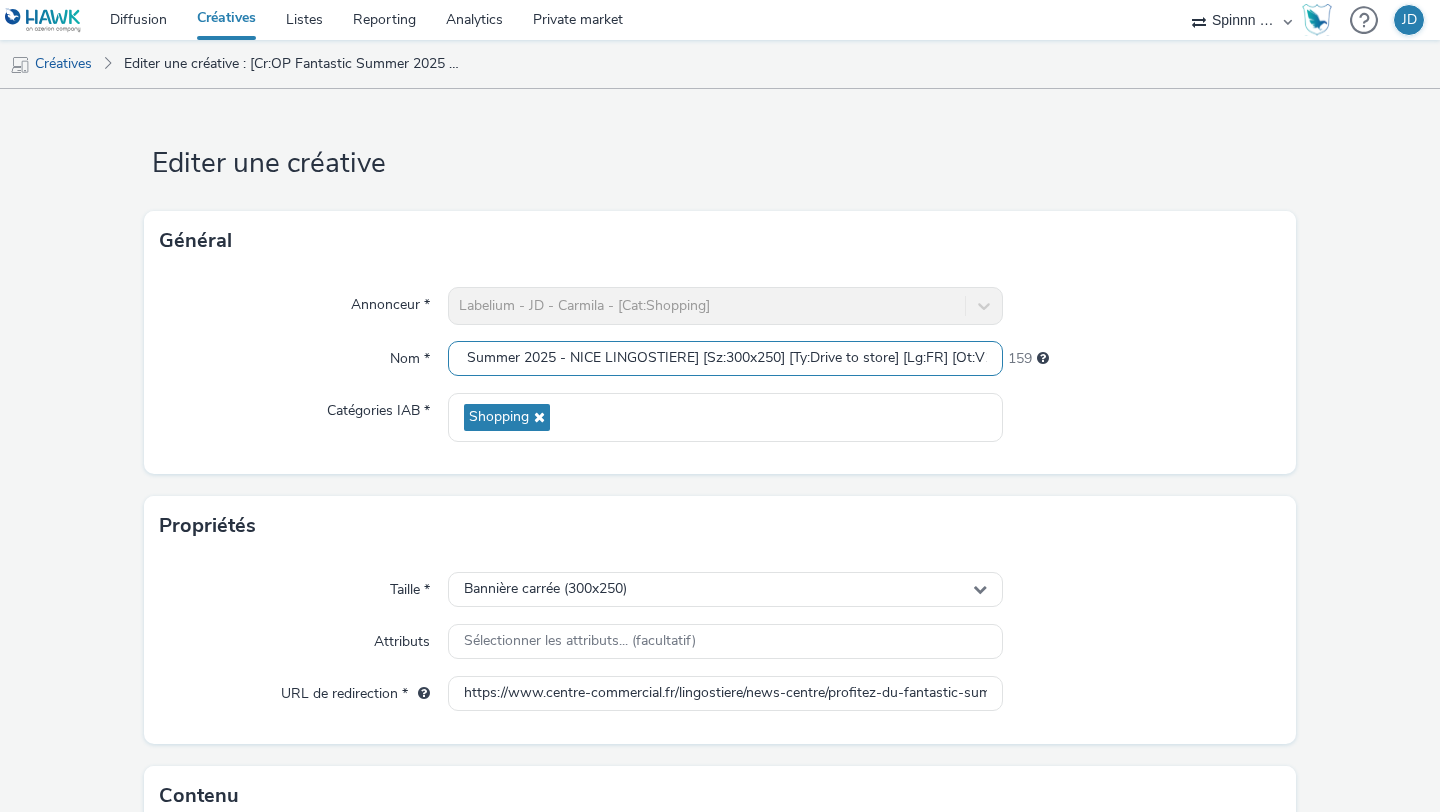 scroll, scrollTop: 0, scrollLeft: 111, axis: horizontal 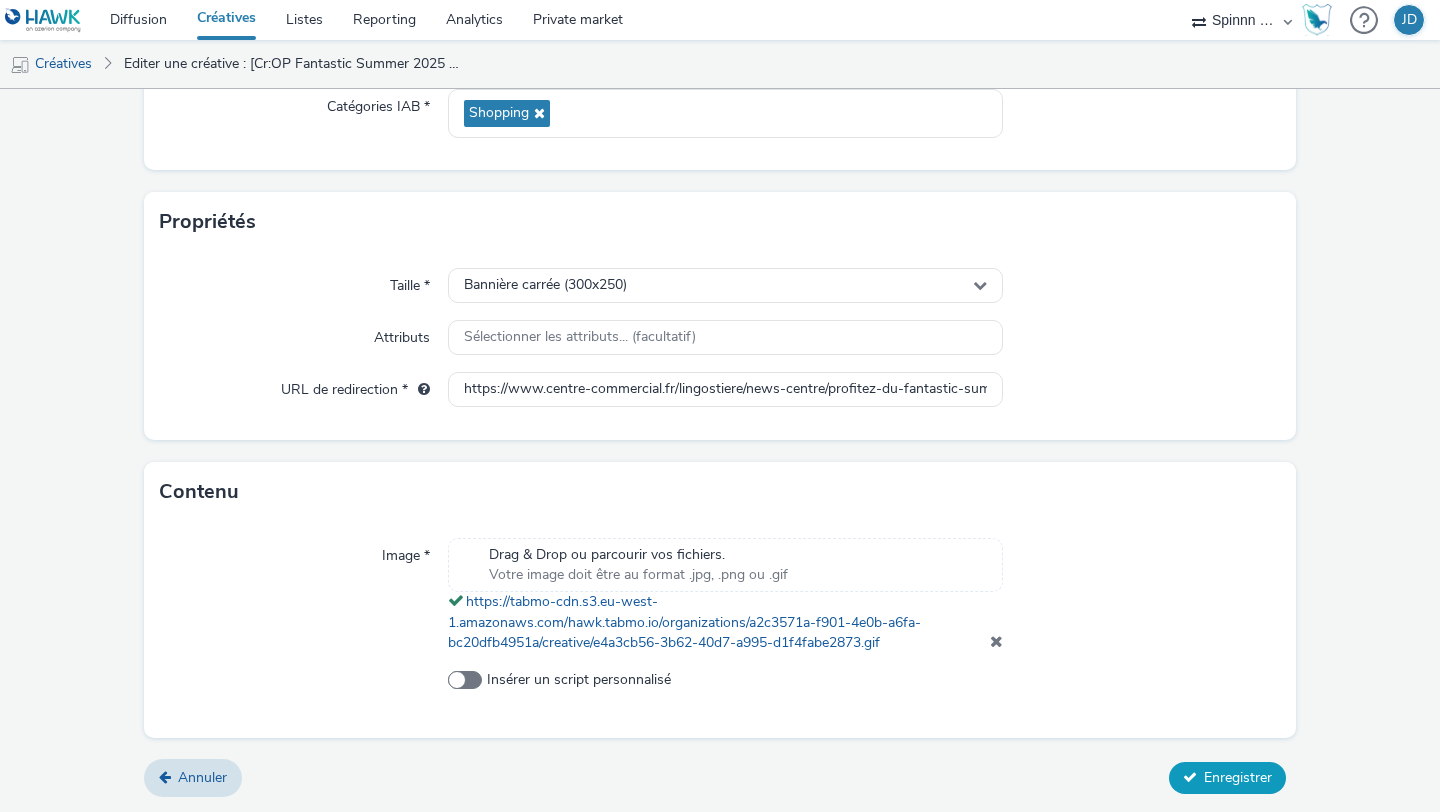 type on "[Cr:OP Fantastic Summer 2025 - NICE LINGOSTIERE] [Sz:300x250] [Ty:Drive to store] [Lg:FR] [Ot:V1]" 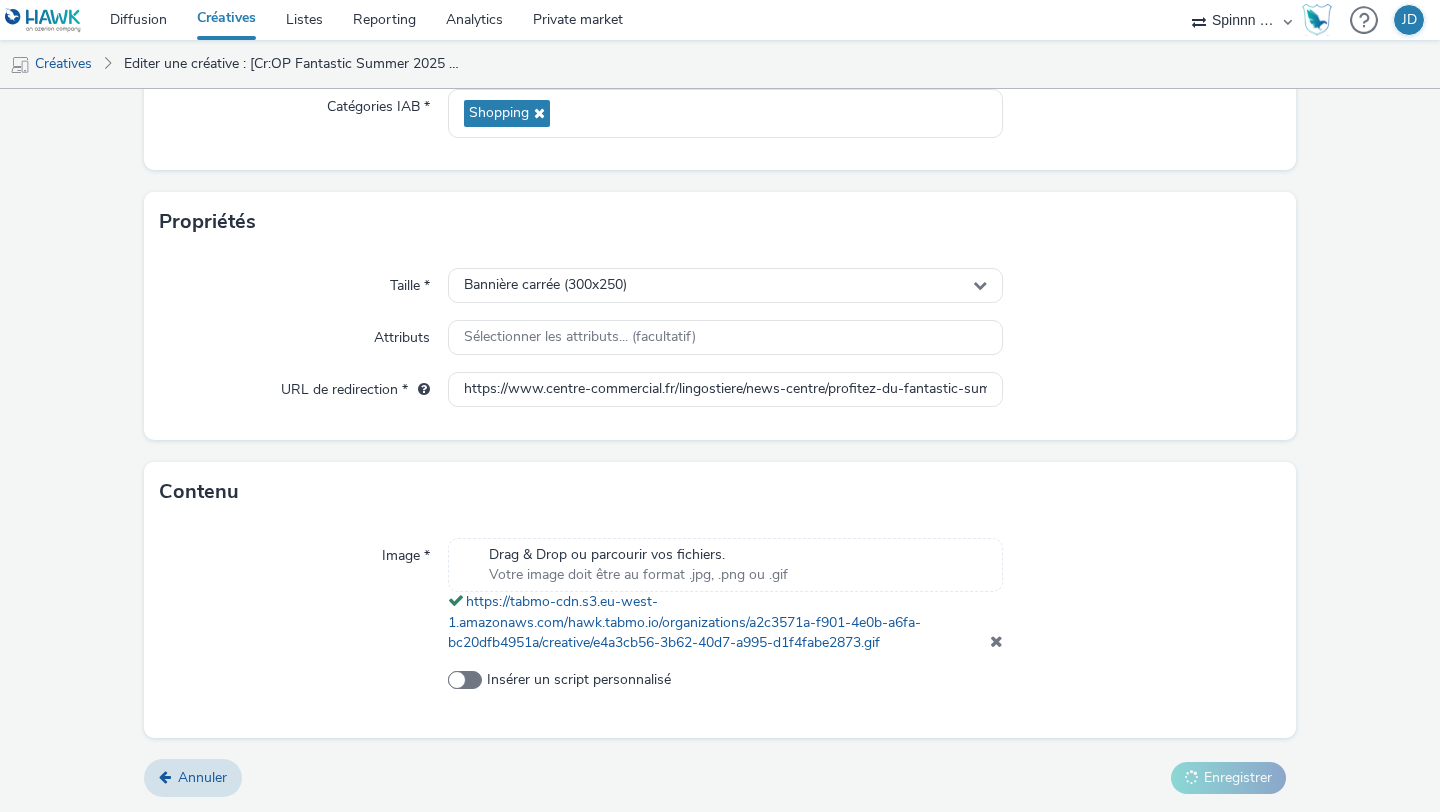 scroll, scrollTop: 0, scrollLeft: 0, axis: both 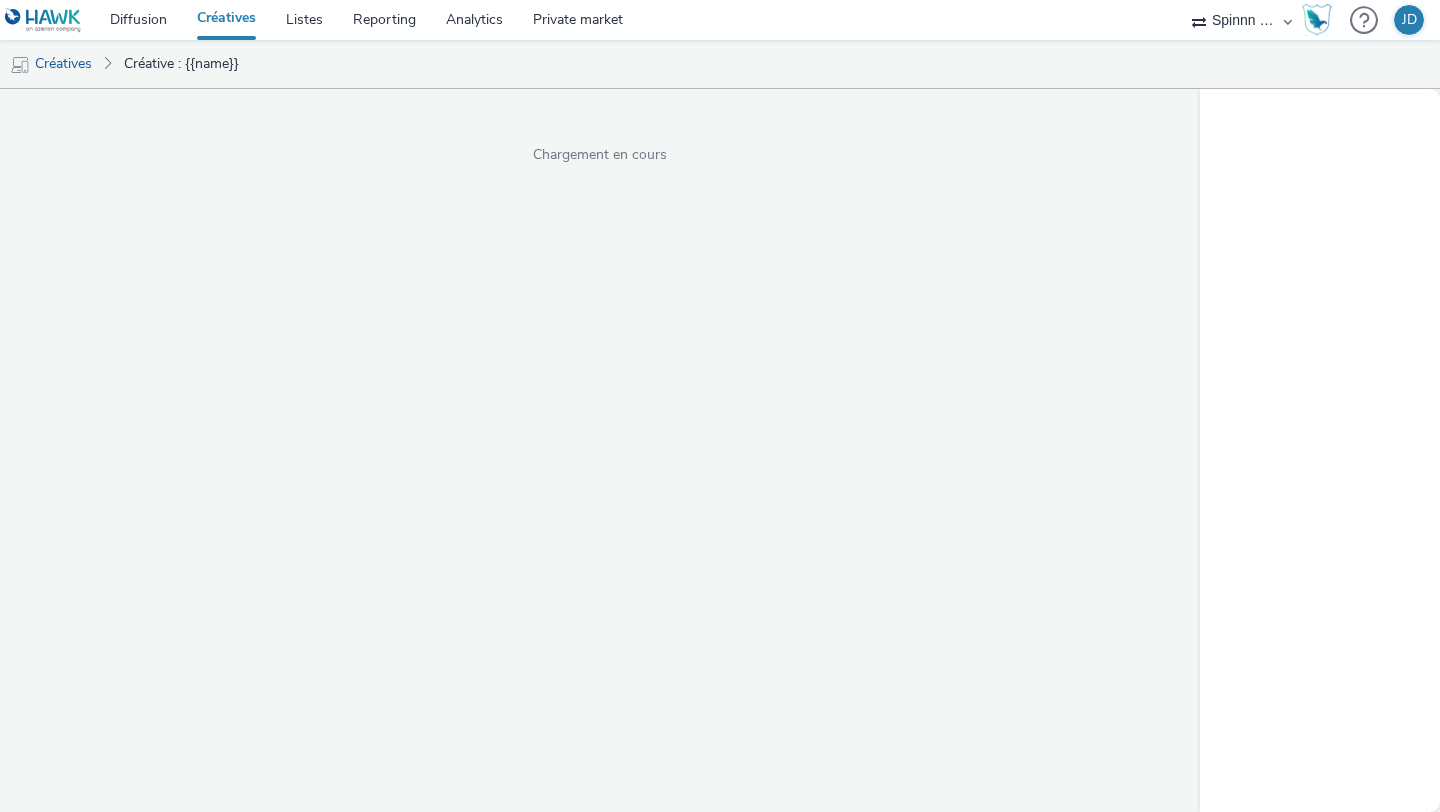 select on "3577b0fe-1e1b-4f05-a15f-27ee59b5ca2b" 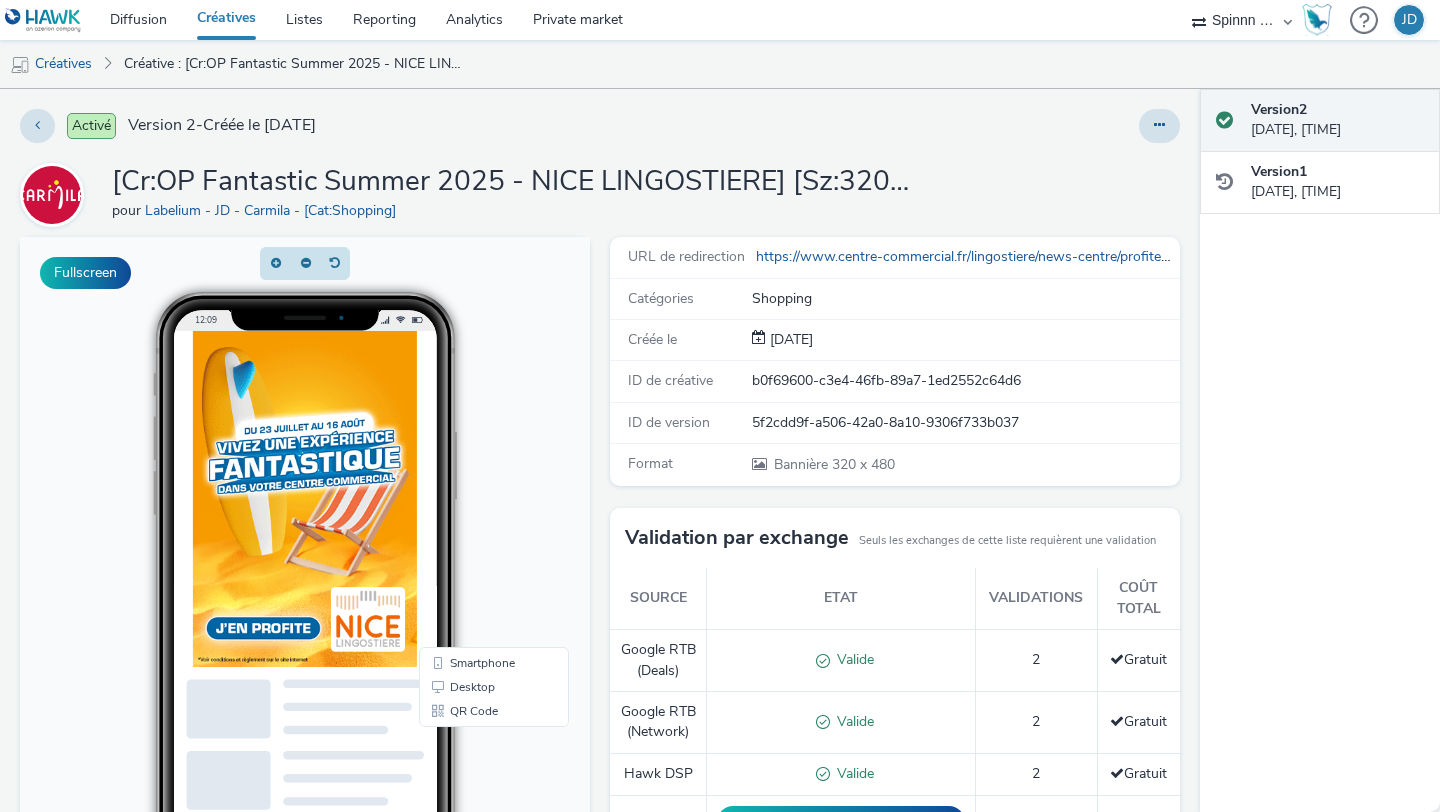scroll, scrollTop: 0, scrollLeft: 0, axis: both 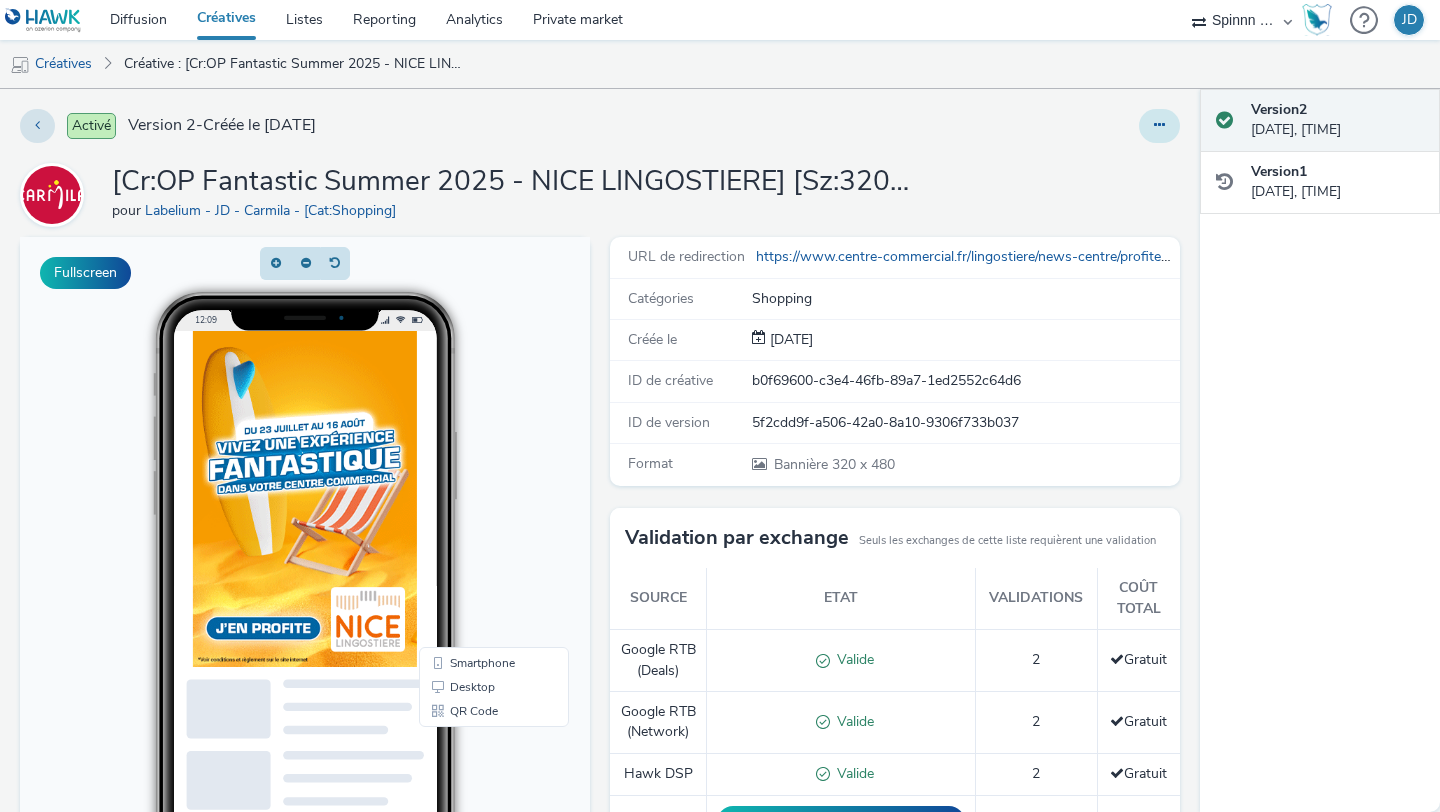 click at bounding box center [1159, 125] 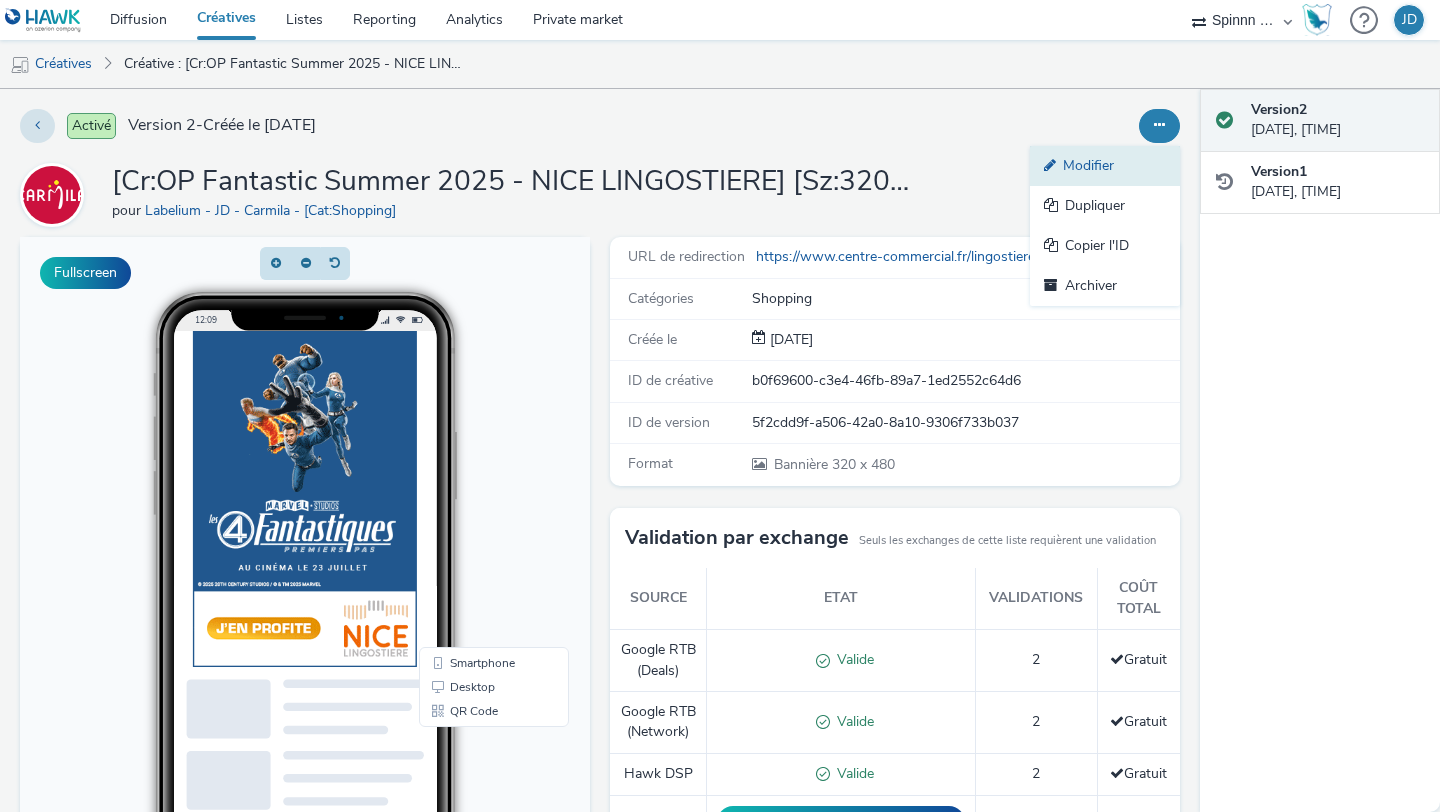 click on "Modifier" at bounding box center [1105, 166] 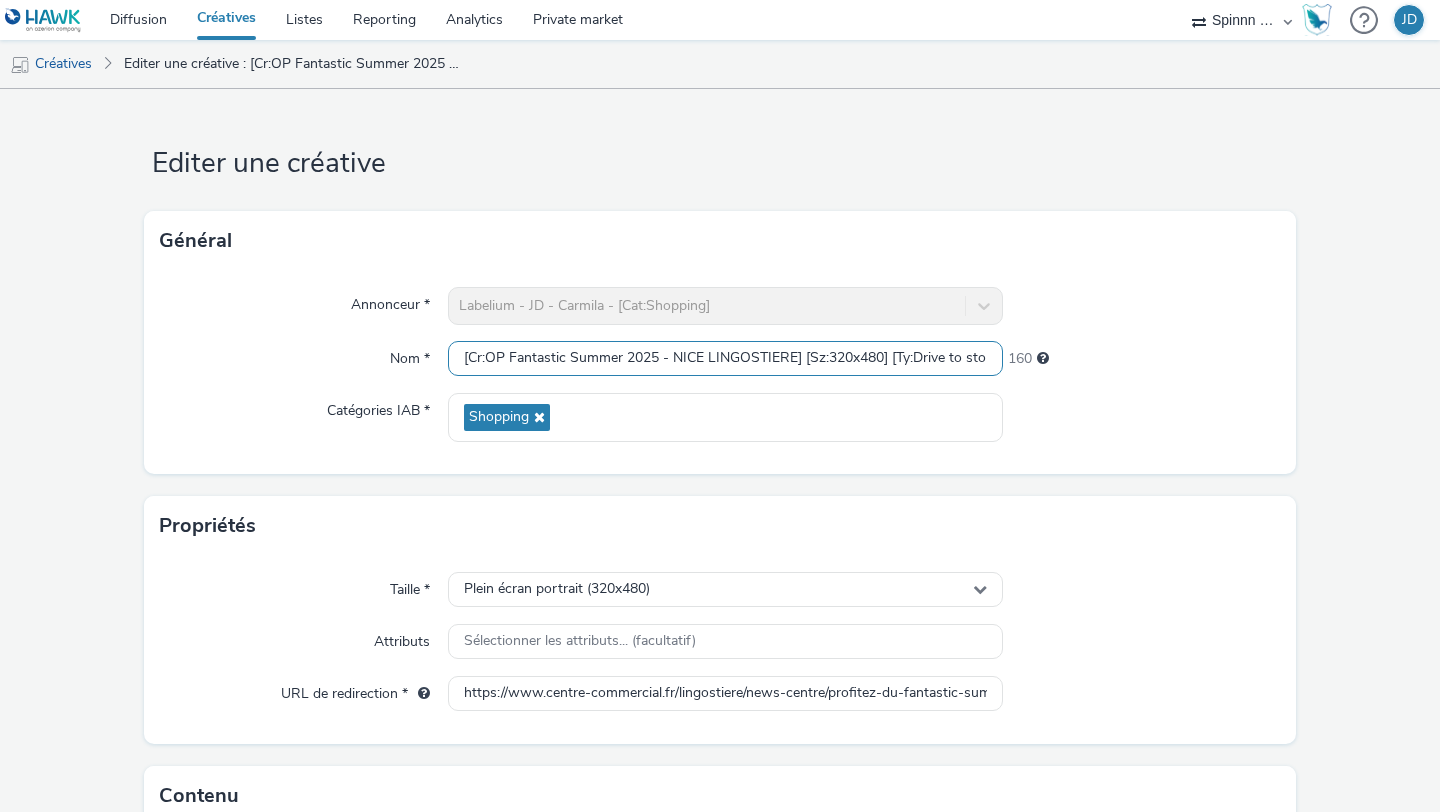 click on "[Cr:OP Fantastic Summer 2025 - NICE LINGOSTIERE] [Sz:320x480] [Ty:Drive to store] [Lg:FR] [Ot:]" at bounding box center [725, 358] 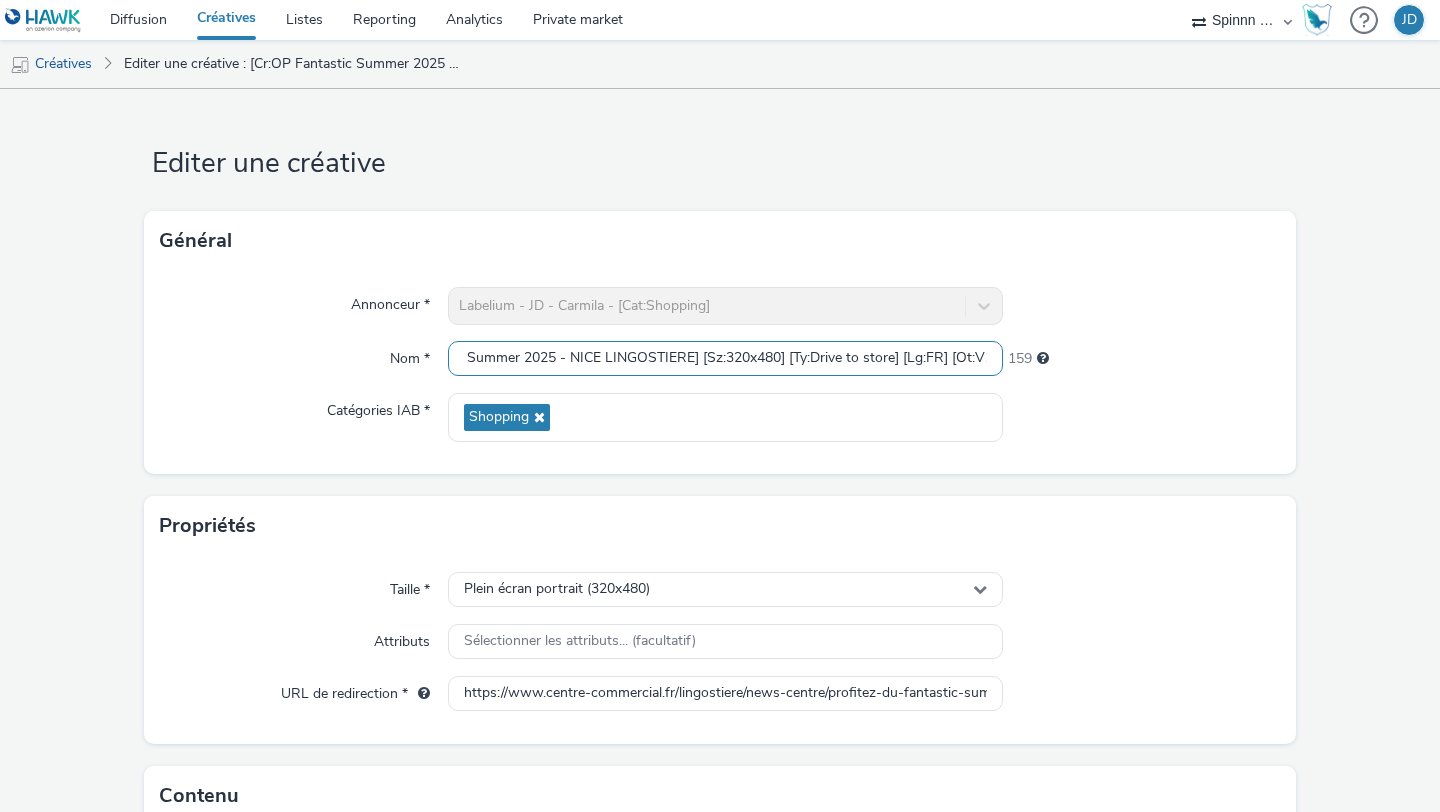 scroll, scrollTop: 0, scrollLeft: 111, axis: horizontal 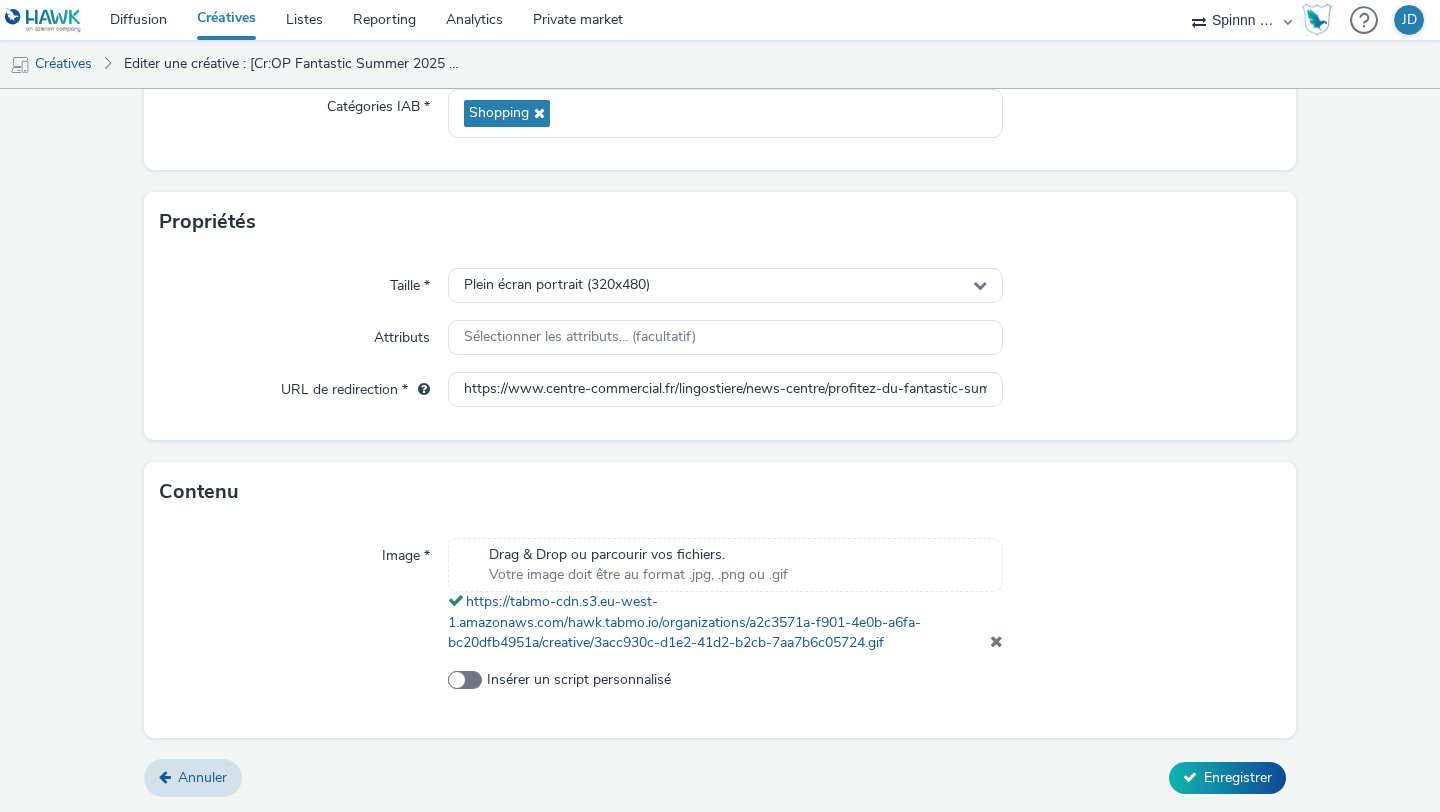 type on "[Cr:OP Fantastic Summer 2025 - NICE LINGOSTIERE] [Sz:320x480] [Ty:Drive to store] [Lg:FR] [Ot:V1]" 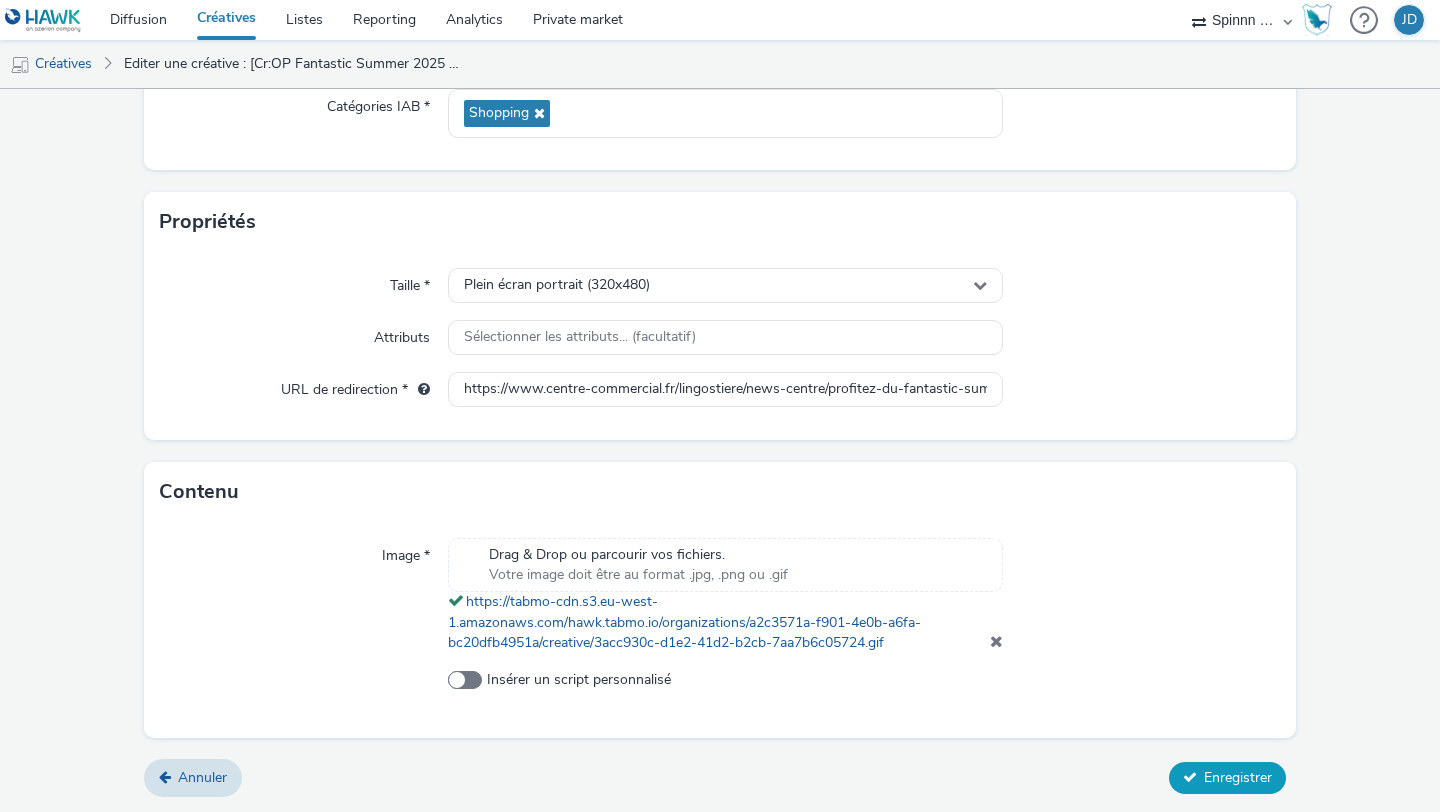 click on "Enregistrer" at bounding box center (1238, 777) 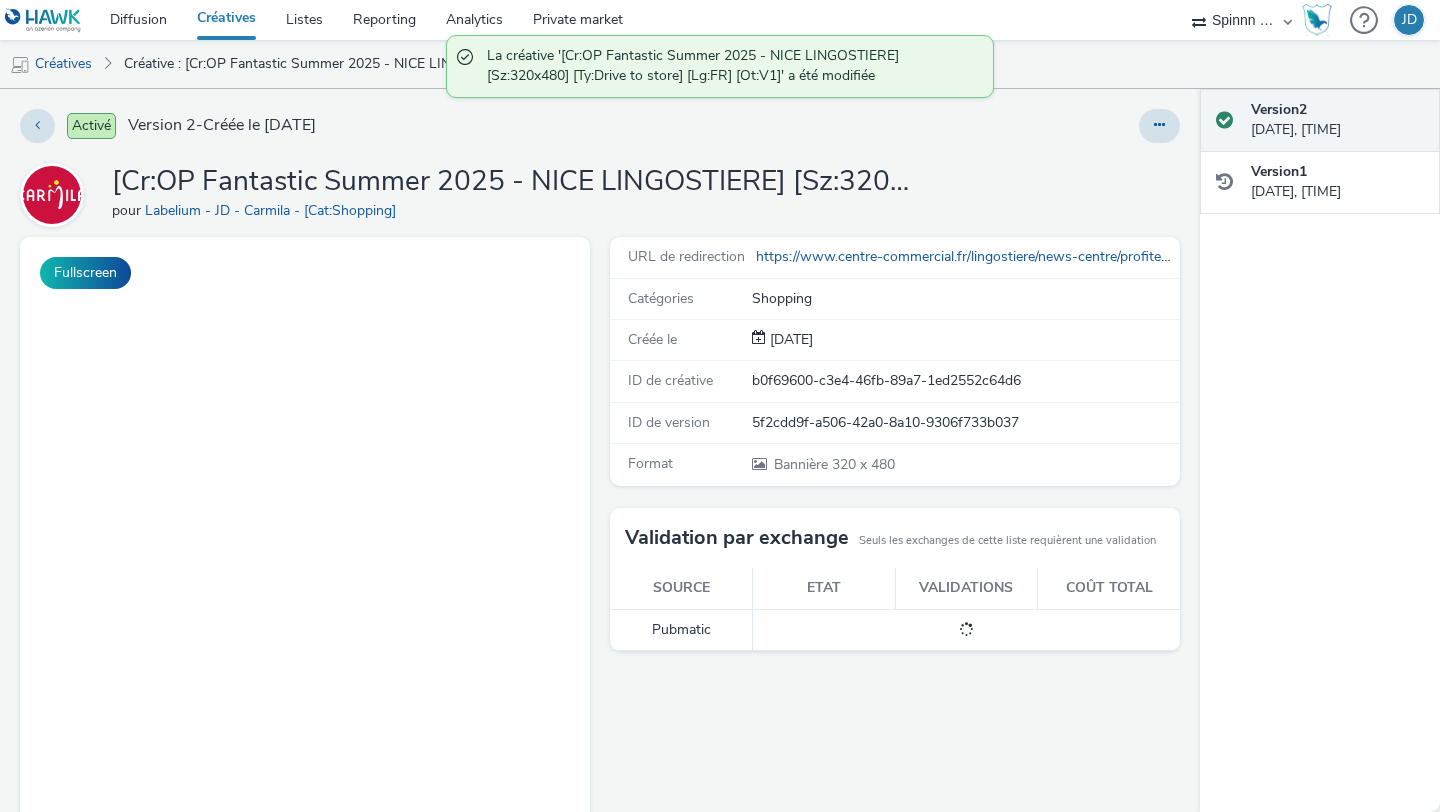 scroll, scrollTop: 0, scrollLeft: 0, axis: both 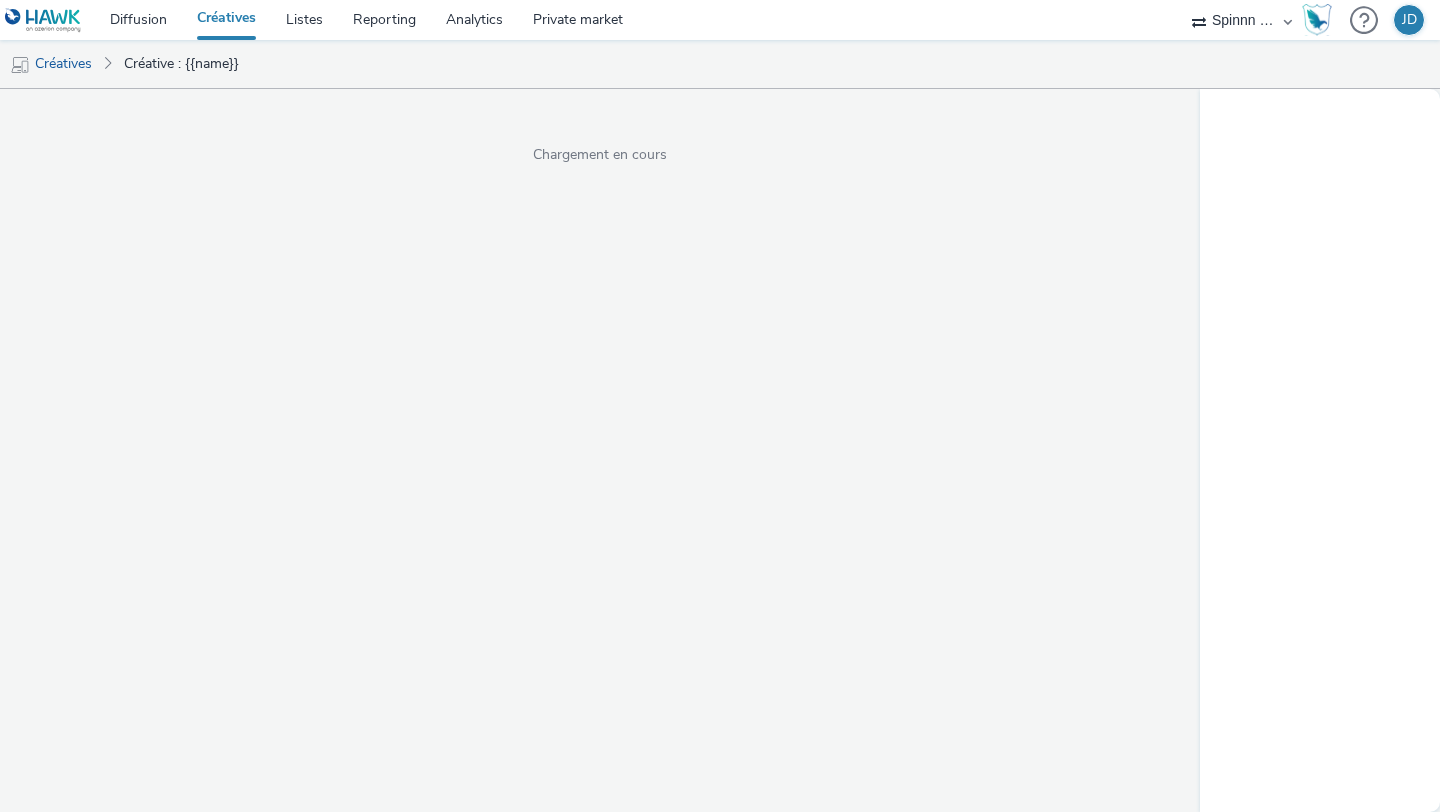 select on "3577b0fe-1e1b-4f05-a15f-27ee59b5ca2b" 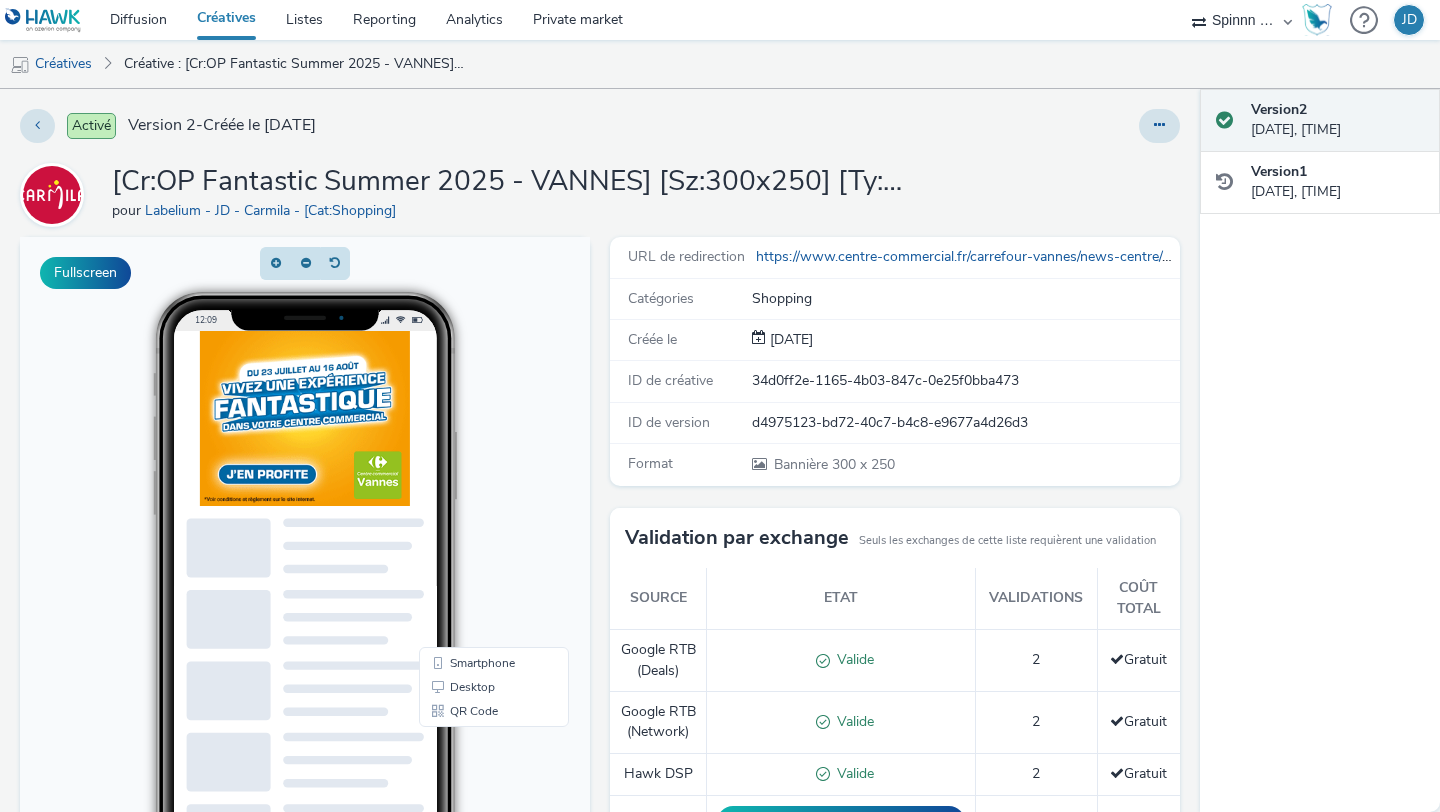 scroll, scrollTop: 0, scrollLeft: 0, axis: both 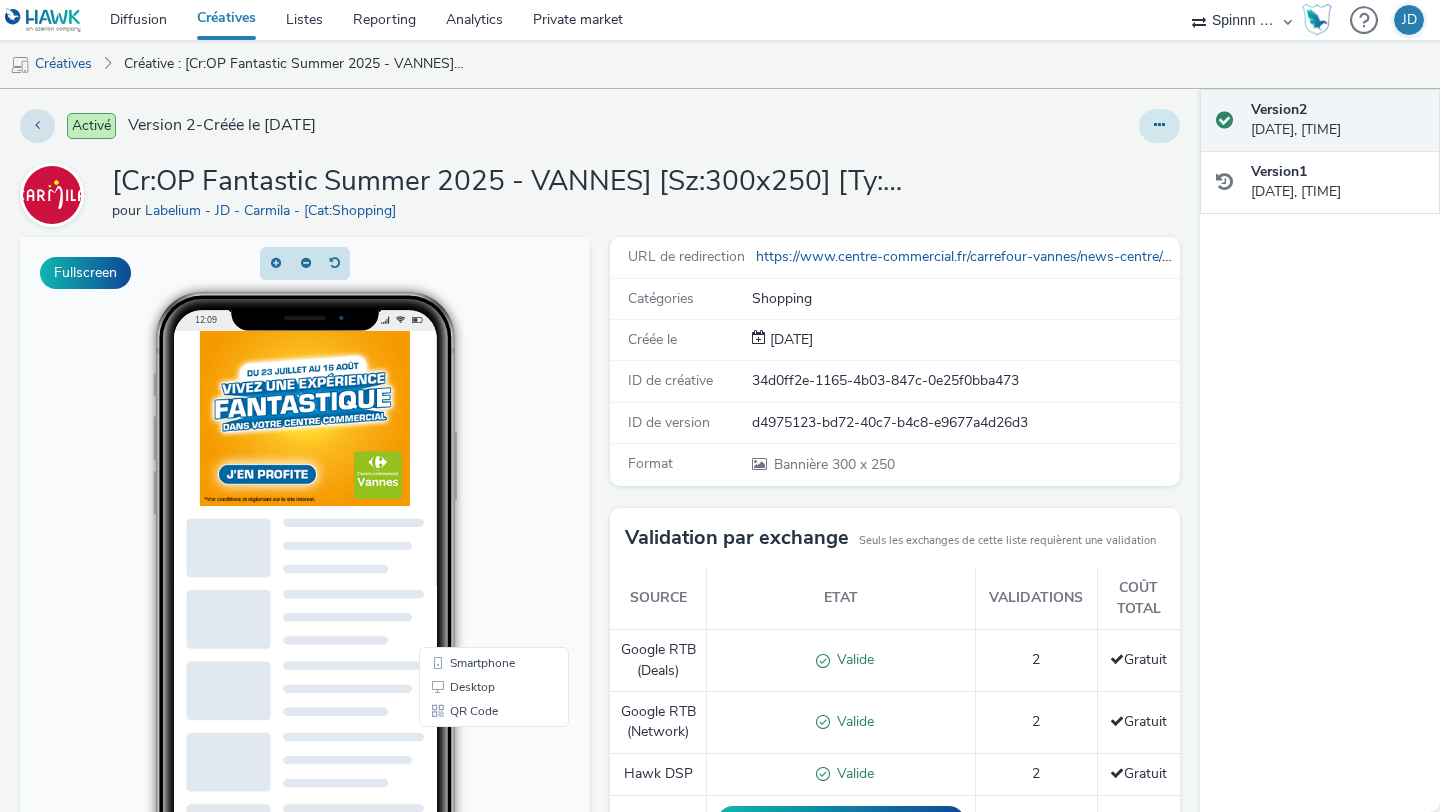 click at bounding box center (1159, 126) 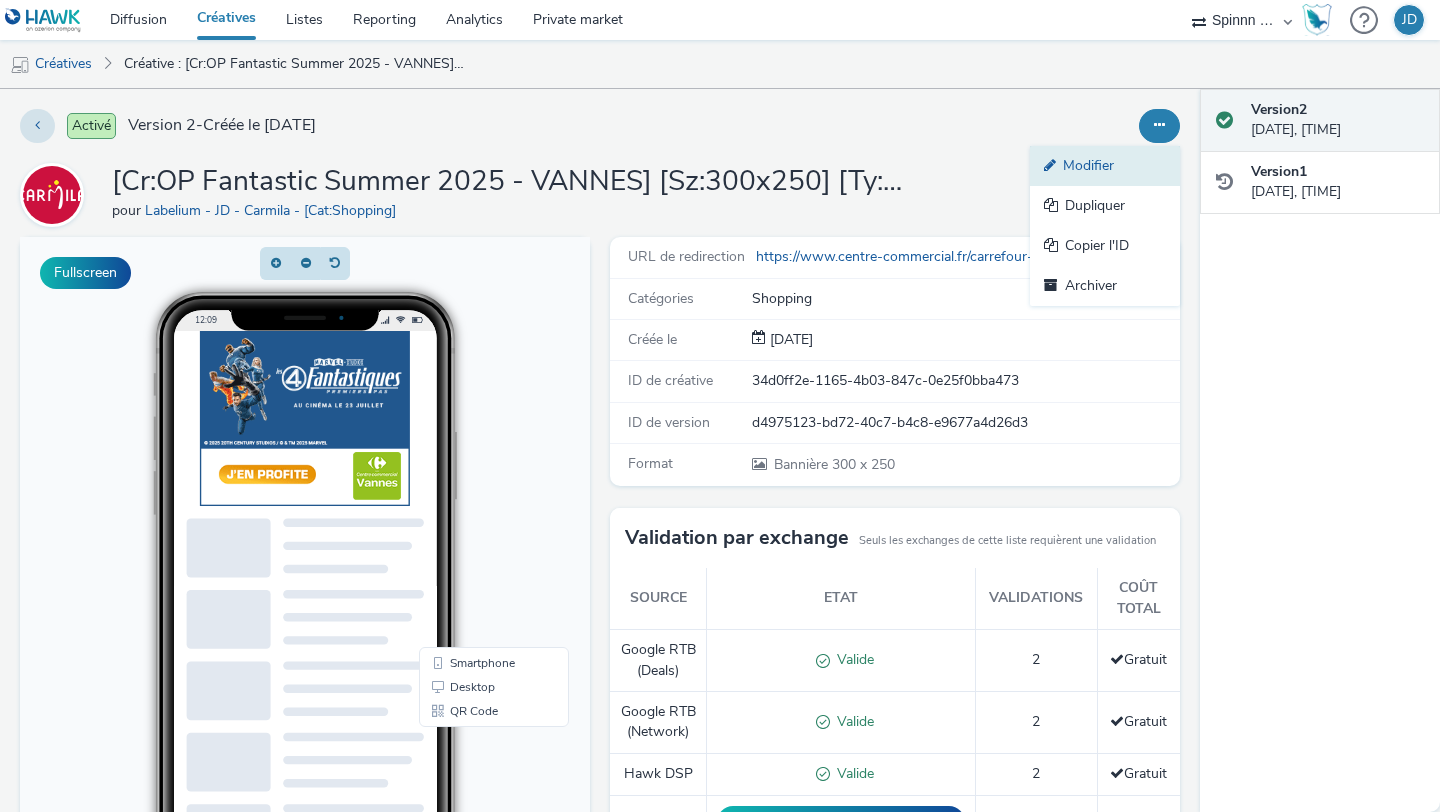 click on "Modifier" at bounding box center (1105, 166) 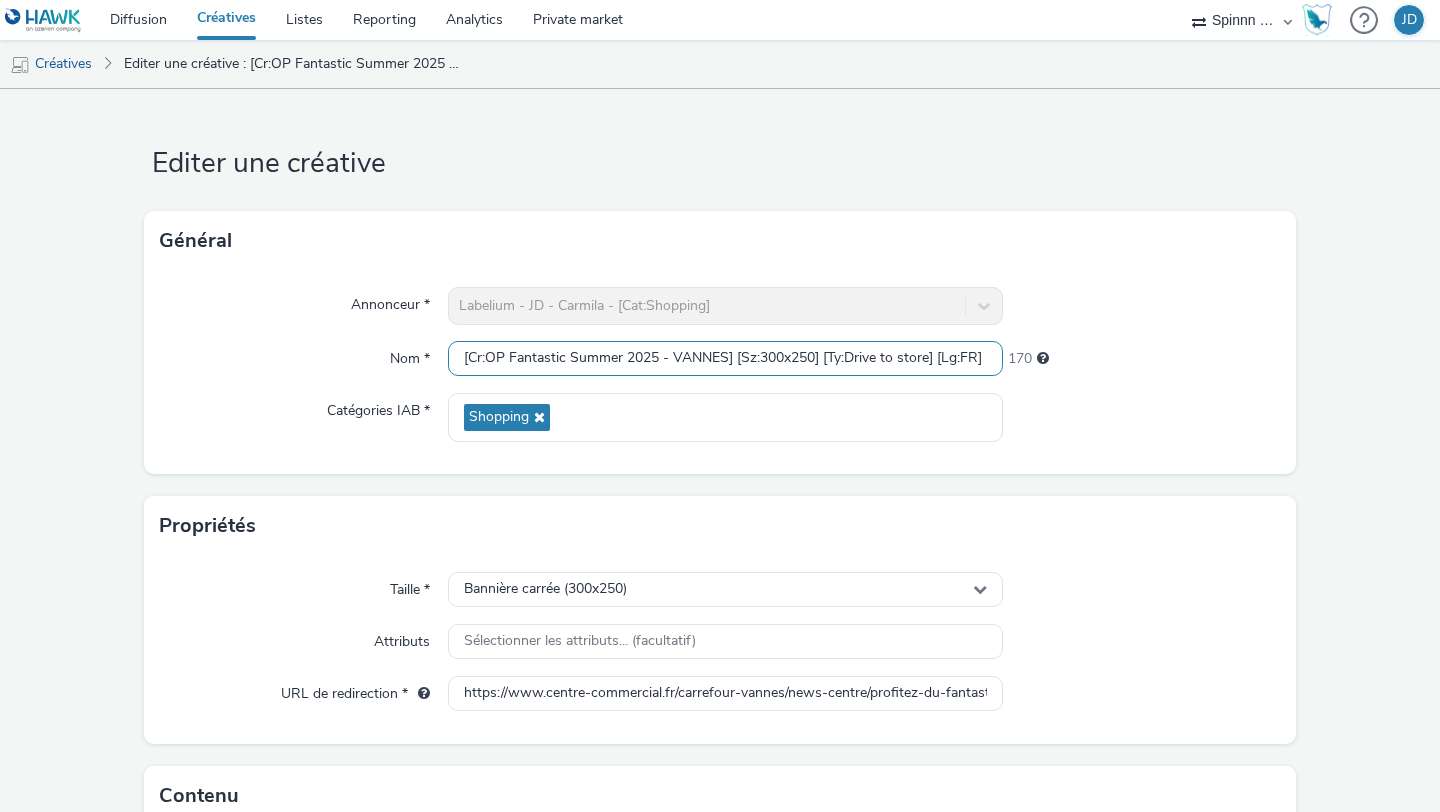 click on "[Cr:OP Fantastic Summer 2025 - VANNES] [Sz:300x250] [Ty:Drive to store] [Lg:FR] [Ot:]" at bounding box center (725, 358) 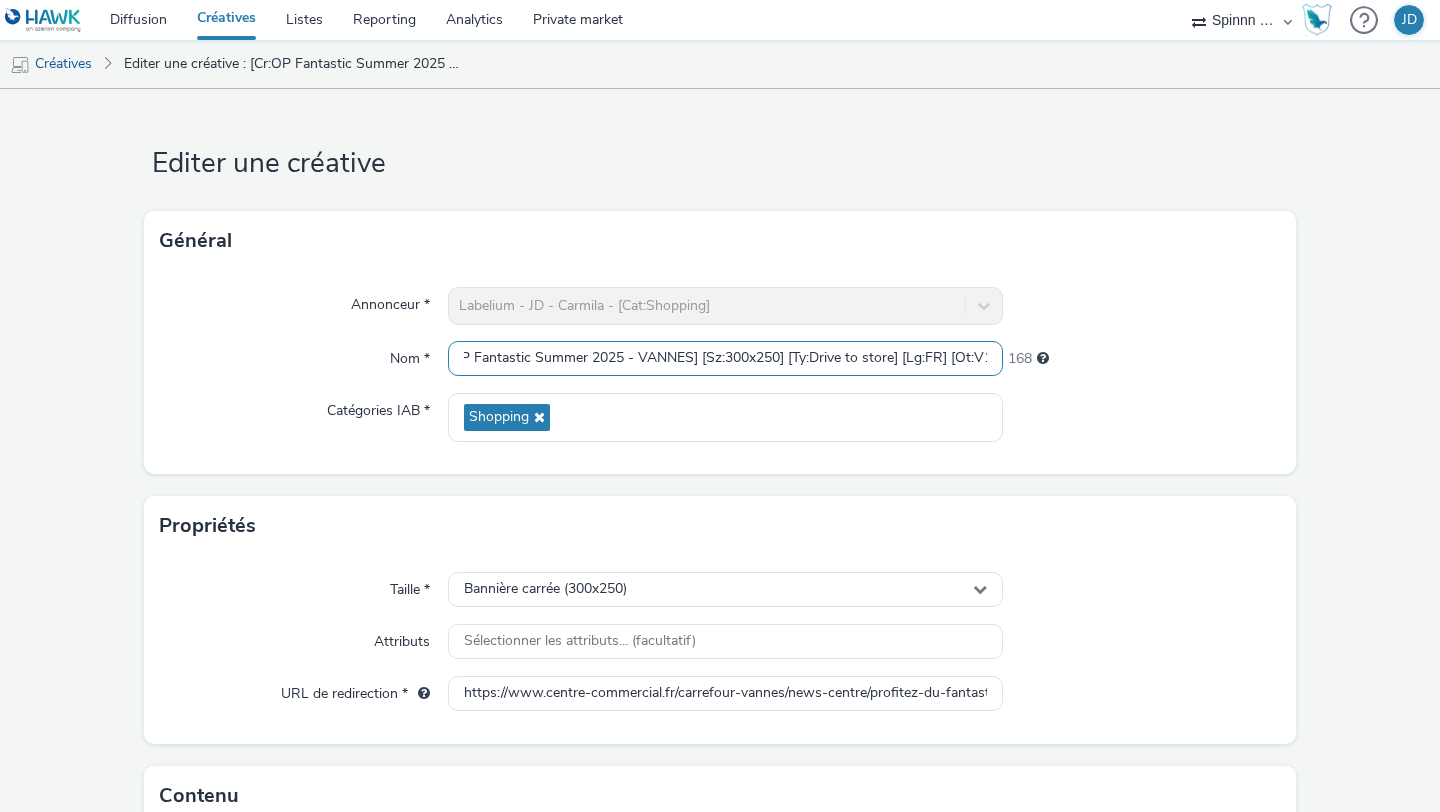 scroll, scrollTop: 0, scrollLeft: 43, axis: horizontal 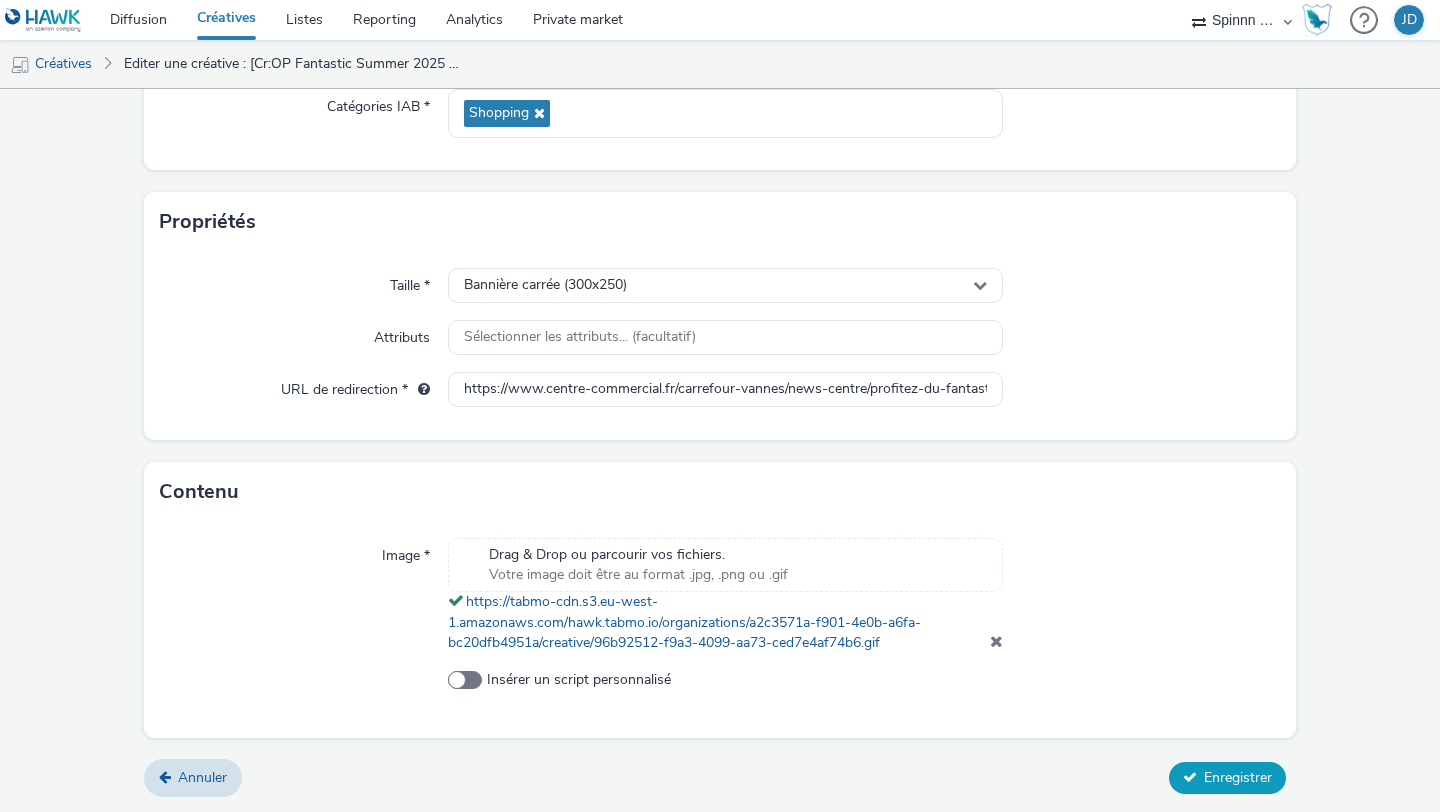 type on "[Cr:OP Fantastic Summer 2025 - VANNES] [Sz:300x250] [Ty:Drive to store] [Lg:FR] [Ot:V1]" 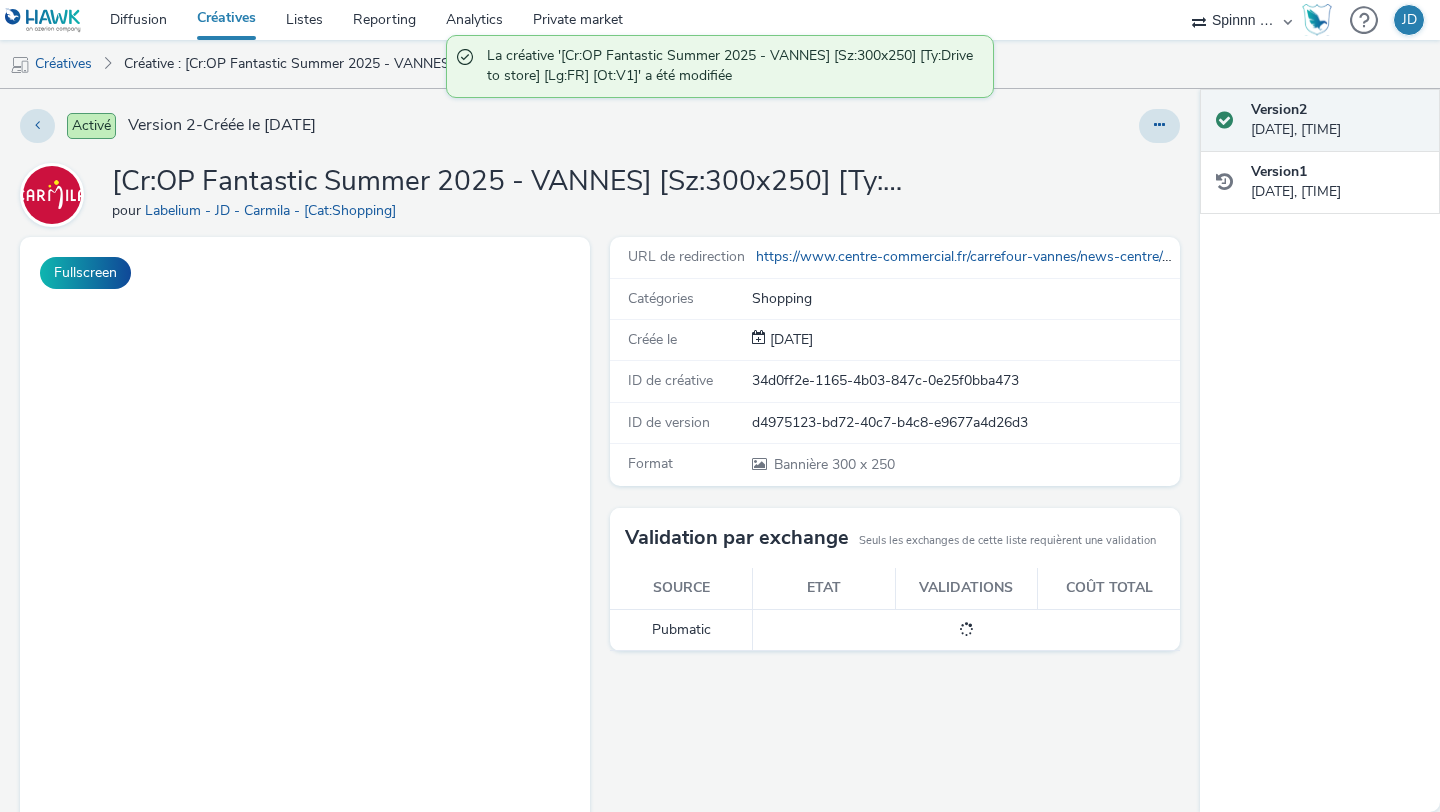 scroll, scrollTop: 0, scrollLeft: 0, axis: both 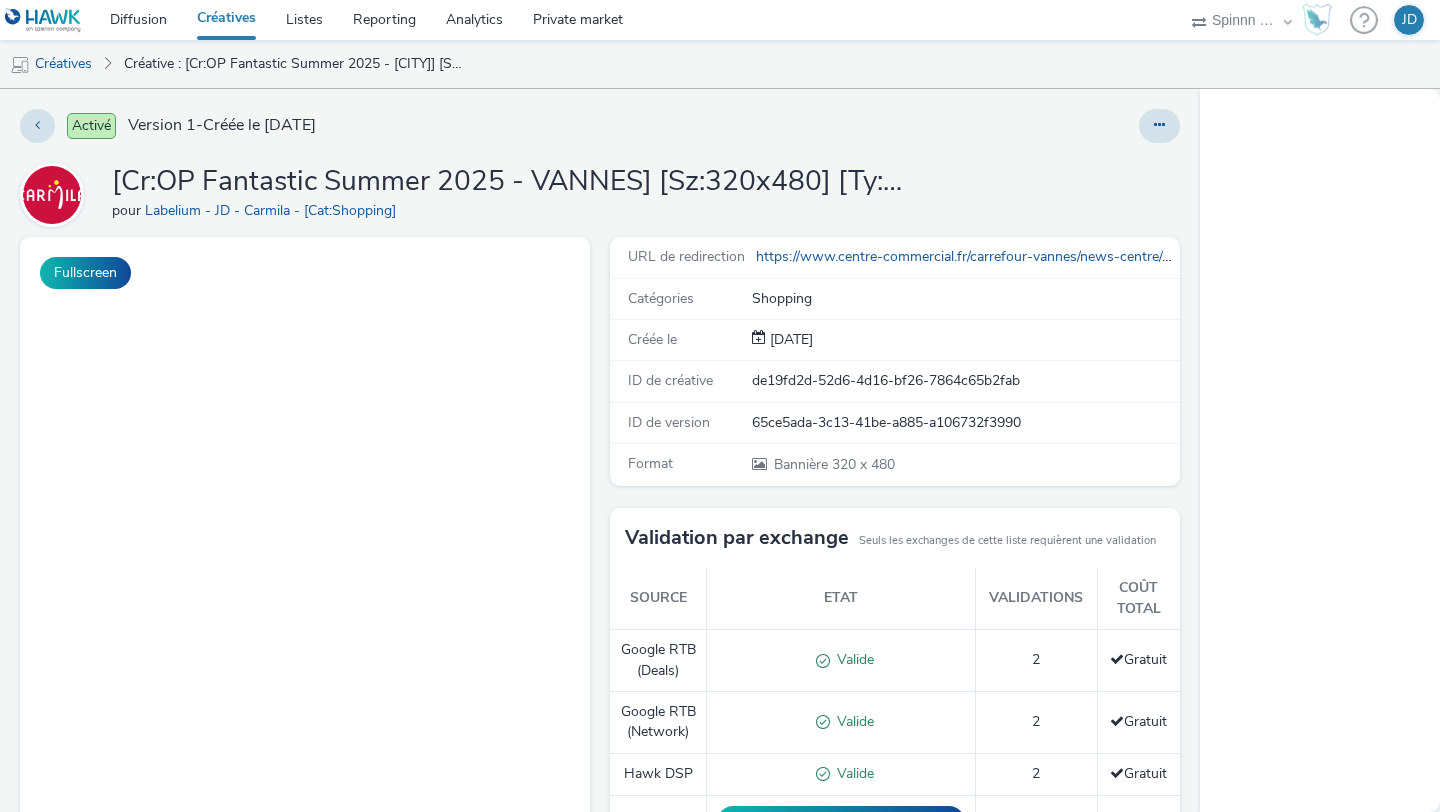 select on "3577b0fe-1e1b-4f05-a15f-27ee59b5ca2b" 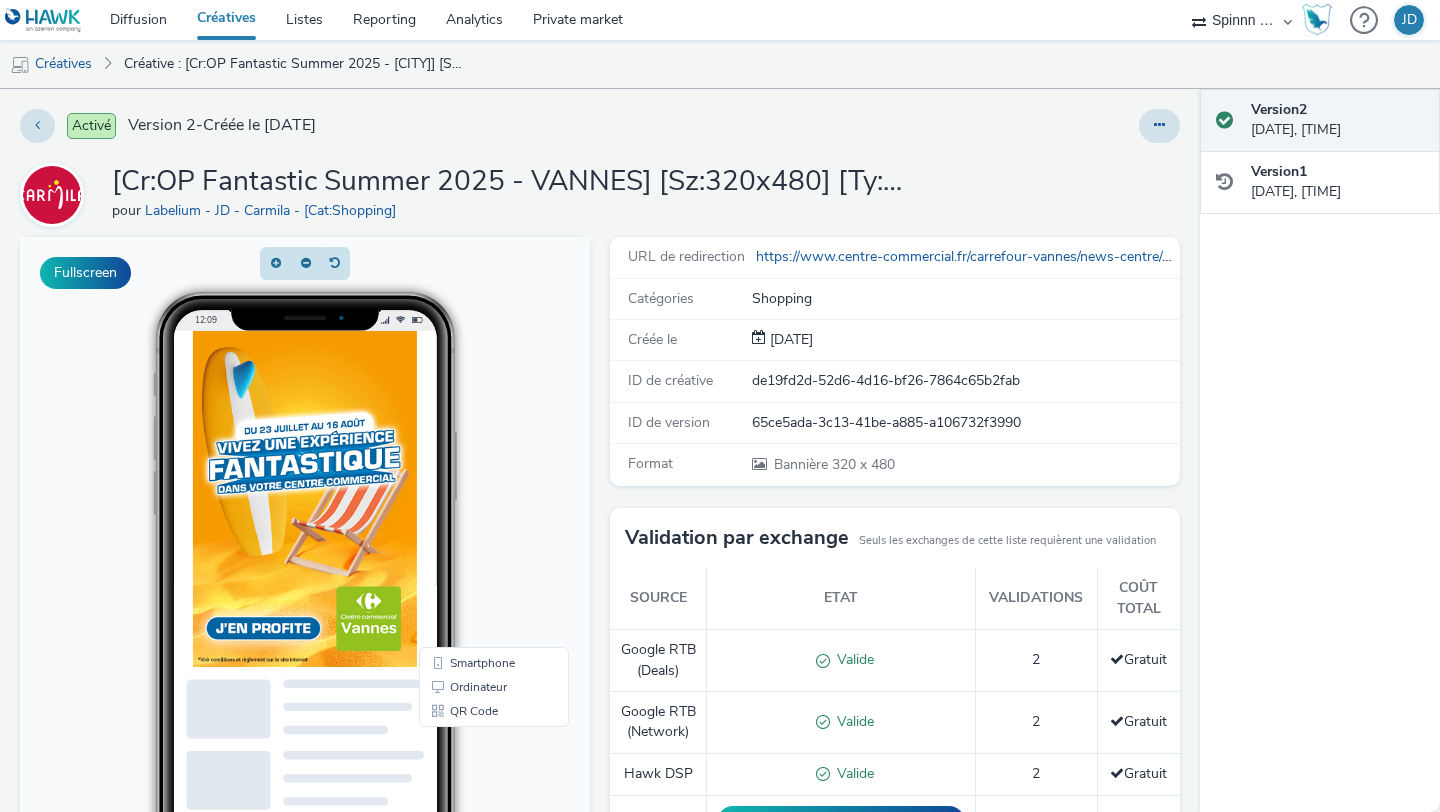 scroll, scrollTop: 0, scrollLeft: 0, axis: both 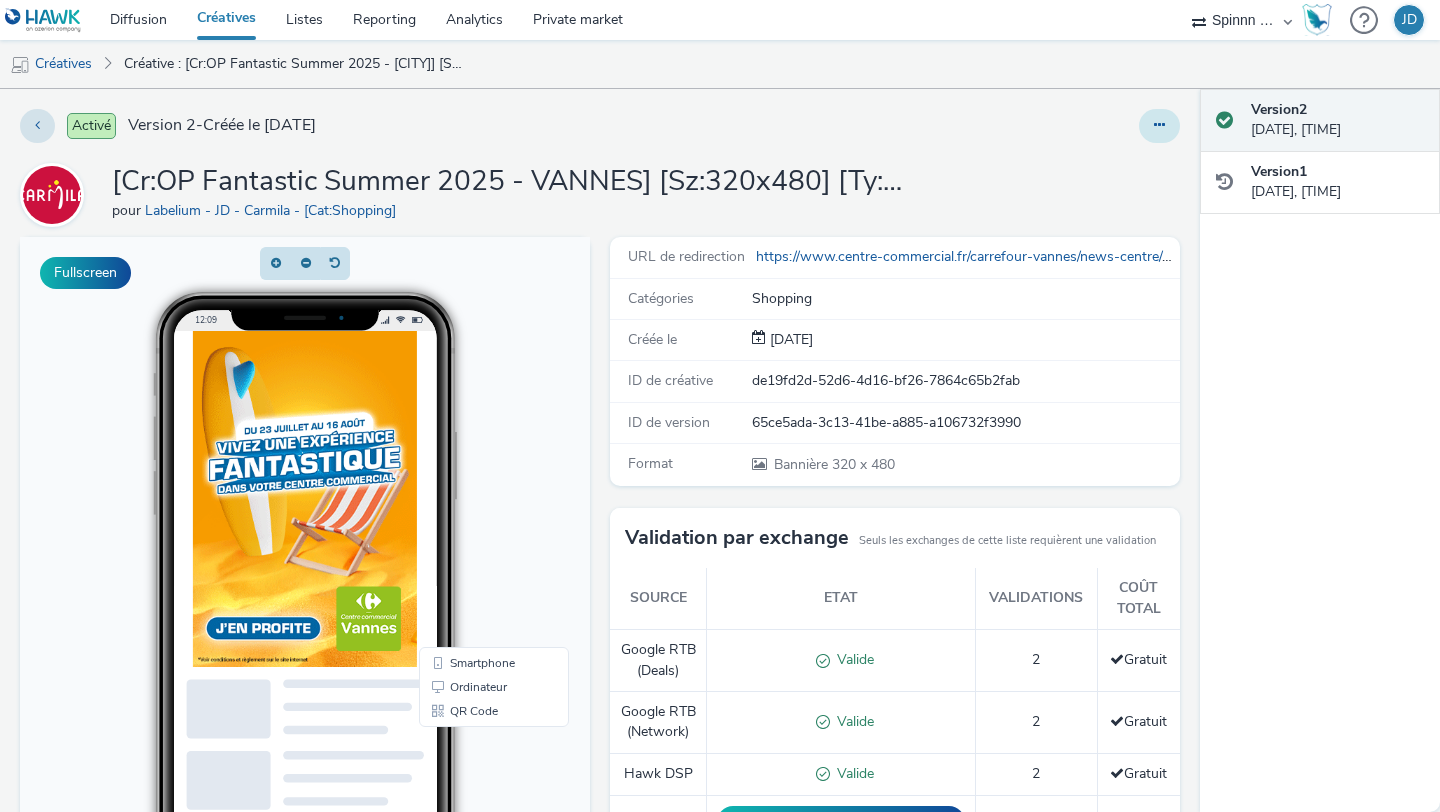 click at bounding box center (1159, 126) 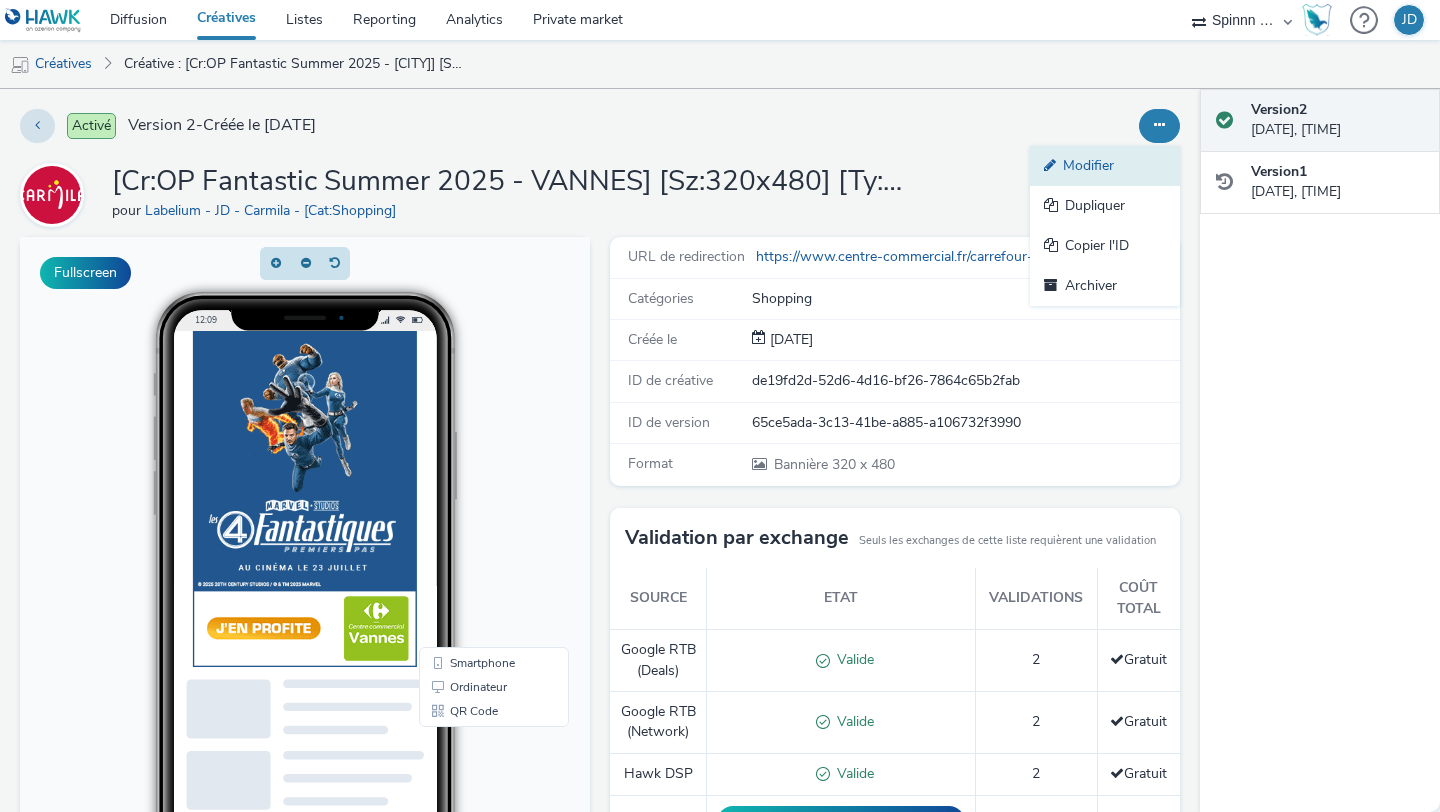 click on "Modifier" at bounding box center (1105, 166) 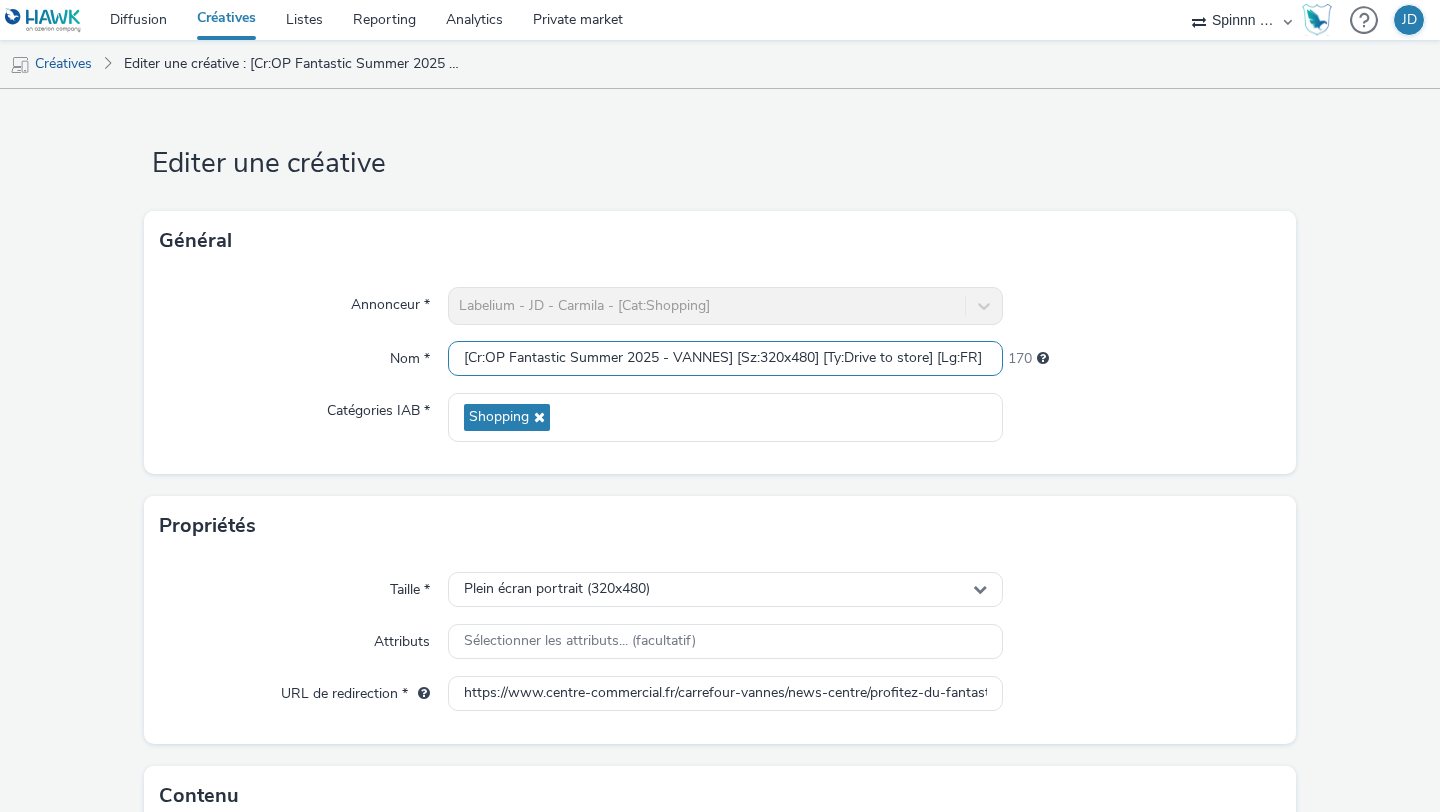 click on "[Cr:OP Fantastic Summer 2025 - VANNES] [Sz:320x480] [Ty:Drive to store] [Lg:FR] [Ot:]" at bounding box center [725, 358] 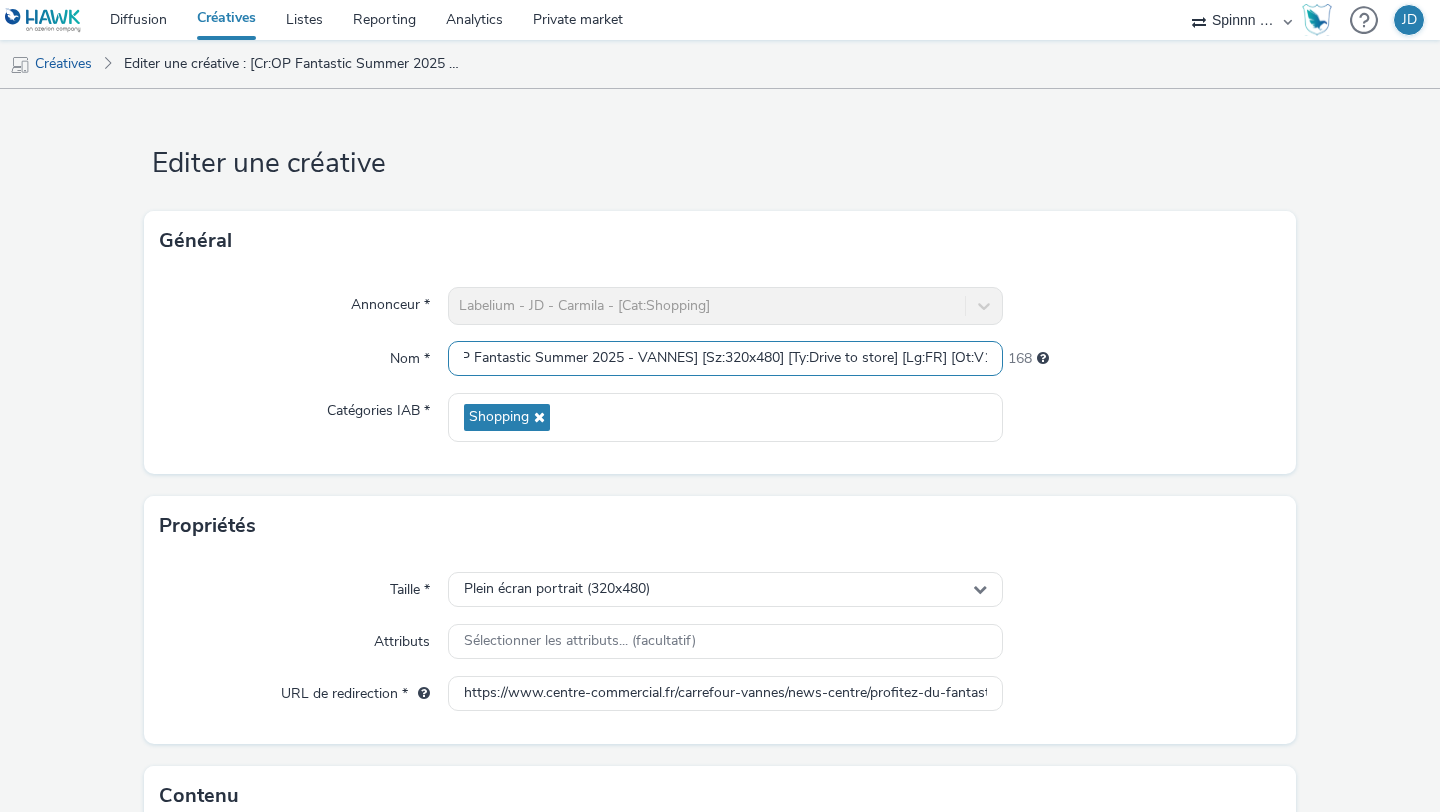 scroll, scrollTop: 0, scrollLeft: 43, axis: horizontal 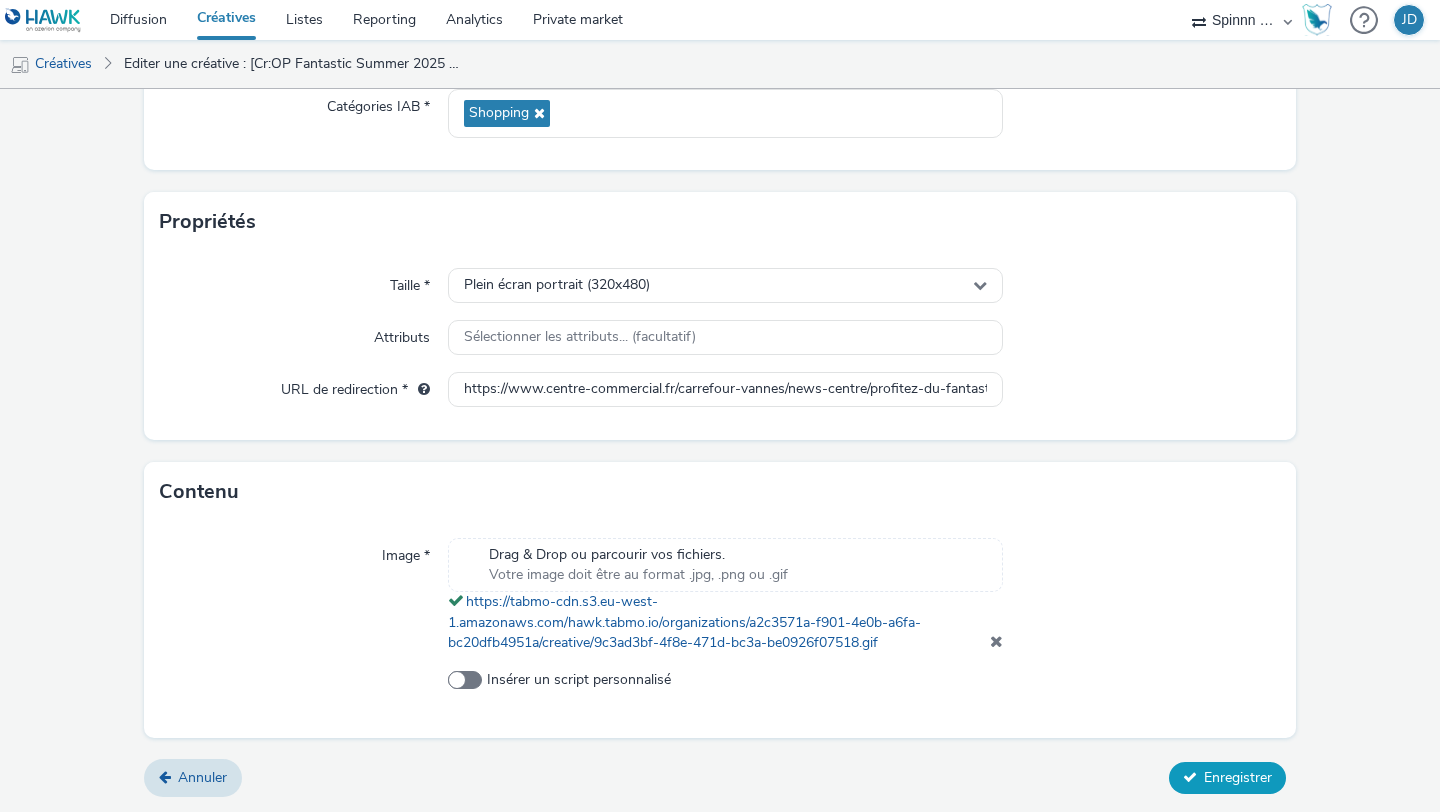 type on "[Cr:OP Fantastic Summer 2025 - VANNES] [Sz:320x480] [Ty:Drive to store] [Lg:FR] [Ot:V1]" 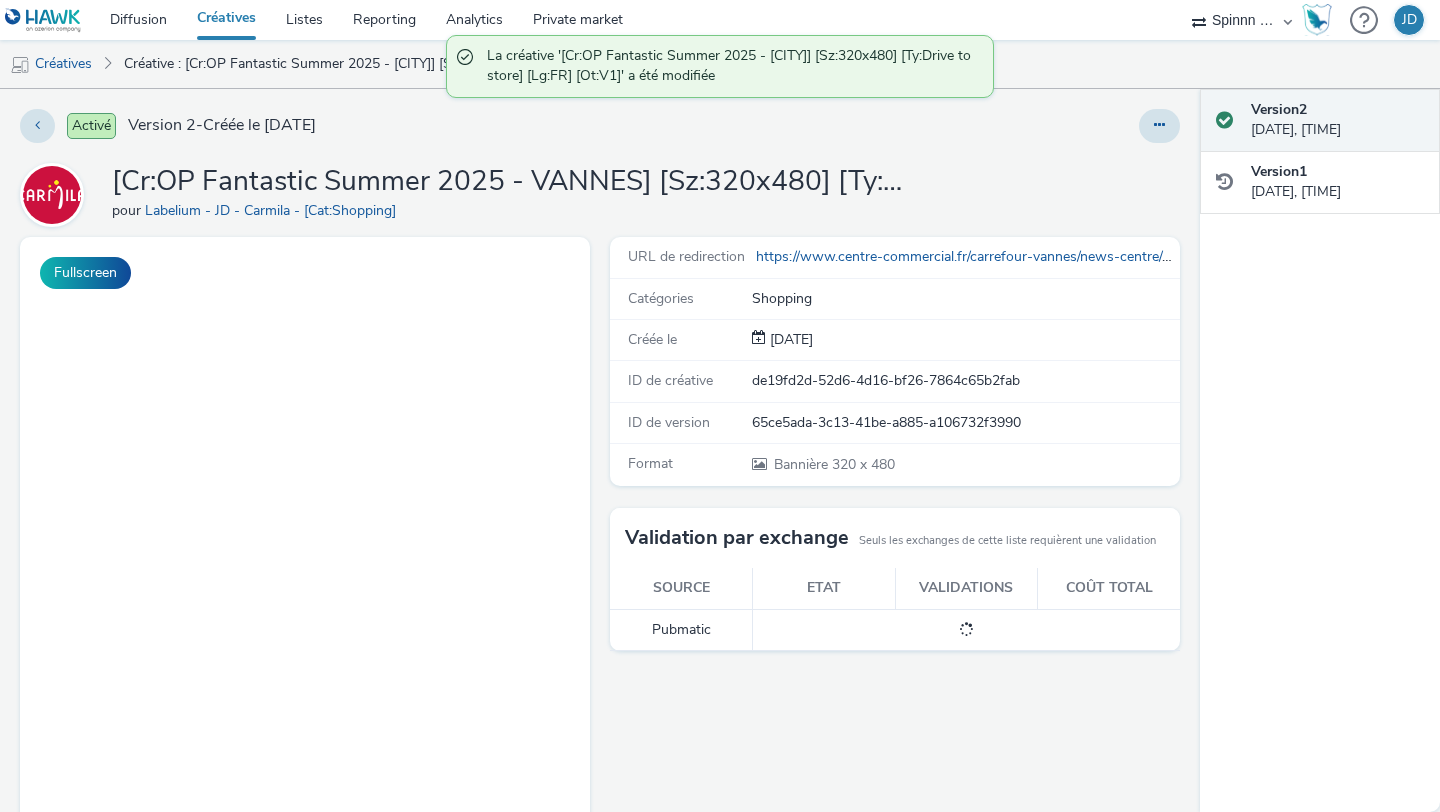scroll, scrollTop: 0, scrollLeft: 0, axis: both 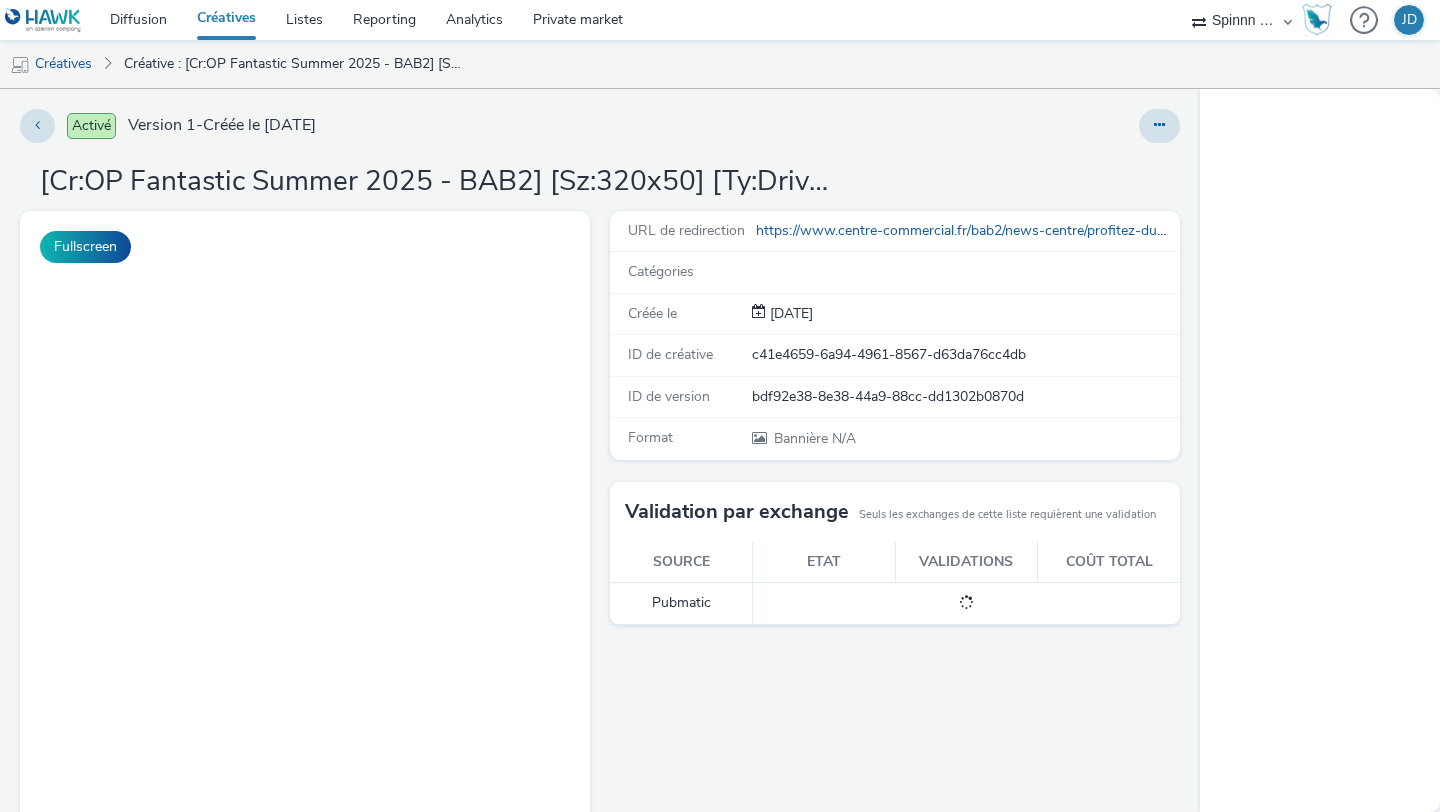 select on "3577b0fe-1e1b-4f05-a15f-27ee59b5ca2b" 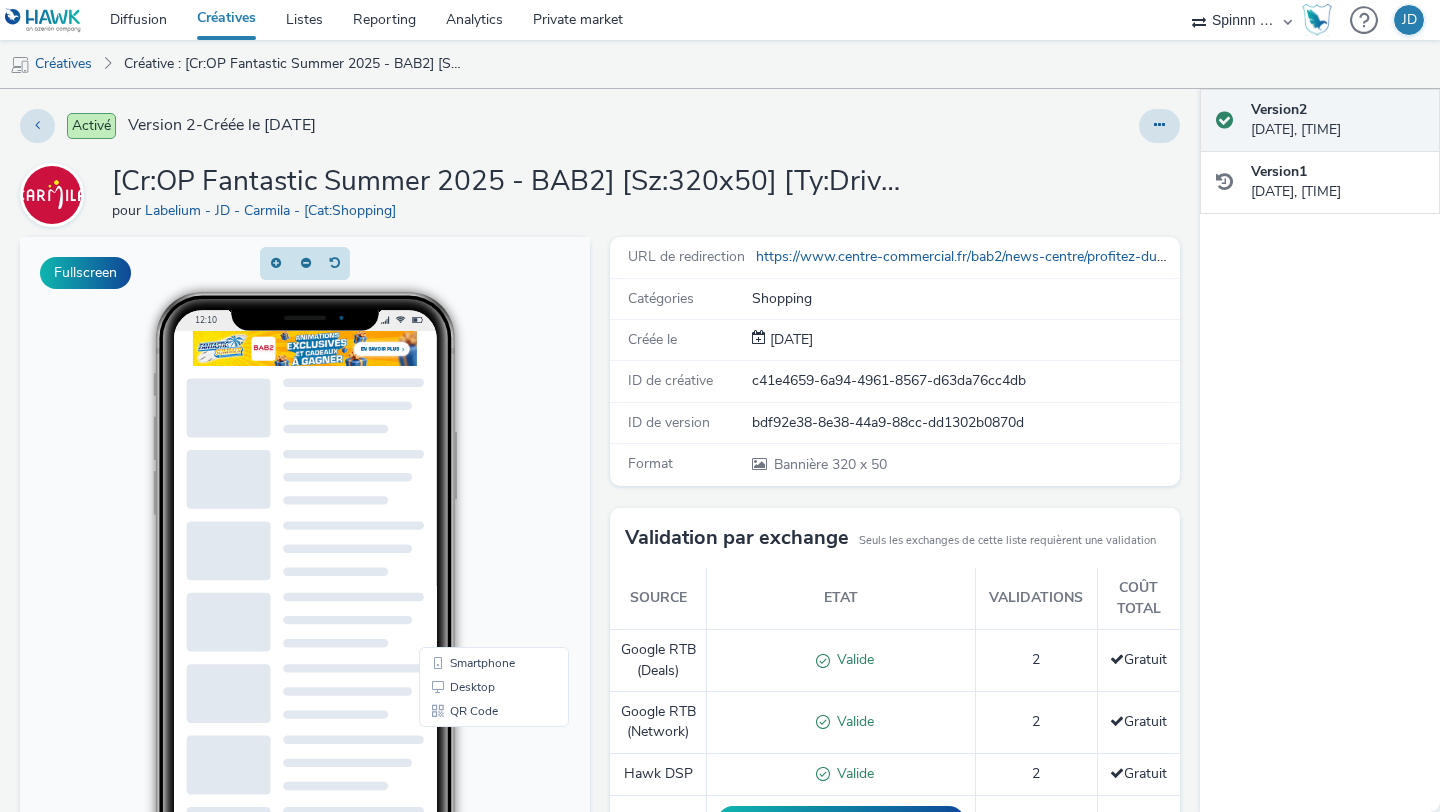 scroll, scrollTop: 0, scrollLeft: 0, axis: both 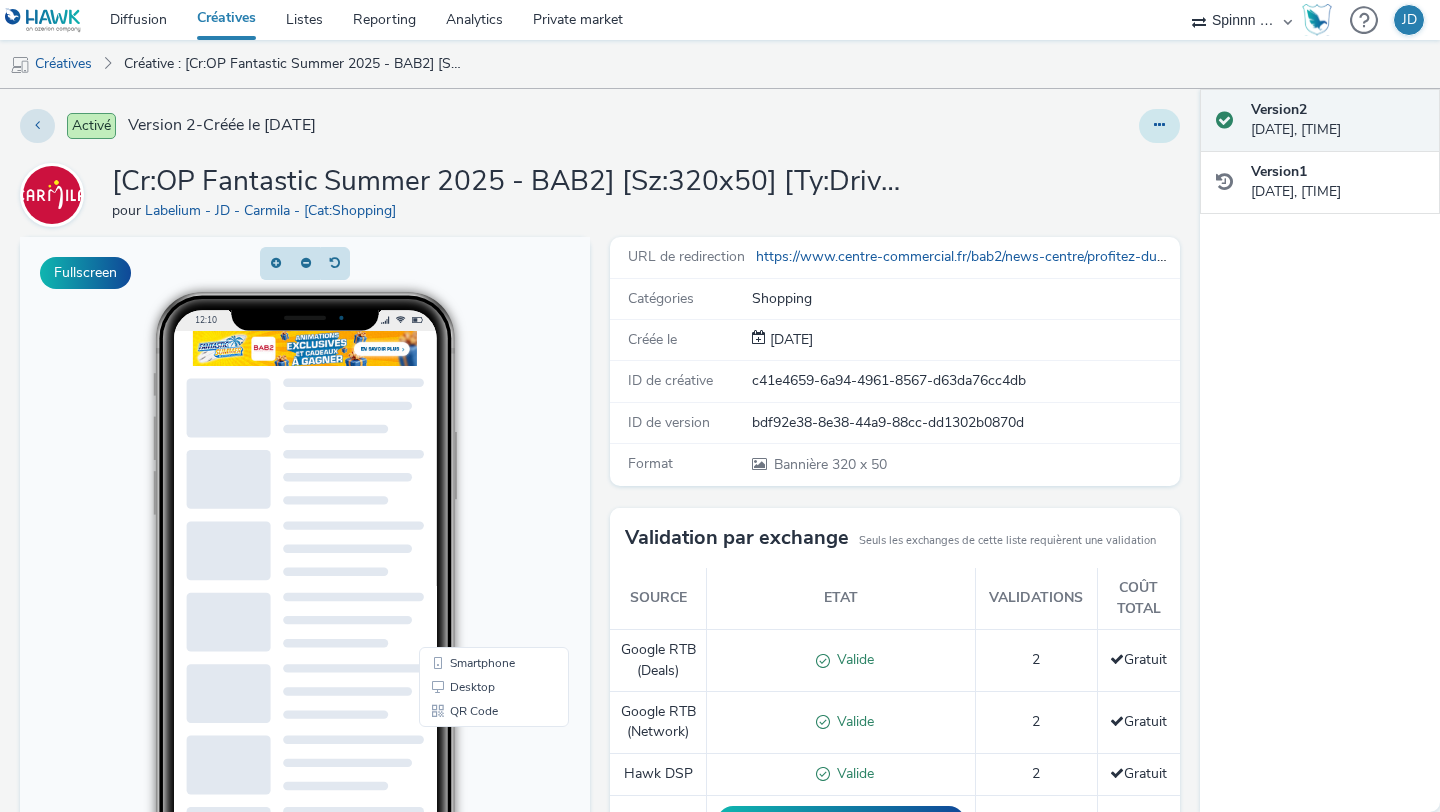click at bounding box center (1159, 125) 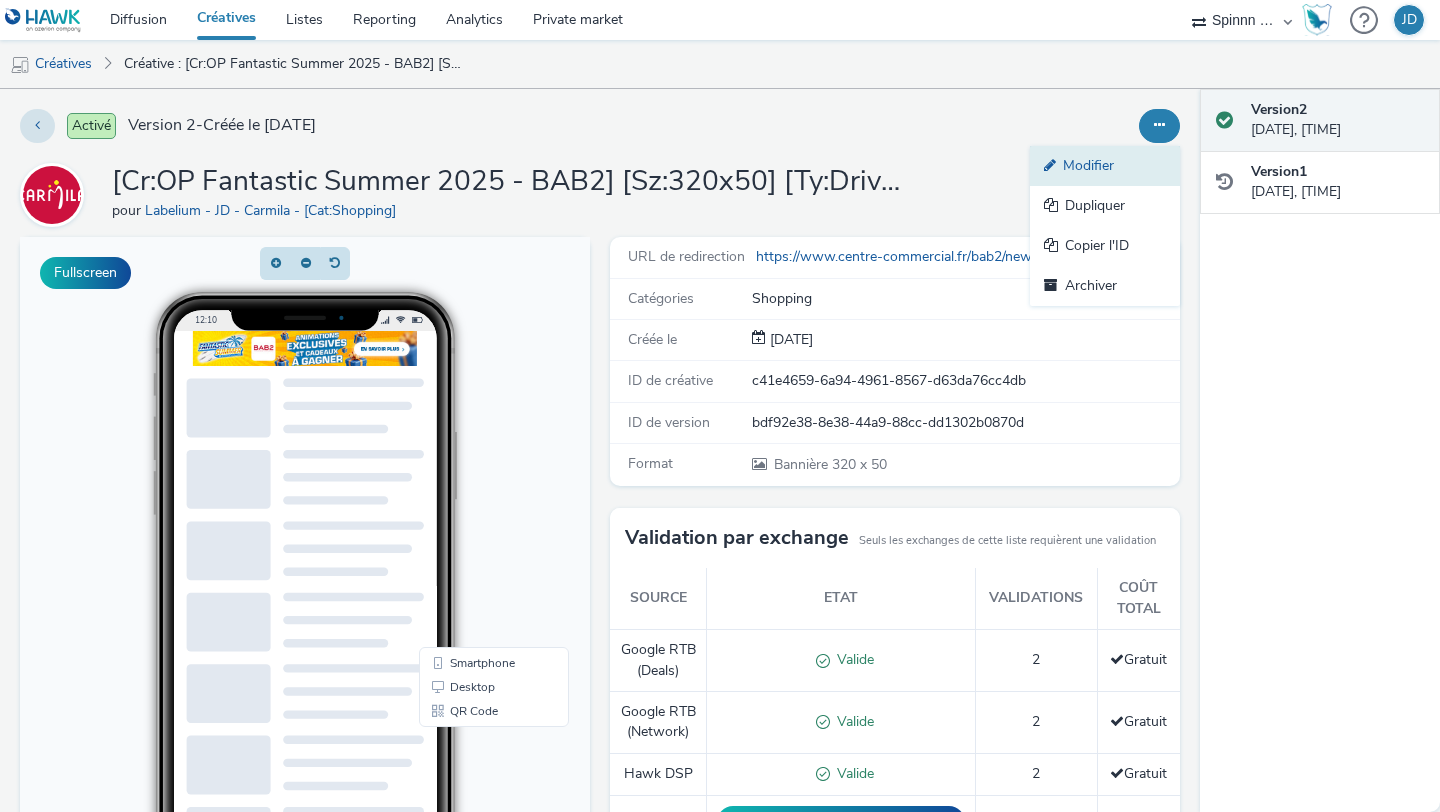 click on "Modifier" at bounding box center [1105, 166] 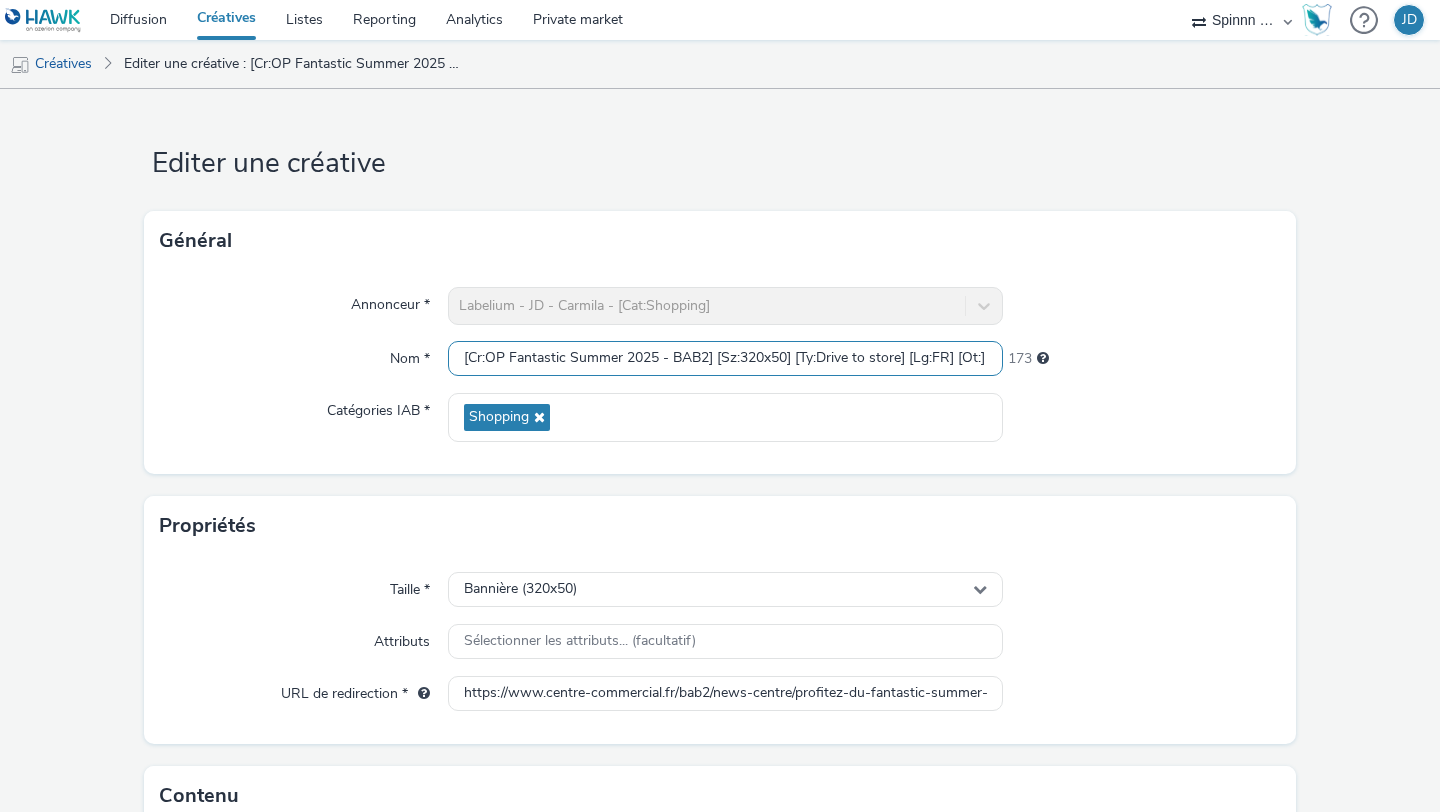 scroll, scrollTop: 0, scrollLeft: 2, axis: horizontal 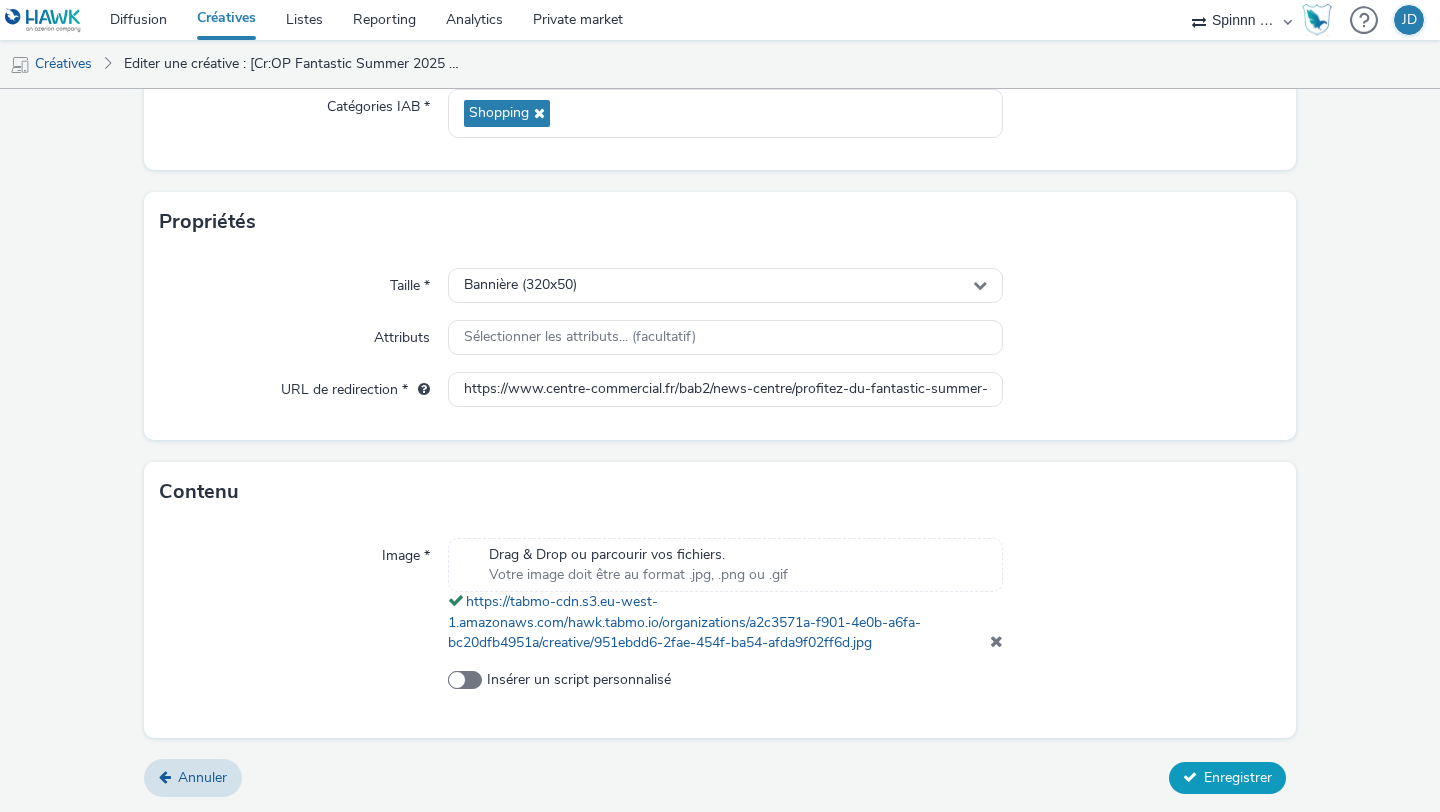 type on "[Cr:OP Fantastic Summer 2025 - BAB2] [Sz:320x50] [Ty:Drive to store] [Lg:FR] [Ot:V2]" 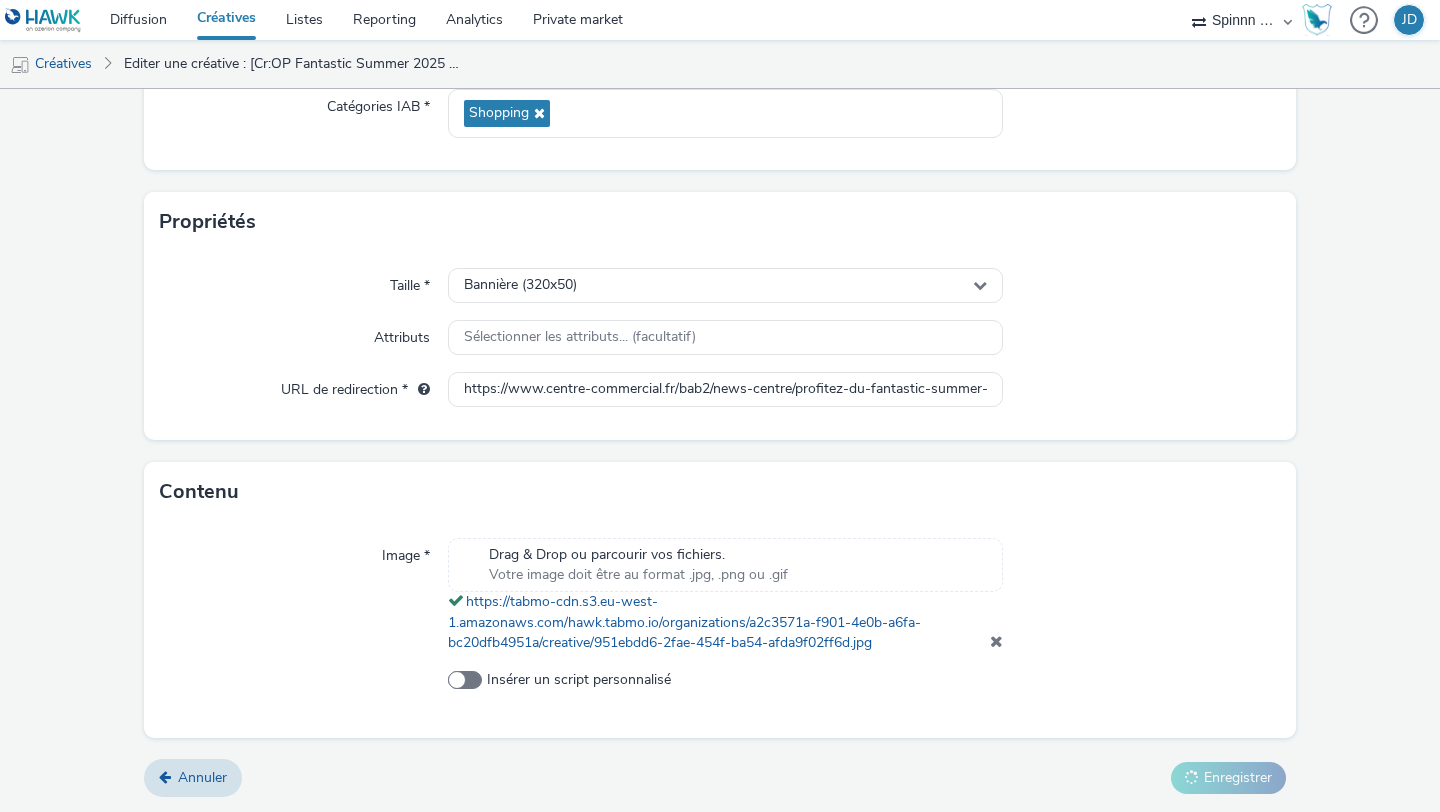 scroll, scrollTop: 0, scrollLeft: 0, axis: both 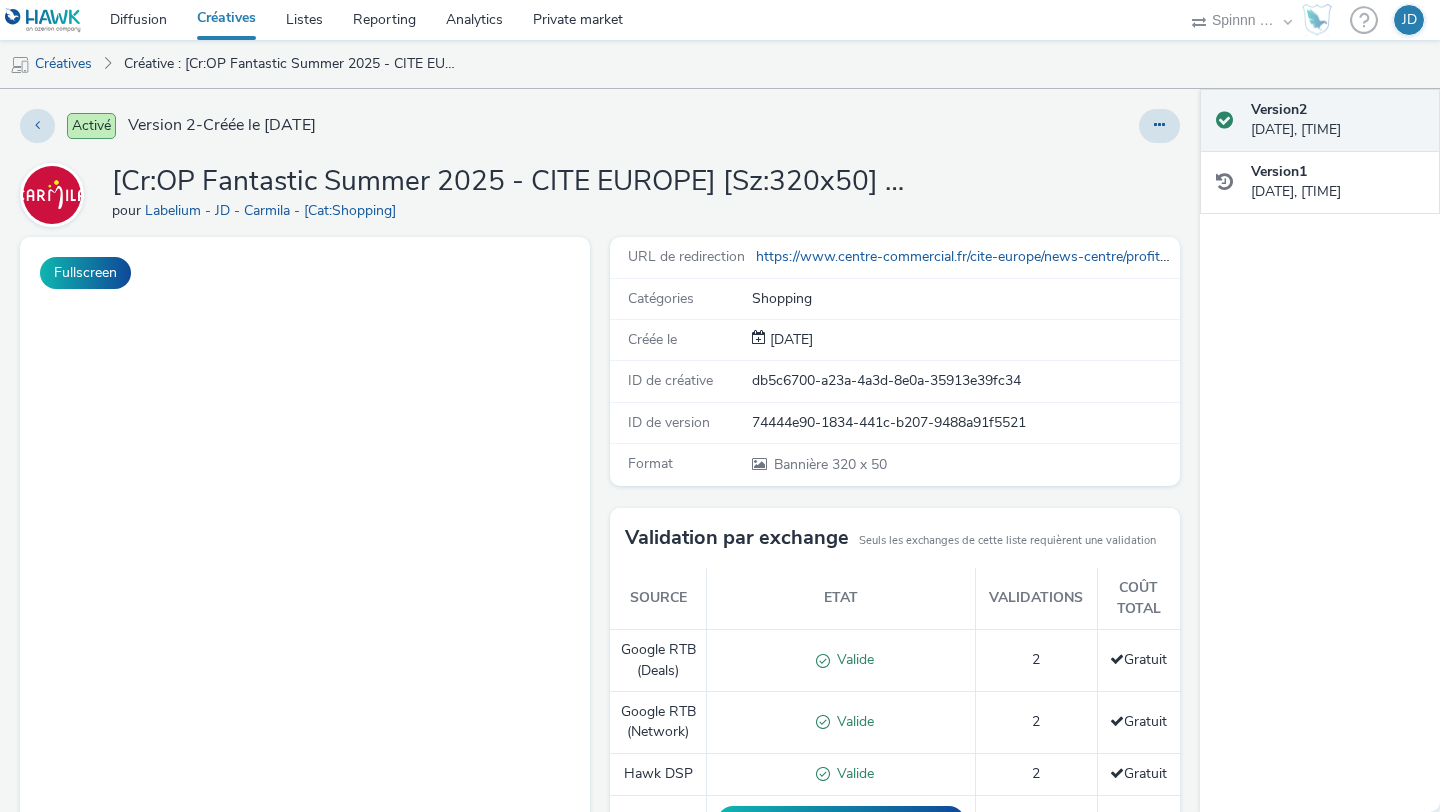 select on "3577b0fe-1e1b-4f05-a15f-27ee59b5ca2b" 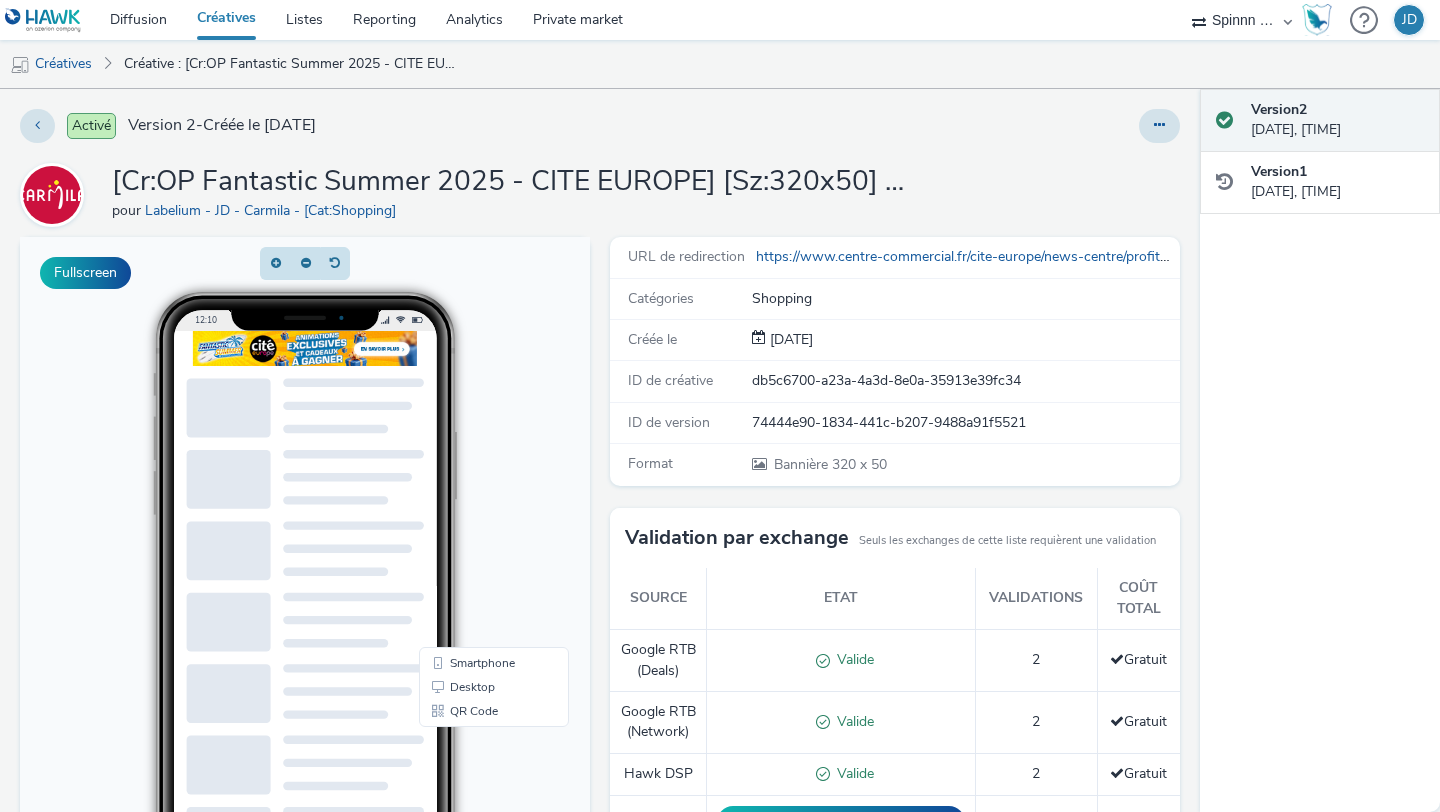 scroll, scrollTop: 0, scrollLeft: 0, axis: both 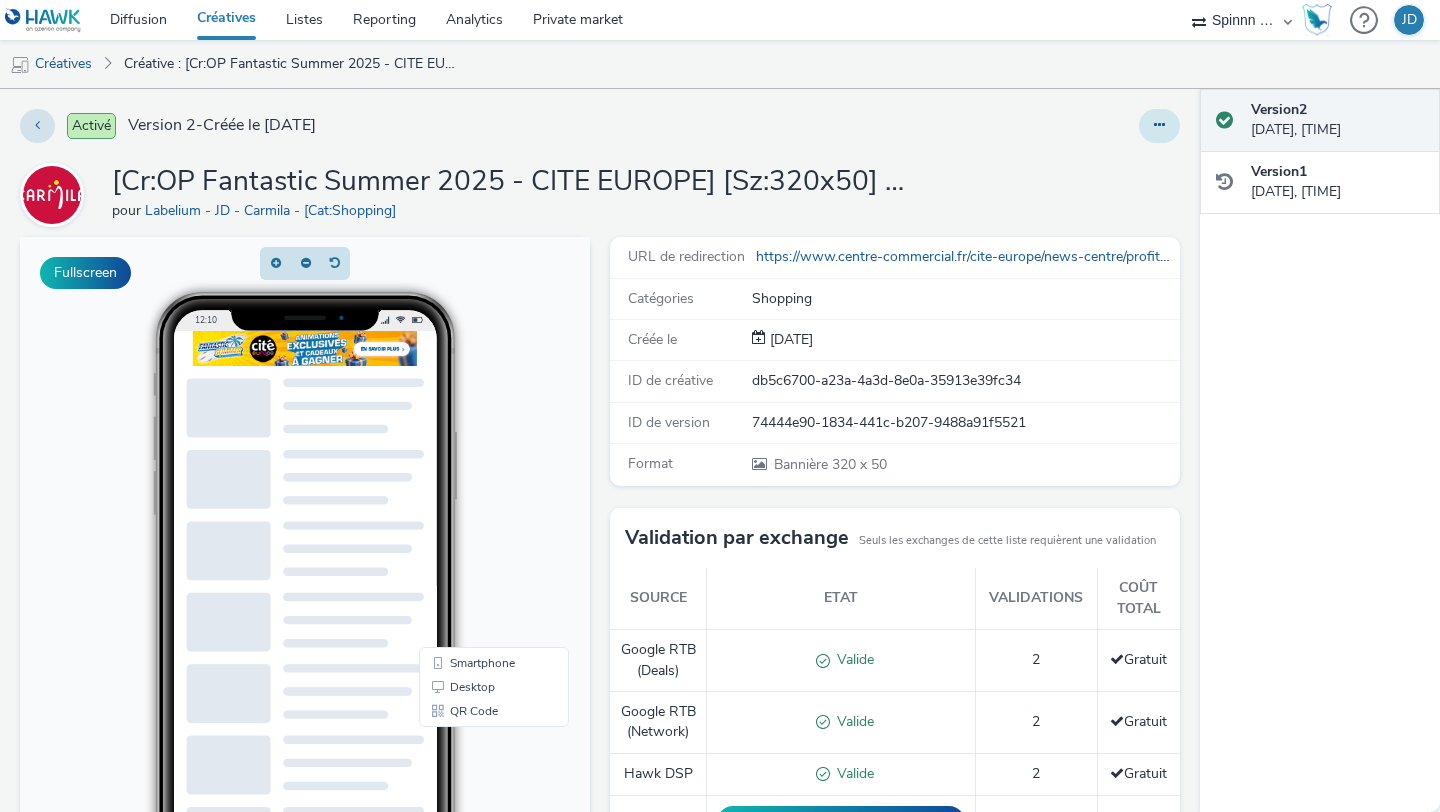 click at bounding box center [1159, 126] 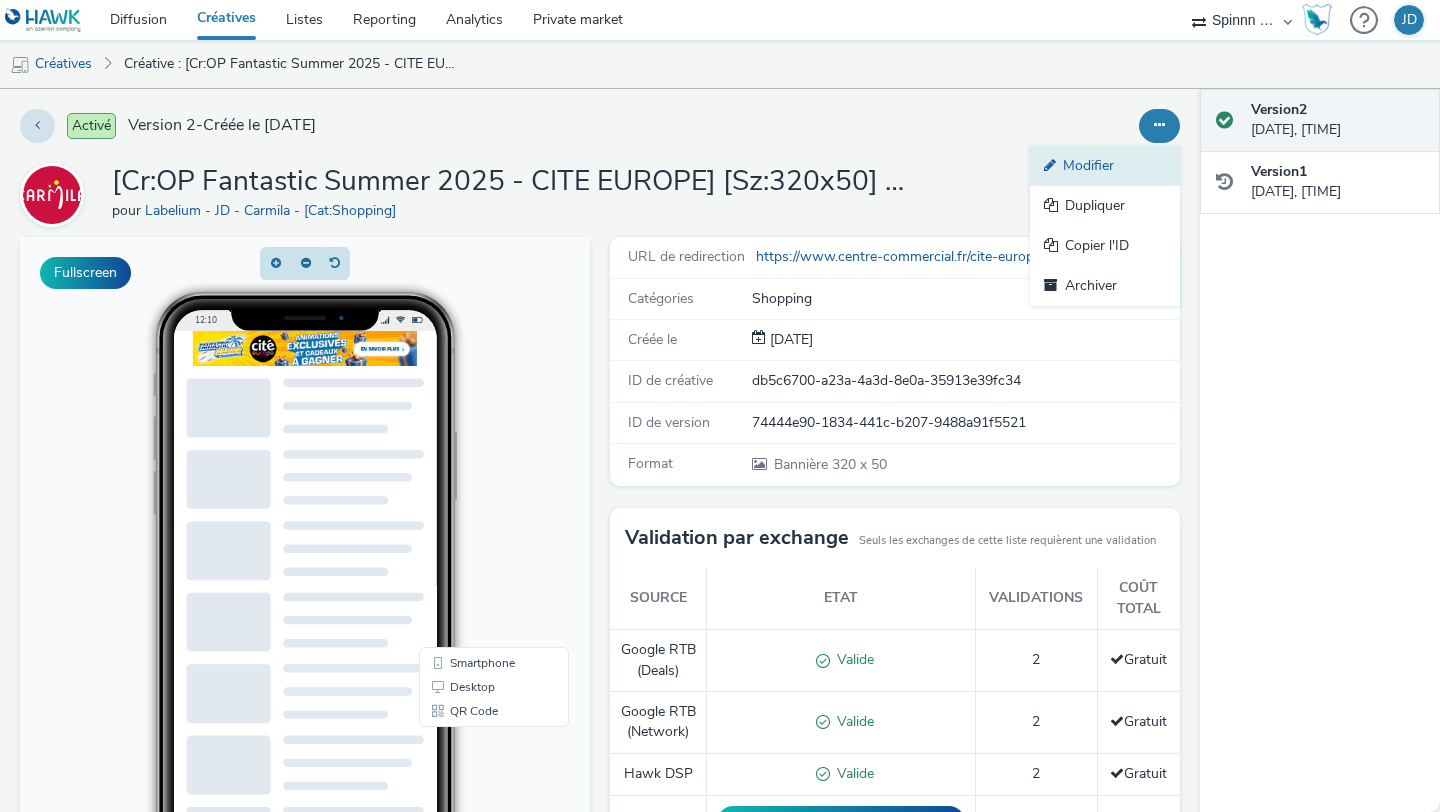 click on "Modifier" at bounding box center [1105, 166] 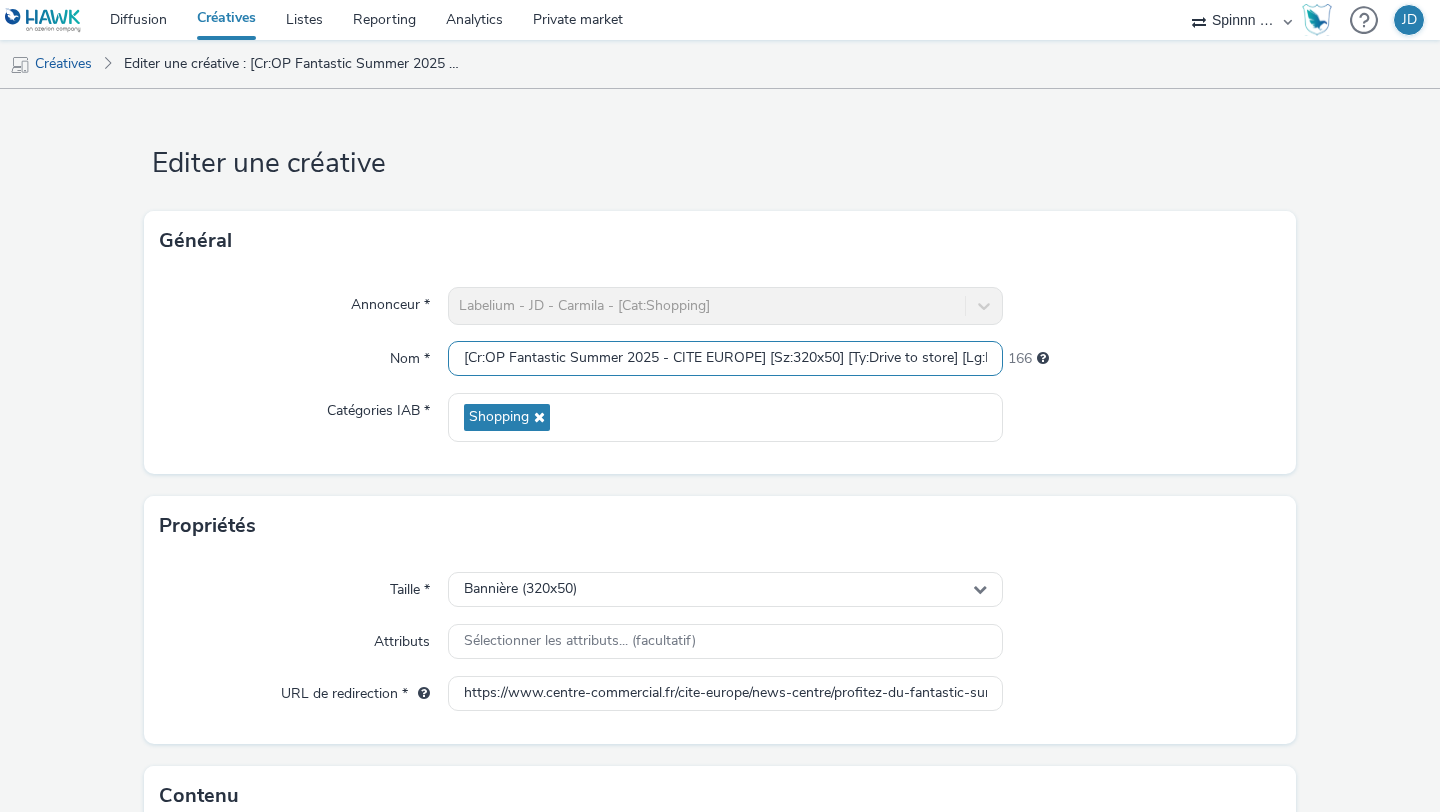 scroll, scrollTop: 0, scrollLeft: 54, axis: horizontal 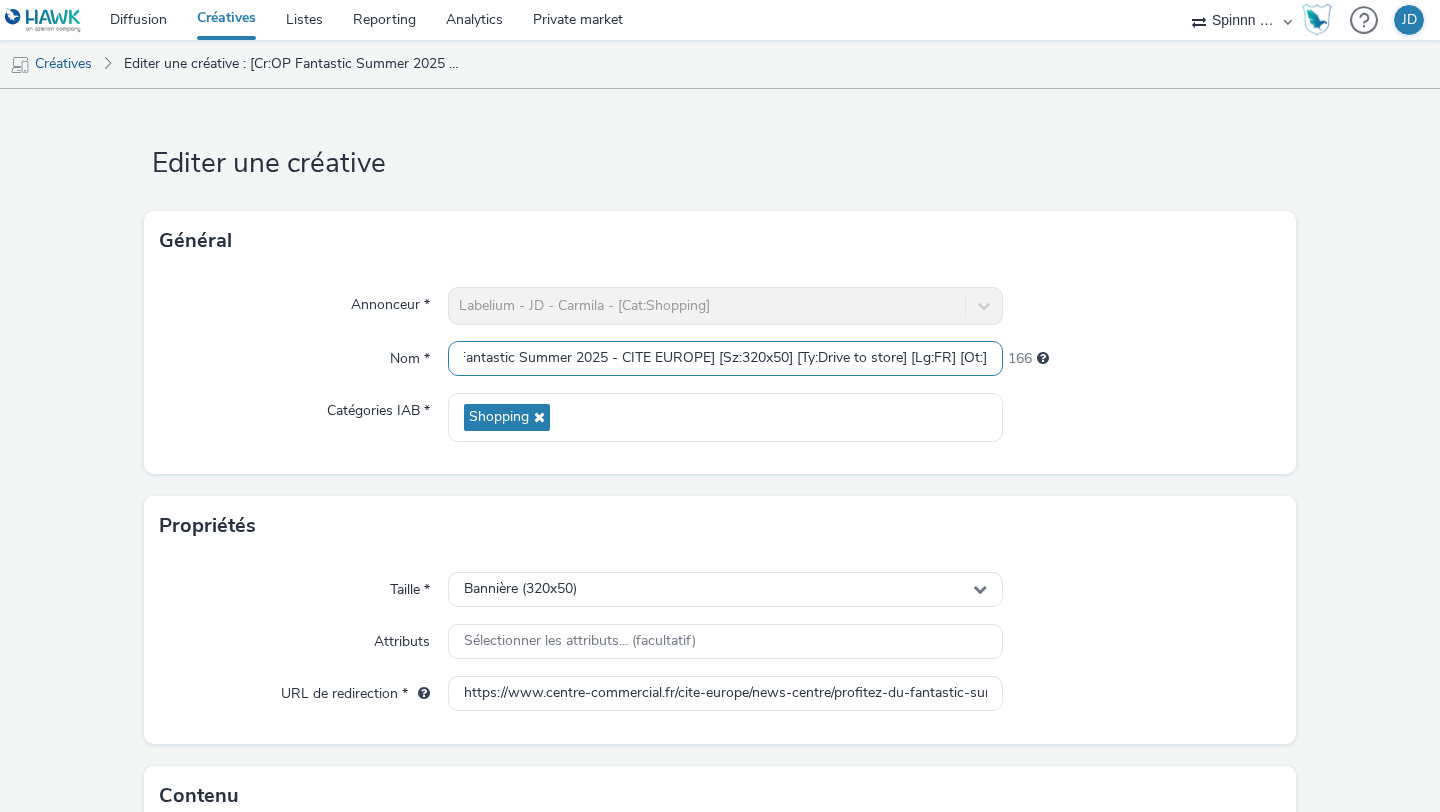 drag, startPoint x: 897, startPoint y: 351, endPoint x: 1135, endPoint y: 353, distance: 238.0084 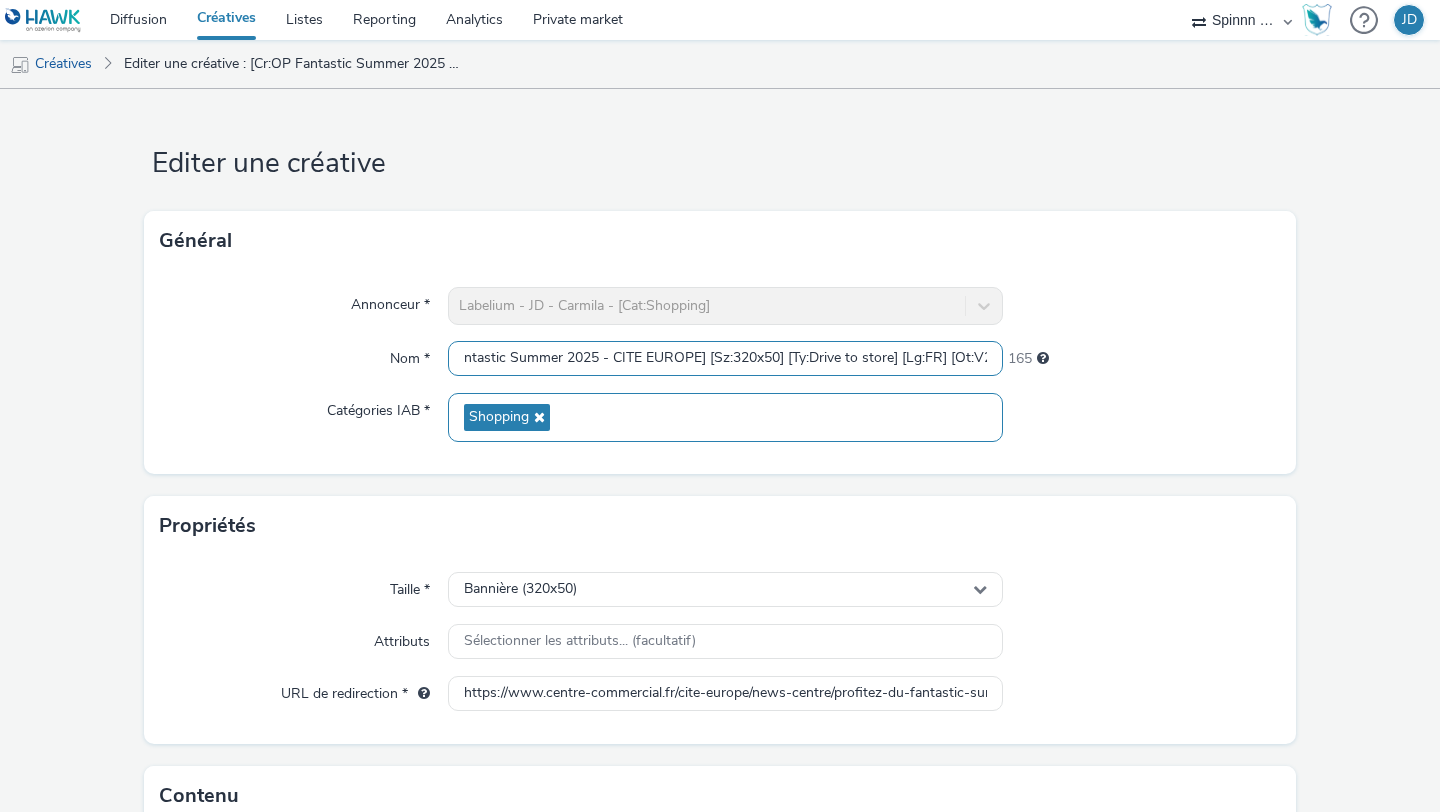 scroll, scrollTop: 0, scrollLeft: 68, axis: horizontal 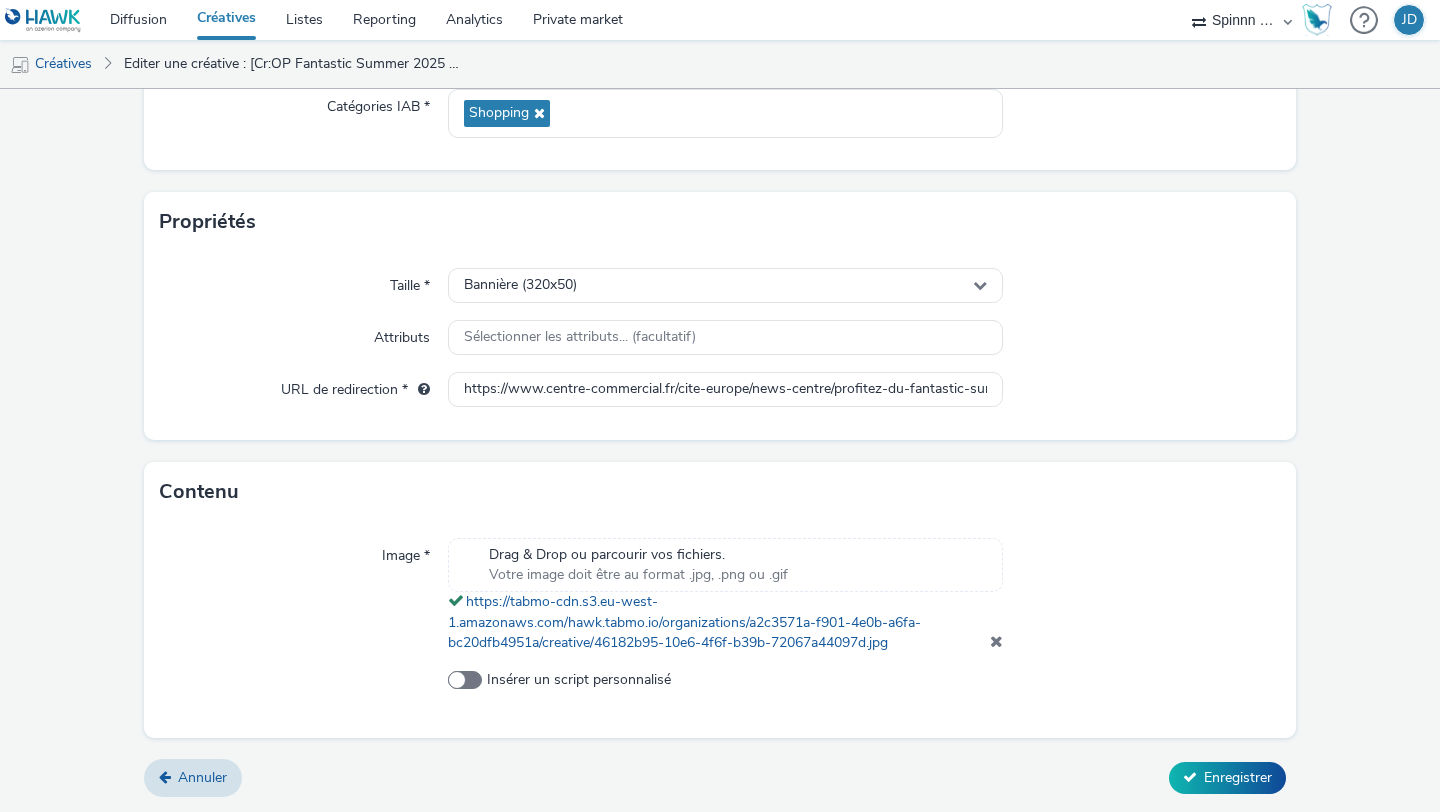 type on "[Cr:OP Fantastic Summer 2025 - CITE EUROPE] [Sz:320x50] [Ty:Drive to store] [Lg:FR] [Ot:V2]" 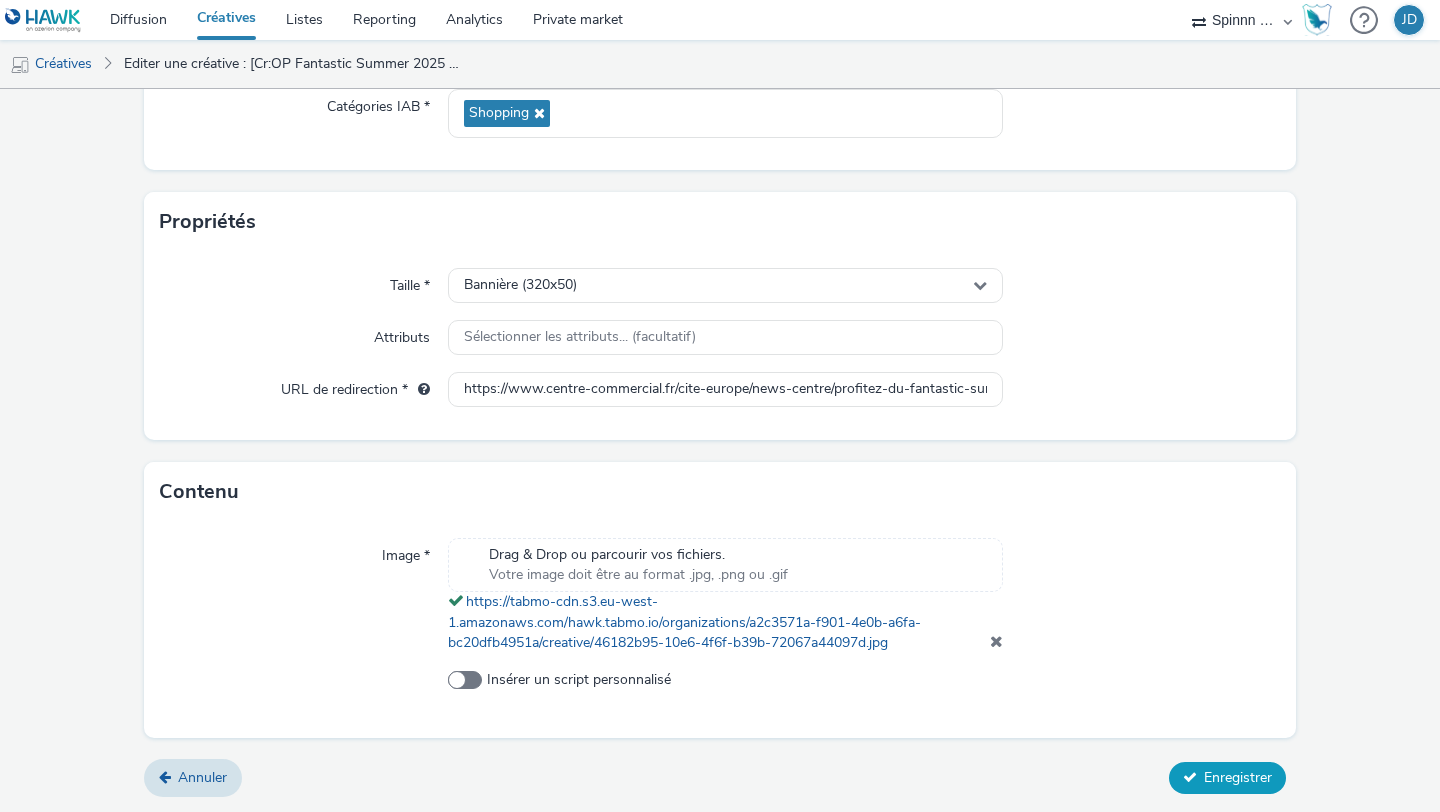 click on "Annuler Enregistrer" at bounding box center [720, 778] 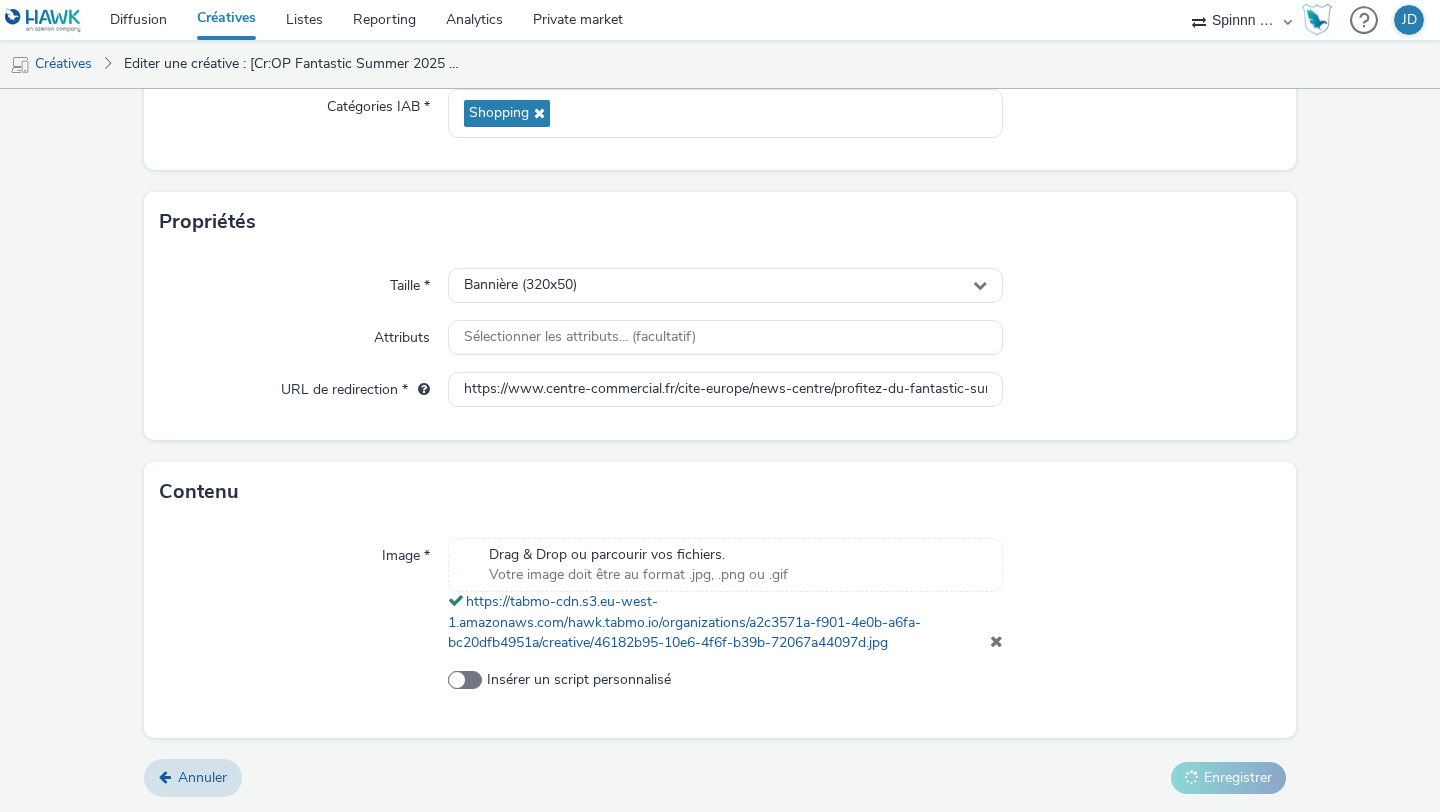 scroll, scrollTop: 0, scrollLeft: 0, axis: both 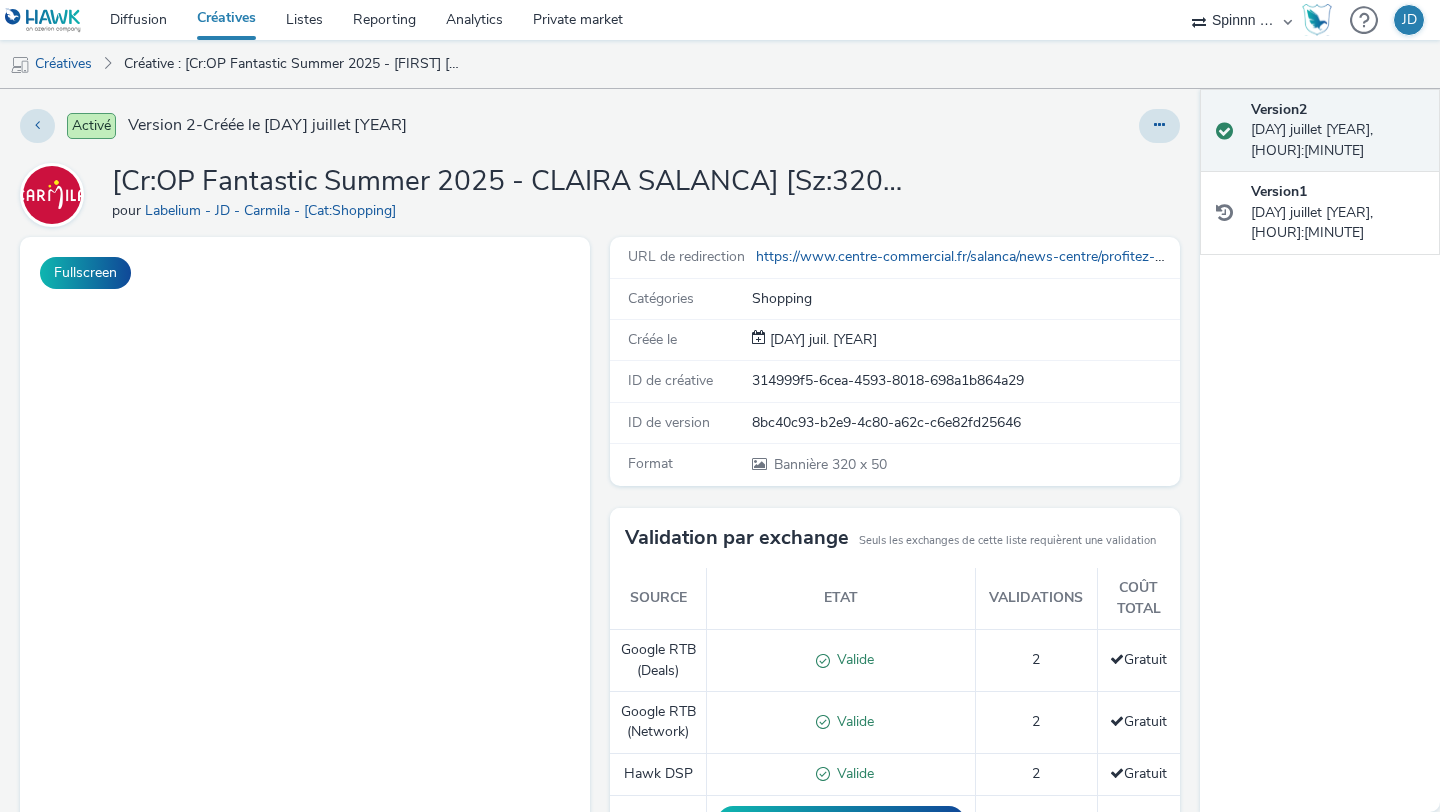 select on "3577b0fe-1e1b-4f05-a15f-27ee59b5ca2b" 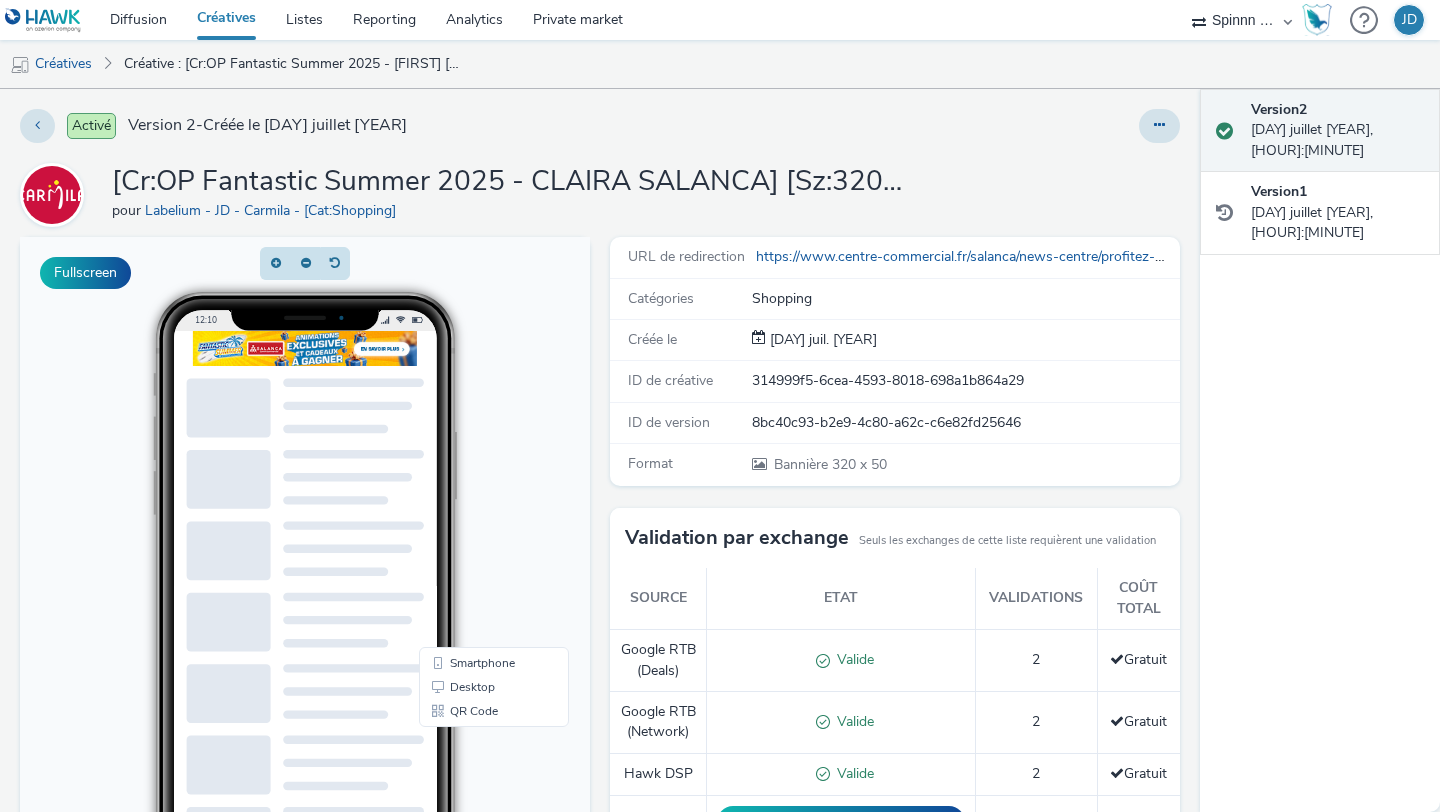 scroll, scrollTop: 0, scrollLeft: 0, axis: both 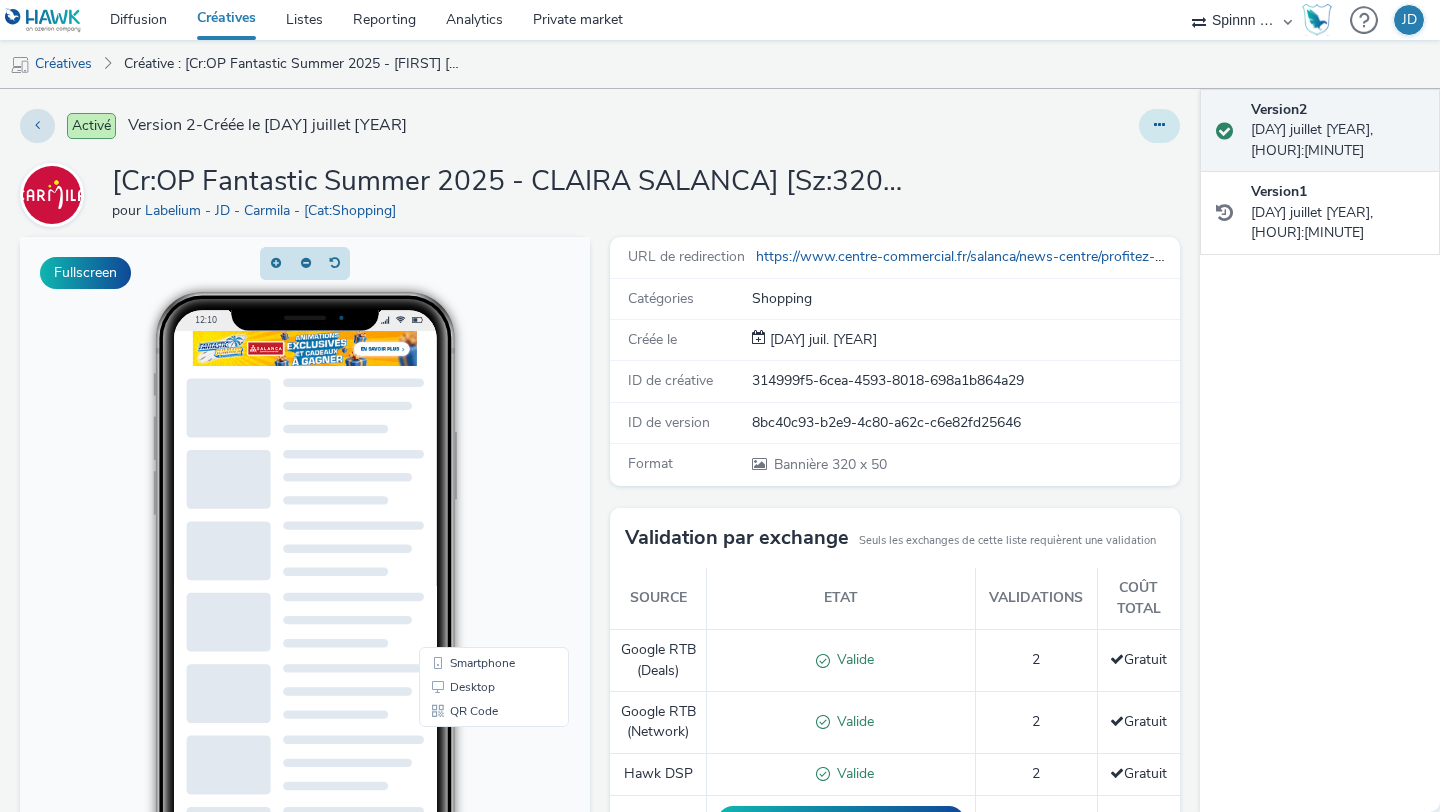 click at bounding box center (1159, 126) 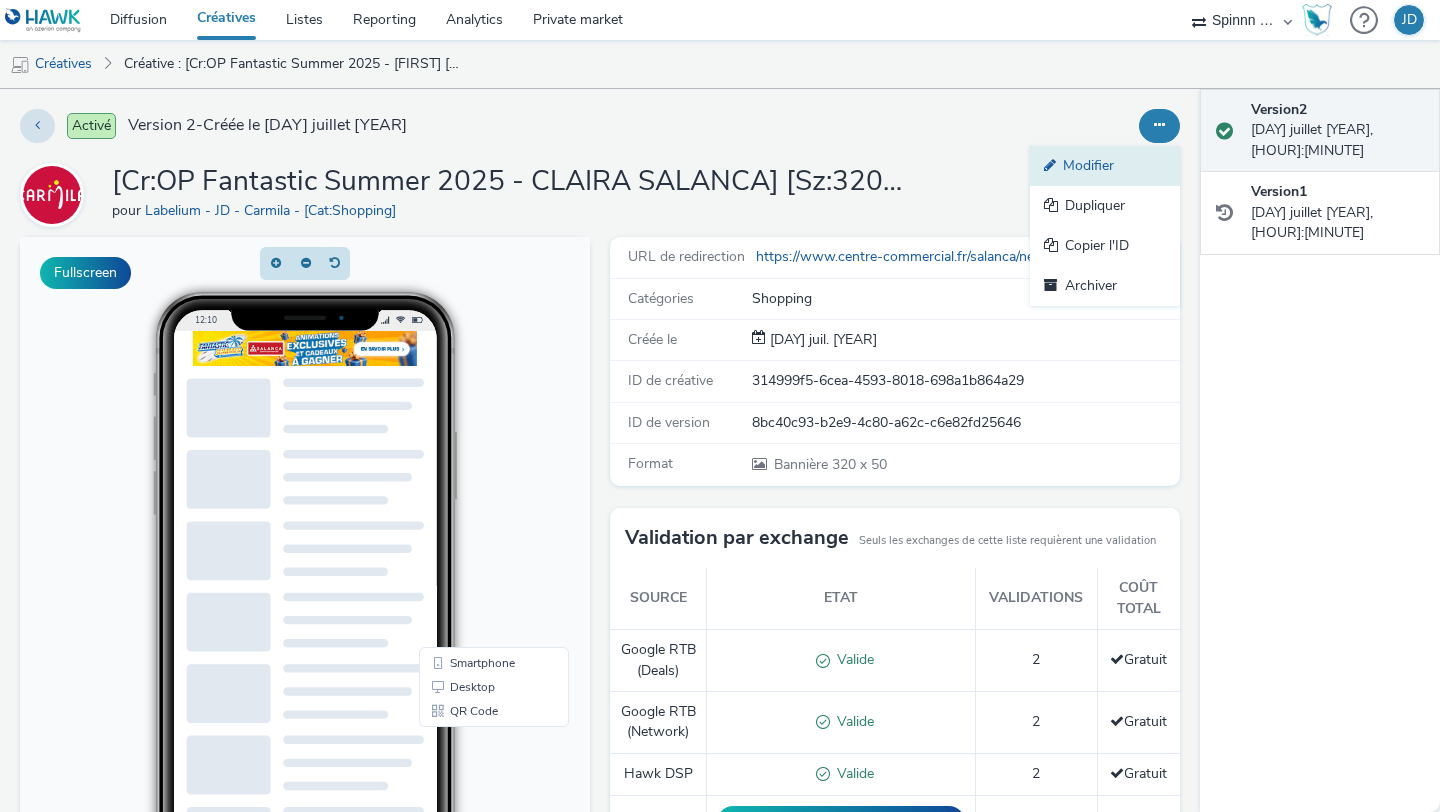 click on "Modifier" at bounding box center (1105, 166) 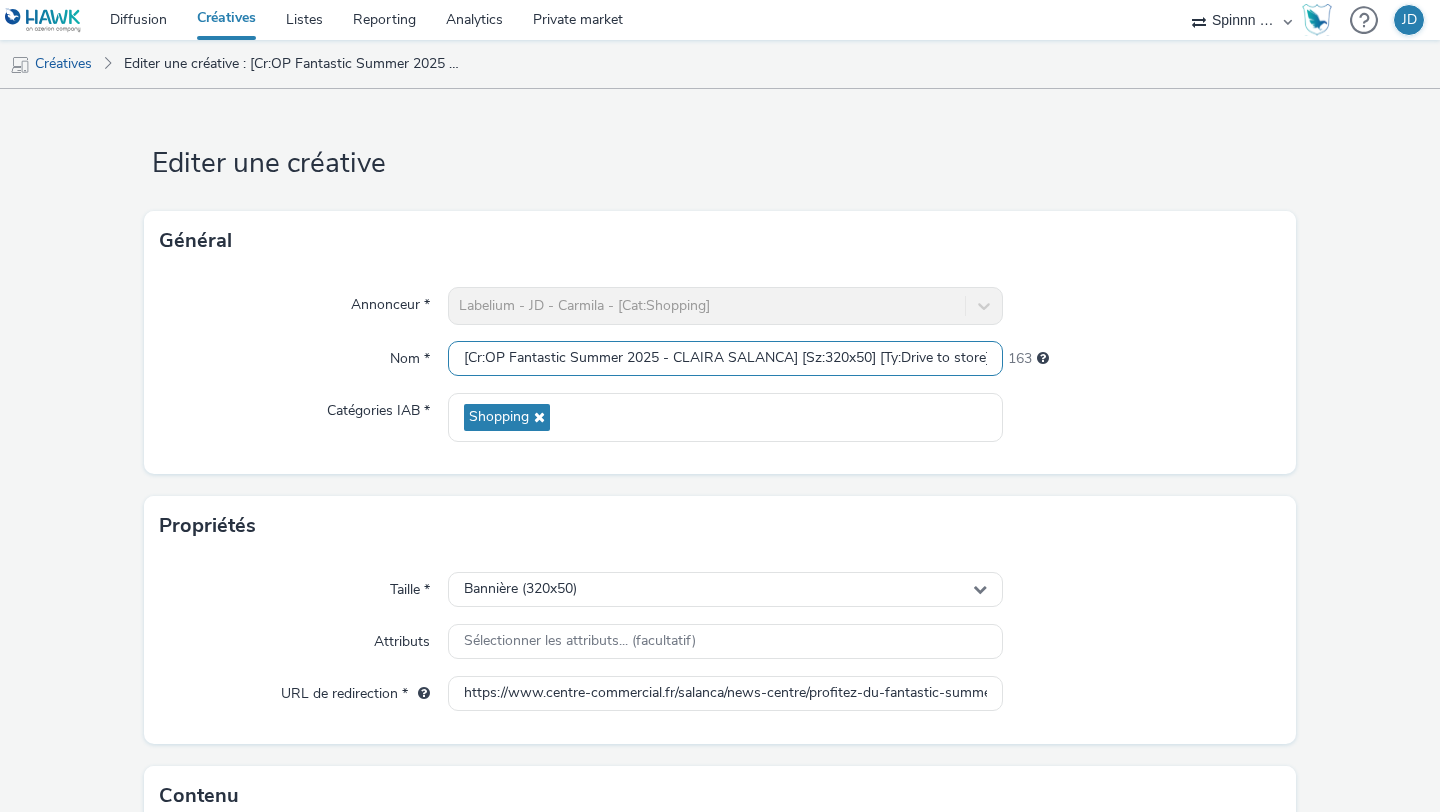 scroll, scrollTop: 0, scrollLeft: 85, axis: horizontal 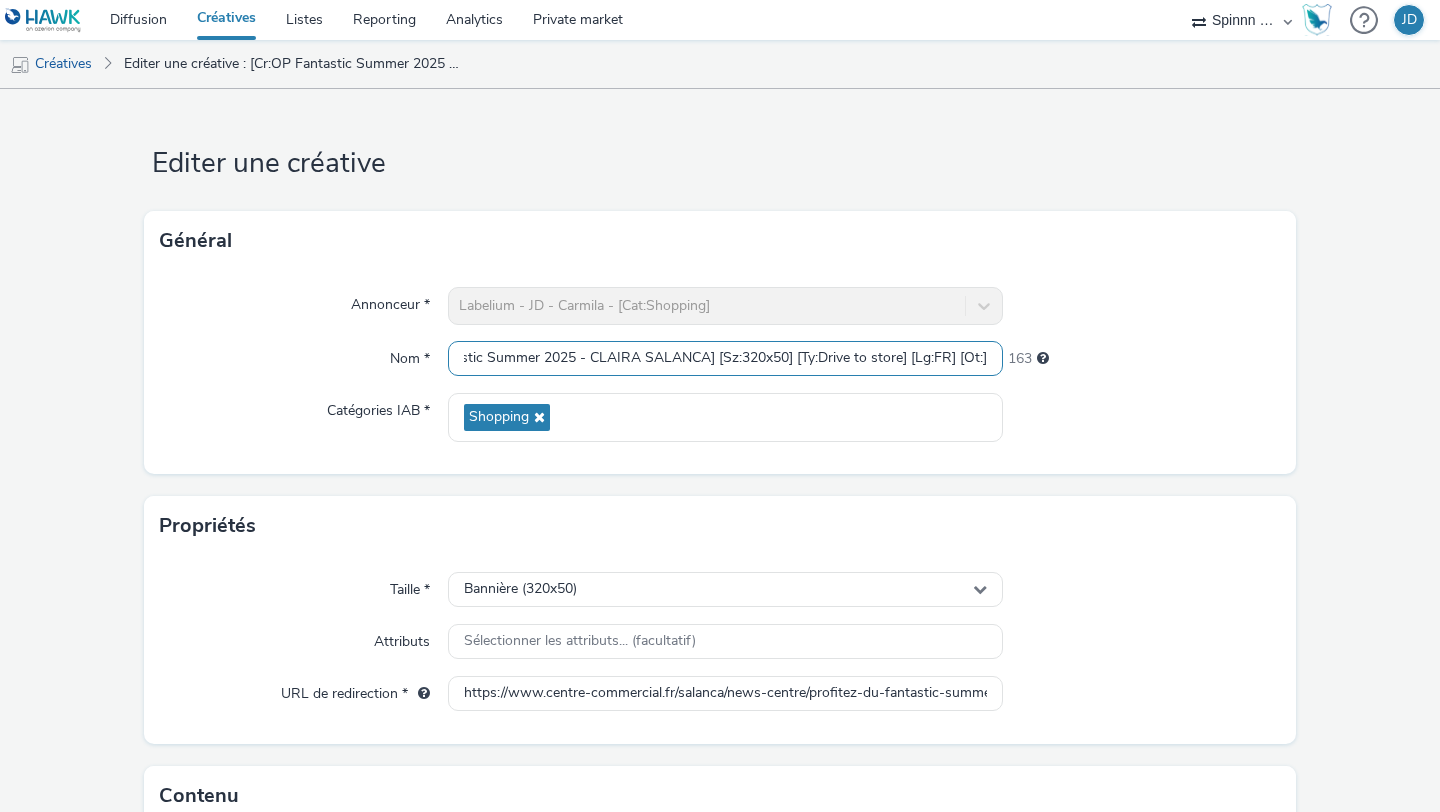 drag, startPoint x: 932, startPoint y: 353, endPoint x: 1150, endPoint y: 353, distance: 218 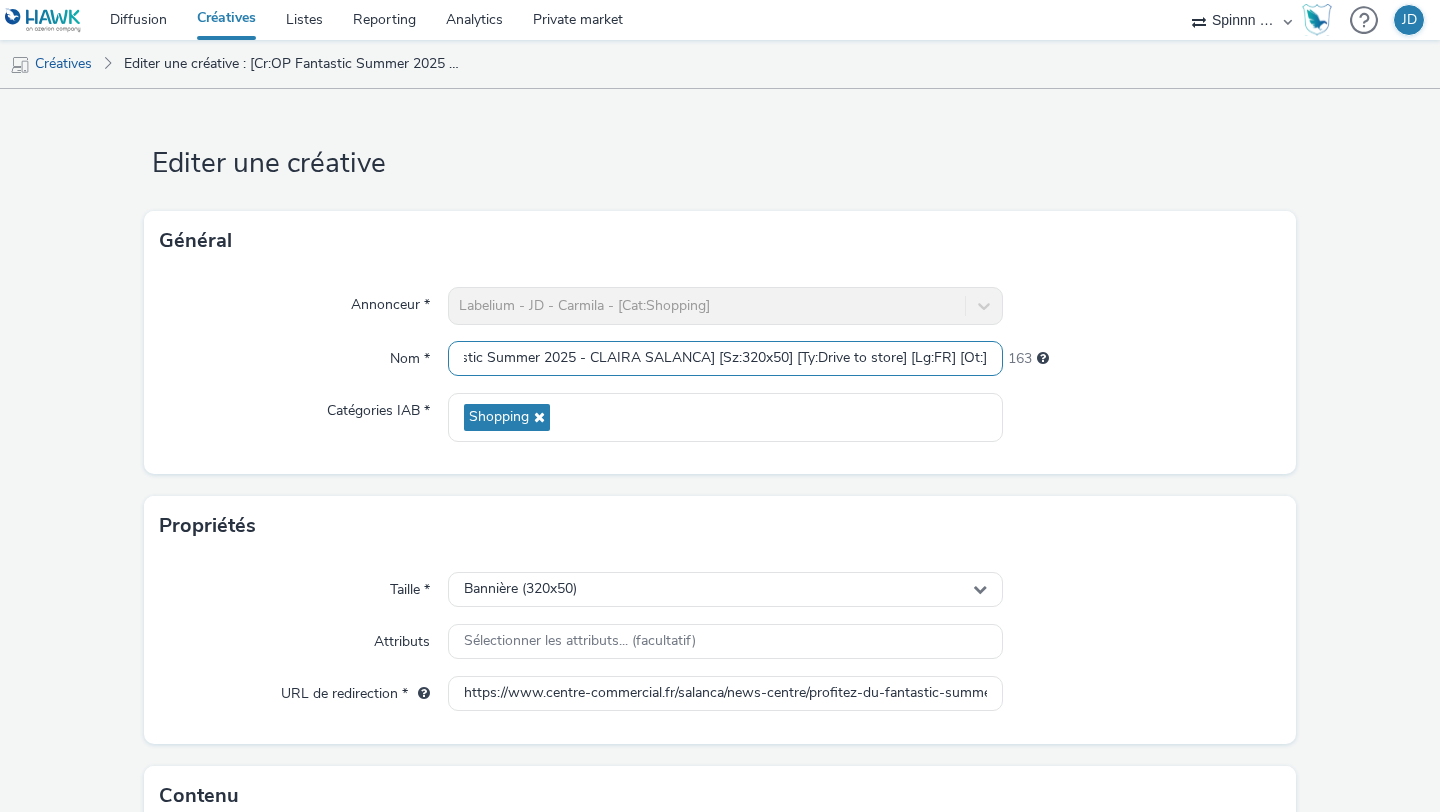 scroll, scrollTop: 0, scrollLeft: 0, axis: both 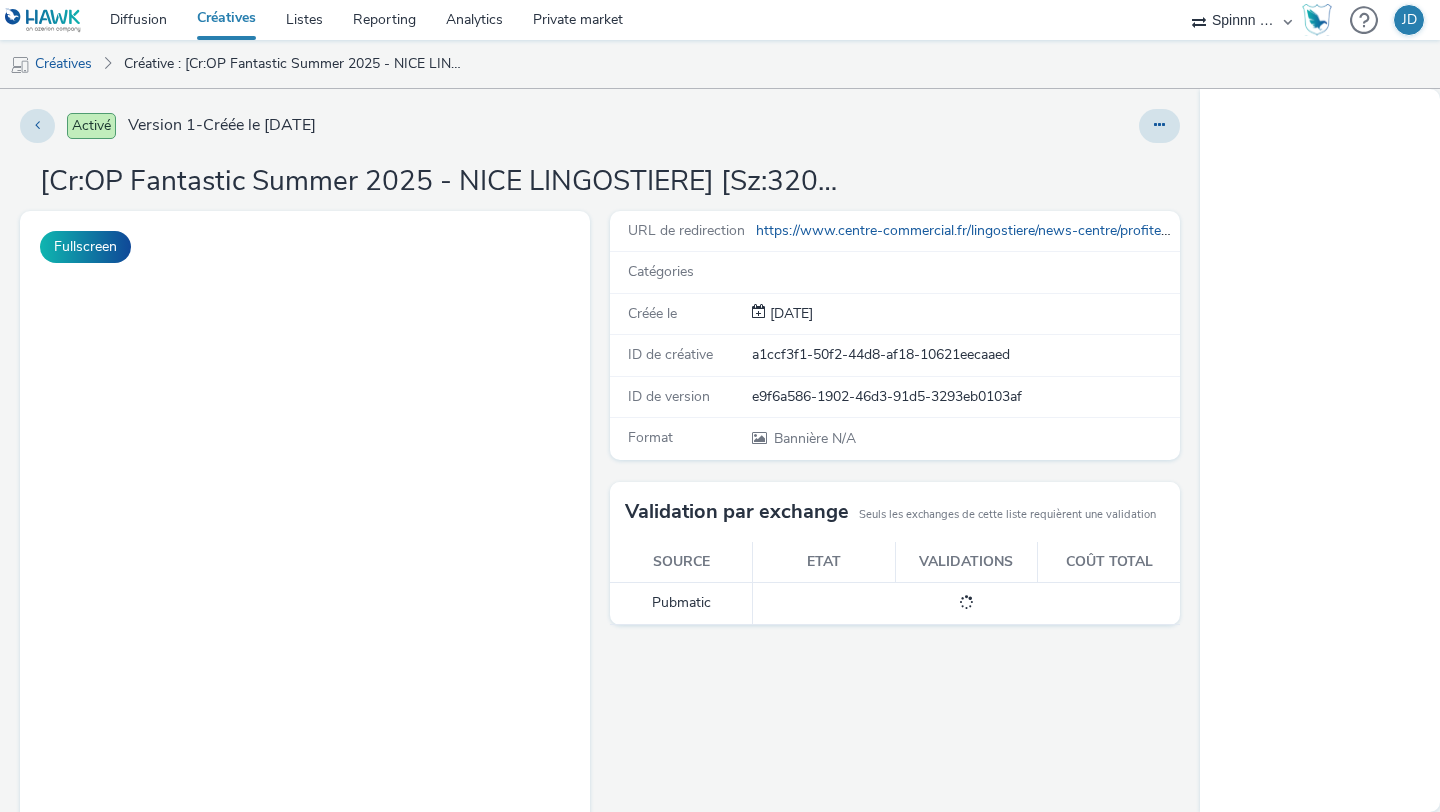 select on "3577b0fe-1e1b-4f05-a15f-27ee59b5ca2b" 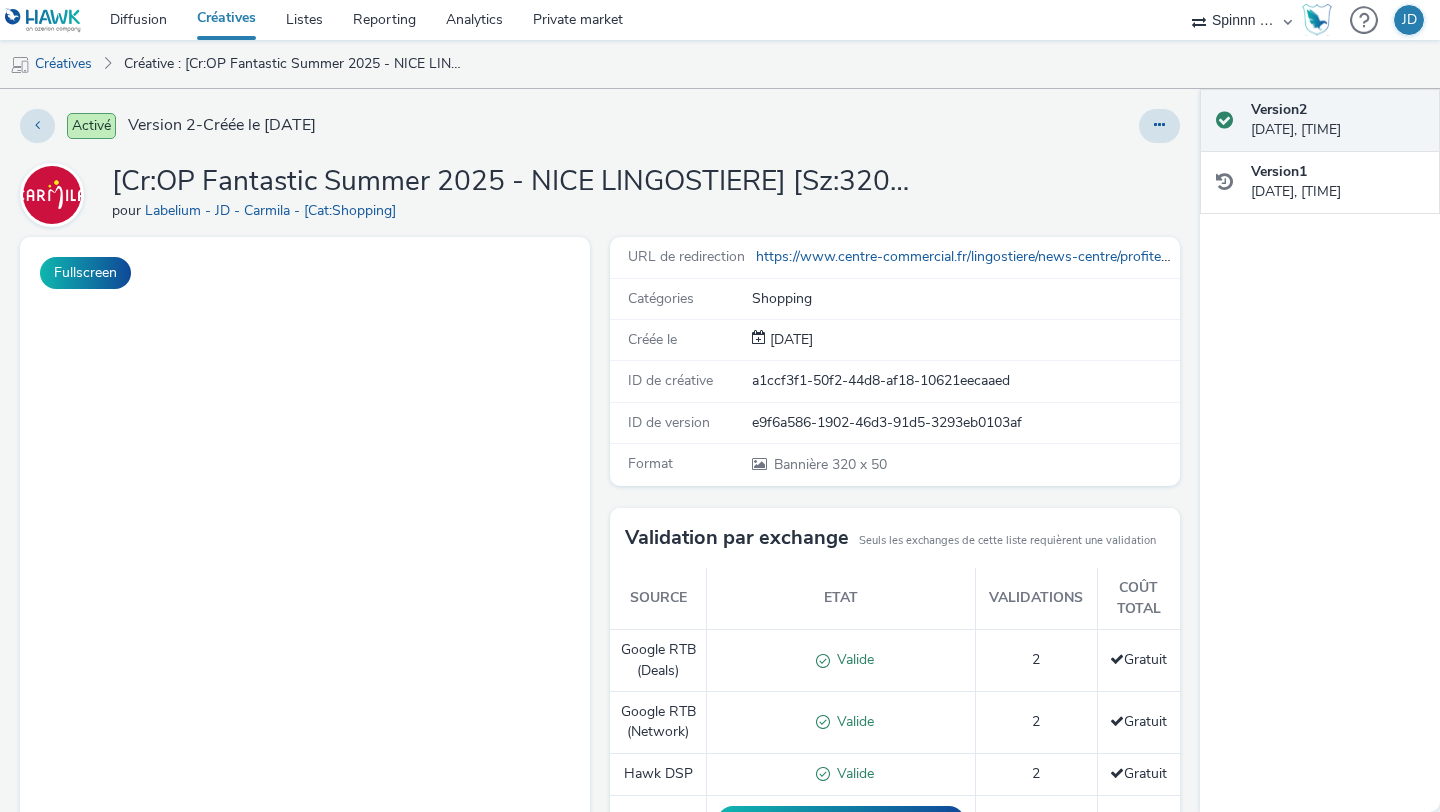scroll, scrollTop: 0, scrollLeft: 0, axis: both 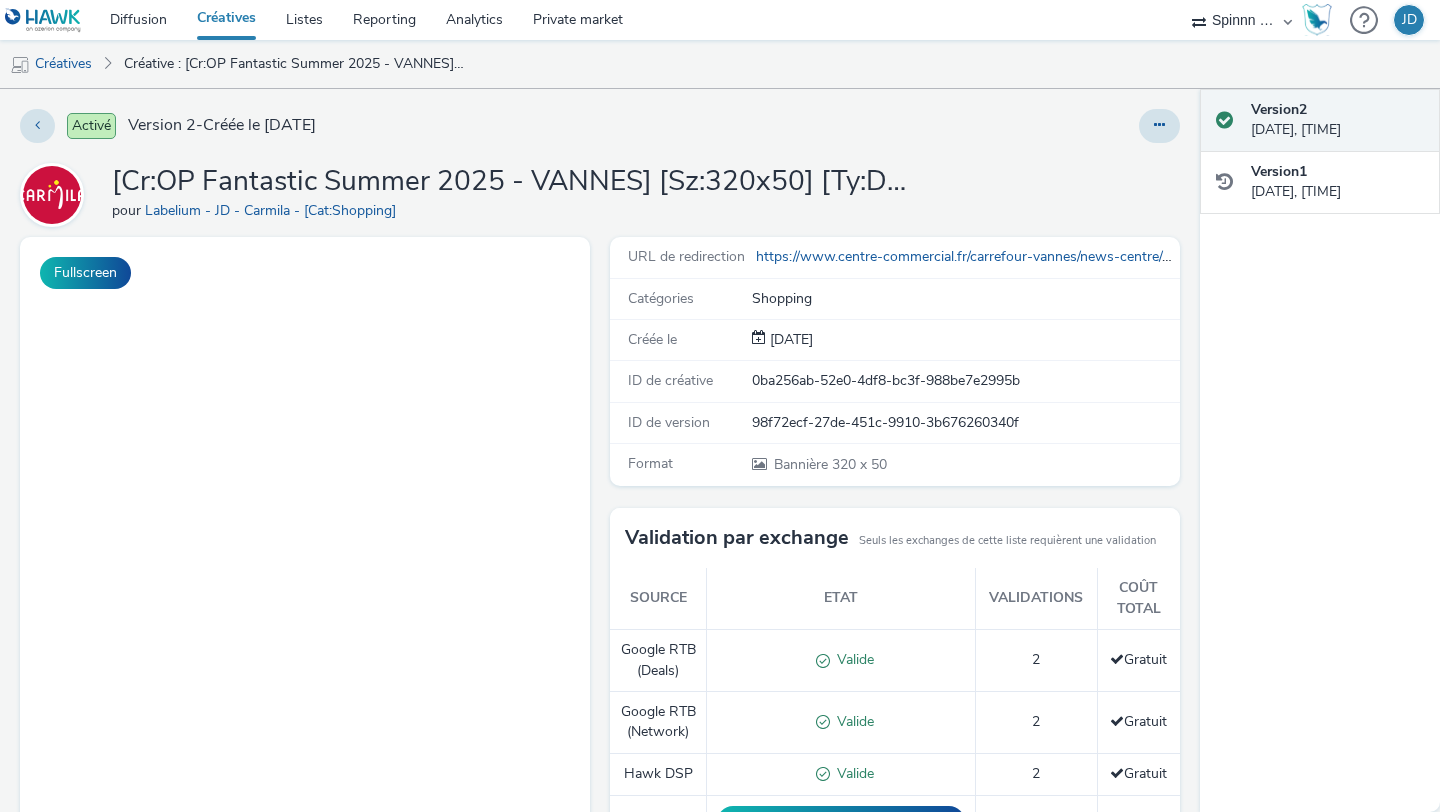 select on "3577b0fe-1e1b-4f05-a15f-27ee59b5ca2b" 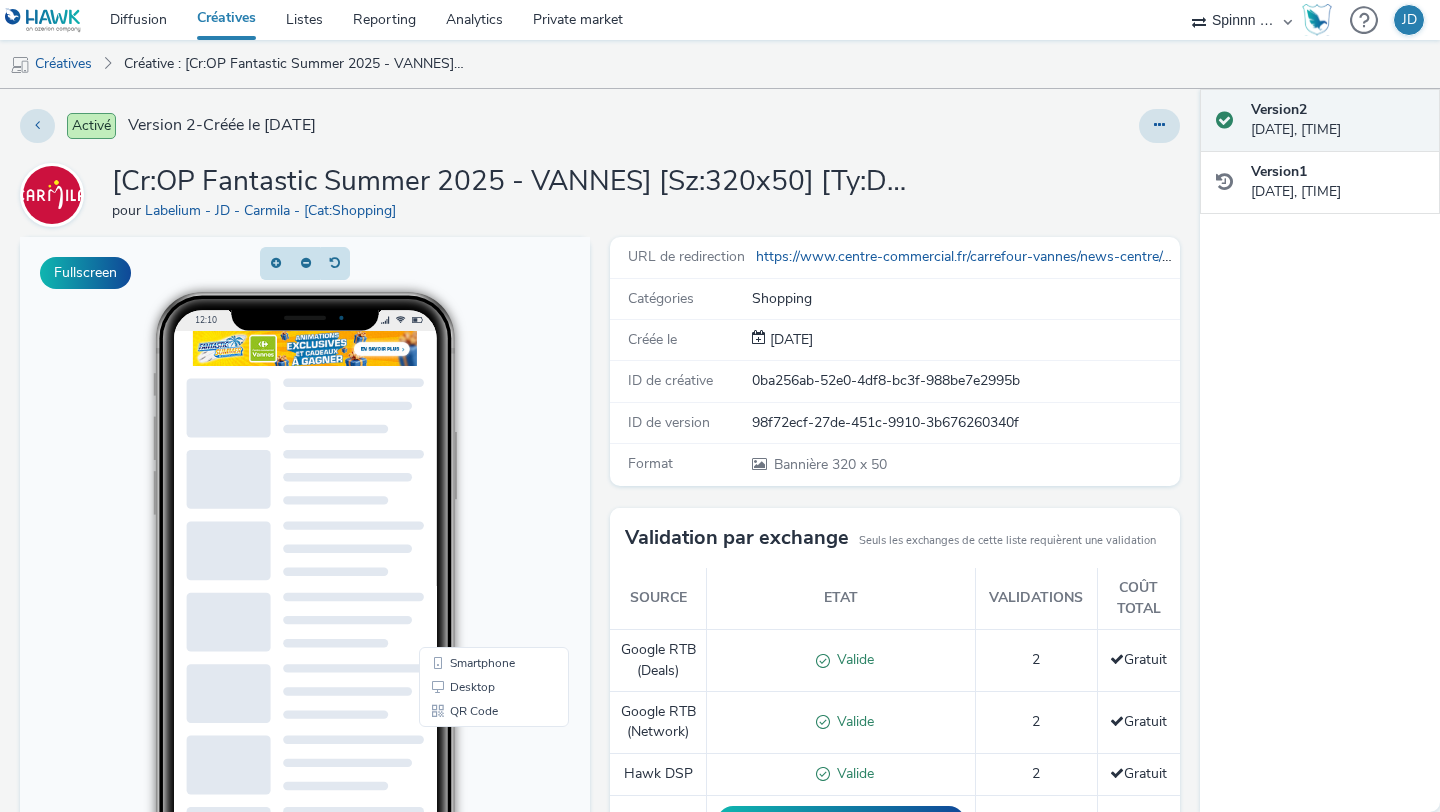 scroll, scrollTop: 0, scrollLeft: 0, axis: both 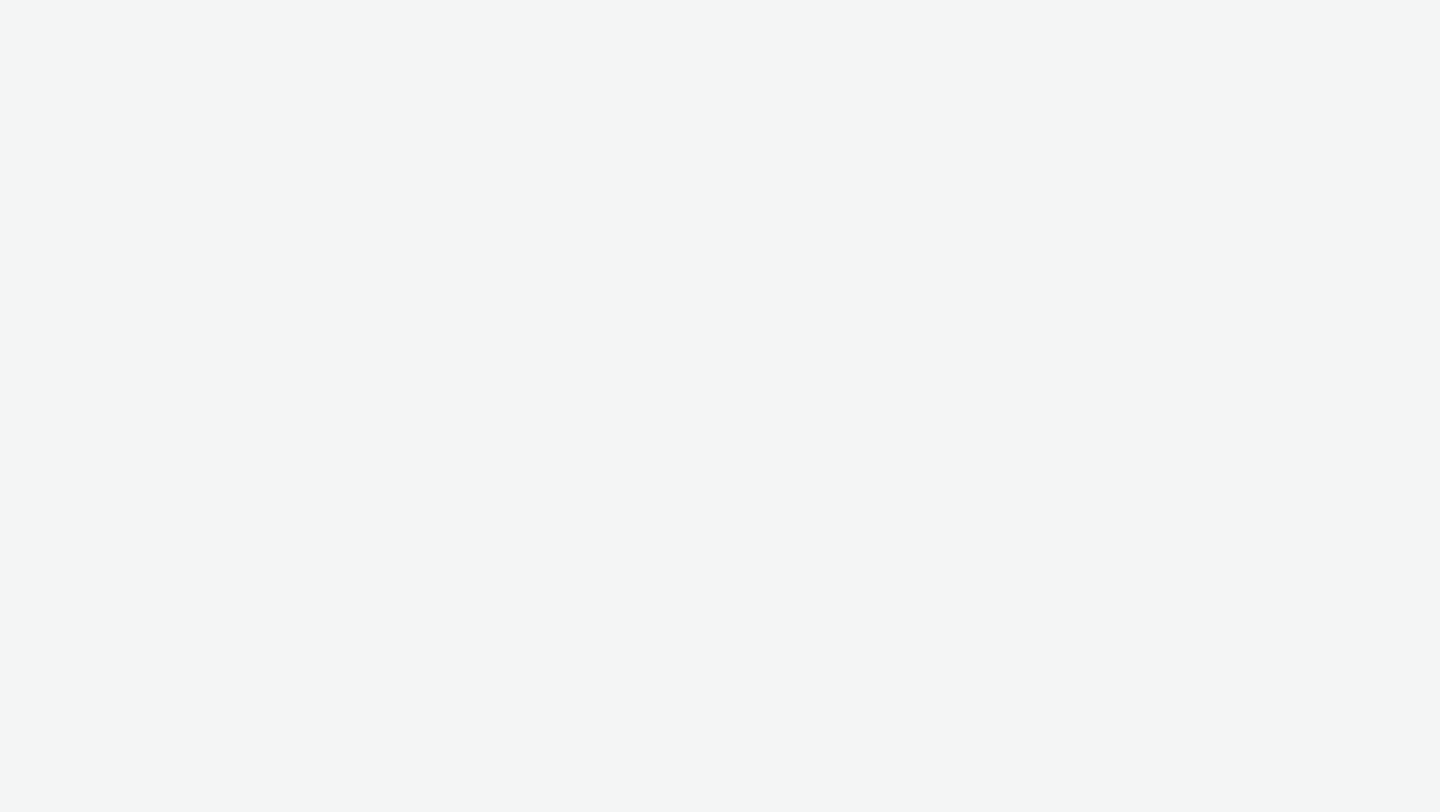 select on "3577b0fe-1e1b-4f05-a15f-27ee59b5ca2b" 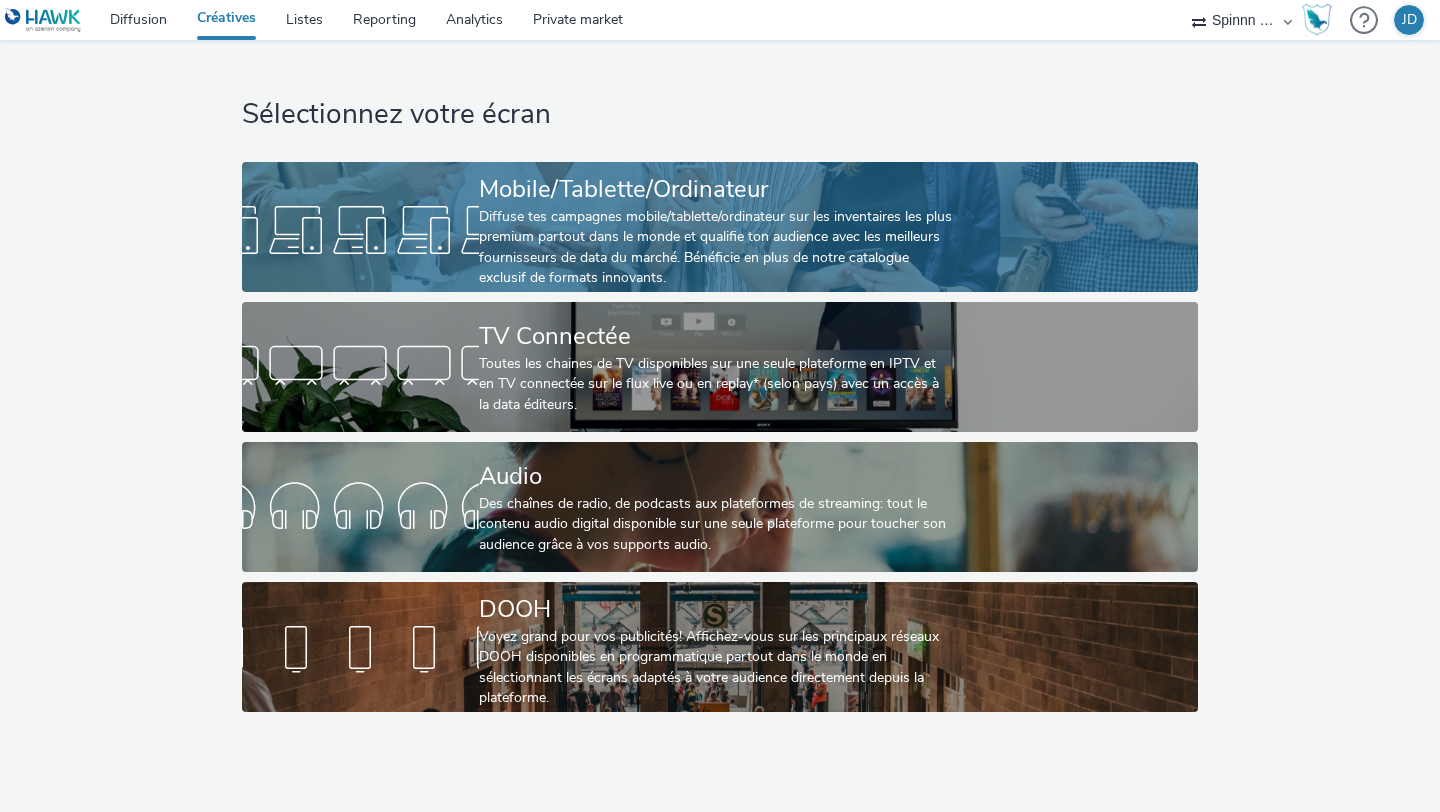 click on "Diffuse tes campagnes mobile/tablette/ordinateur sur les inventaires les plus premium partout dans le monde et qualifie ton audience avec les meilleurs fournisseurs de data du marché. Bénéficie en plus de notre catalogue exclusif de formats innovants." at bounding box center (716, 248) 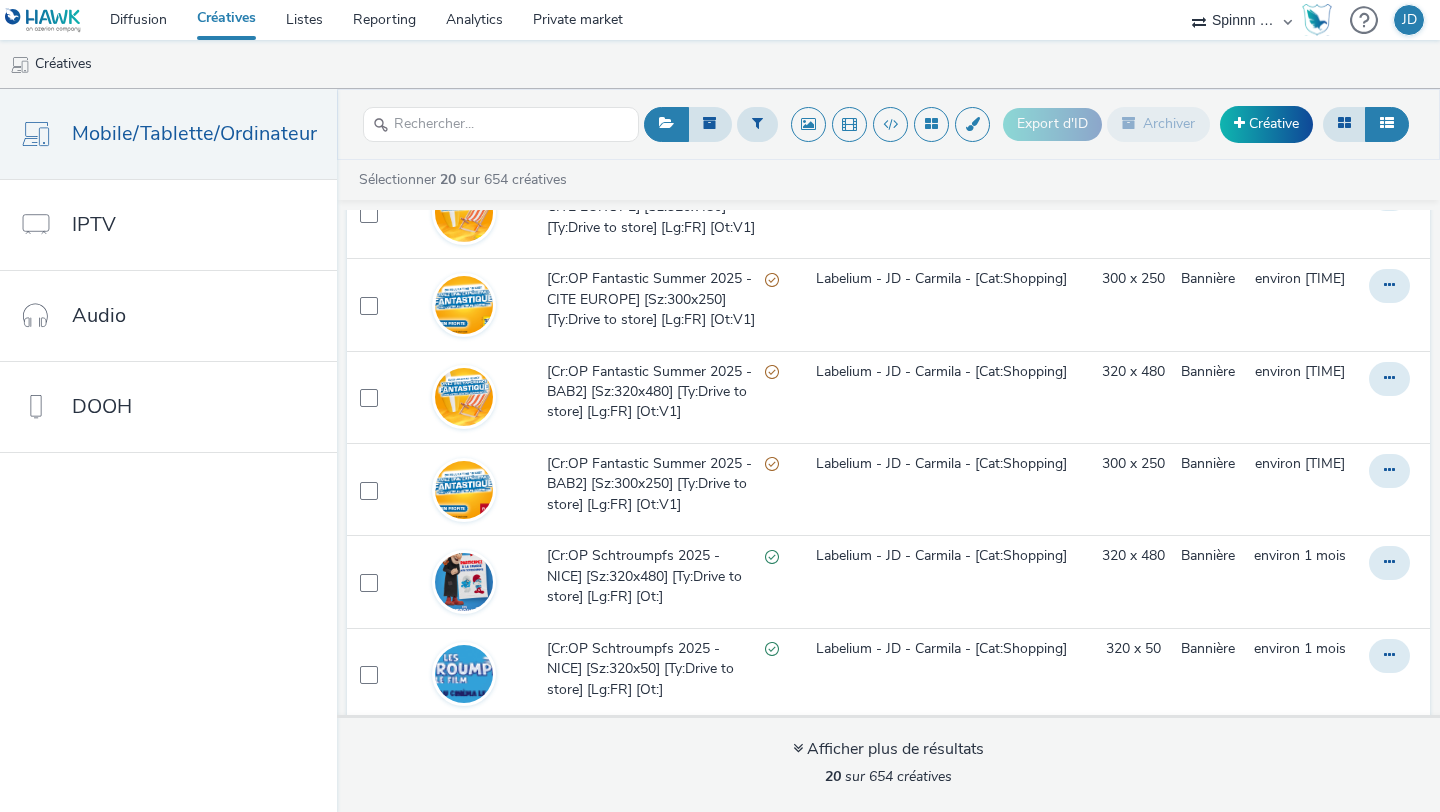 scroll, scrollTop: 1123, scrollLeft: 0, axis: vertical 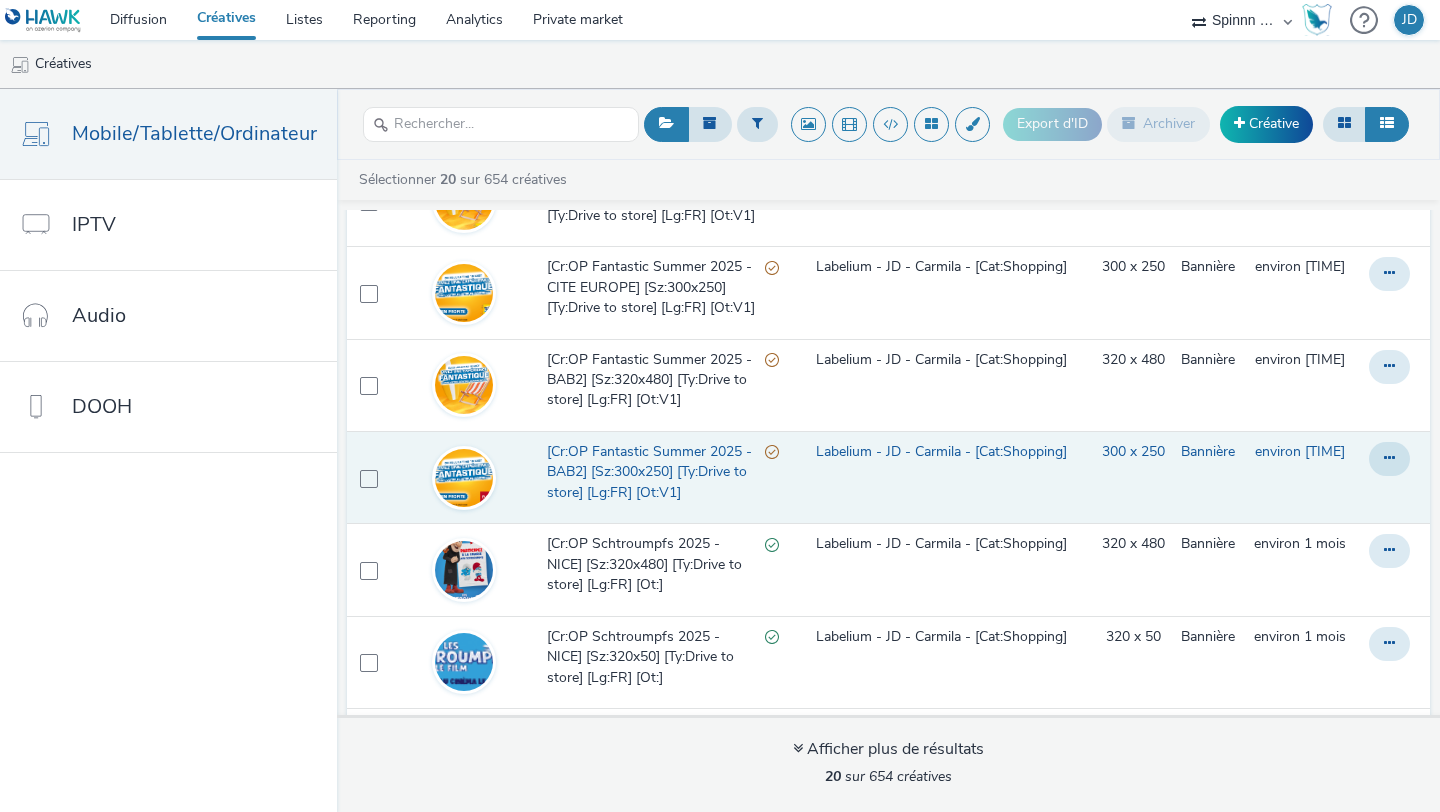 click on "[Cr:OP Fantastic Summer 2025 - BAB2] [Sz:300x250] [Ty:Drive to store] [Lg:FR] [Ot:V1]" at bounding box center (656, 472) 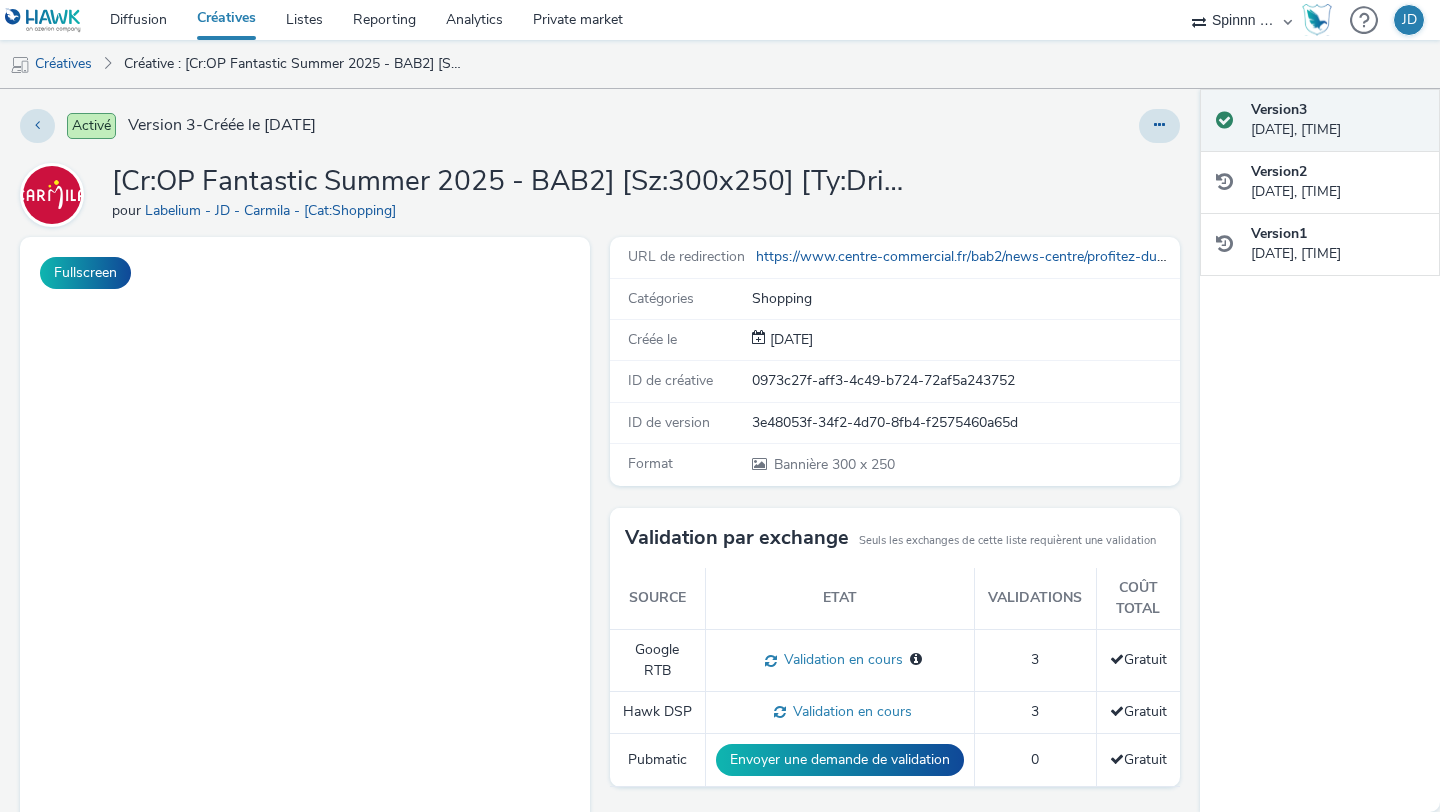 scroll, scrollTop: 0, scrollLeft: 0, axis: both 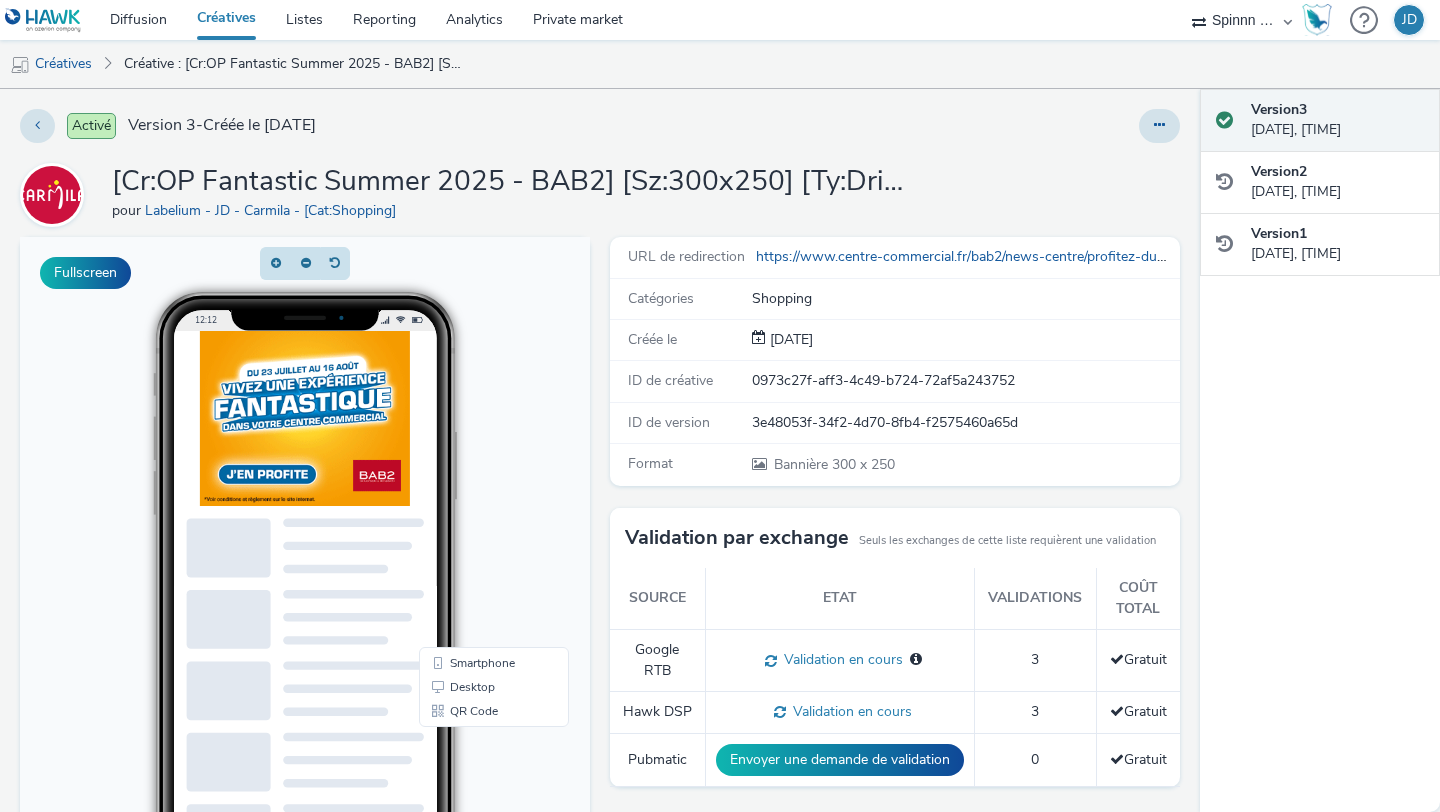 click on "Créatives" at bounding box center (226, 20) 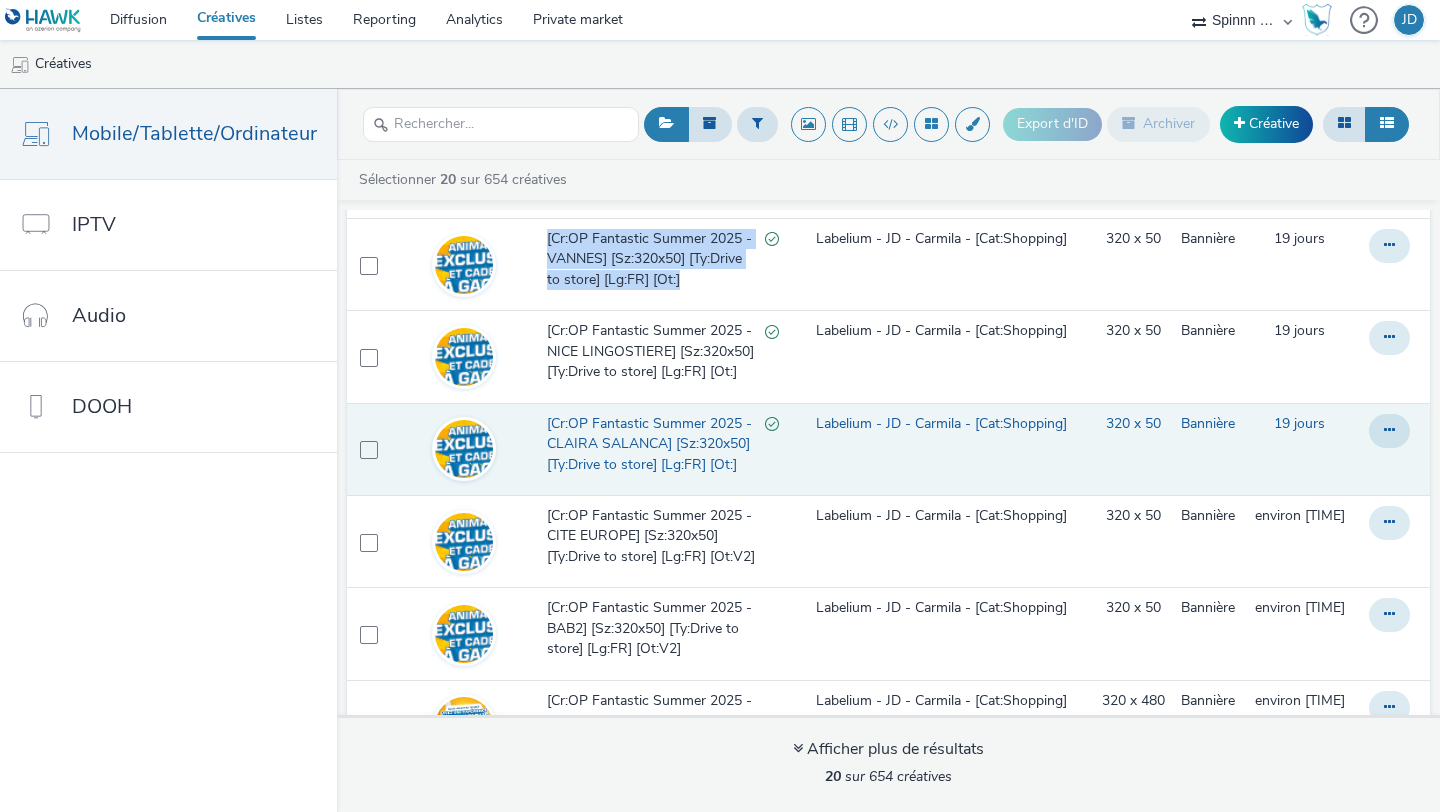 scroll, scrollTop: 85, scrollLeft: 0, axis: vertical 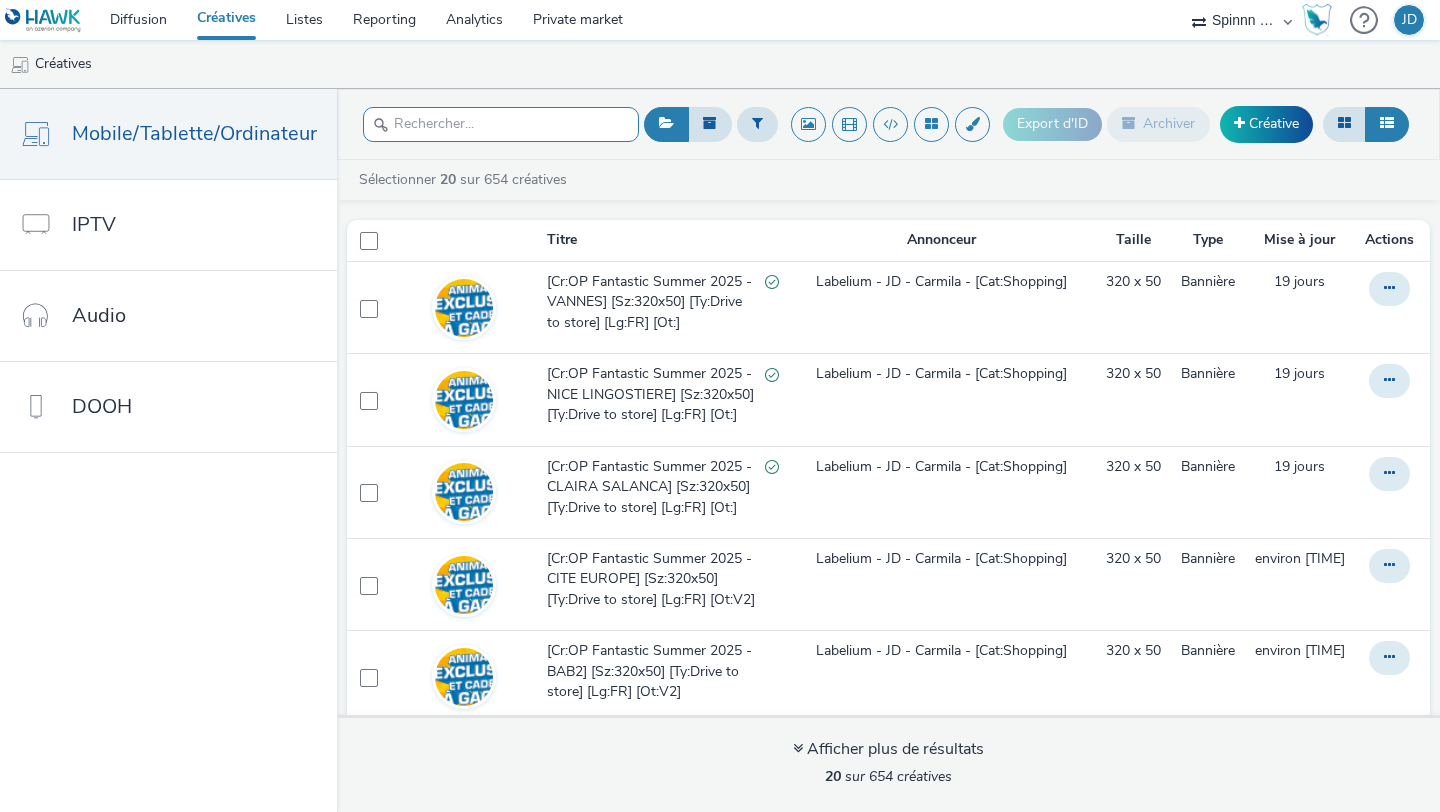 click at bounding box center (501, 124) 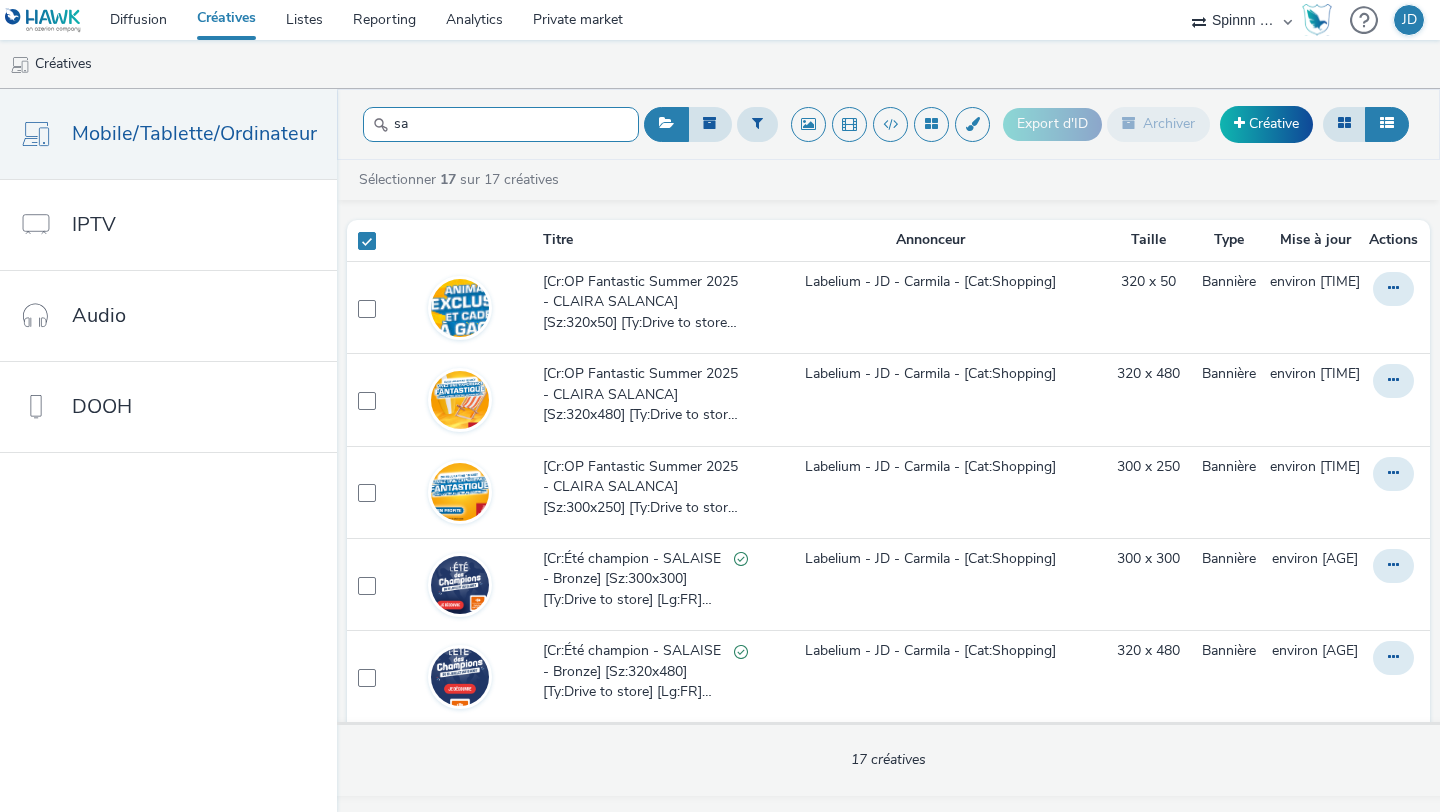 type on "s" 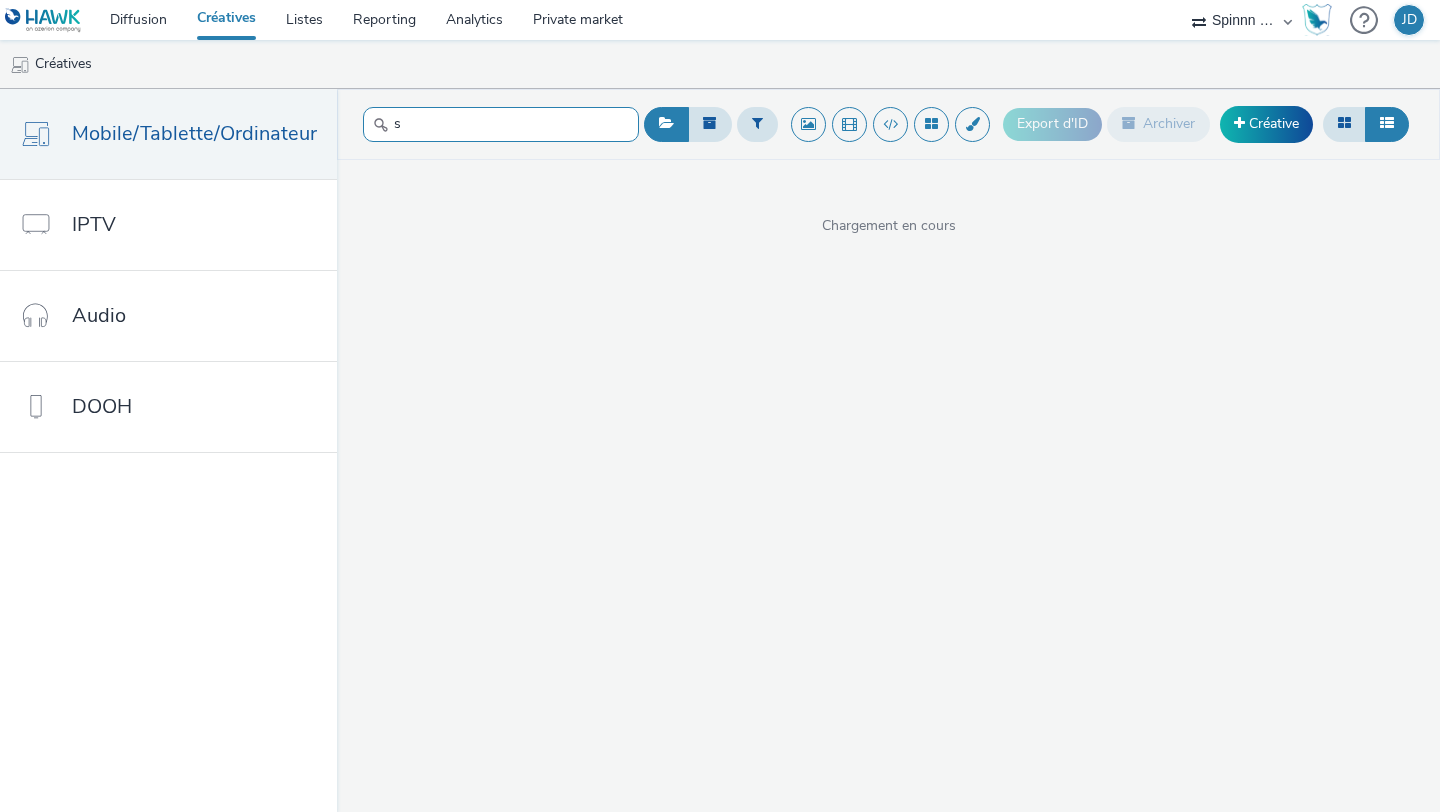 type 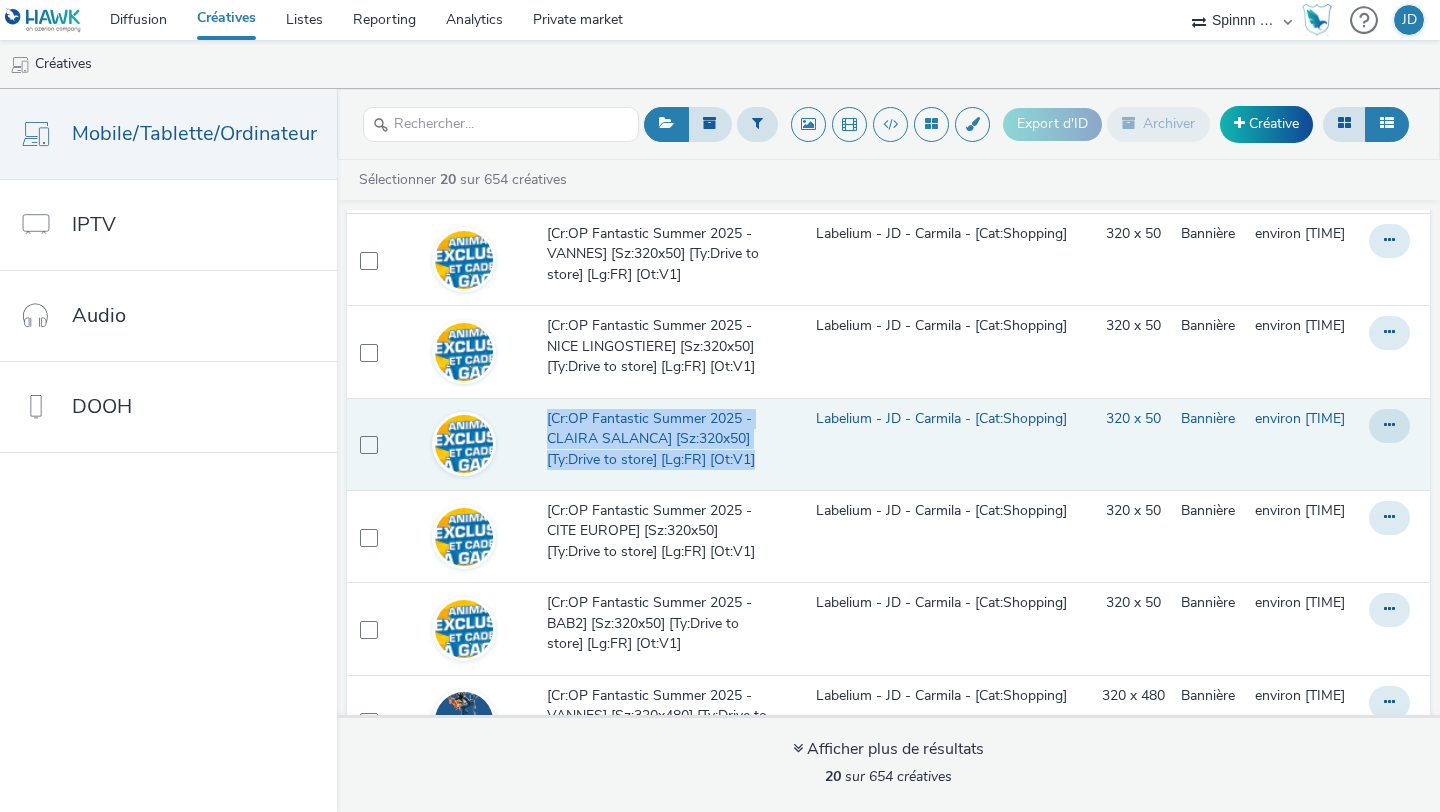 scroll, scrollTop: 198, scrollLeft: 0, axis: vertical 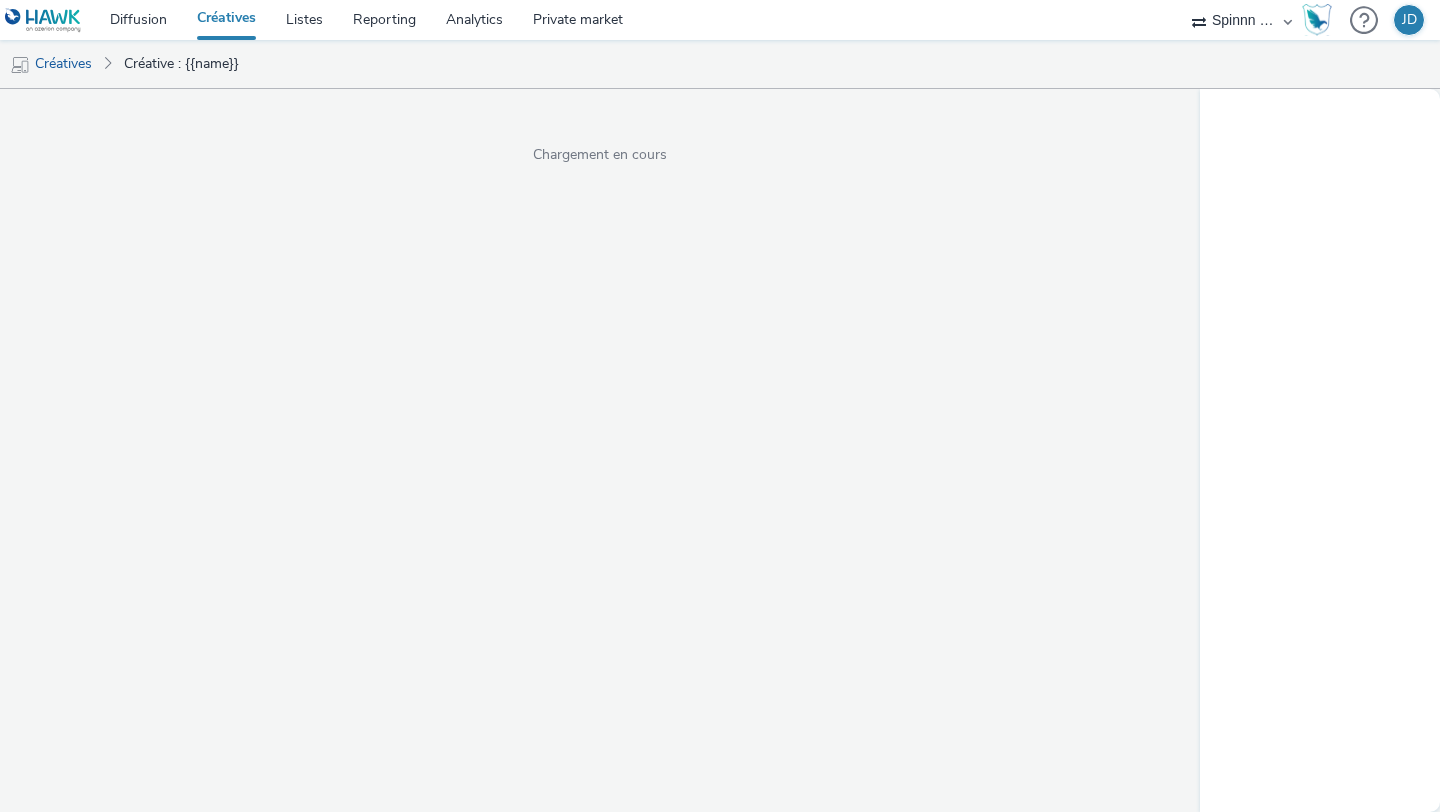 select on "3577b0fe-1e1b-4f05-a15f-27ee59b5ca2b" 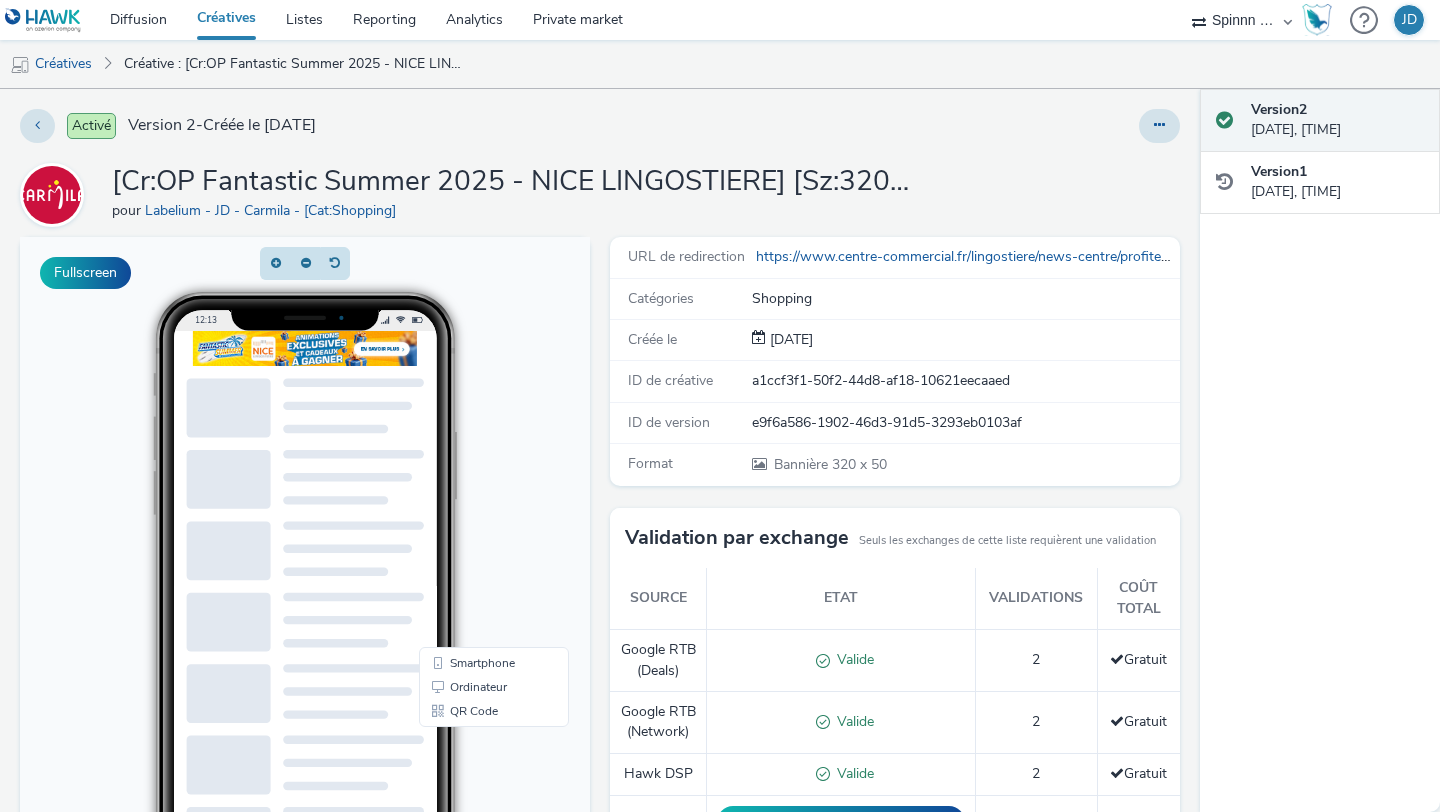 scroll, scrollTop: 0, scrollLeft: 0, axis: both 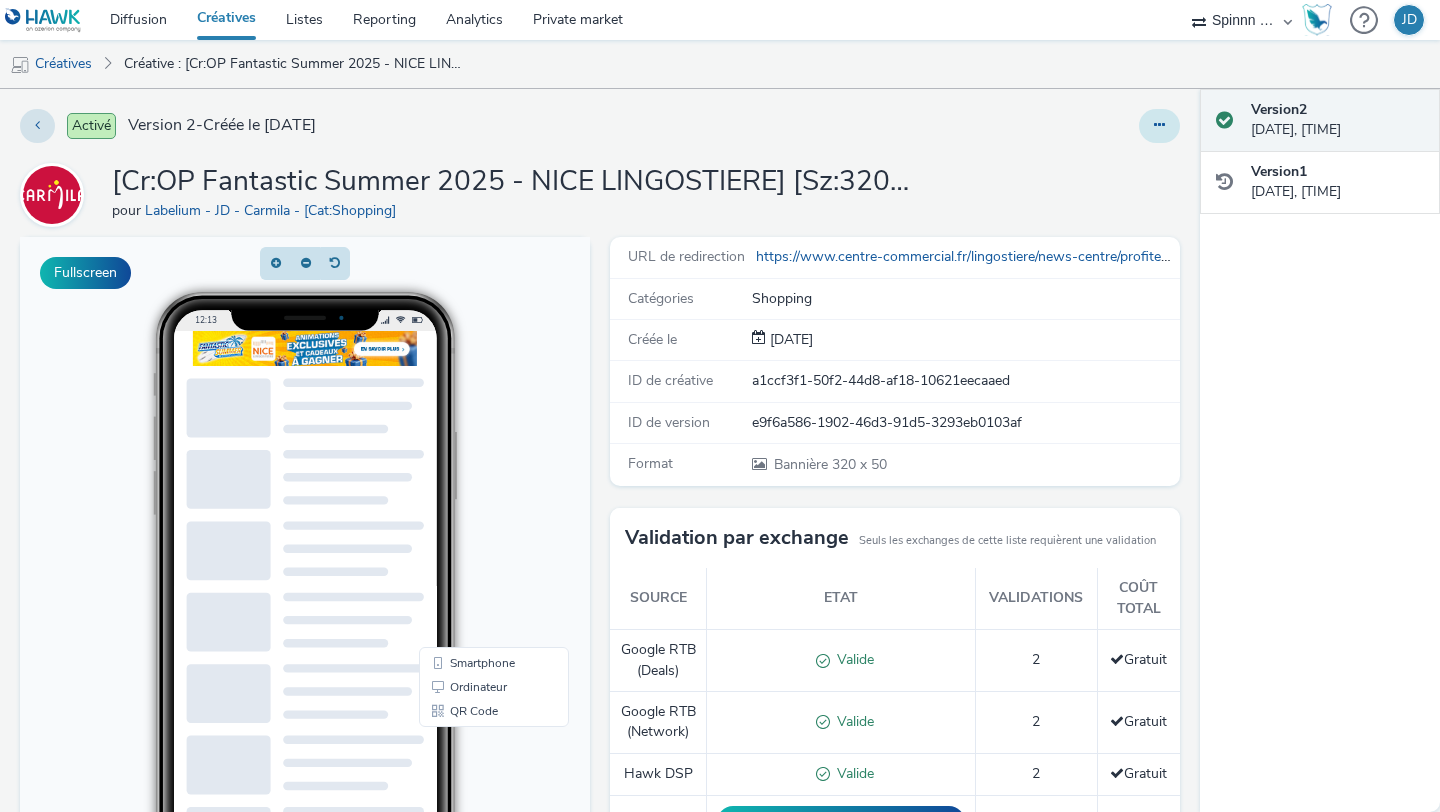 click at bounding box center [1159, 126] 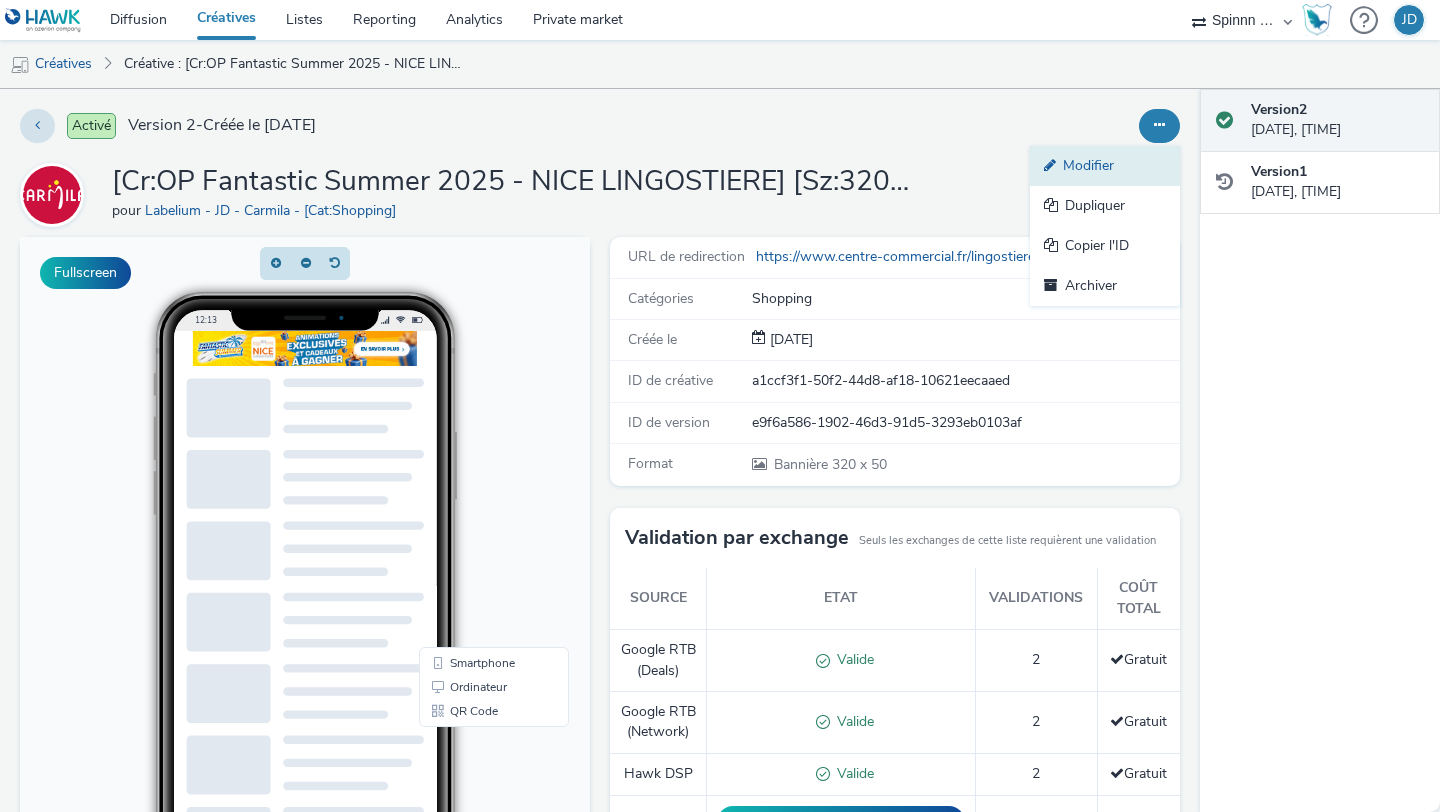 click on "Modifier" at bounding box center (1105, 166) 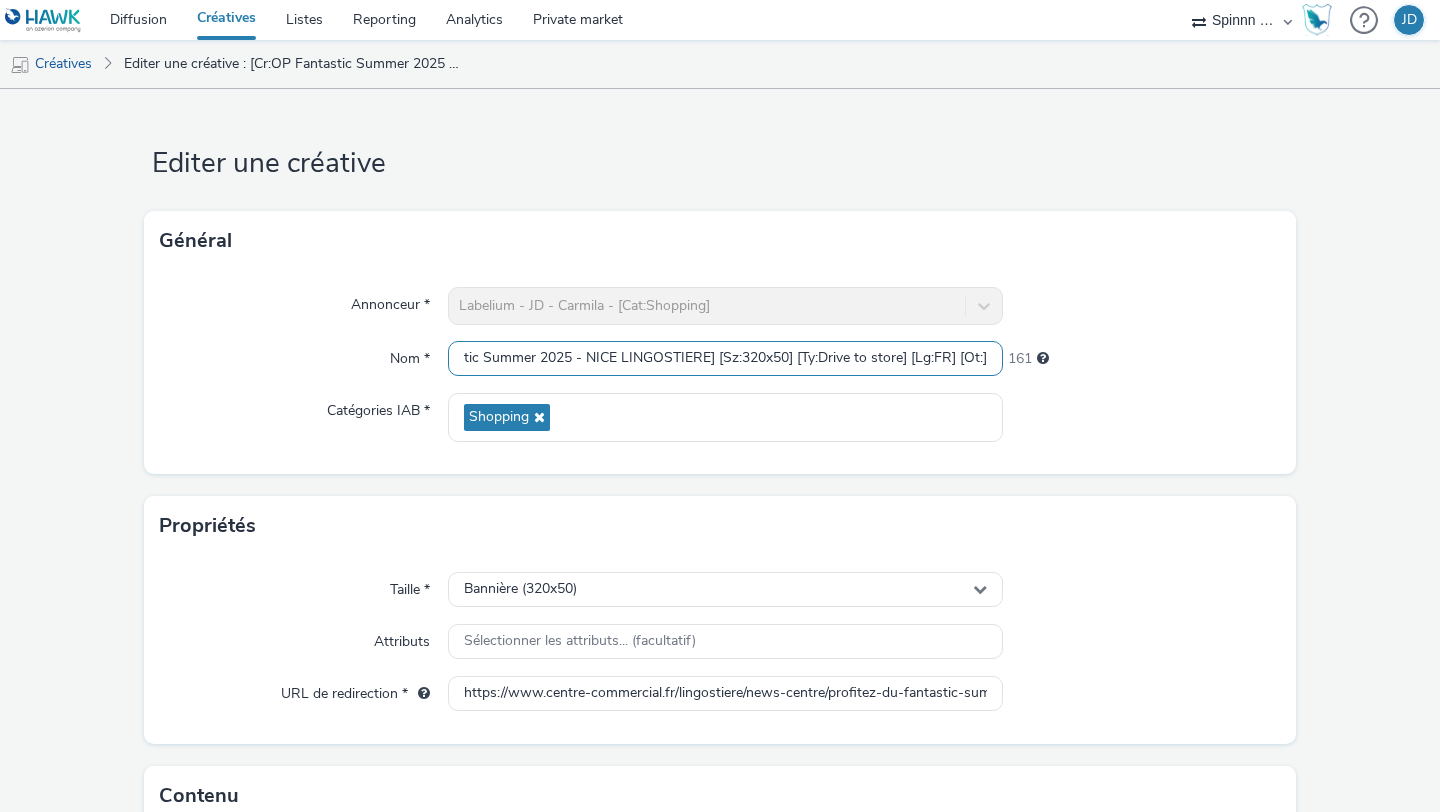 drag, startPoint x: 749, startPoint y: 350, endPoint x: 1303, endPoint y: 357, distance: 554.04425 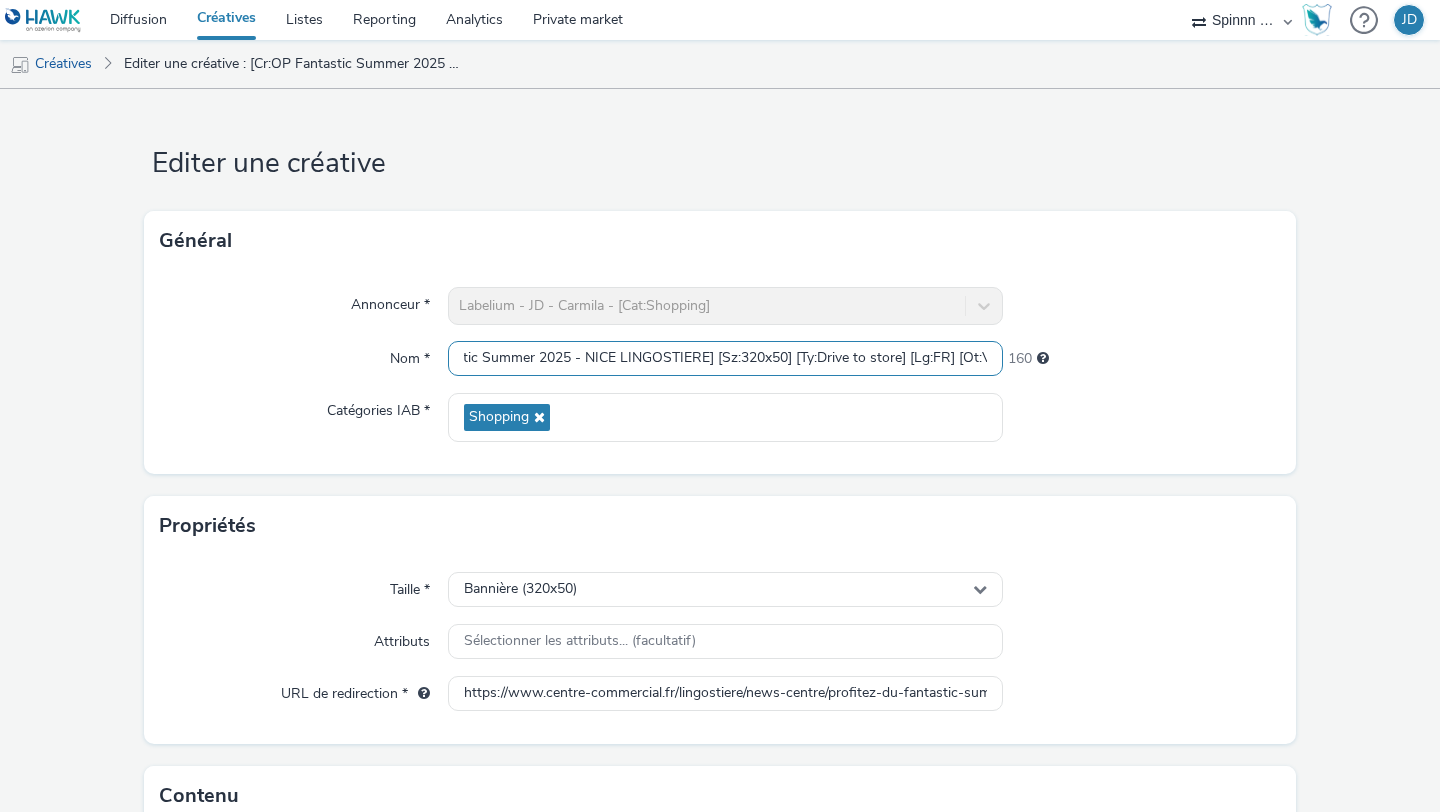 scroll, scrollTop: 0, scrollLeft: 102, axis: horizontal 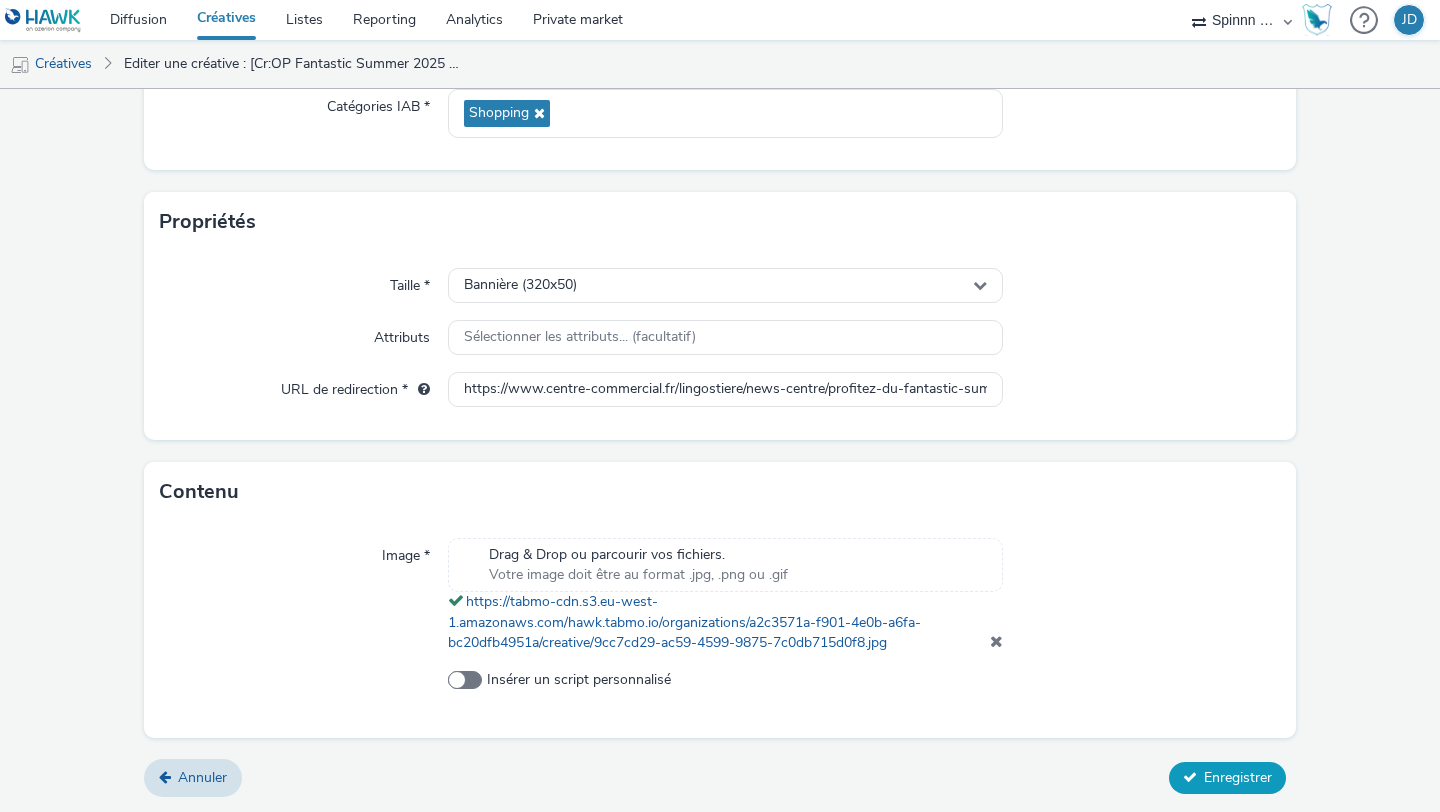 type on "[Cr:OP Fantastic Summer 2025 - NICE LINGOSTIERE] [Sz:320x50] [Ty:Drive to store] [Lg:FR] [Ot:V1]" 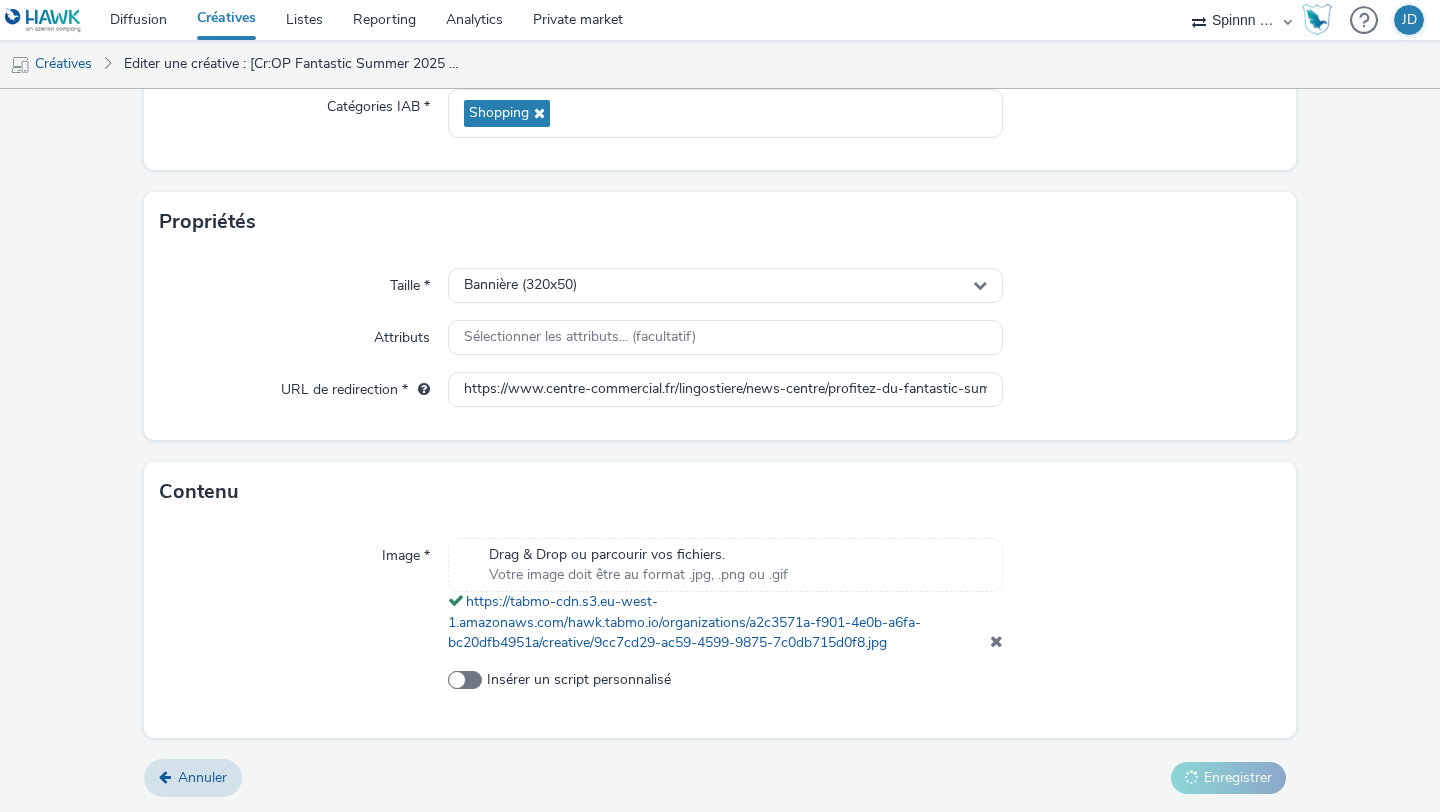 scroll, scrollTop: 0, scrollLeft: 0, axis: both 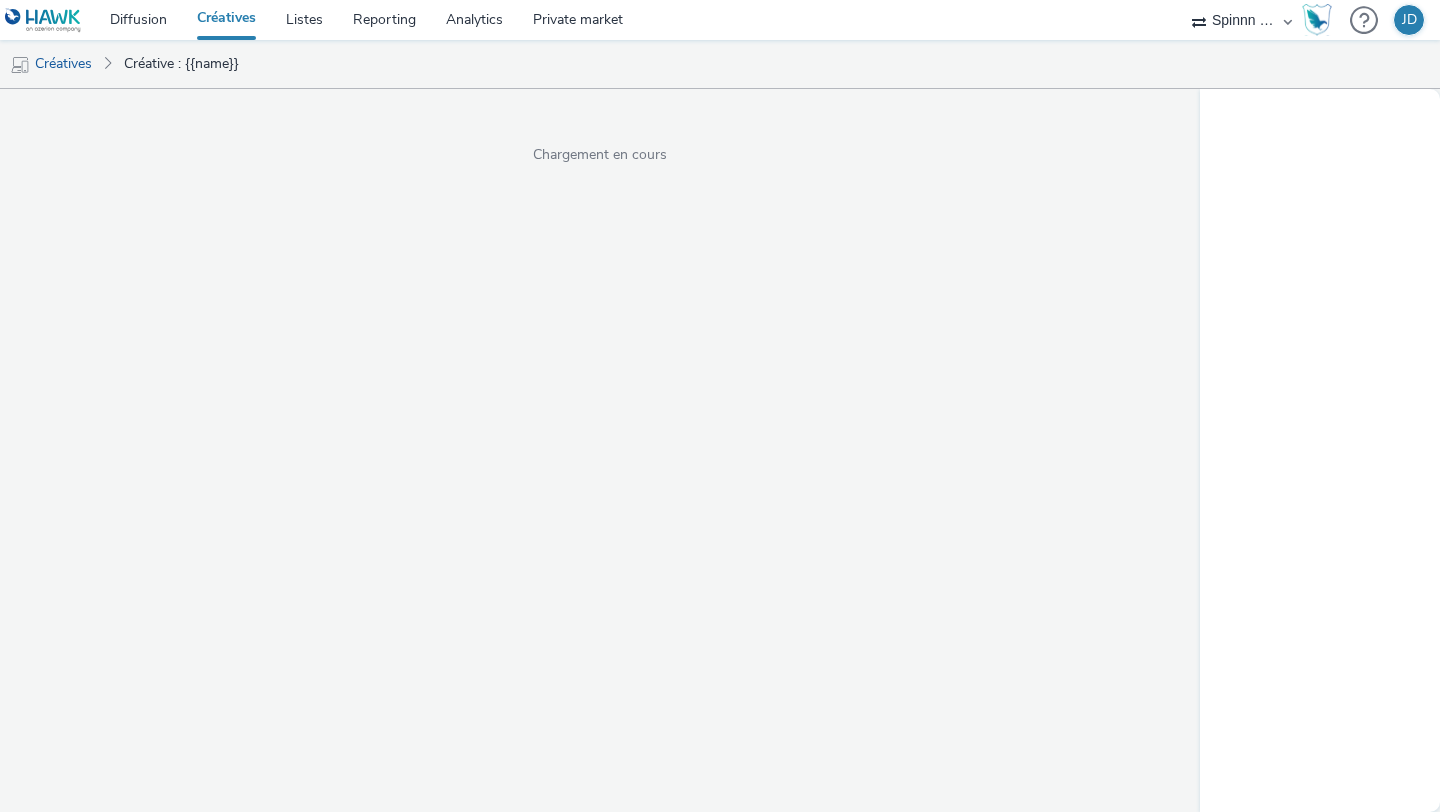 select on "3577b0fe-1e1b-4f05-a15f-27ee59b5ca2b" 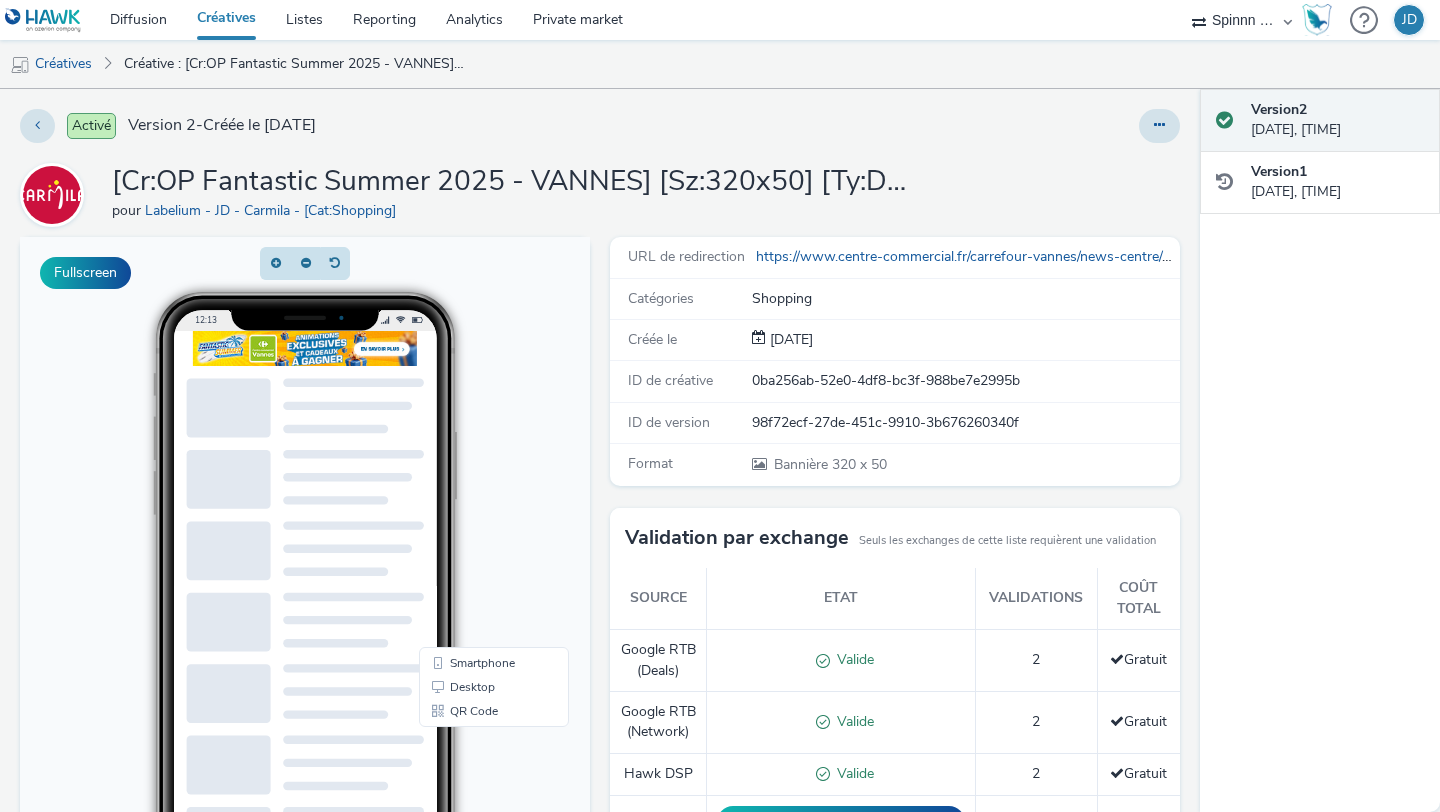 scroll, scrollTop: 0, scrollLeft: 0, axis: both 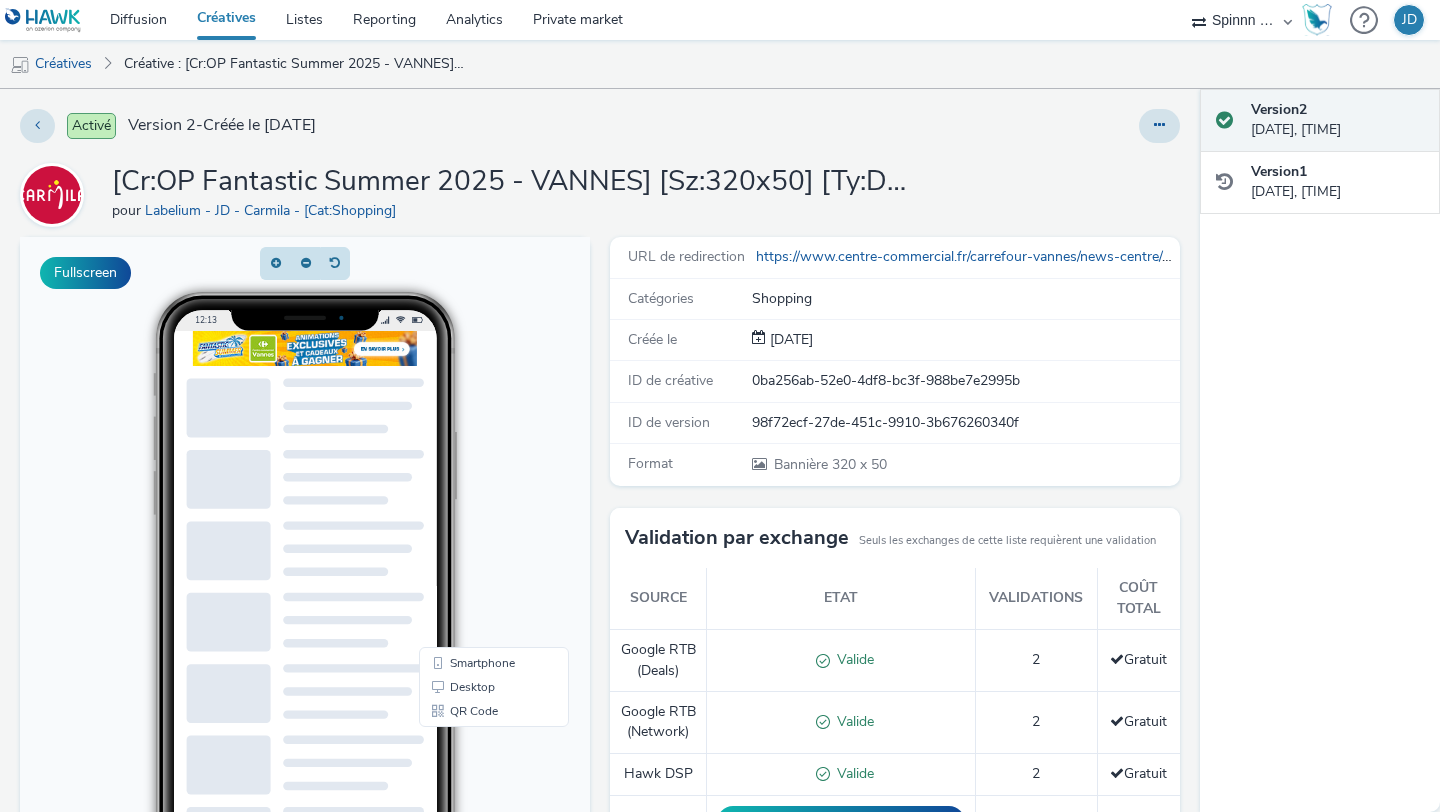 click at bounding box center [1159, 126] 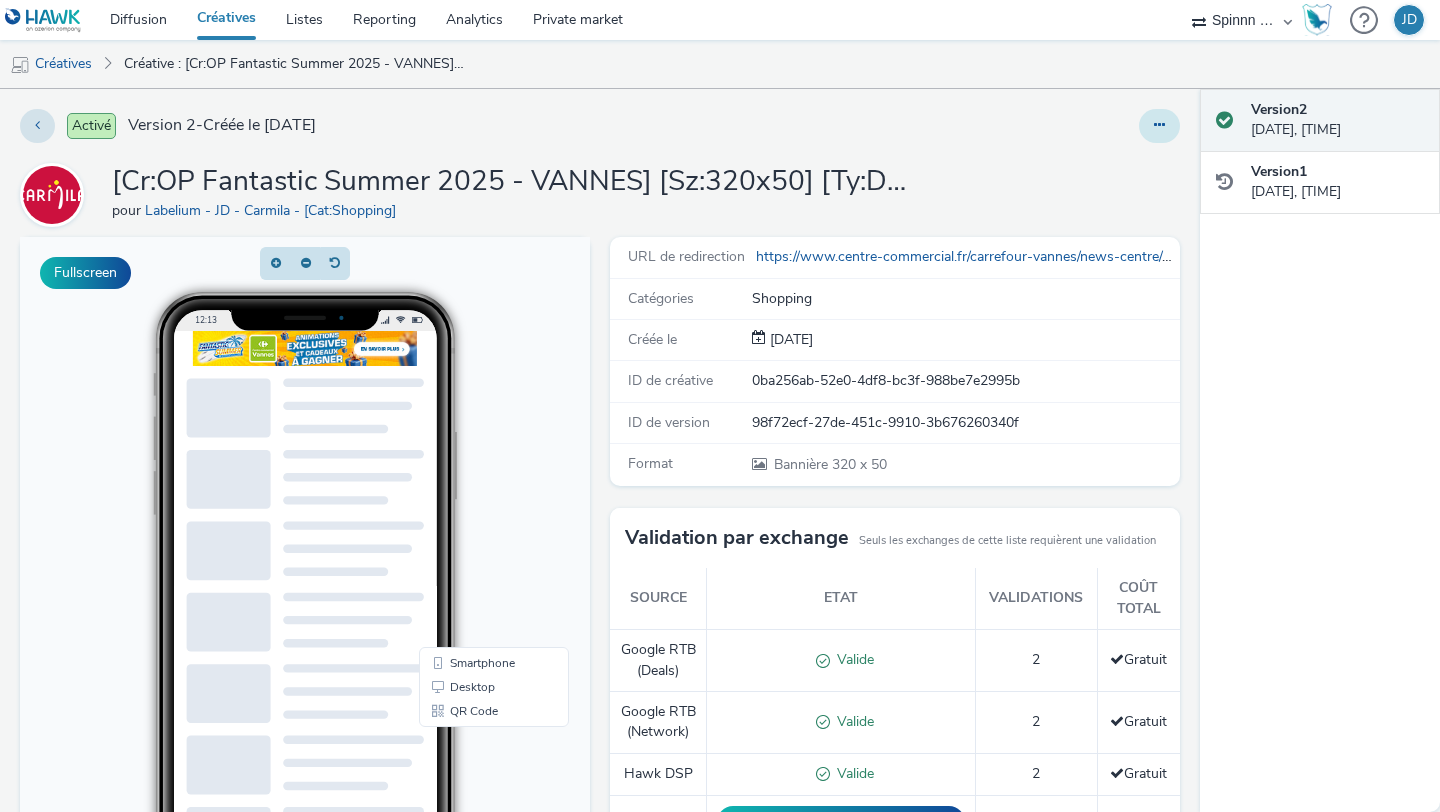 click at bounding box center (1159, 126) 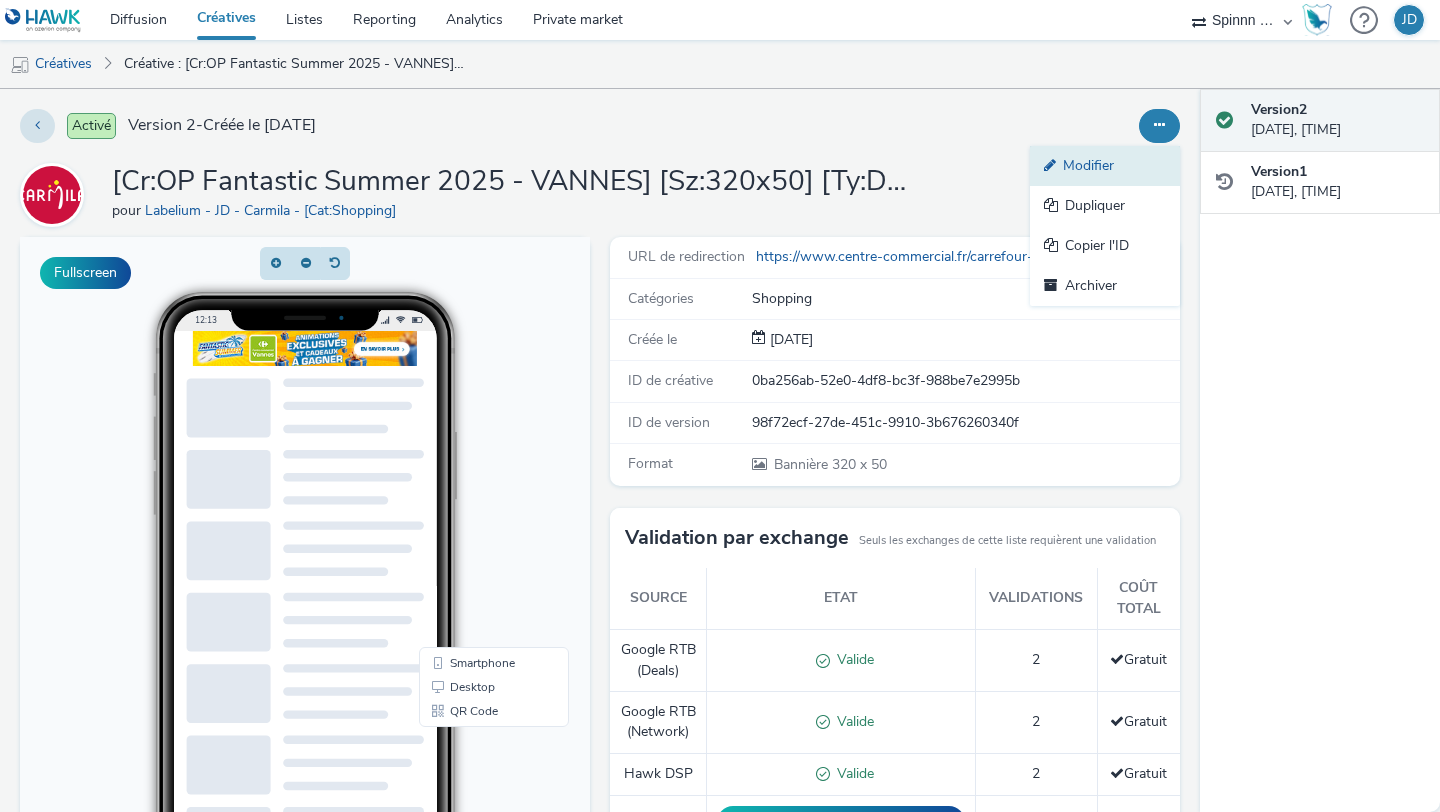 click on "Modifier" at bounding box center (1105, 166) 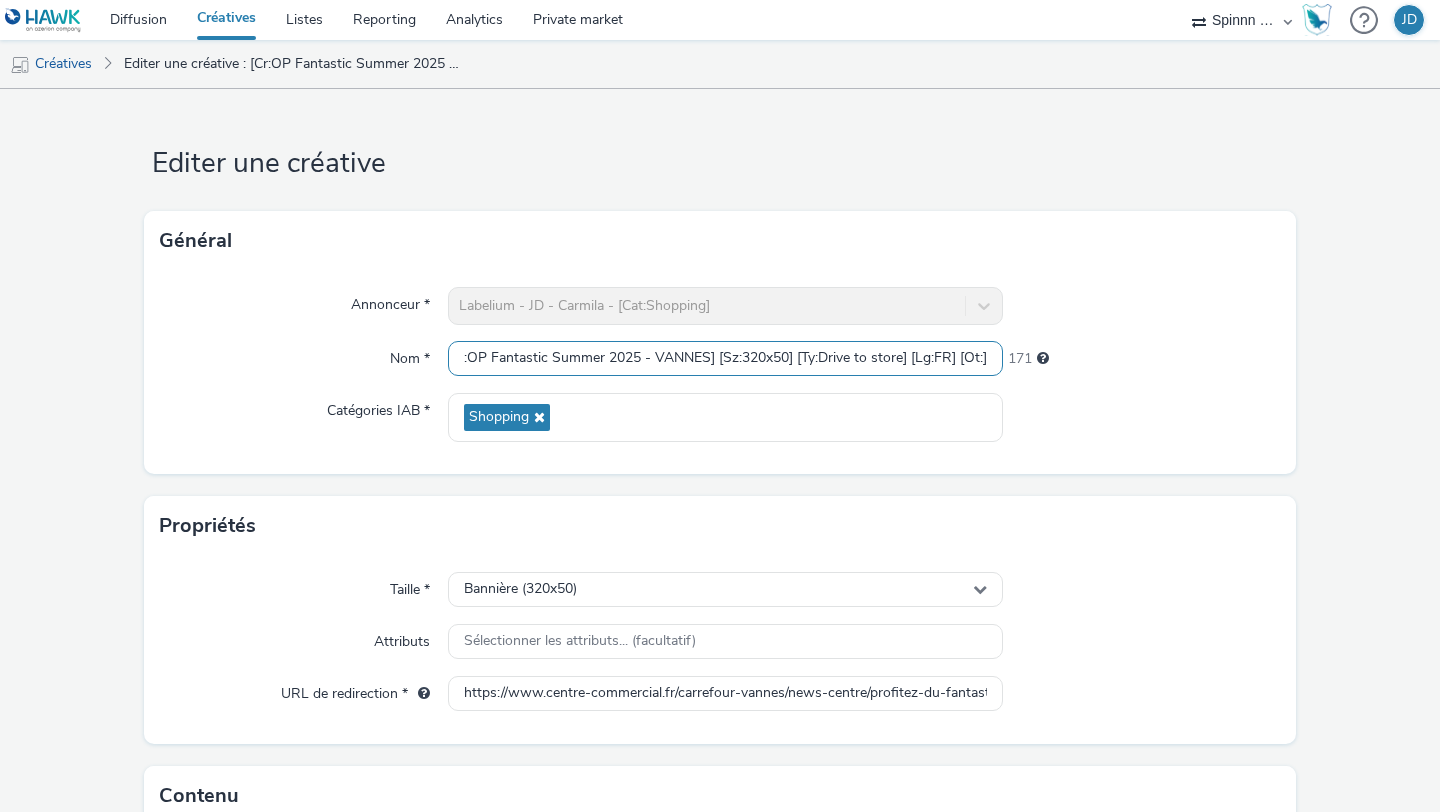 drag, startPoint x: 820, startPoint y: 357, endPoint x: 1158, endPoint y: 359, distance: 338.00592 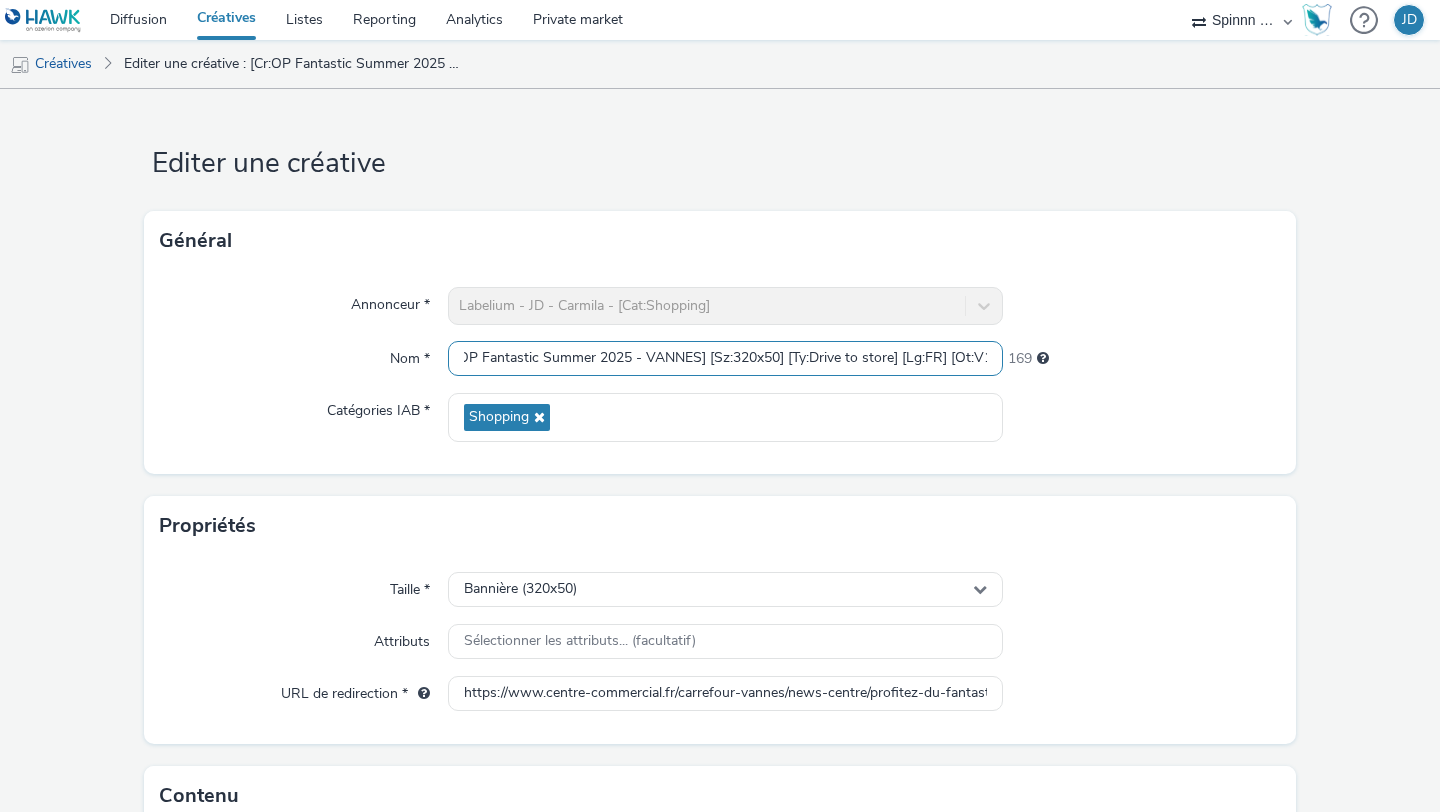scroll, scrollTop: 0, scrollLeft: 35, axis: horizontal 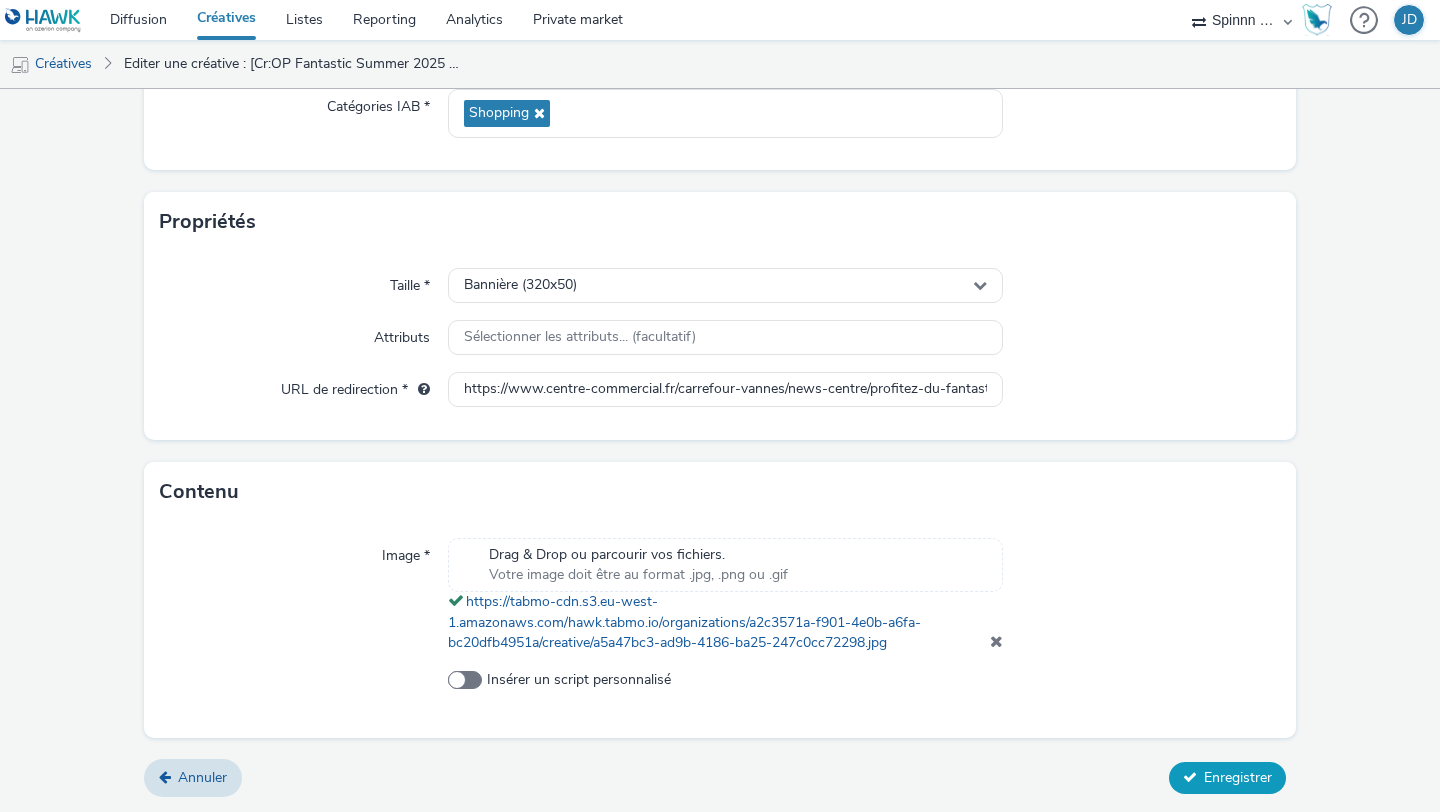 type on "[Cr:OP Fantastic Summer 2025 - VANNES] [Sz:320x50] [Ty:Drive to store] [Lg:FR] [Ot:V1]" 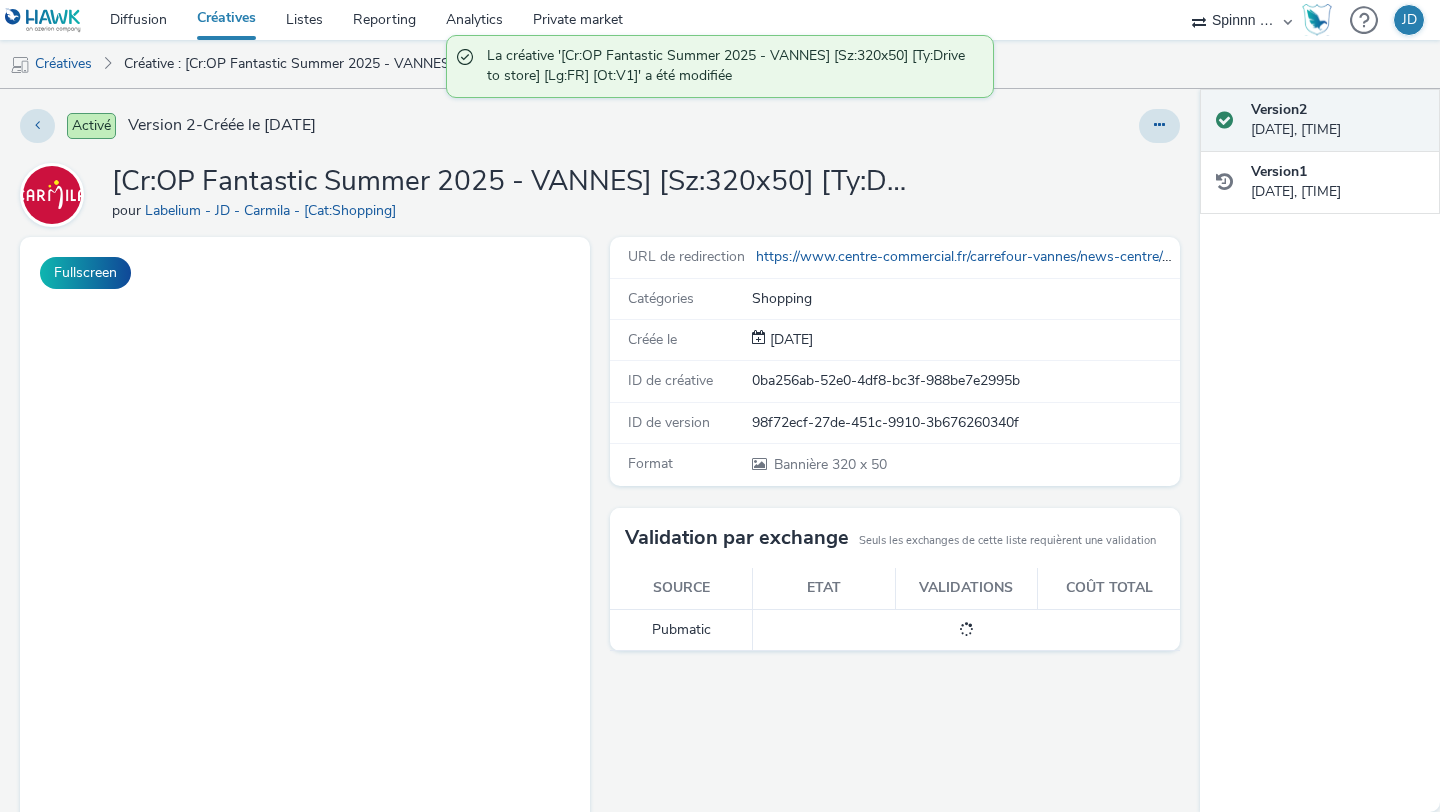 scroll, scrollTop: 0, scrollLeft: 0, axis: both 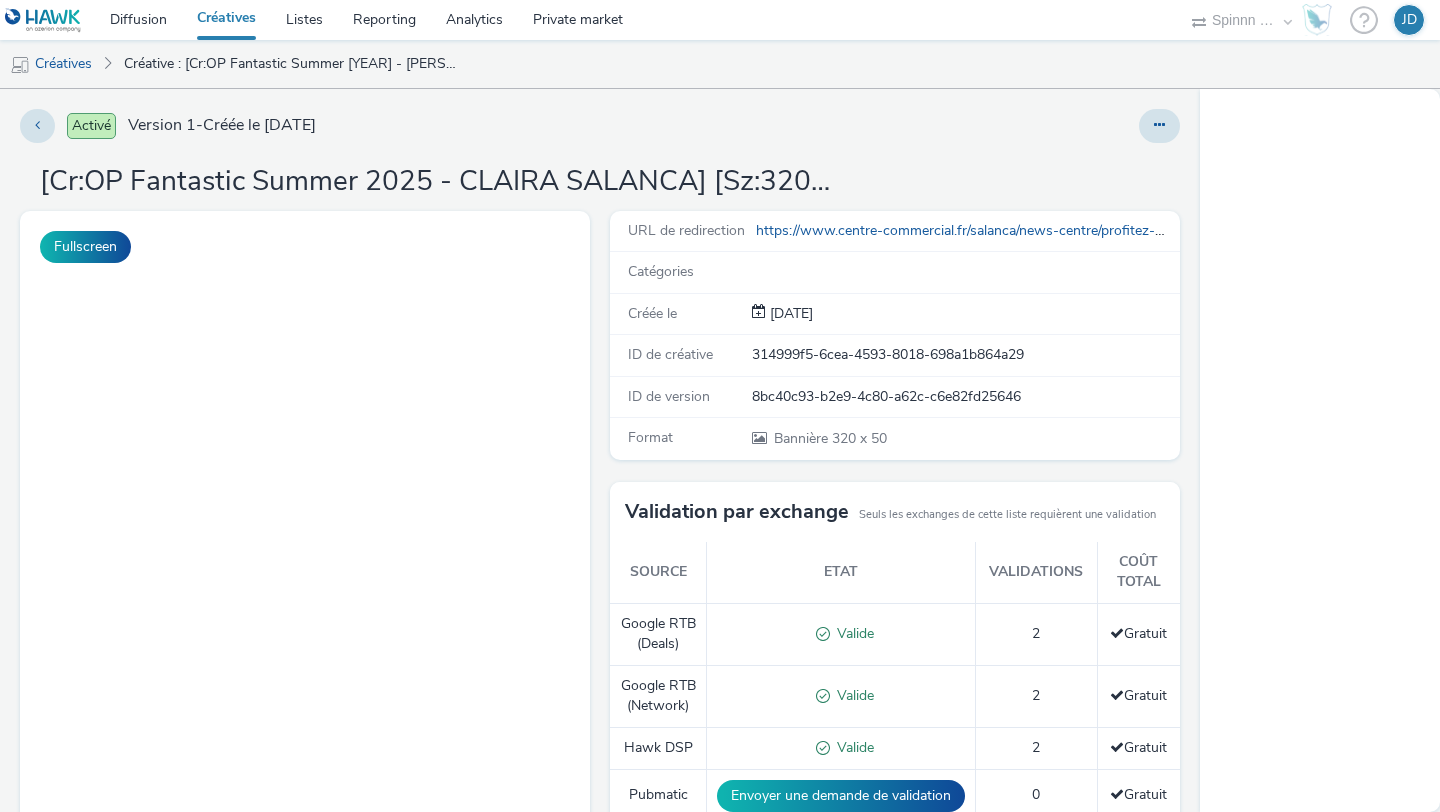 select on "3577b0fe-1e1b-4f05-a15f-27ee59b5ca2b" 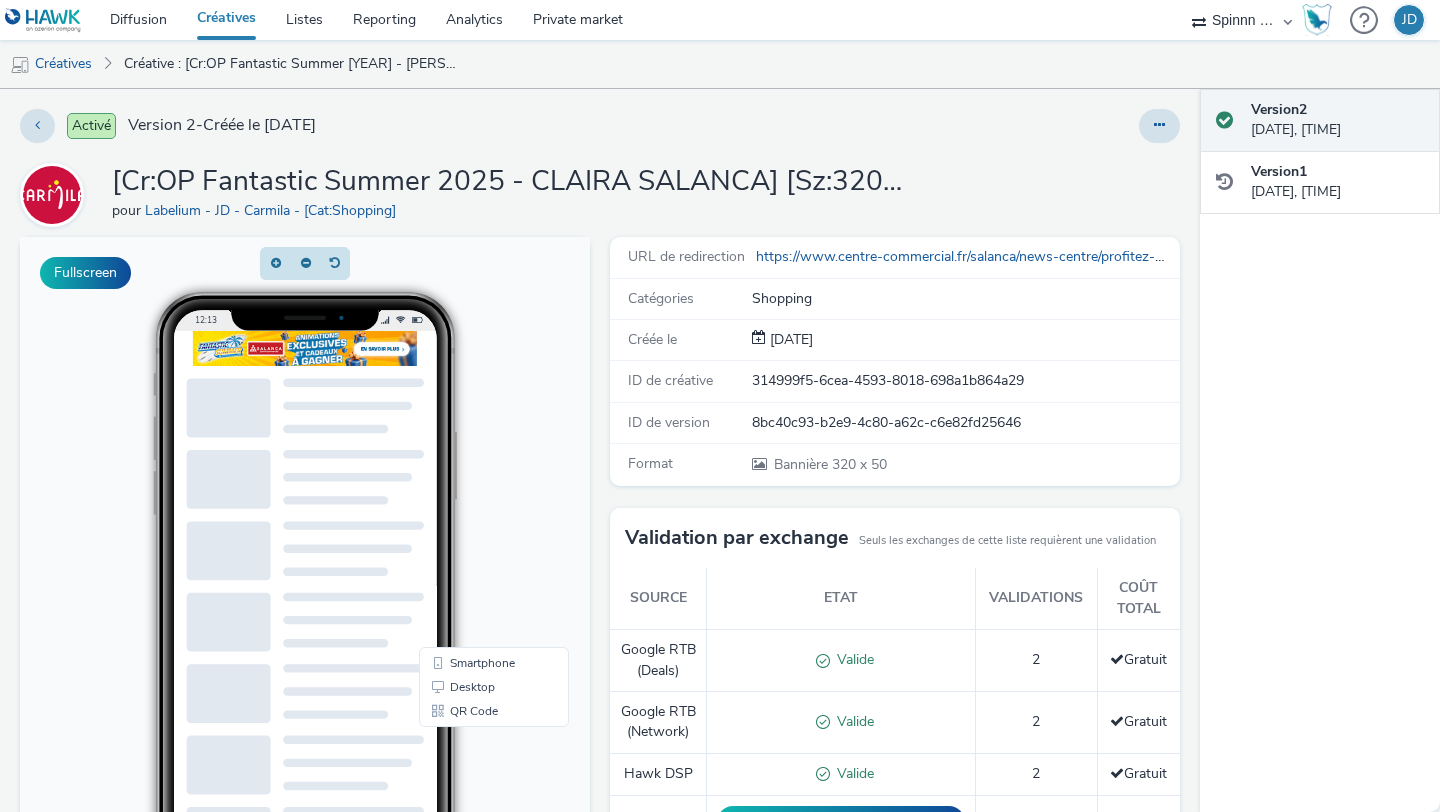 scroll, scrollTop: 0, scrollLeft: 0, axis: both 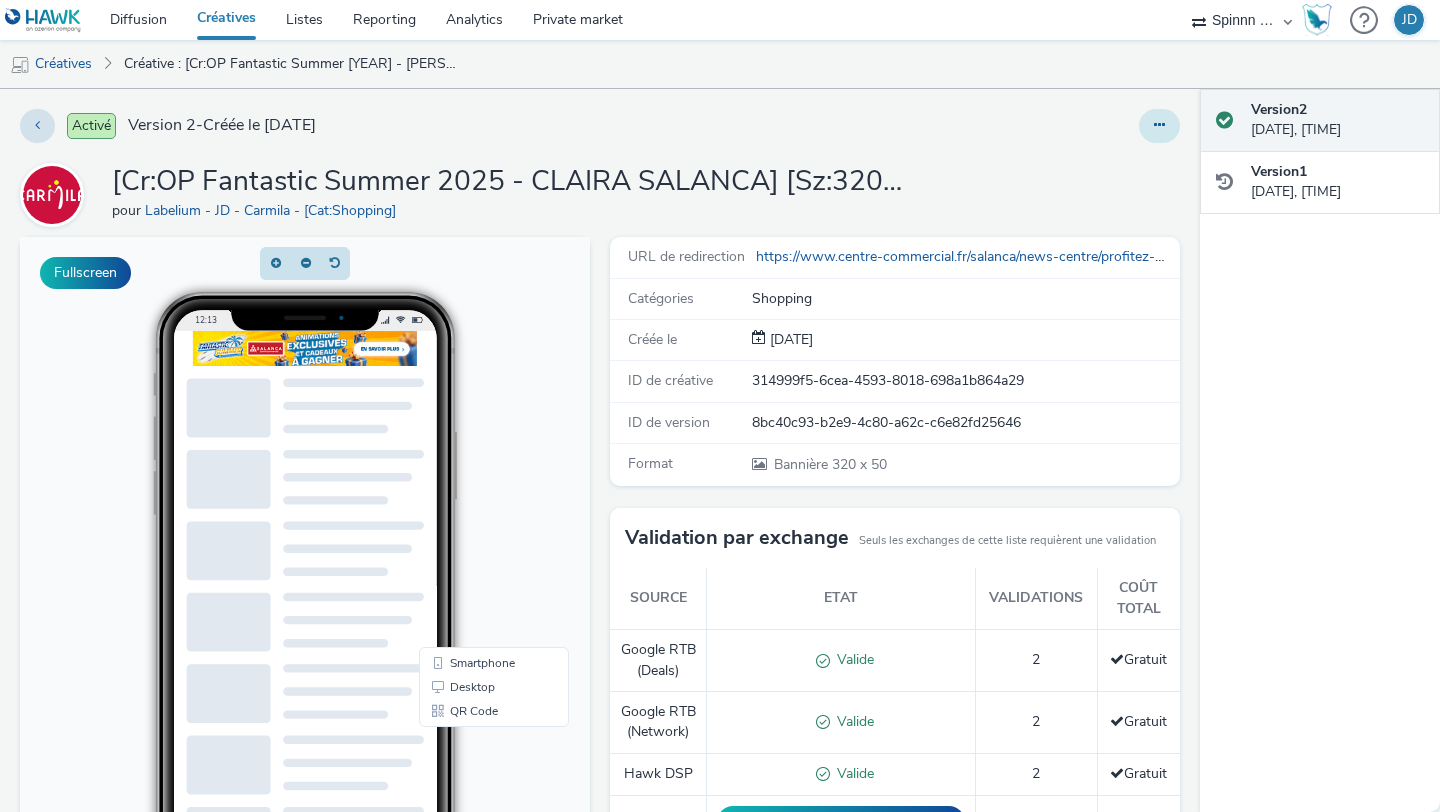 click at bounding box center (1159, 126) 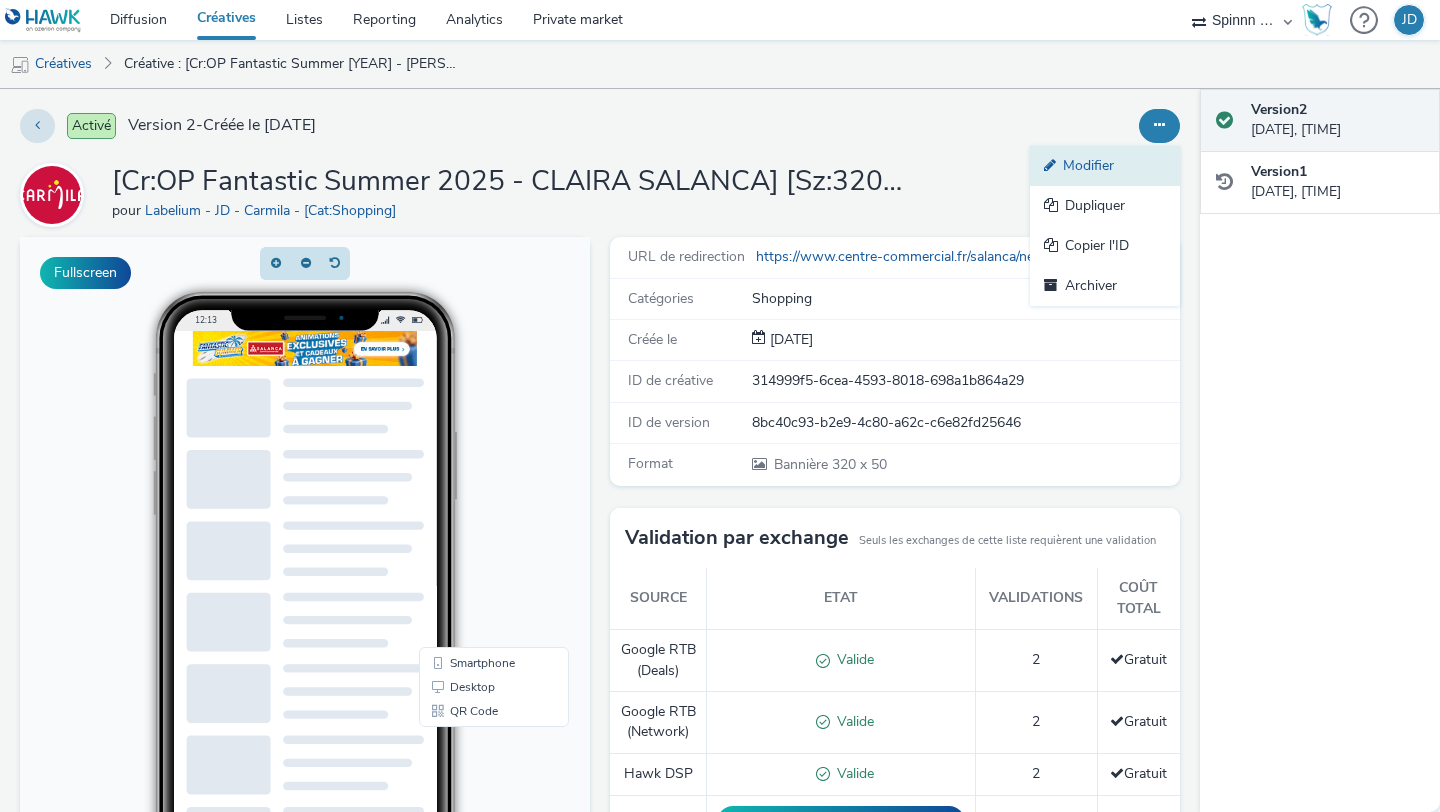click on "Modifier" at bounding box center [1105, 166] 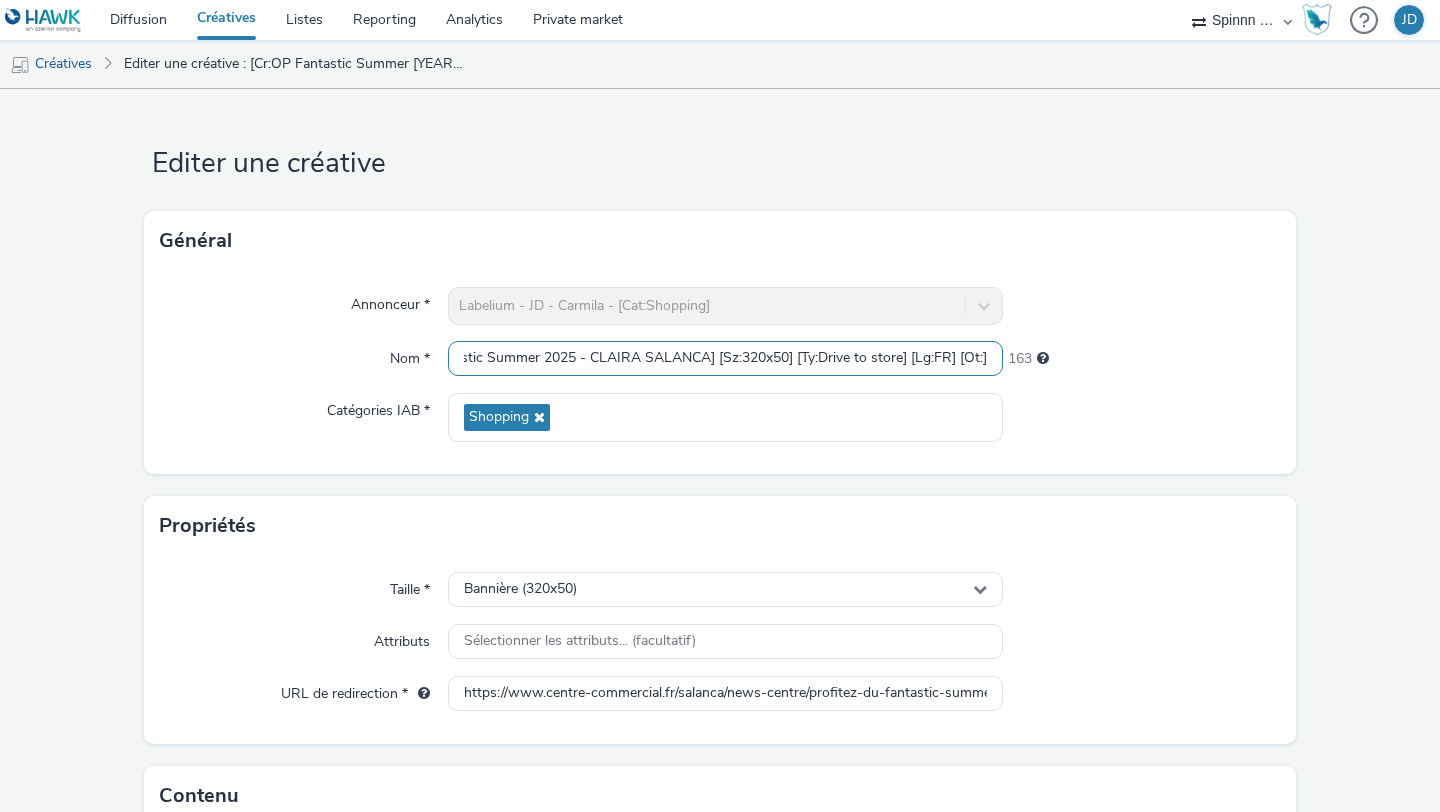 drag, startPoint x: 878, startPoint y: 356, endPoint x: 1304, endPoint y: 361, distance: 426.02933 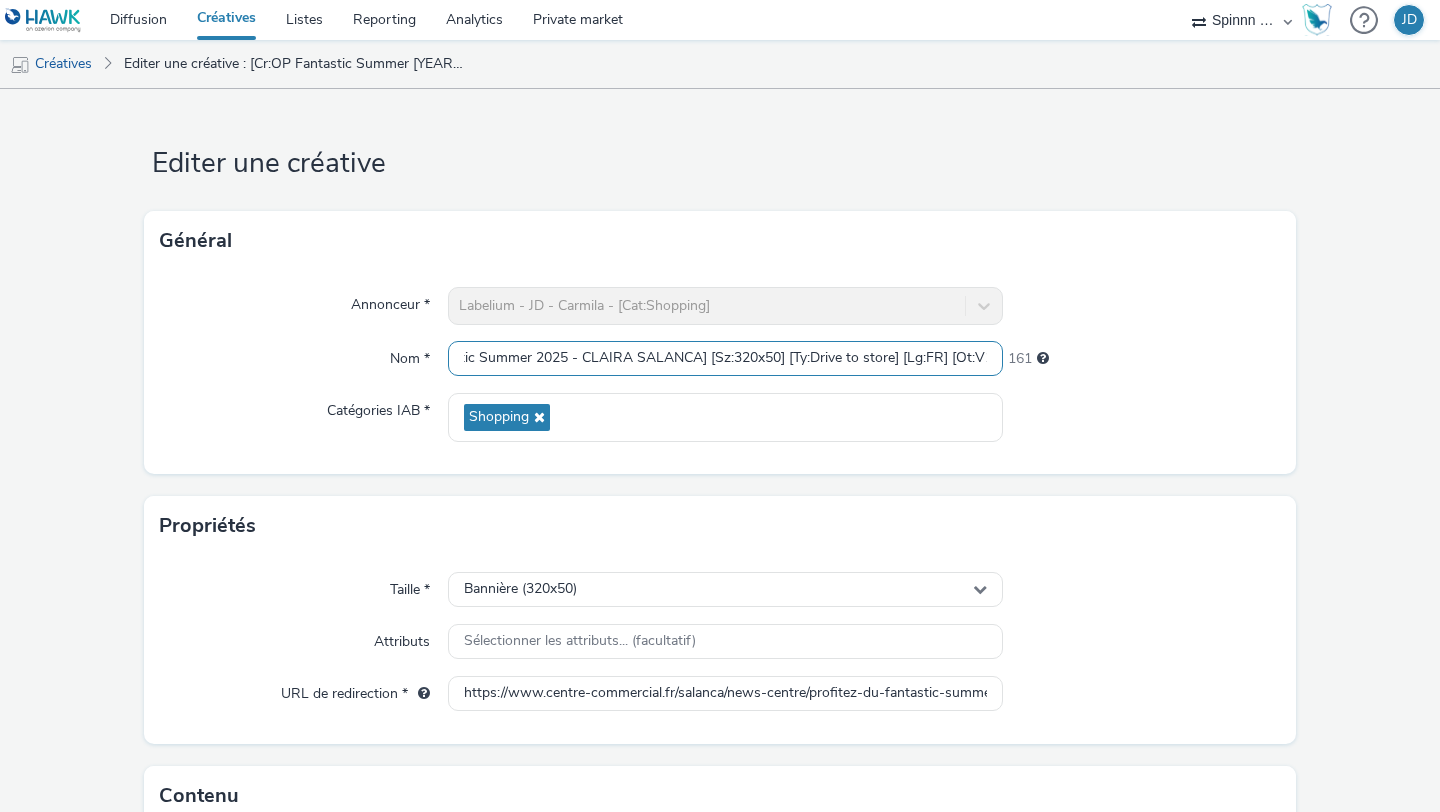 scroll, scrollTop: 0, scrollLeft: 99, axis: horizontal 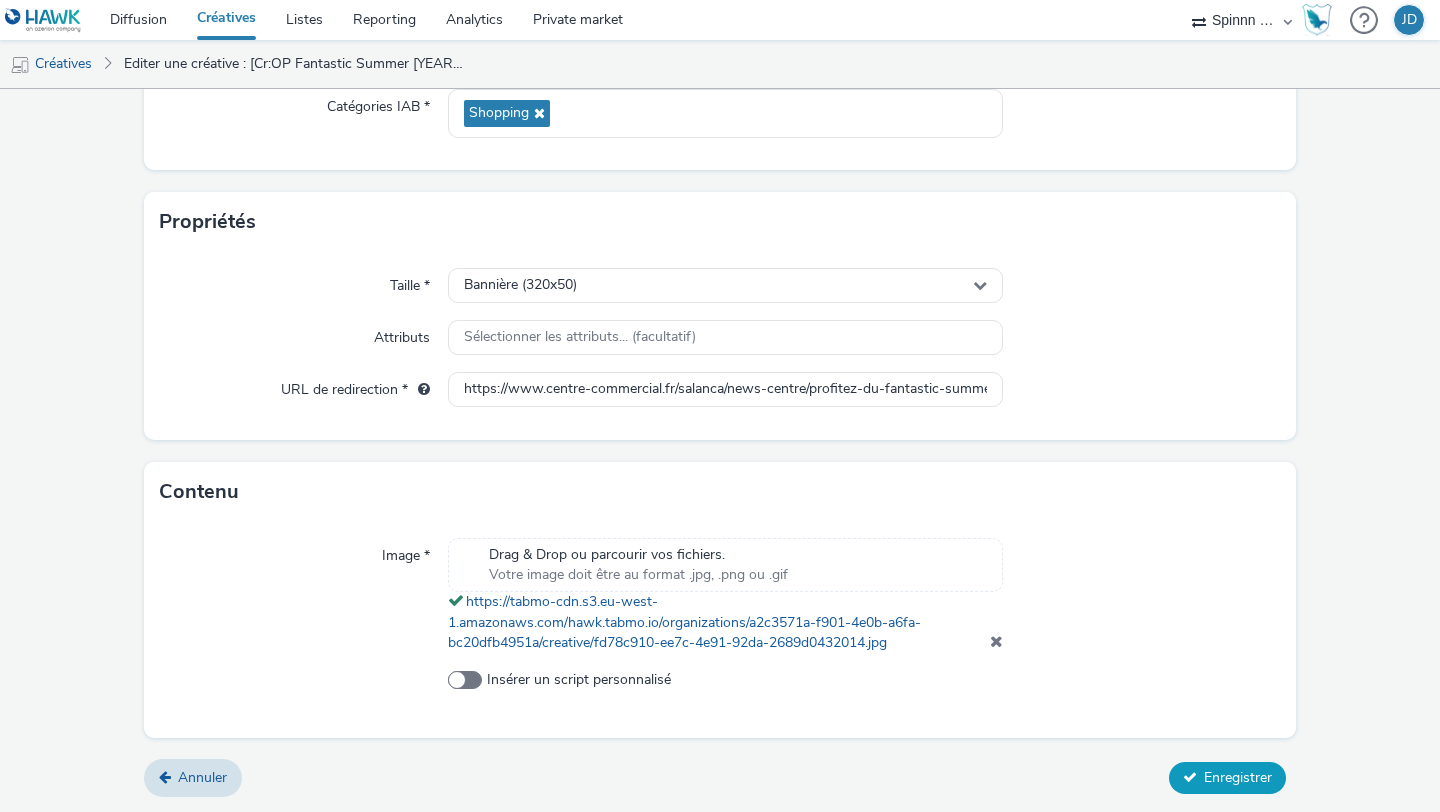 type on "[Cr:OP Fantastic Summer 2025 - CLAIRA SALANCA] [Sz:320x50] [Ty:Drive to store] [Lg:FR] [Ot:V1]" 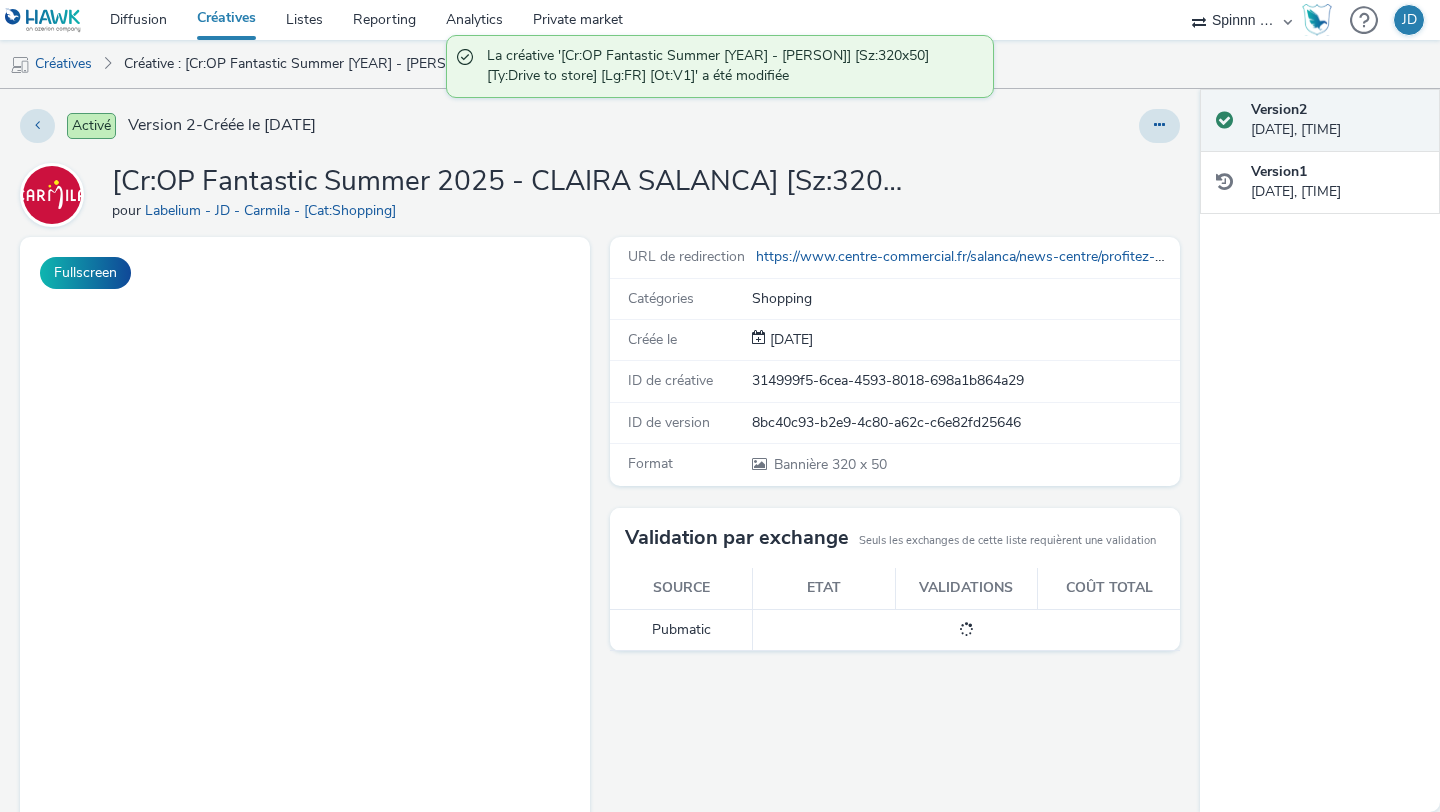 scroll, scrollTop: 0, scrollLeft: 0, axis: both 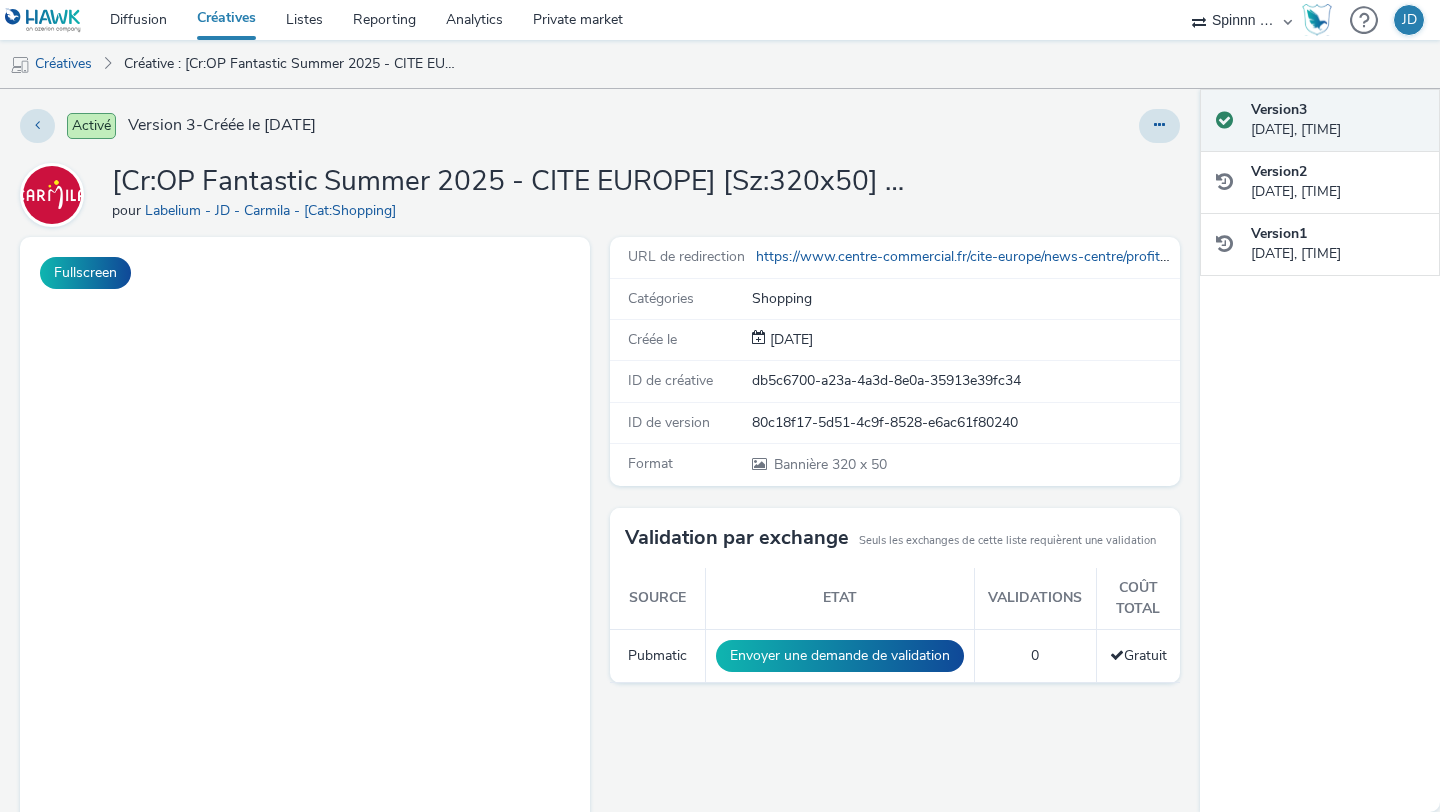 select on "3577b0fe-1e1b-4f05-a15f-27ee59b5ca2b" 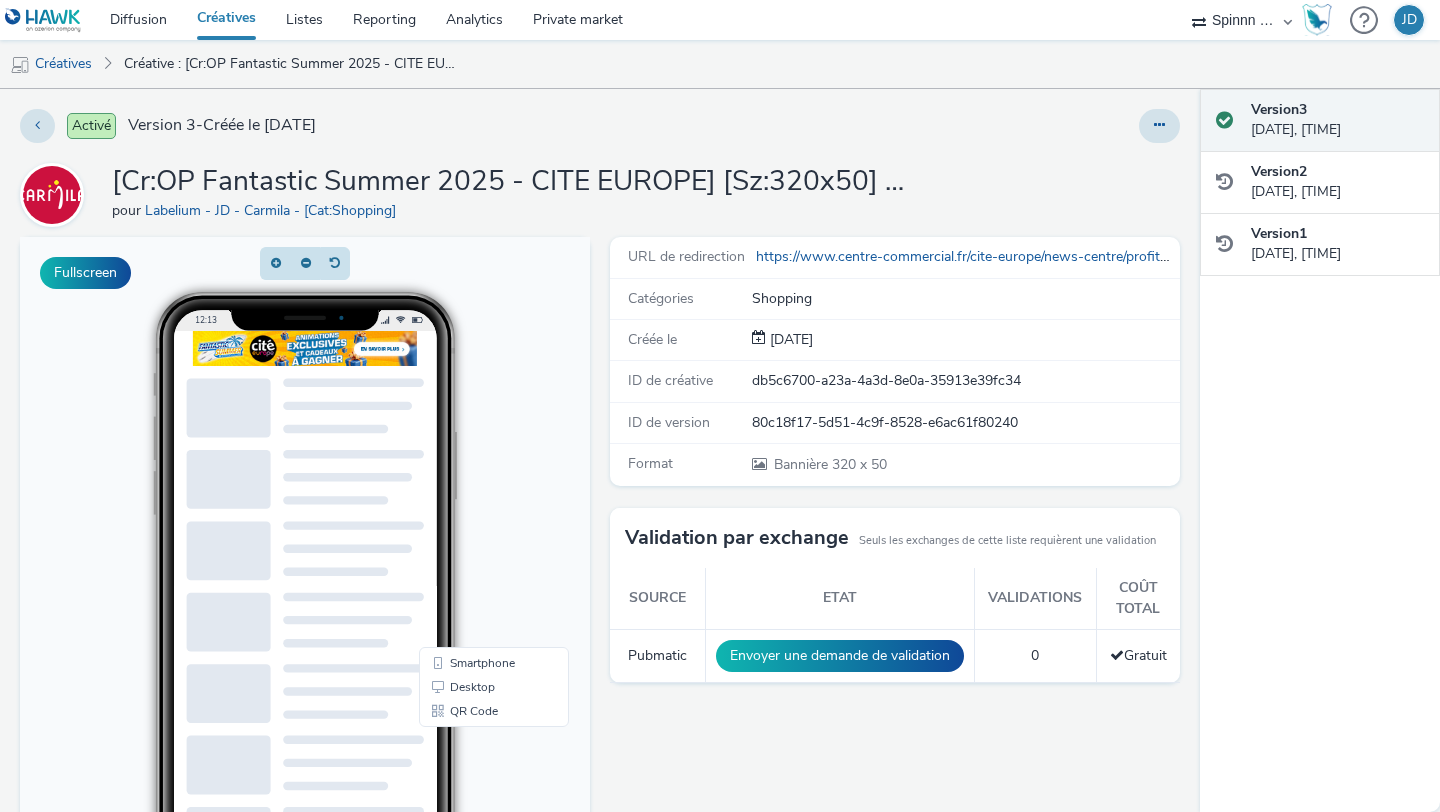 scroll, scrollTop: 0, scrollLeft: 0, axis: both 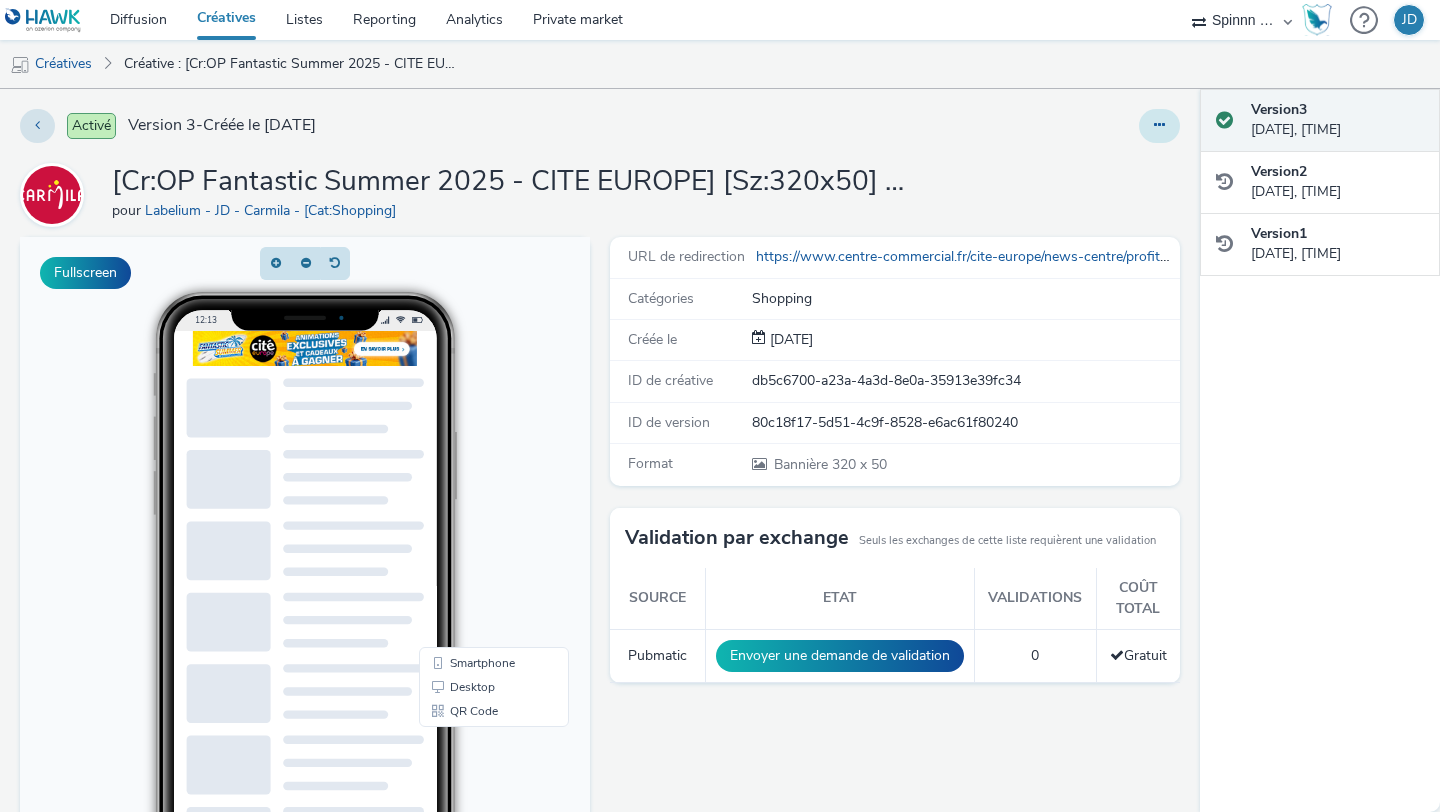 click at bounding box center (1159, 126) 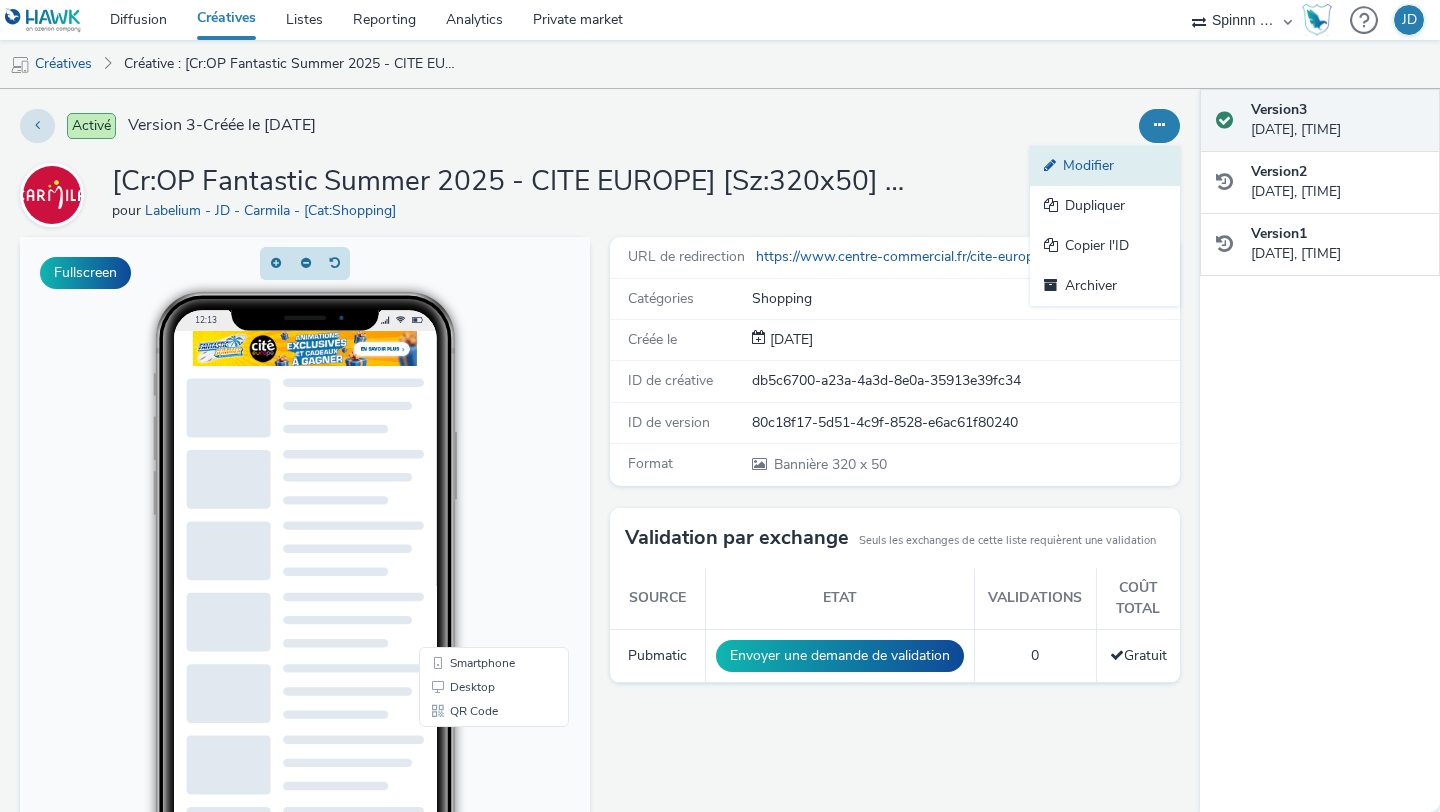 click on "Modifier" at bounding box center [1105, 166] 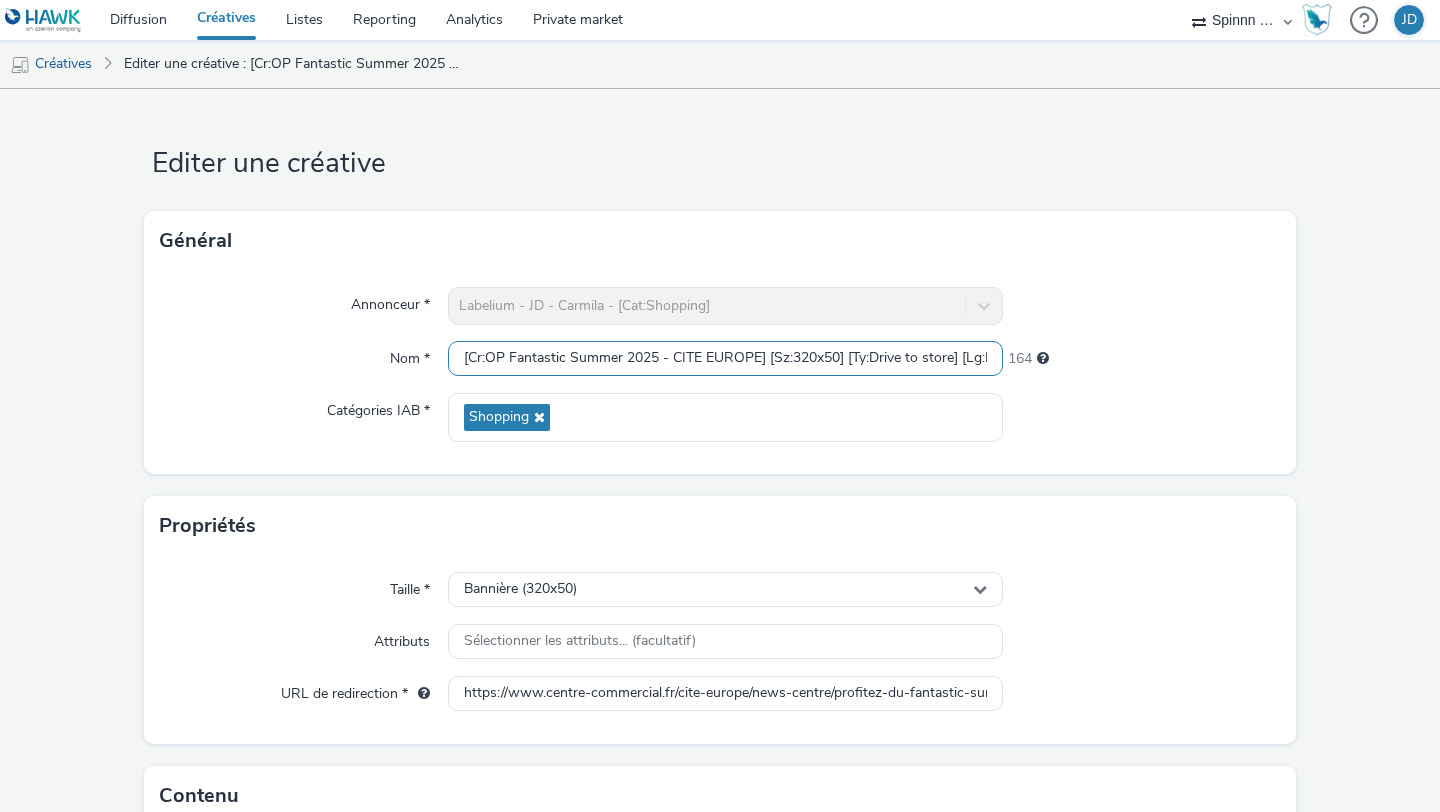click on "[Cr:OP Fantastic Summer 2025 - CITE EUROPE] [Sz:320x50] [Ty:Drive to store] [Lg:FR] [Ot:V2]" at bounding box center (725, 358) 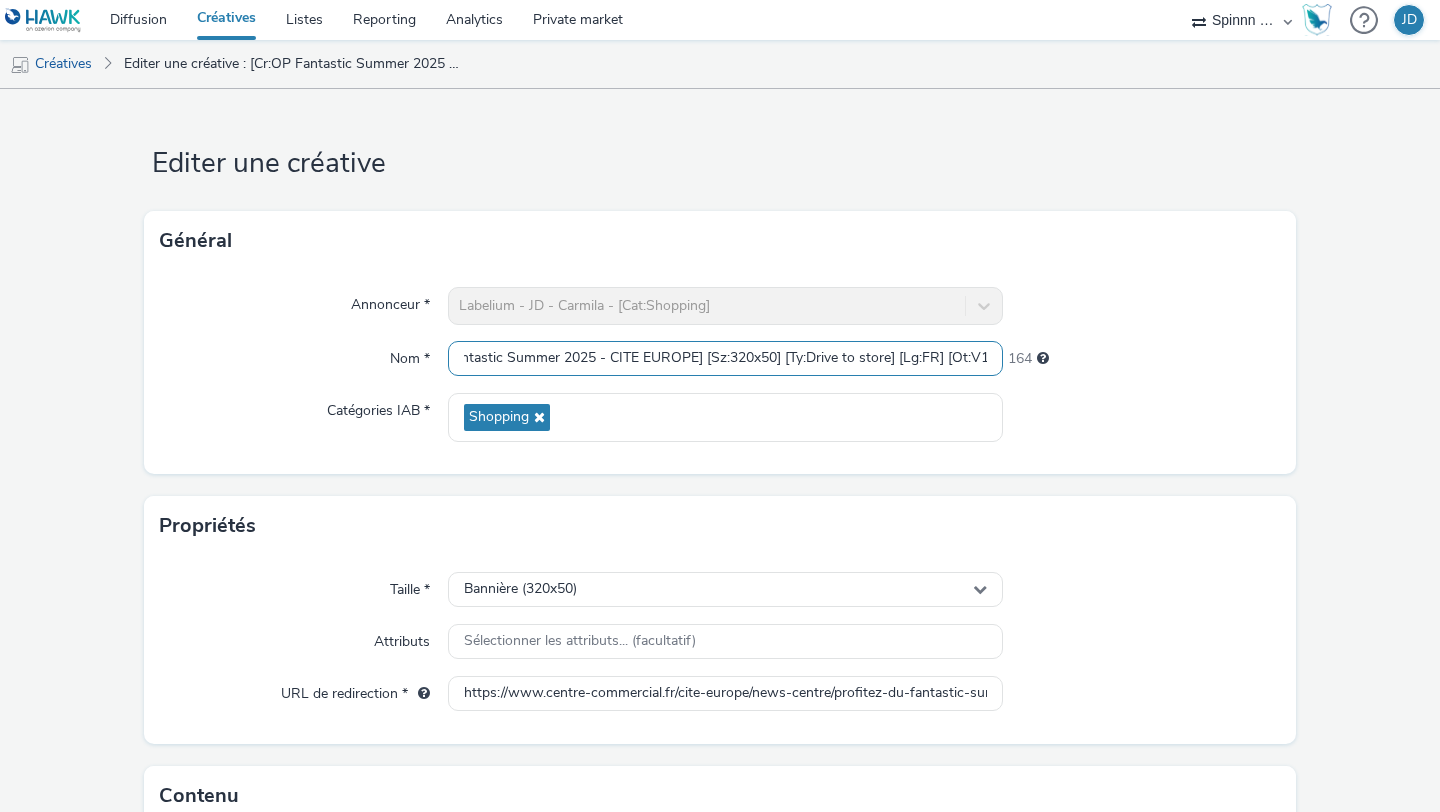 scroll, scrollTop: 0, scrollLeft: 68, axis: horizontal 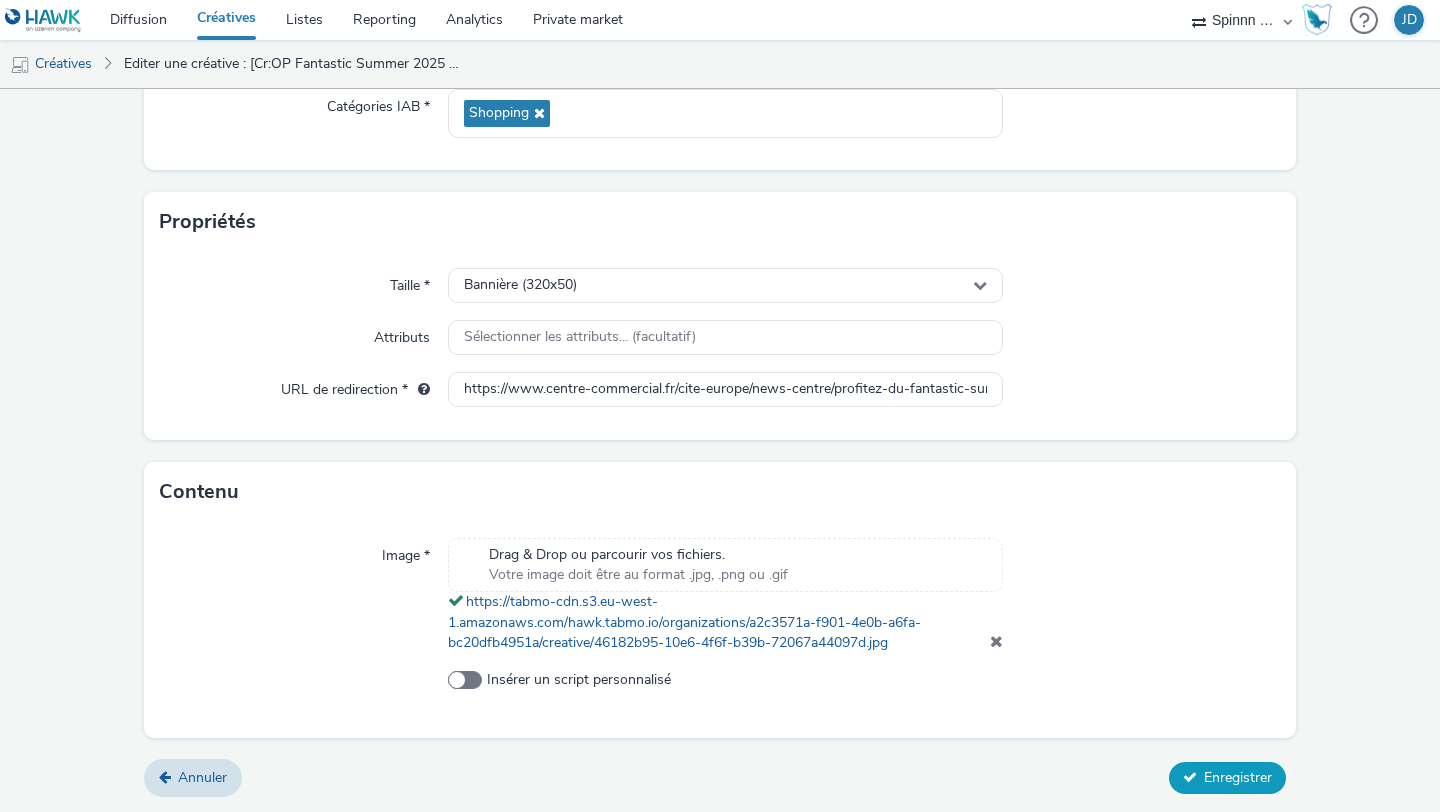 type on "[Cr:OP Fantastic Summer 2025 - CITE EUROPE] [Sz:320x50] [Ty:Drive to store] [Lg:FR] [Ot:V1]" 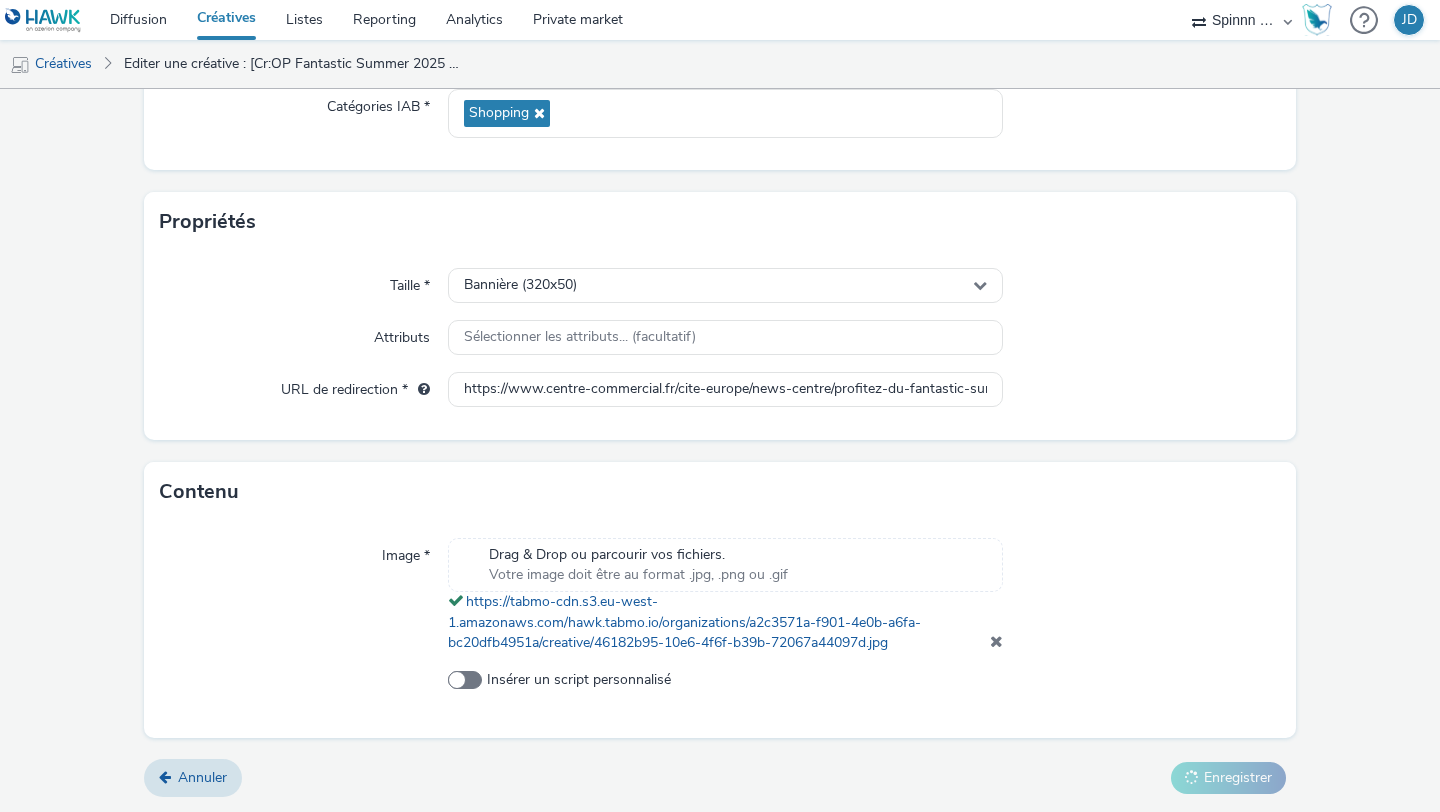 scroll, scrollTop: 0, scrollLeft: 0, axis: both 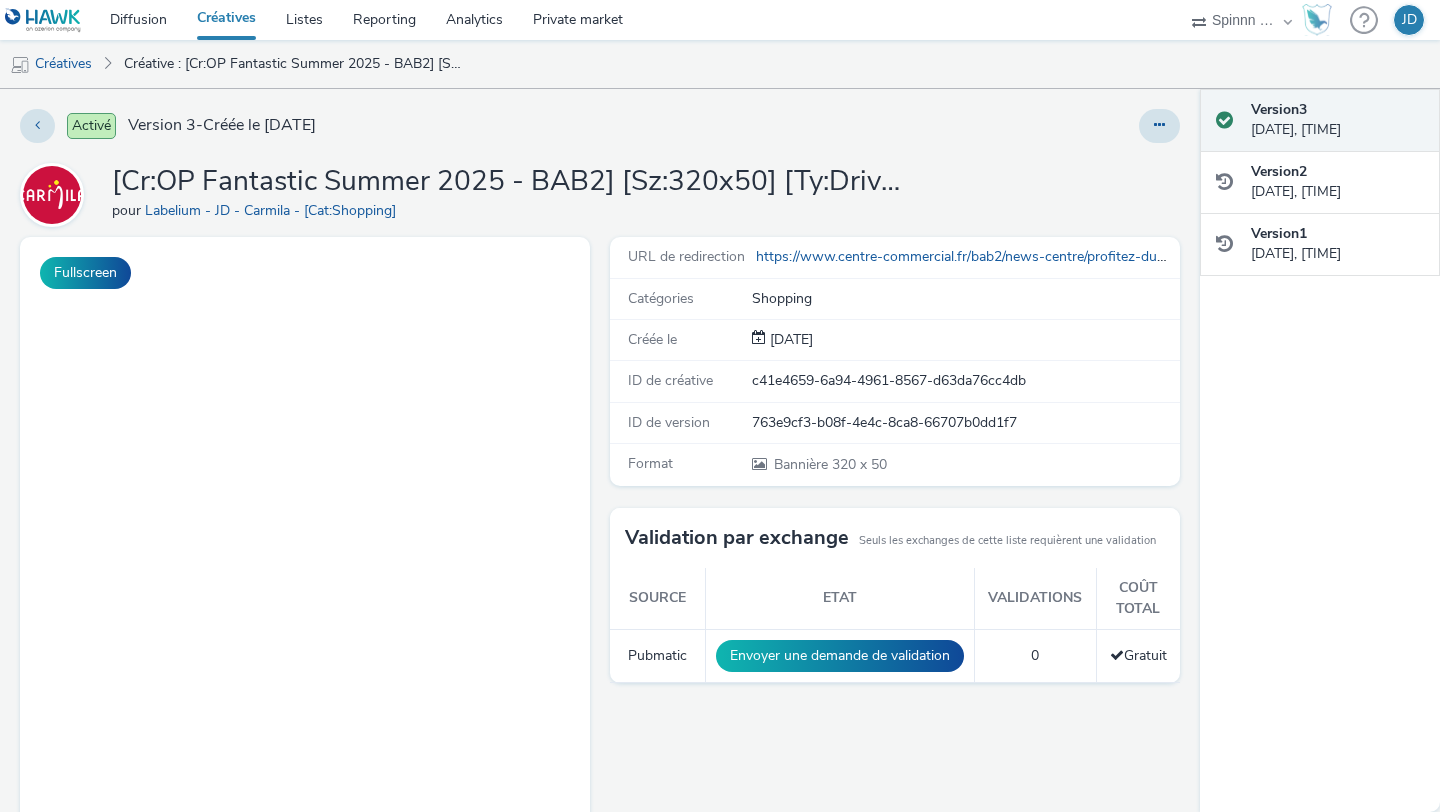 select on "3577b0fe-1e1b-4f05-a15f-27ee59b5ca2b" 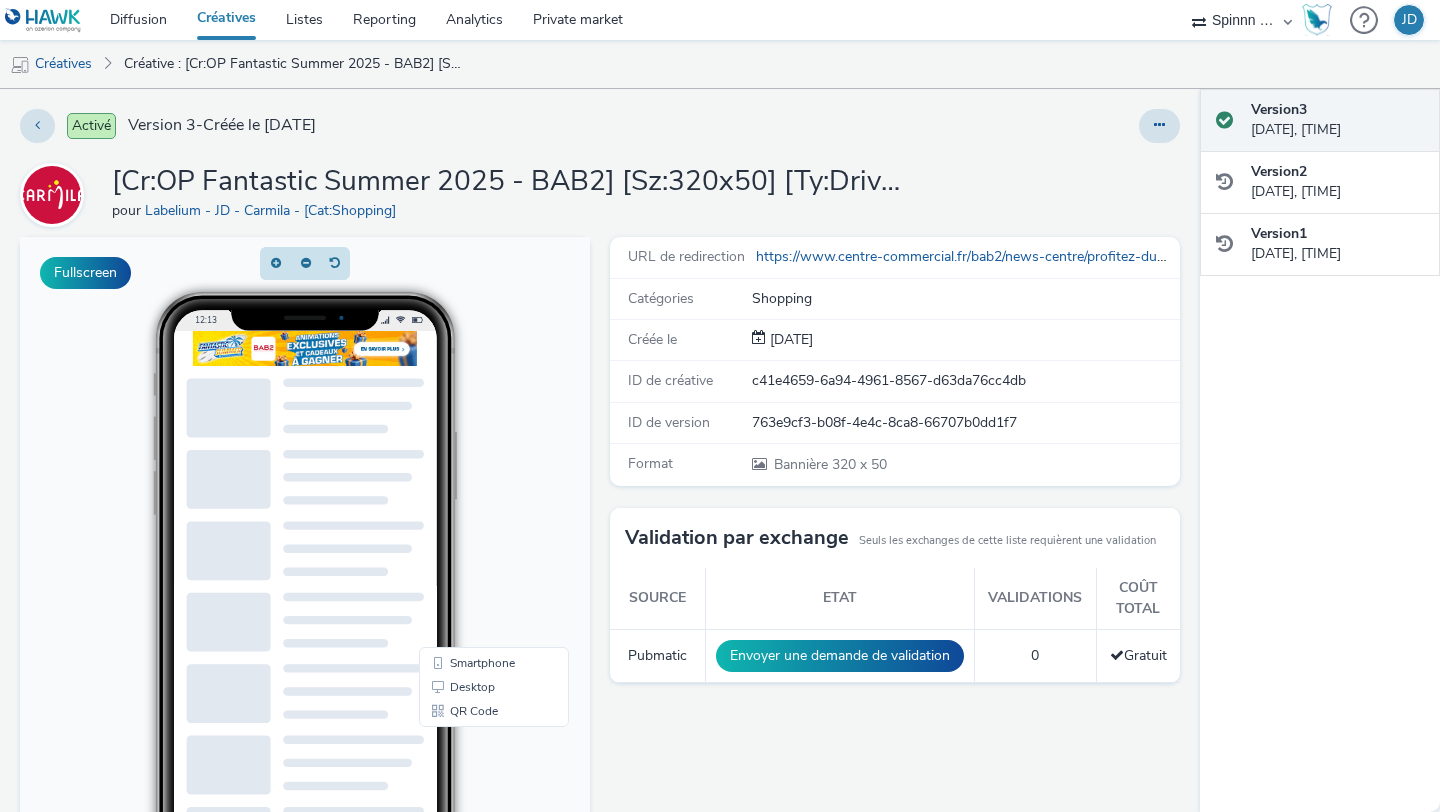 scroll, scrollTop: 0, scrollLeft: 0, axis: both 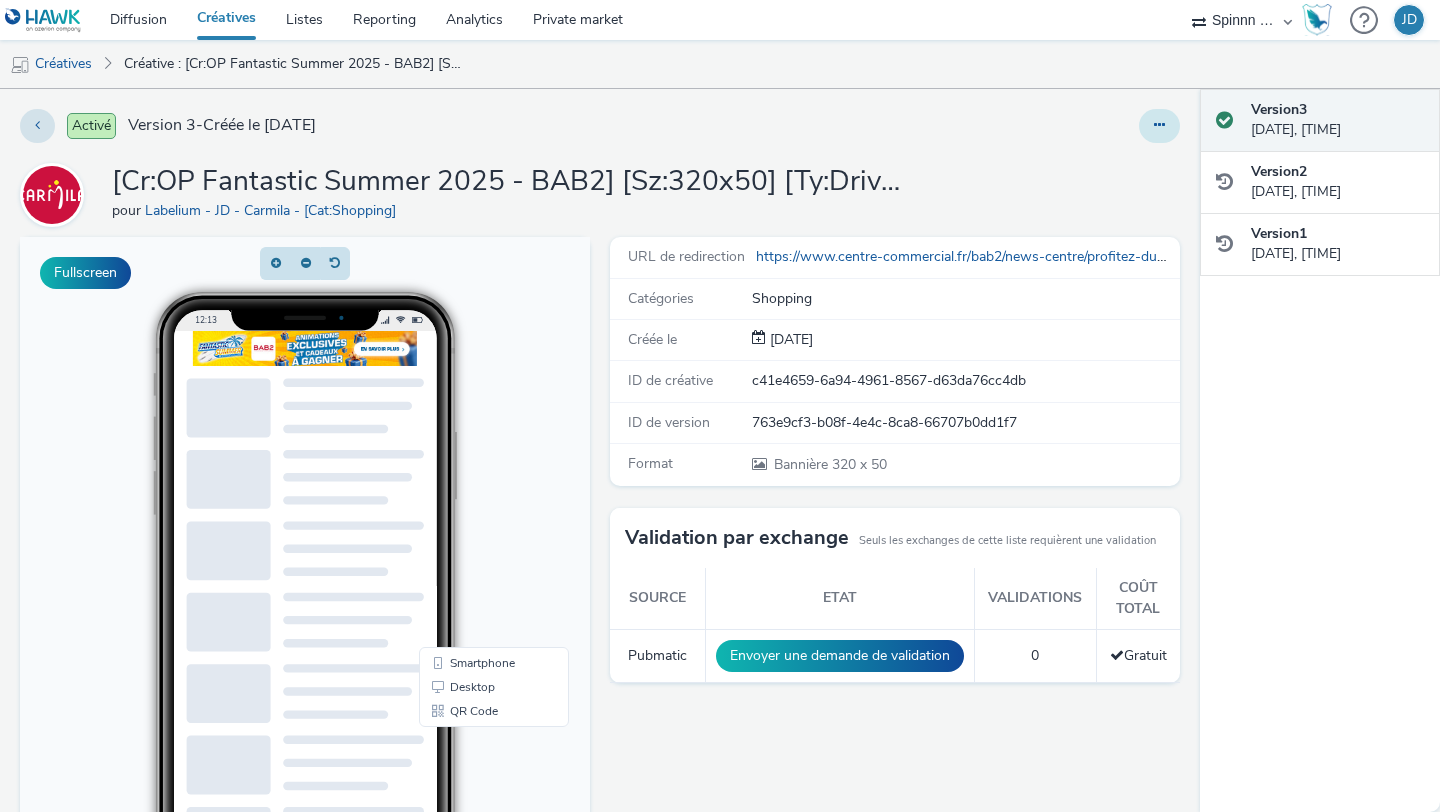 click at bounding box center (1159, 125) 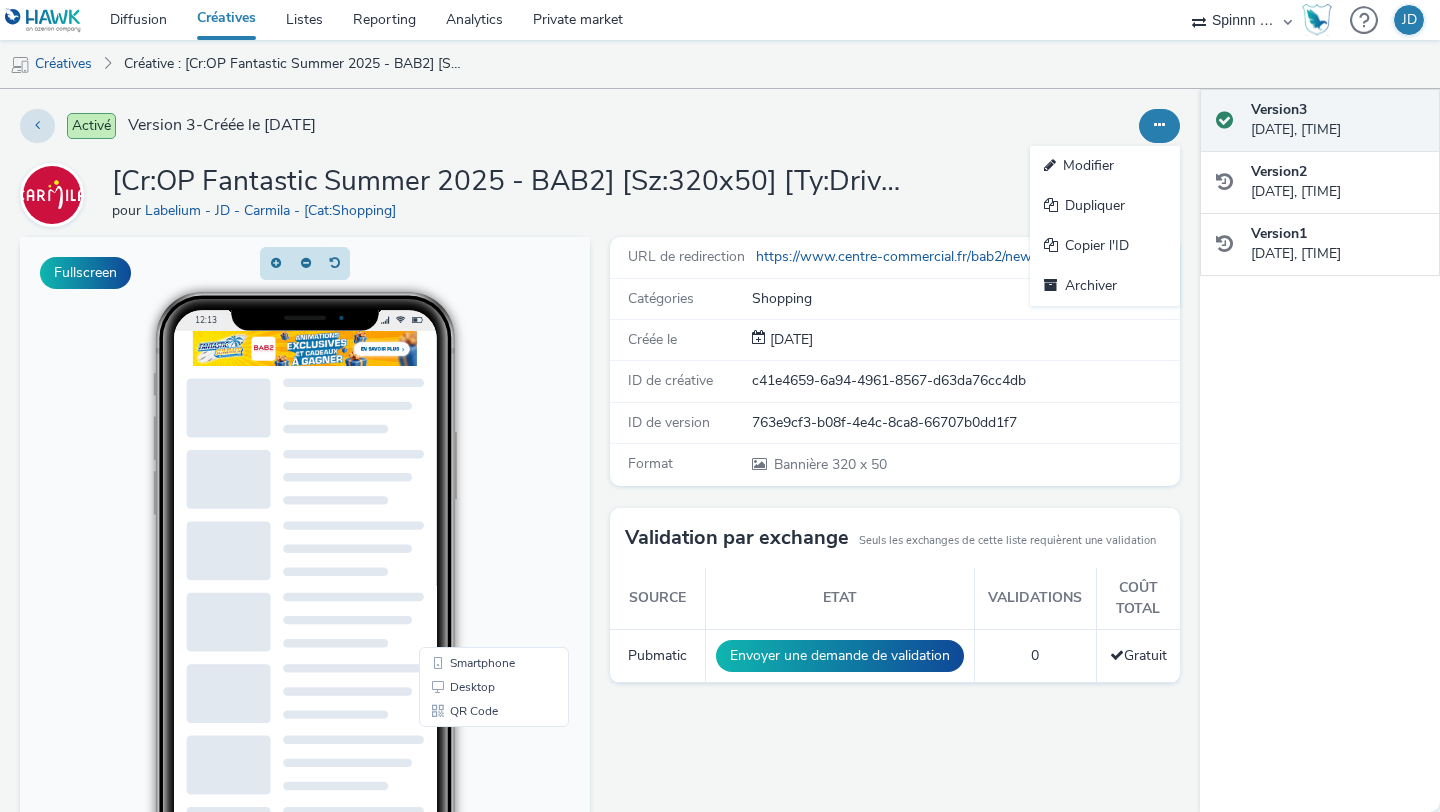click on "Modifier" at bounding box center [1105, 166] 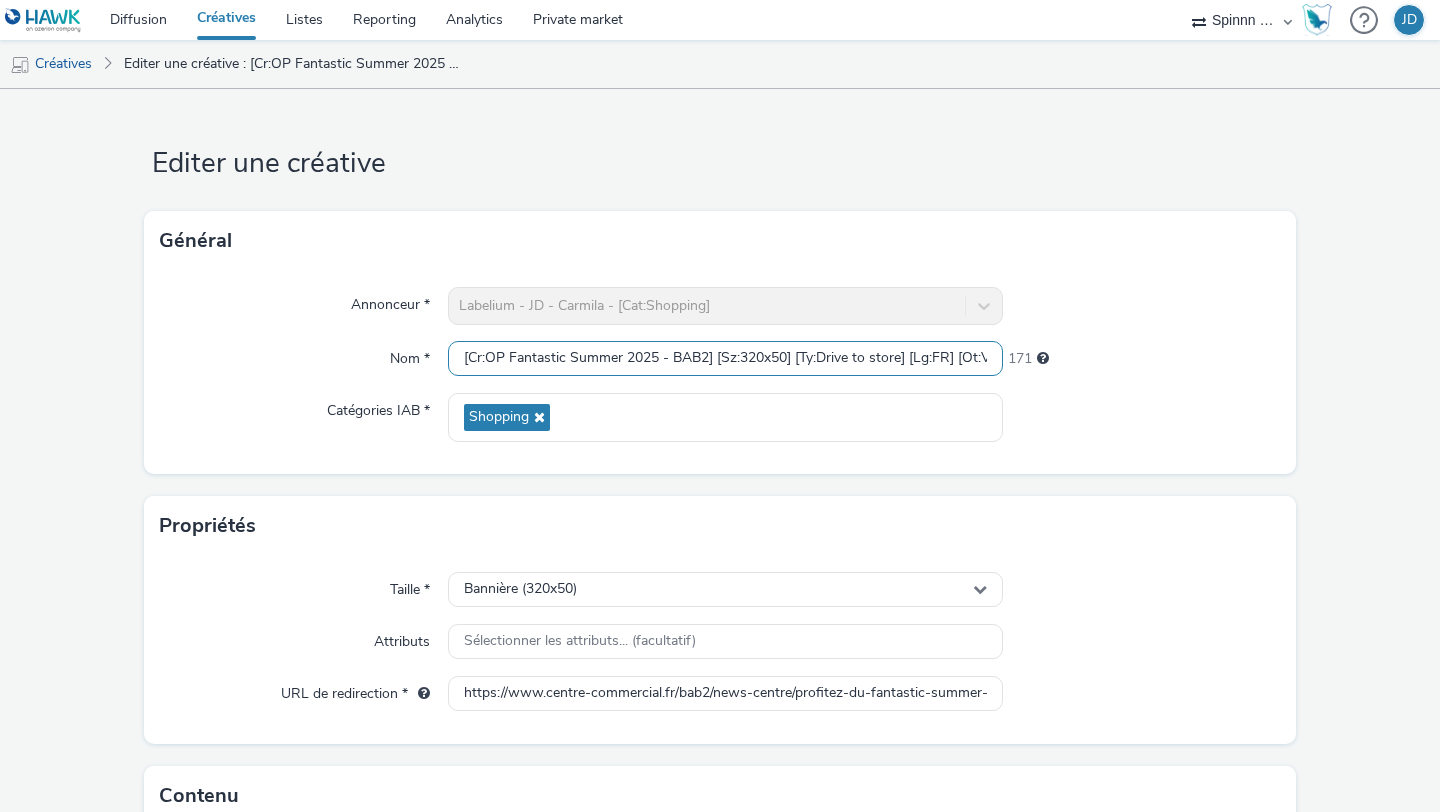 scroll, scrollTop: 0, scrollLeft: 20, axis: horizontal 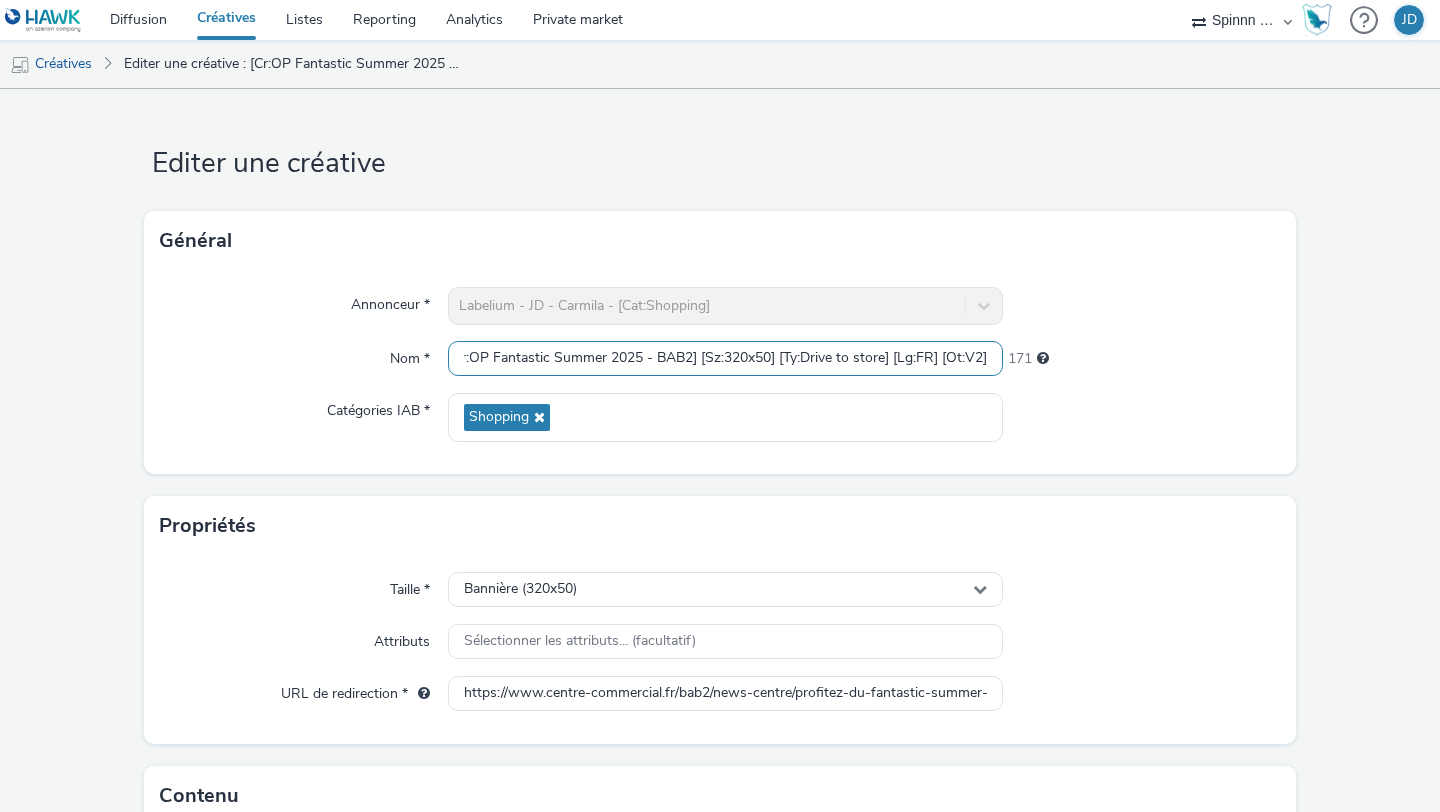 drag, startPoint x: 895, startPoint y: 357, endPoint x: 1439, endPoint y: 354, distance: 544.0083 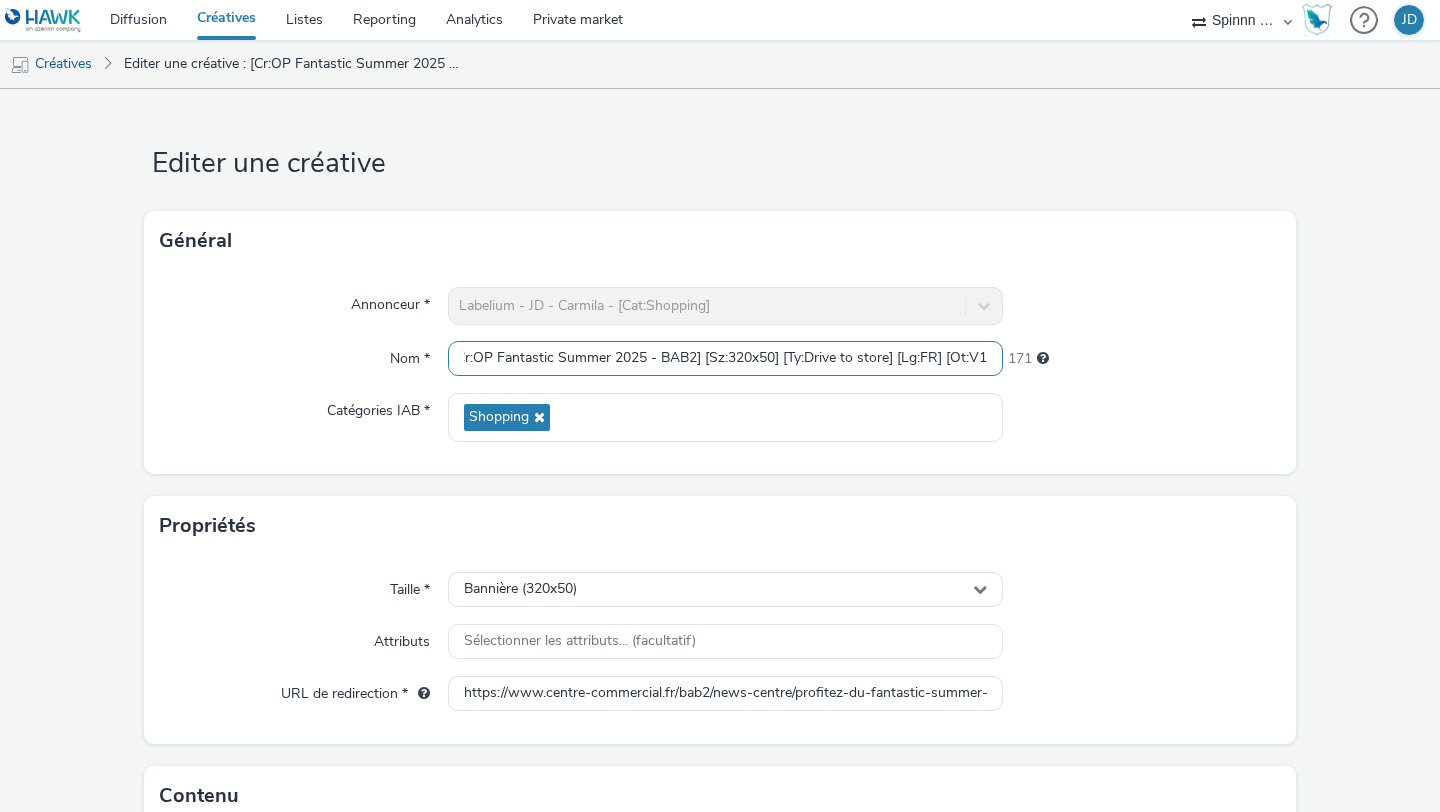 scroll, scrollTop: 0, scrollLeft: 16, axis: horizontal 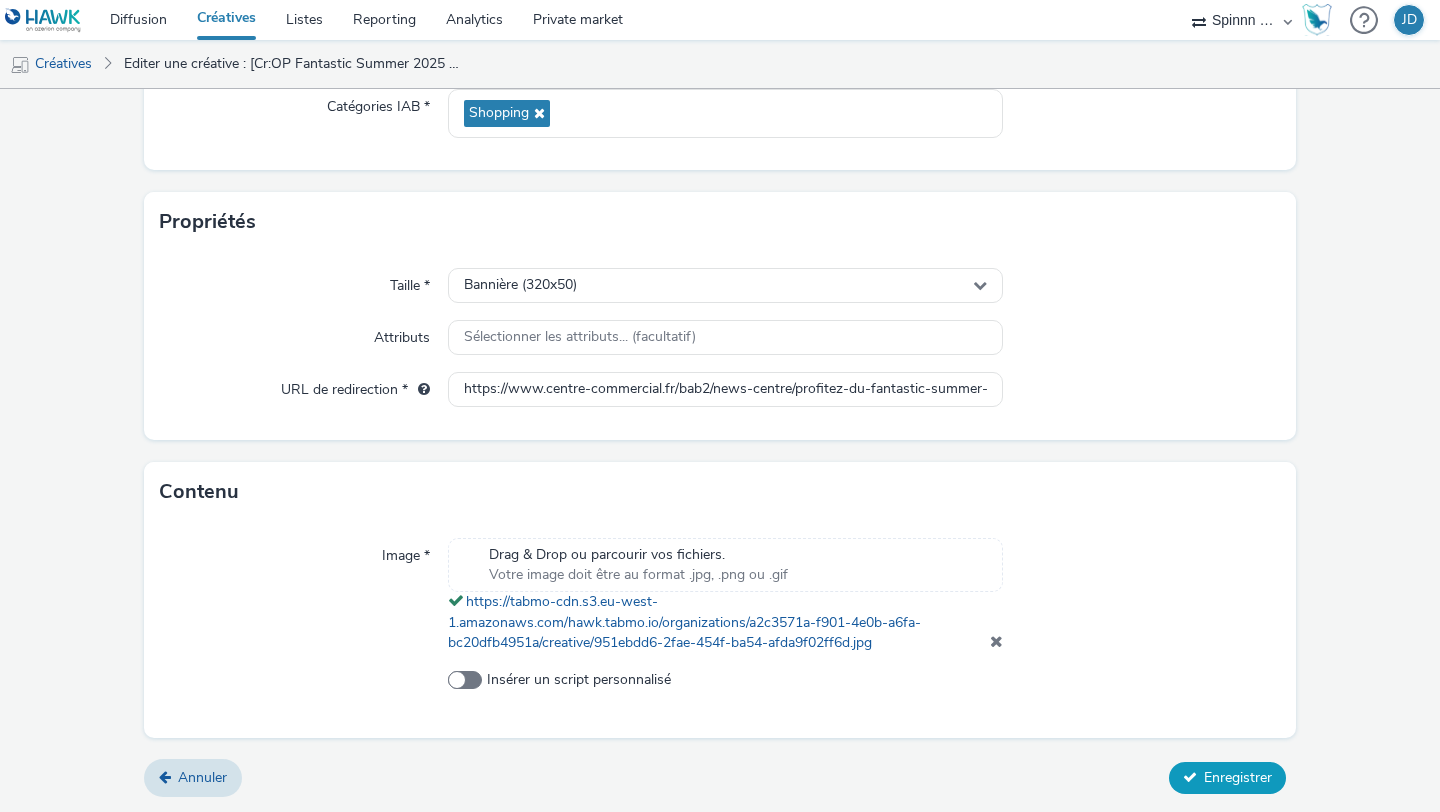 type on "[Cr:OP Fantastic Summer 2025 - BAB2] [Sz:320x50] [Ty:Drive to store] [Lg:FR] [Ot:V1]" 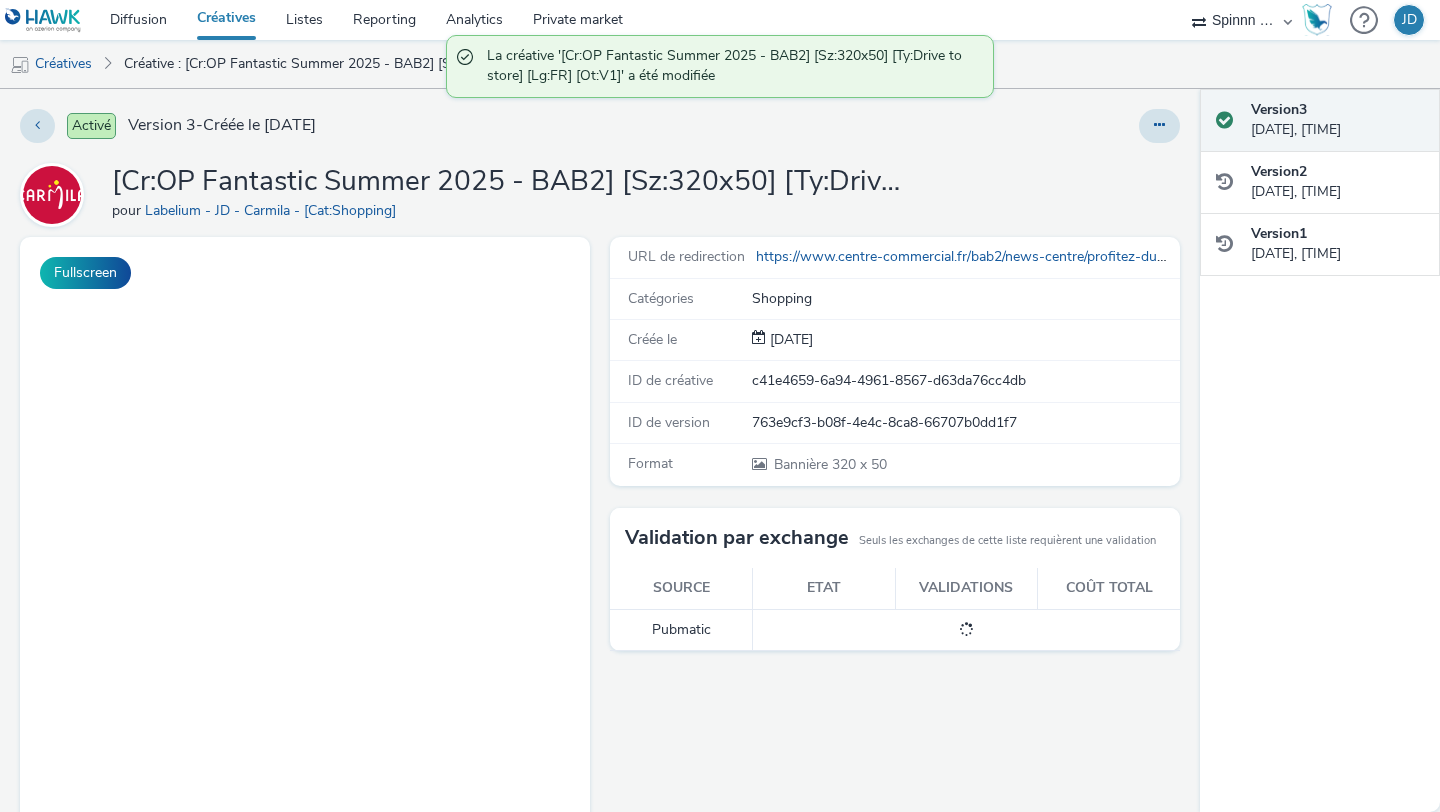 scroll, scrollTop: 0, scrollLeft: 0, axis: both 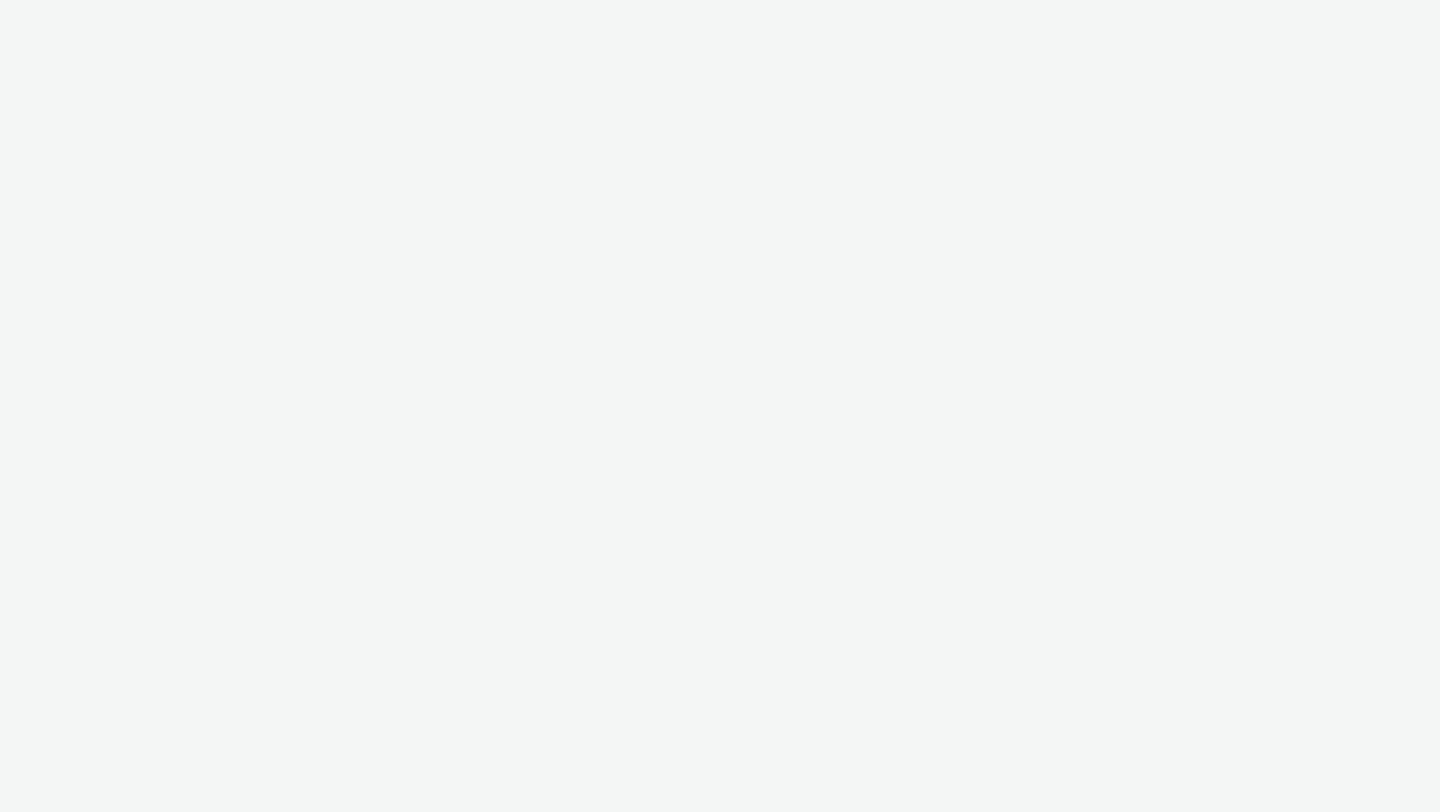 select on "3577b0fe-1e1b-4f05-a15f-27ee59b5ca2b" 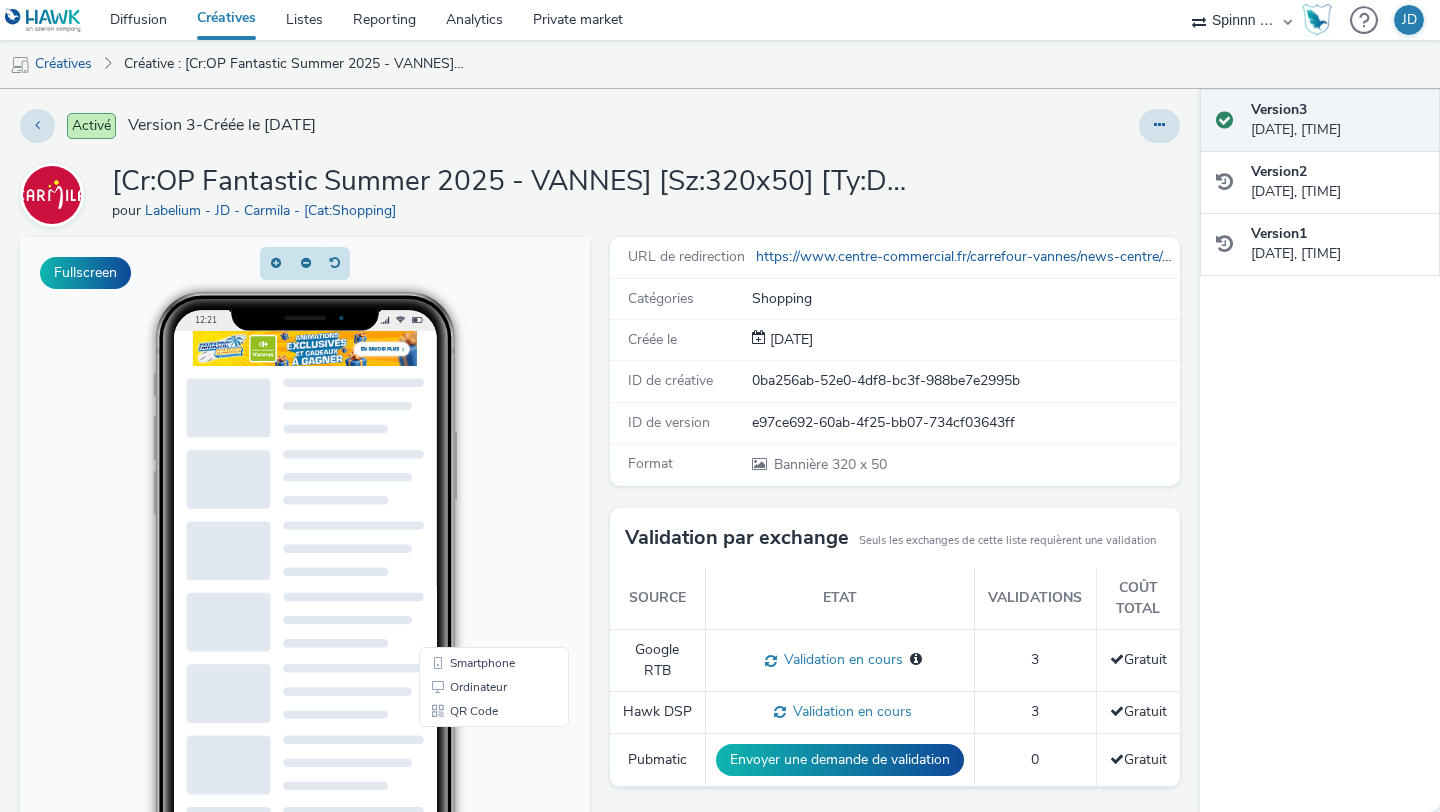 scroll, scrollTop: 0, scrollLeft: 0, axis: both 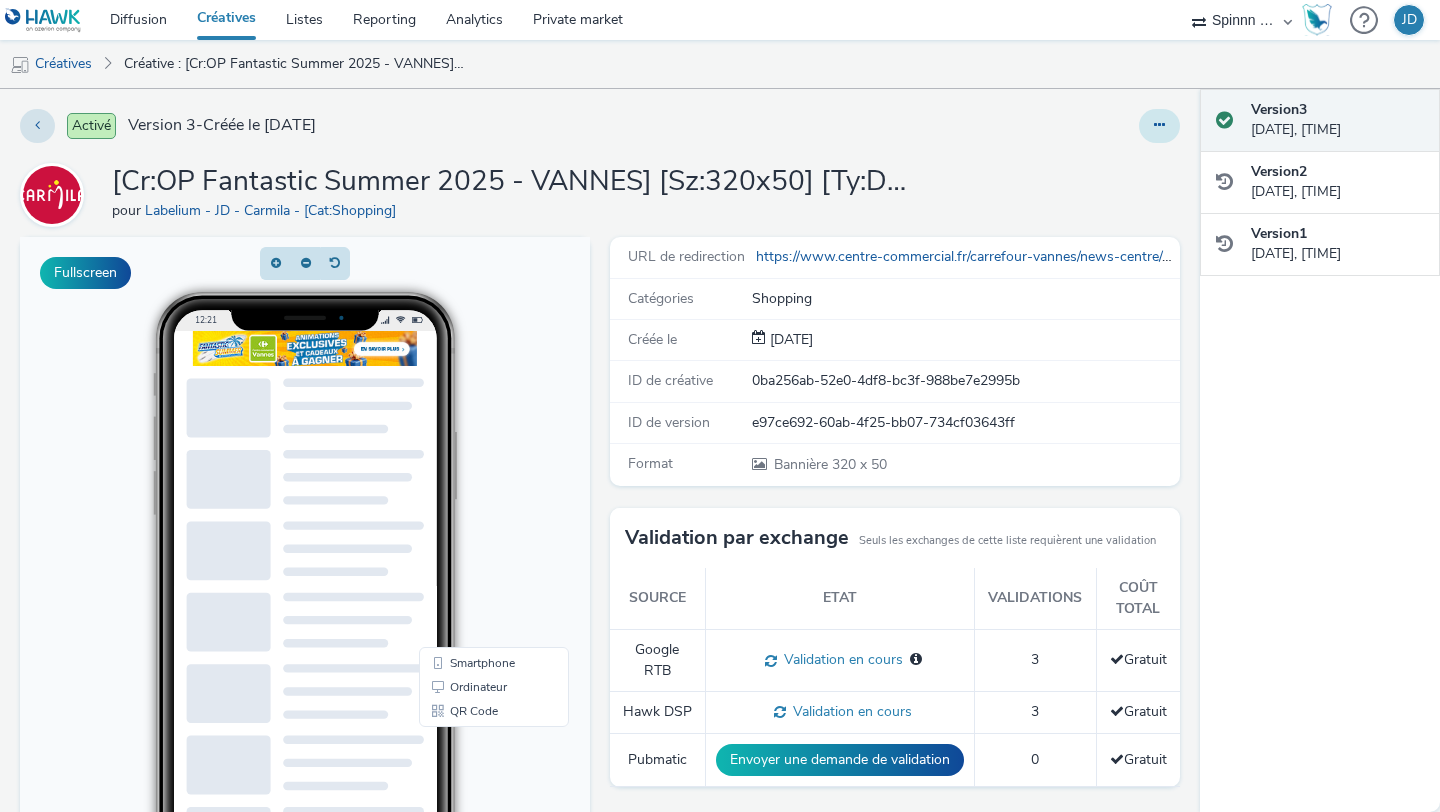 click at bounding box center (1159, 126) 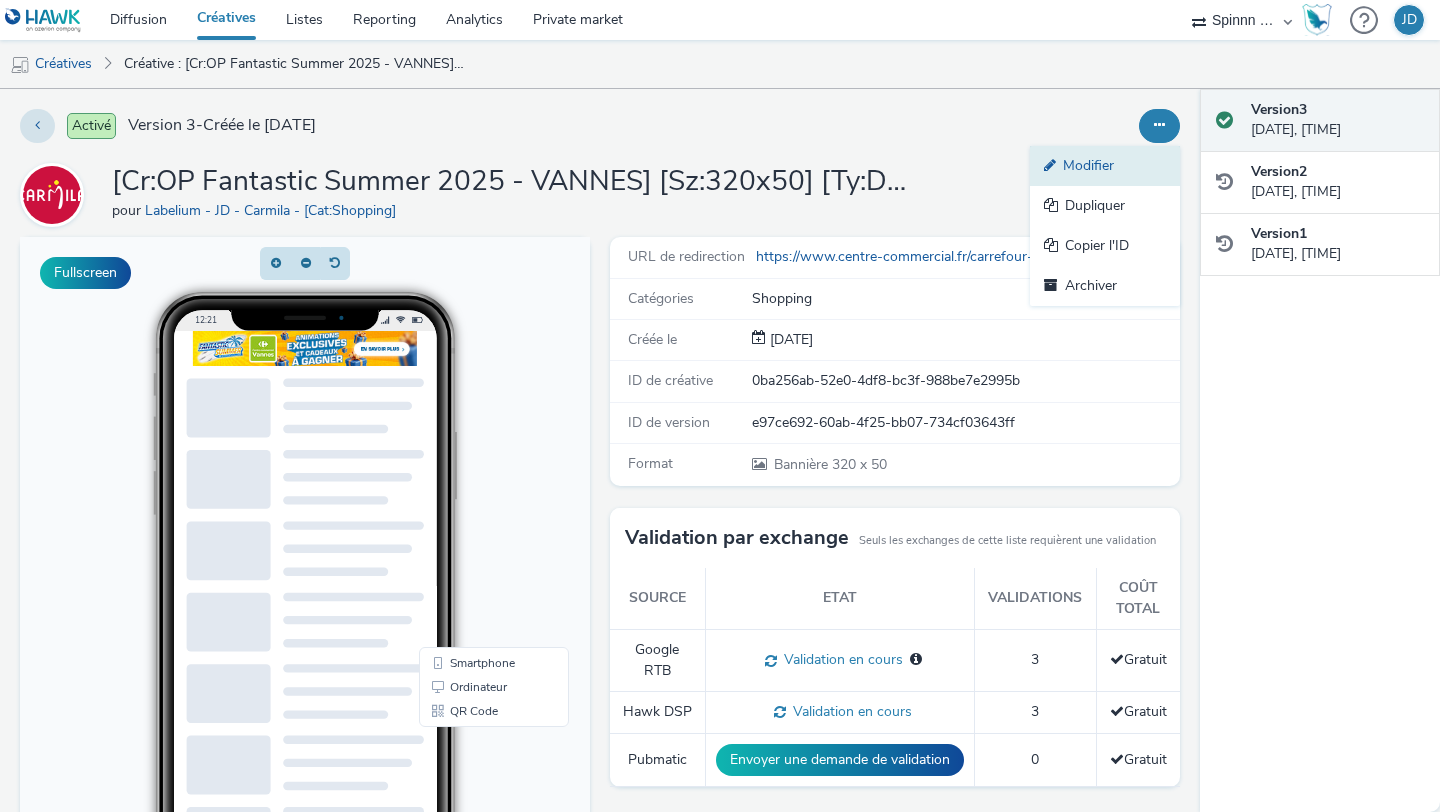 click on "Modifier" at bounding box center [1105, 166] 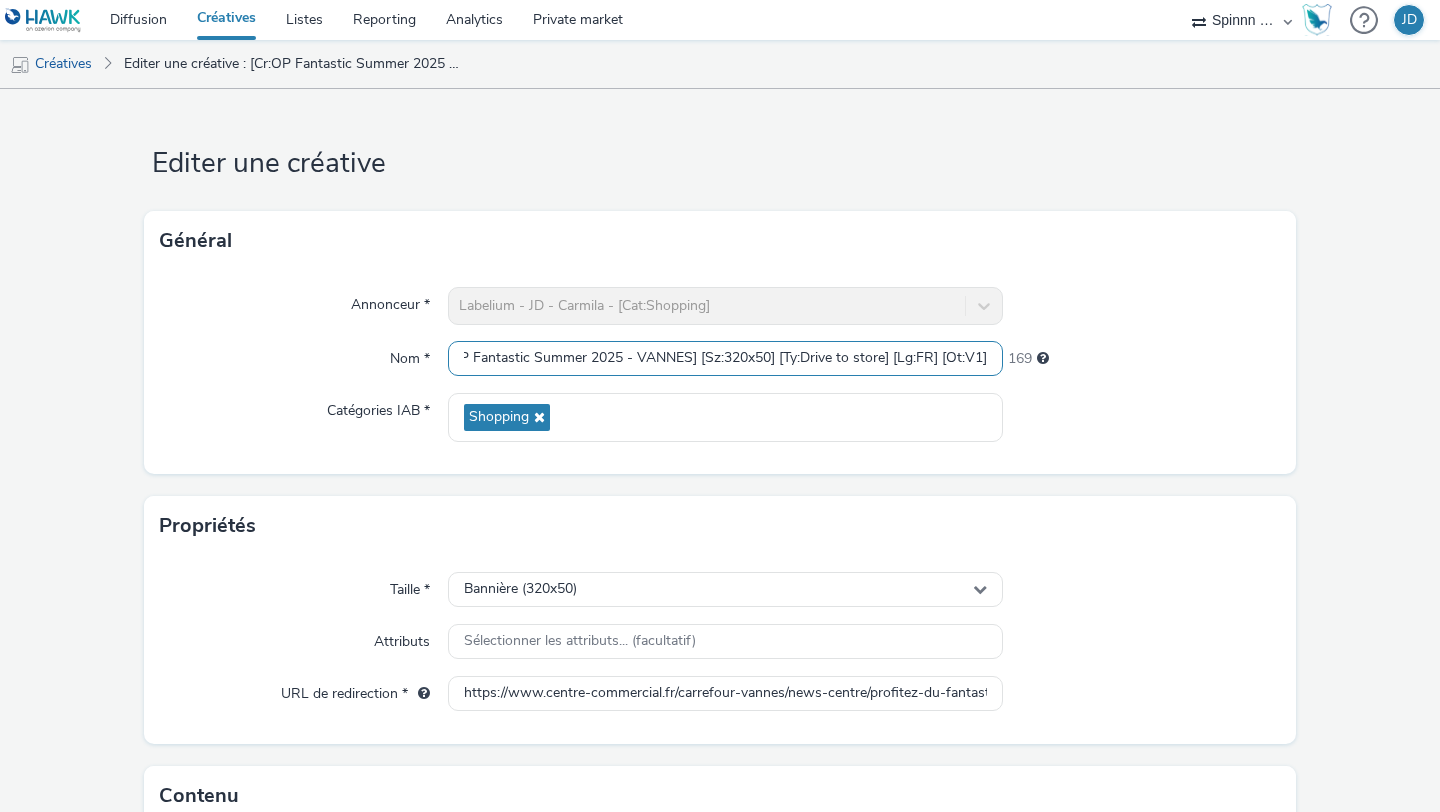 drag, startPoint x: 932, startPoint y: 363, endPoint x: 1192, endPoint y: 345, distance: 260.62234 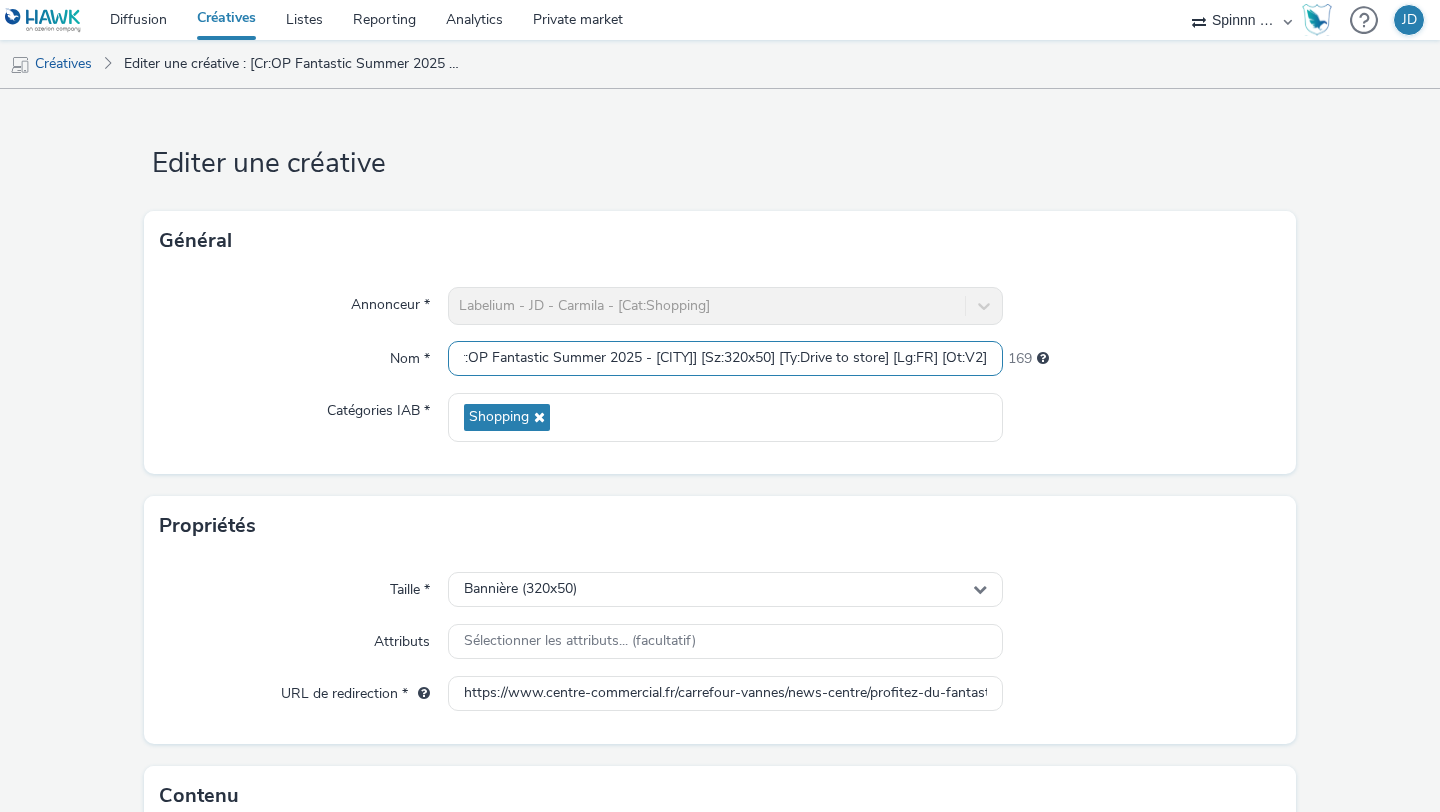 scroll, scrollTop: 0, scrollLeft: 35, axis: horizontal 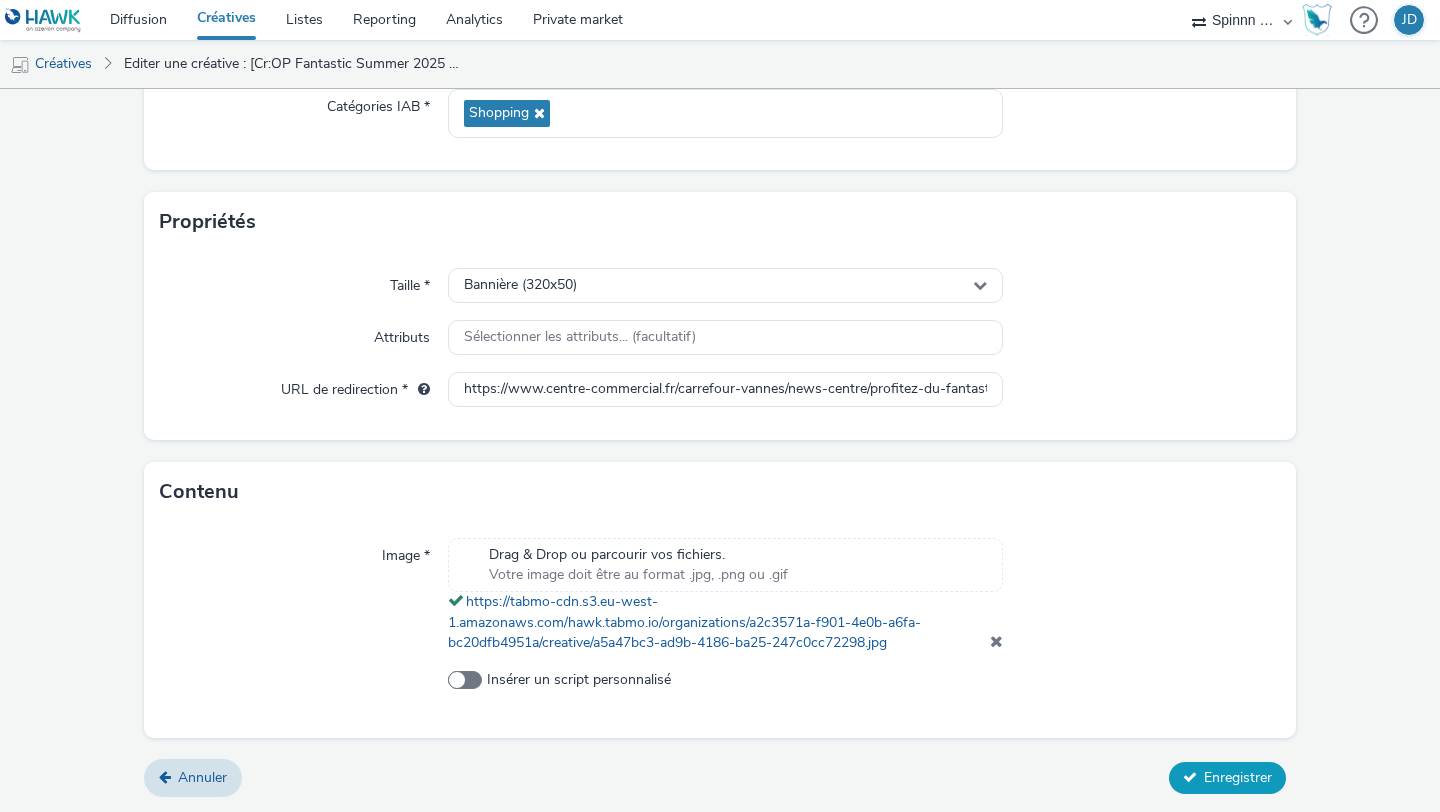 type on "[Cr:OP Fantastic Summer 2025 - VANNES] [Sz:320x50] [Ty:Drive to store] [Lg:FR] [Ot:V2]" 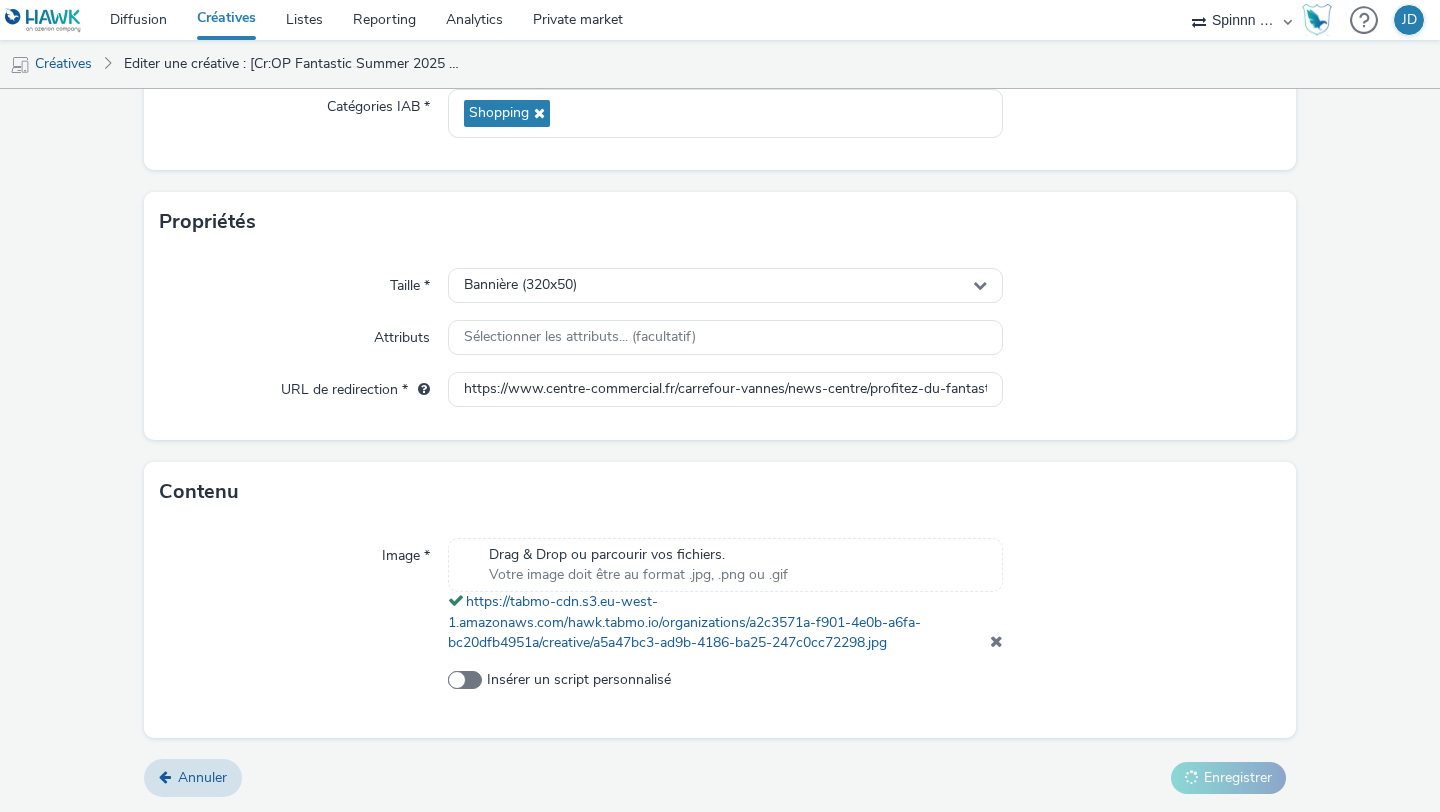 scroll, scrollTop: 0, scrollLeft: 0, axis: both 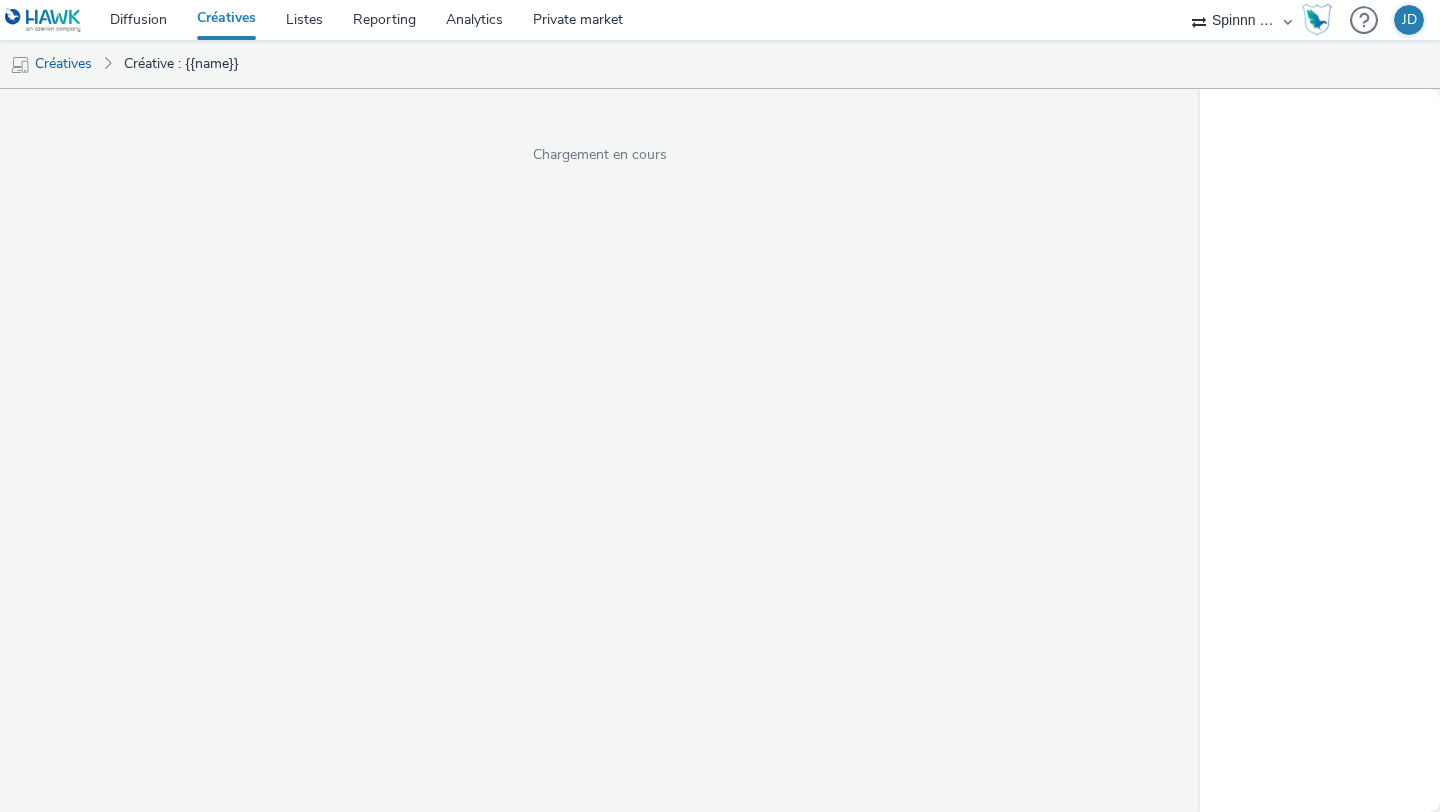 select on "3577b0fe-1e1b-4f05-a15f-27ee59b5ca2b" 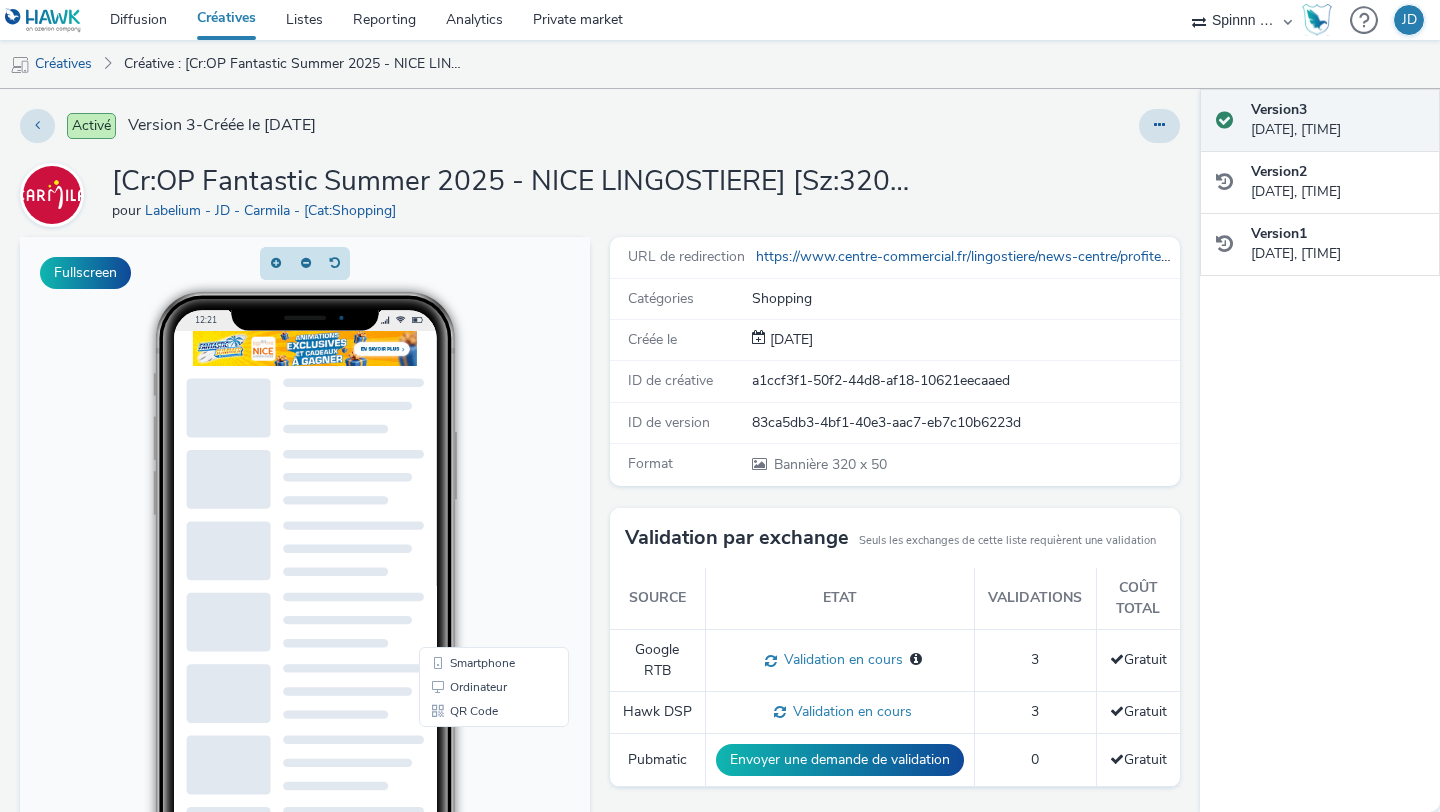 scroll, scrollTop: 0, scrollLeft: 0, axis: both 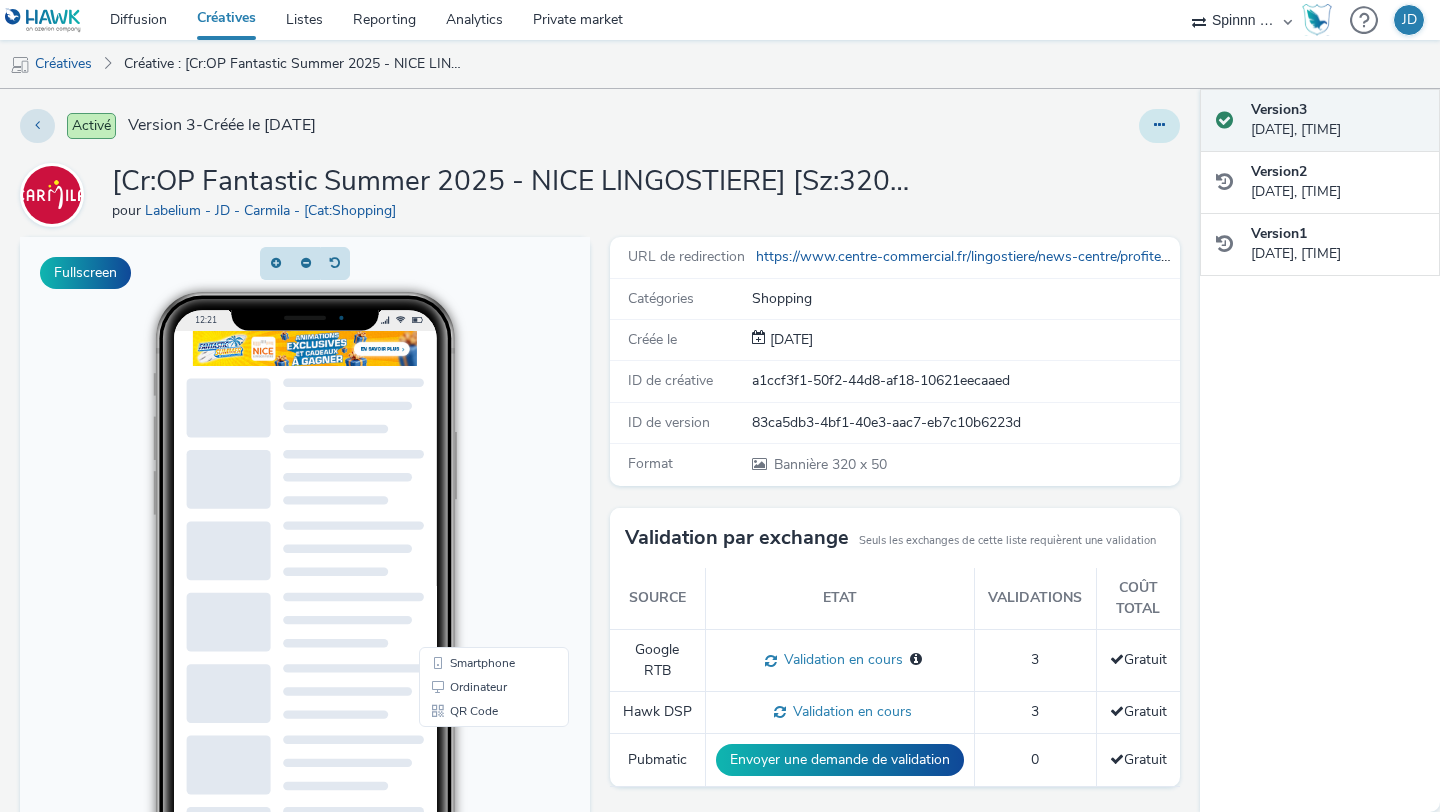click at bounding box center (1159, 126) 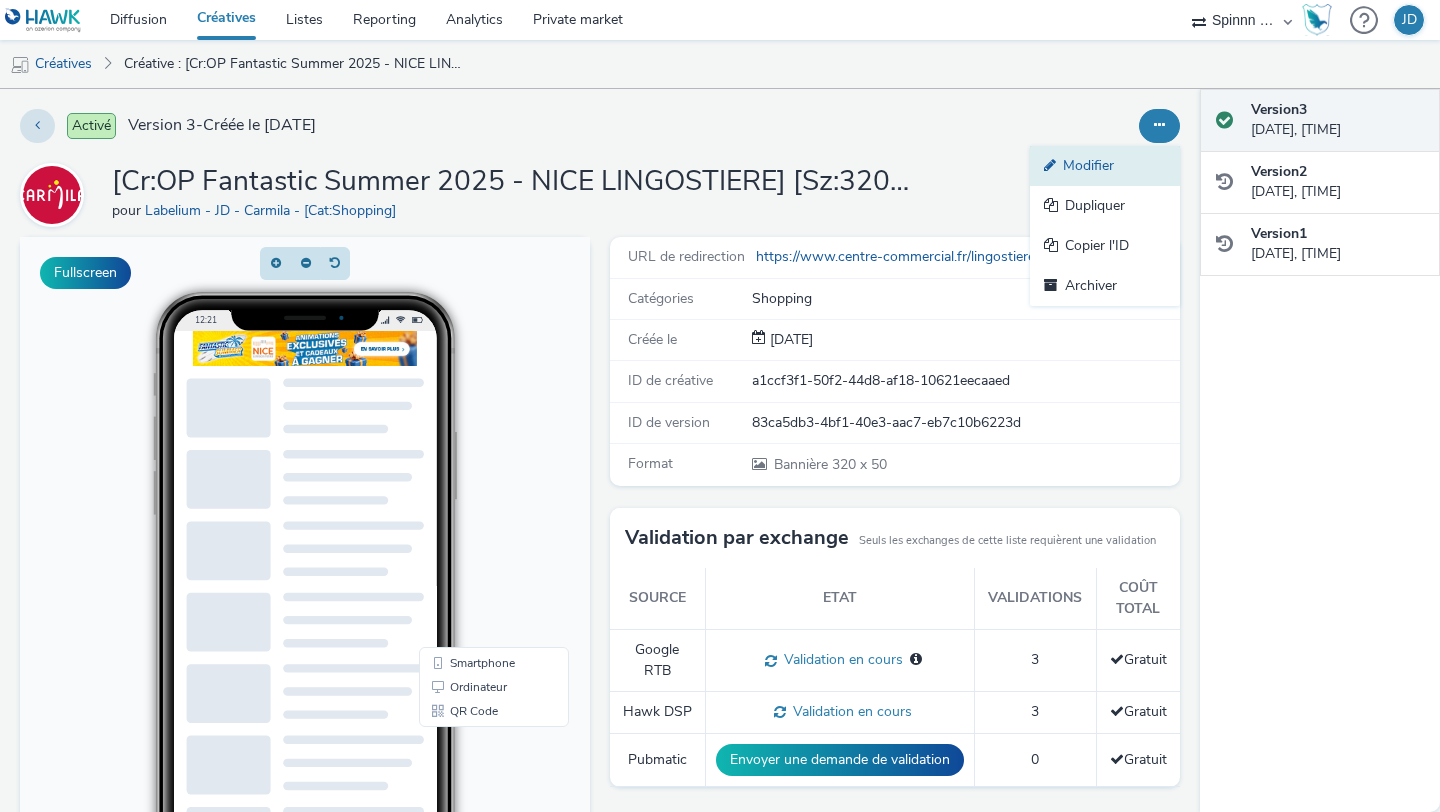click on "Modifier" at bounding box center [1105, 166] 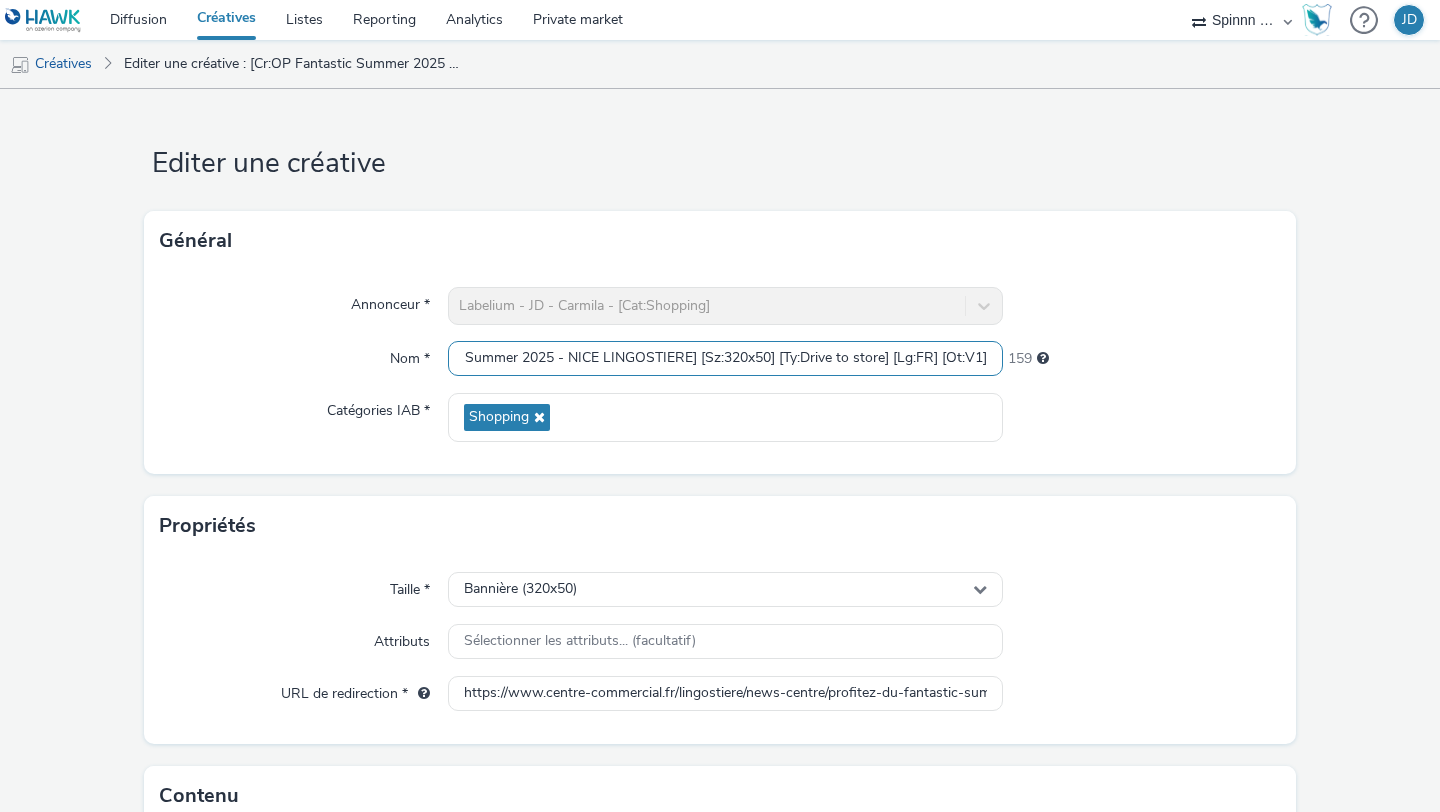drag, startPoint x: 850, startPoint y: 360, endPoint x: 1353, endPoint y: 361, distance: 503.001 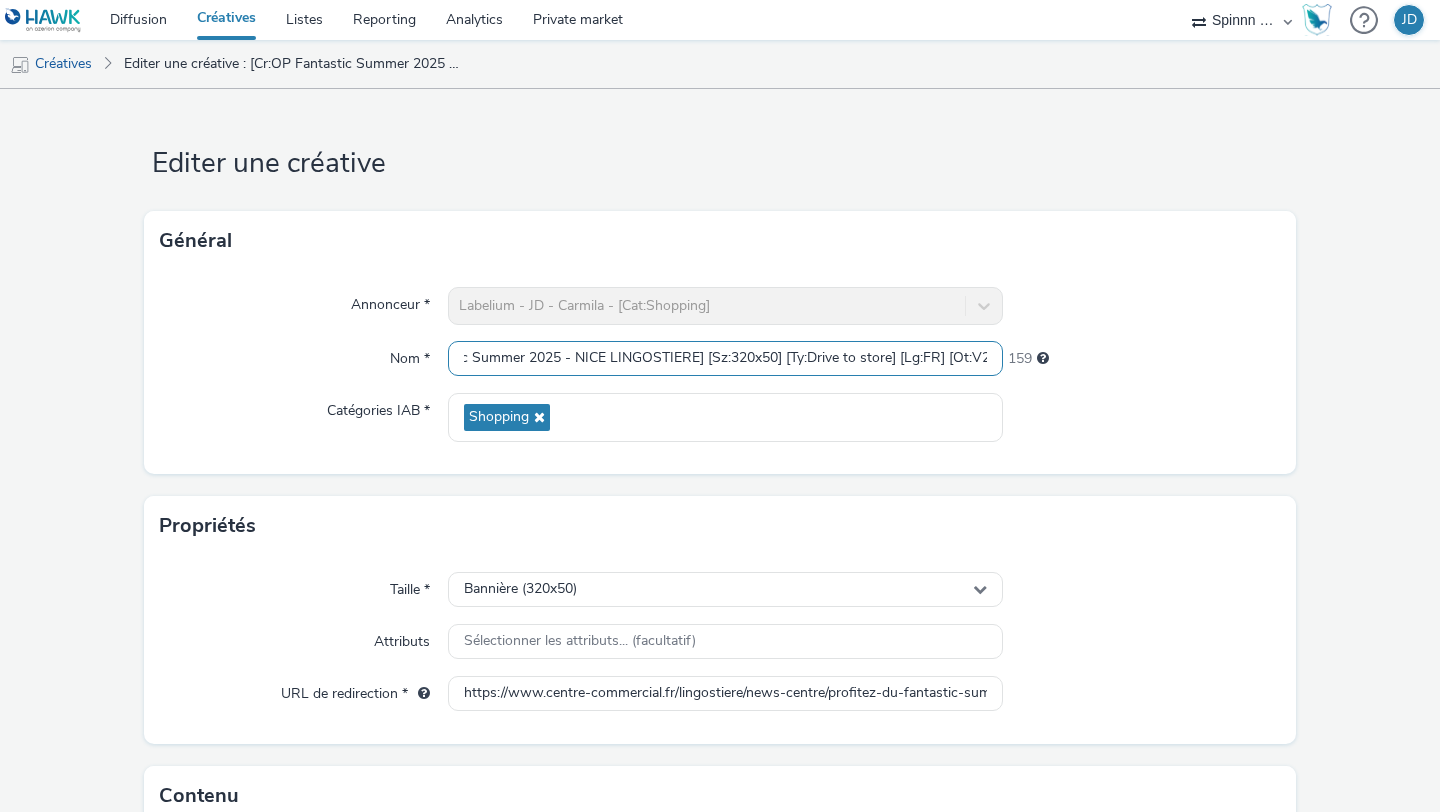 scroll, scrollTop: 0, scrollLeft: 102, axis: horizontal 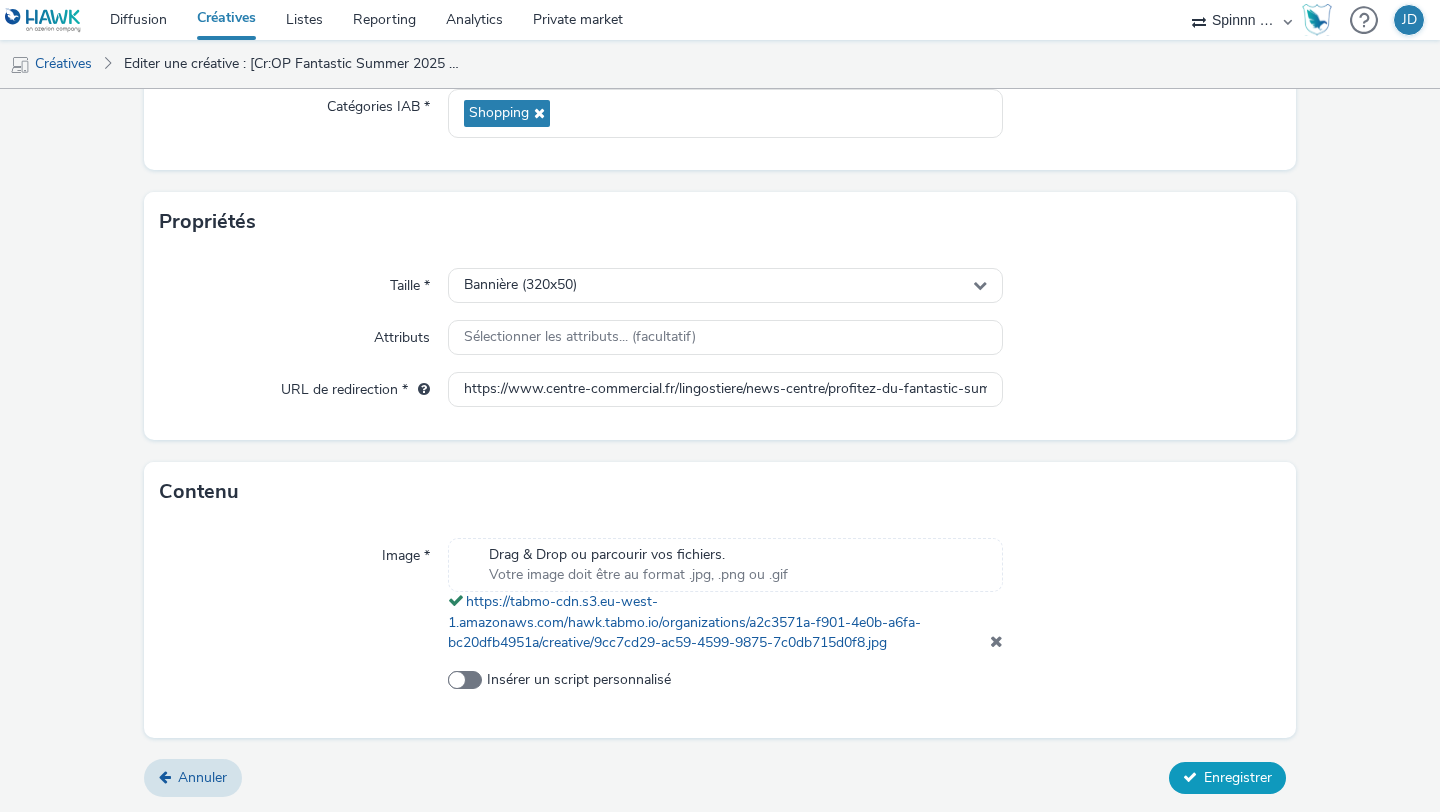 type on "[Cr:OP Fantastic Summer 2025 - NICE LINGOSTIERE] [Sz:320x50] [Ty:Drive to store] [Lg:FR] [Ot:V2]" 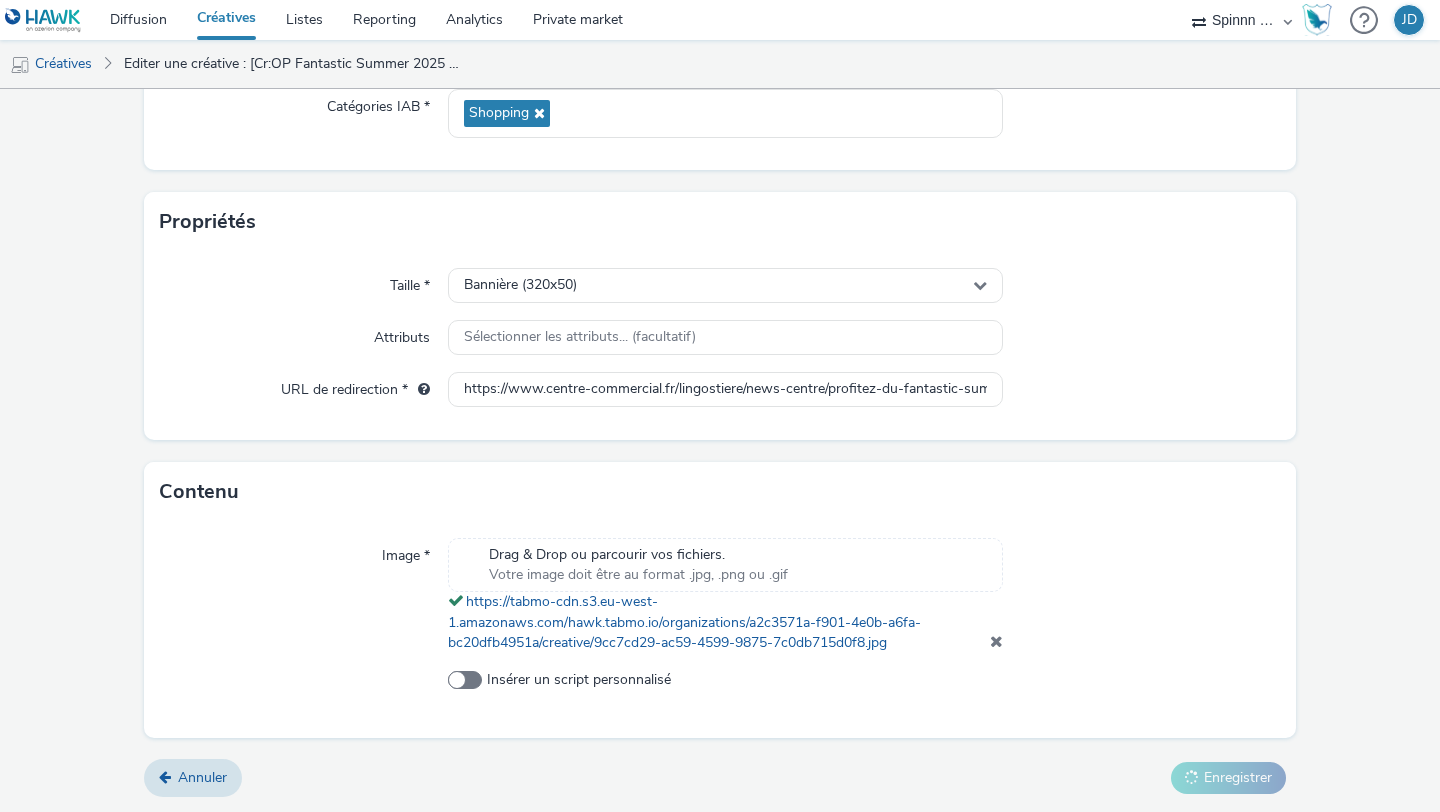 scroll, scrollTop: 0, scrollLeft: 0, axis: both 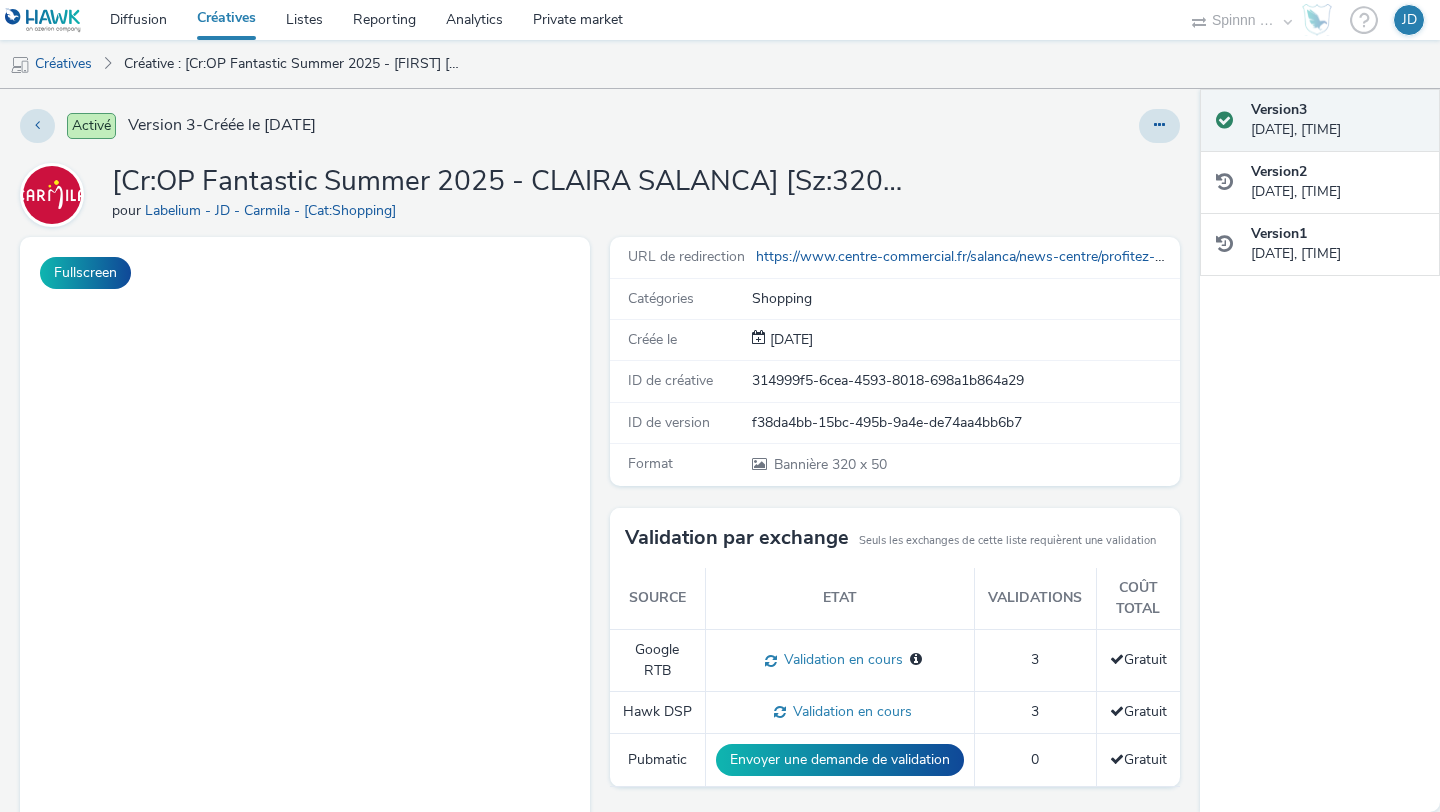 select on "3577b0fe-1e1b-4f05-a15f-27ee59b5ca2b" 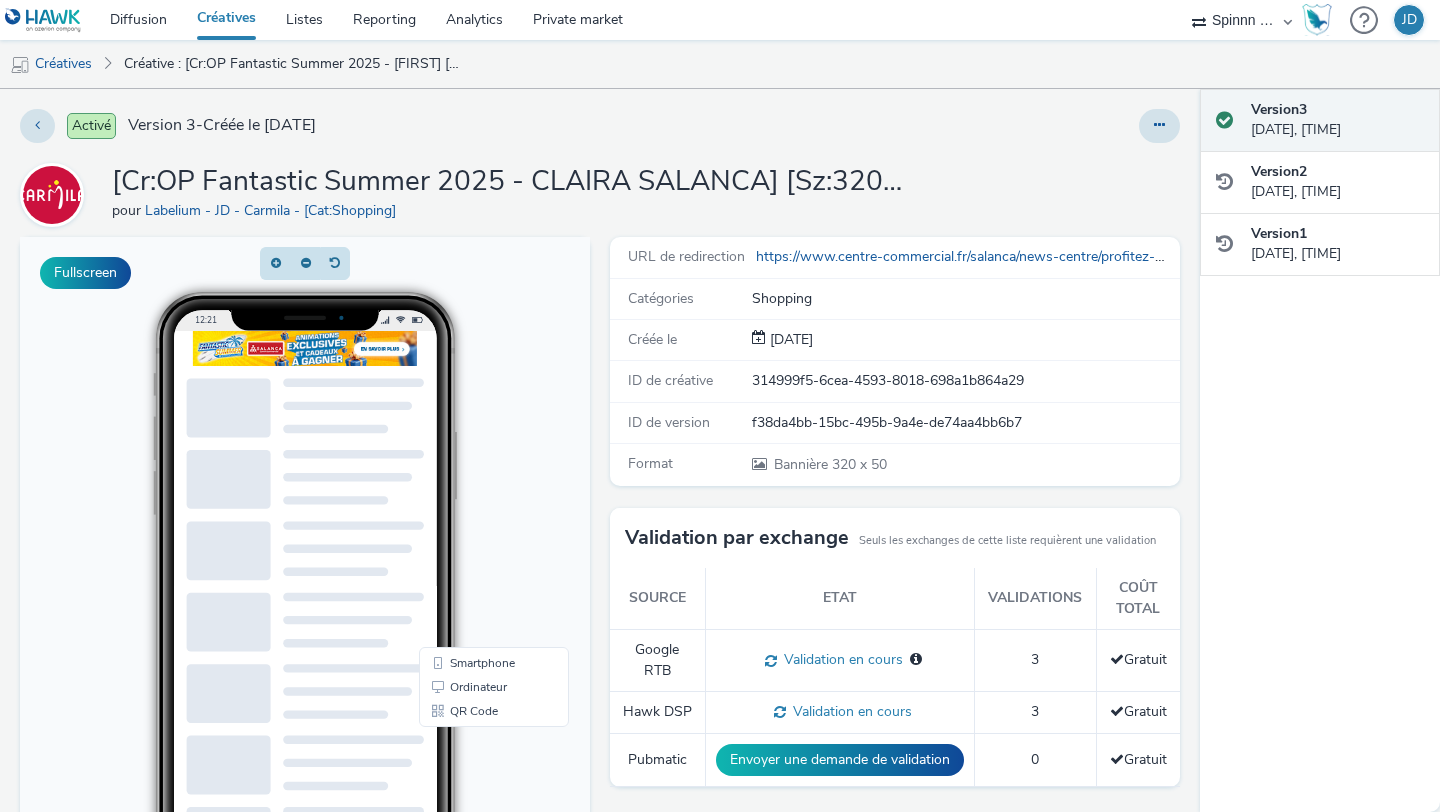 scroll, scrollTop: 0, scrollLeft: 0, axis: both 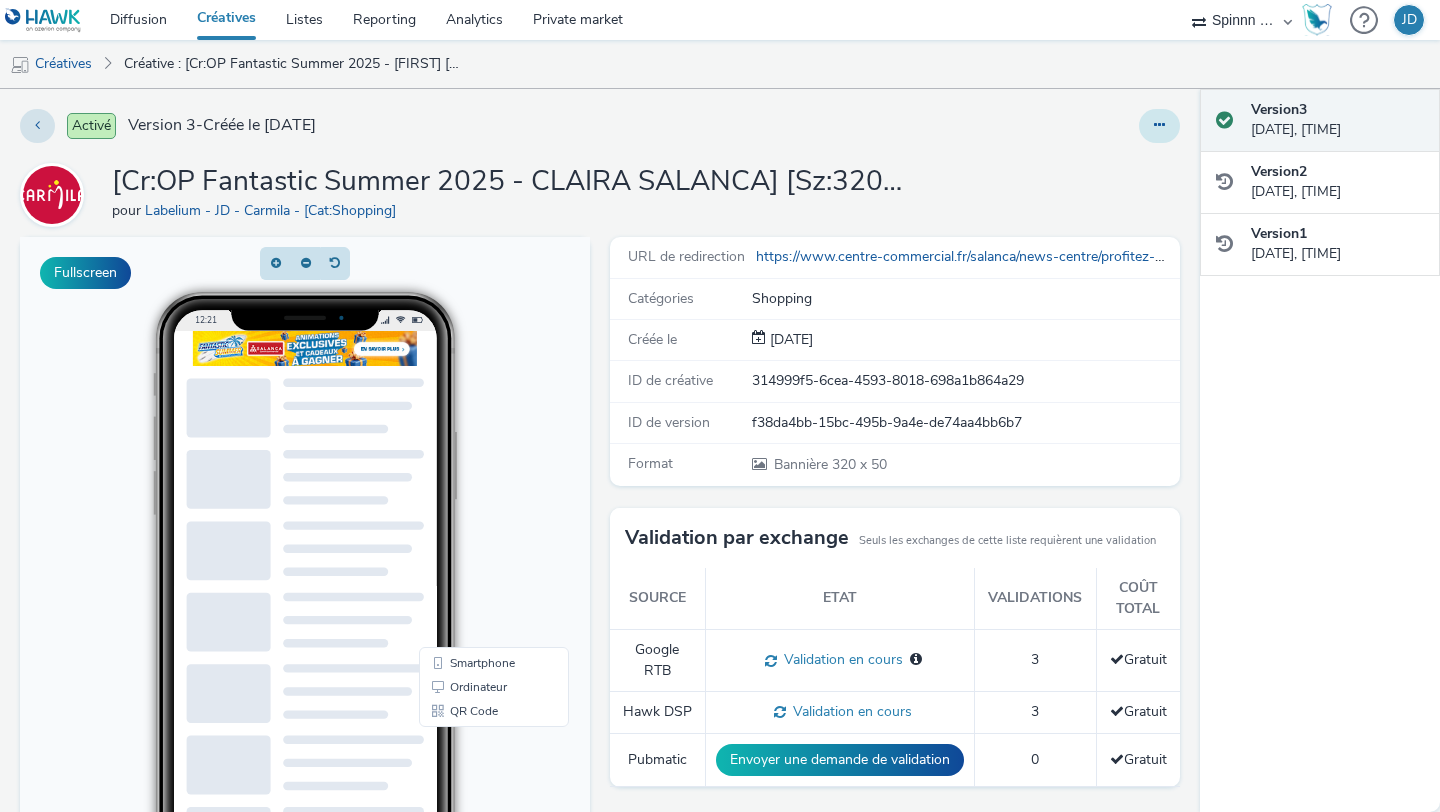 click at bounding box center [1159, 125] 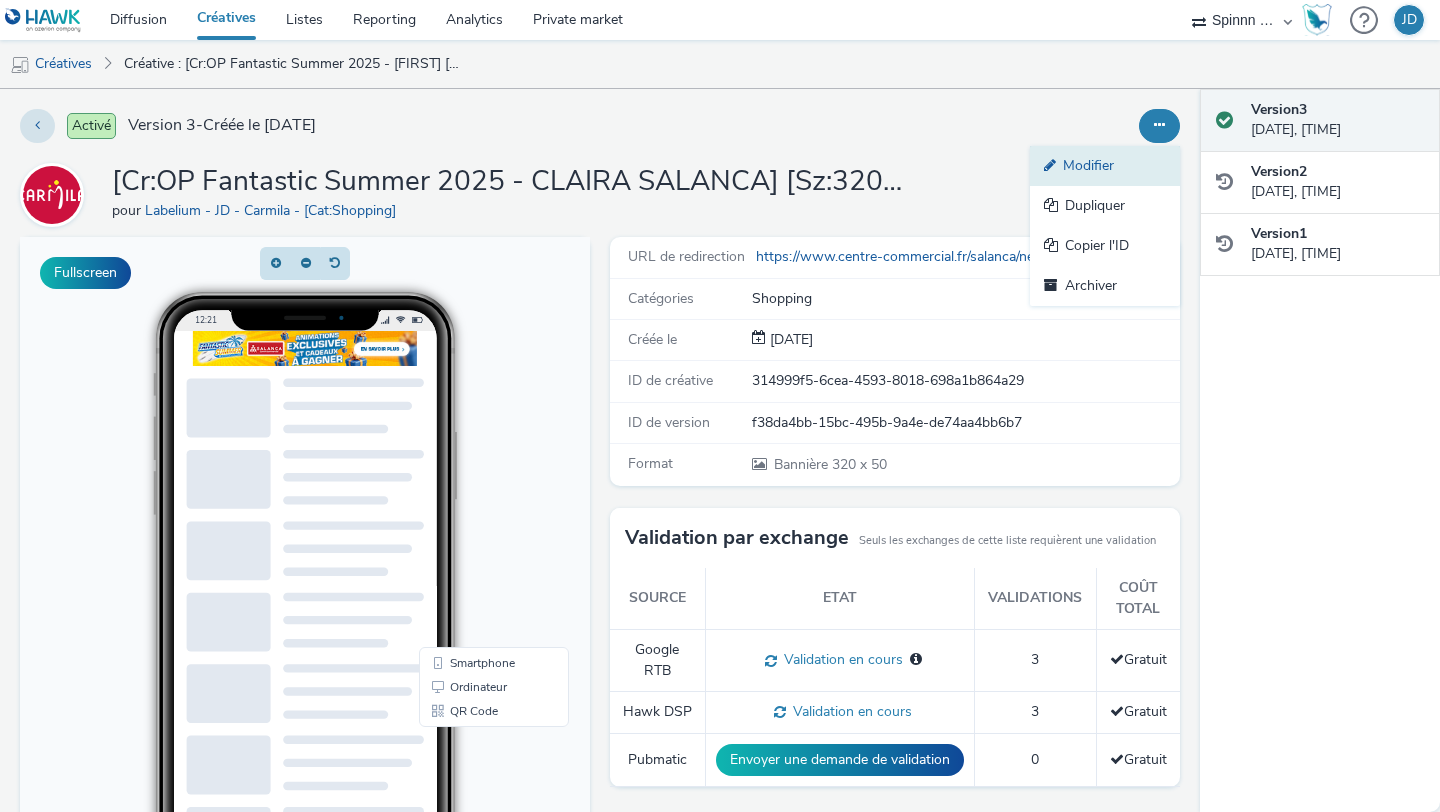 click on "Modifier" at bounding box center [1105, 166] 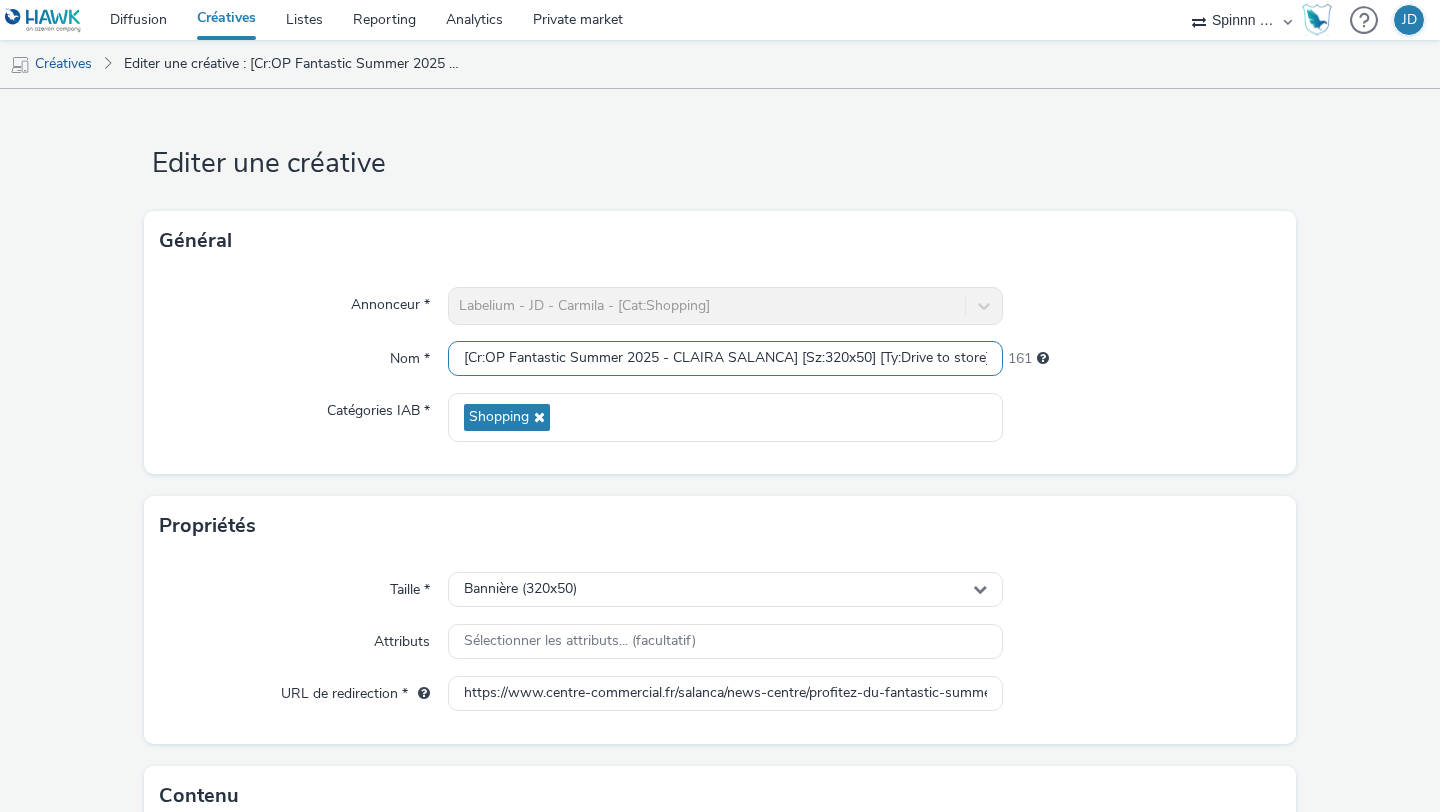 drag, startPoint x: 878, startPoint y: 360, endPoint x: 1439, endPoint y: 337, distance: 561.47125 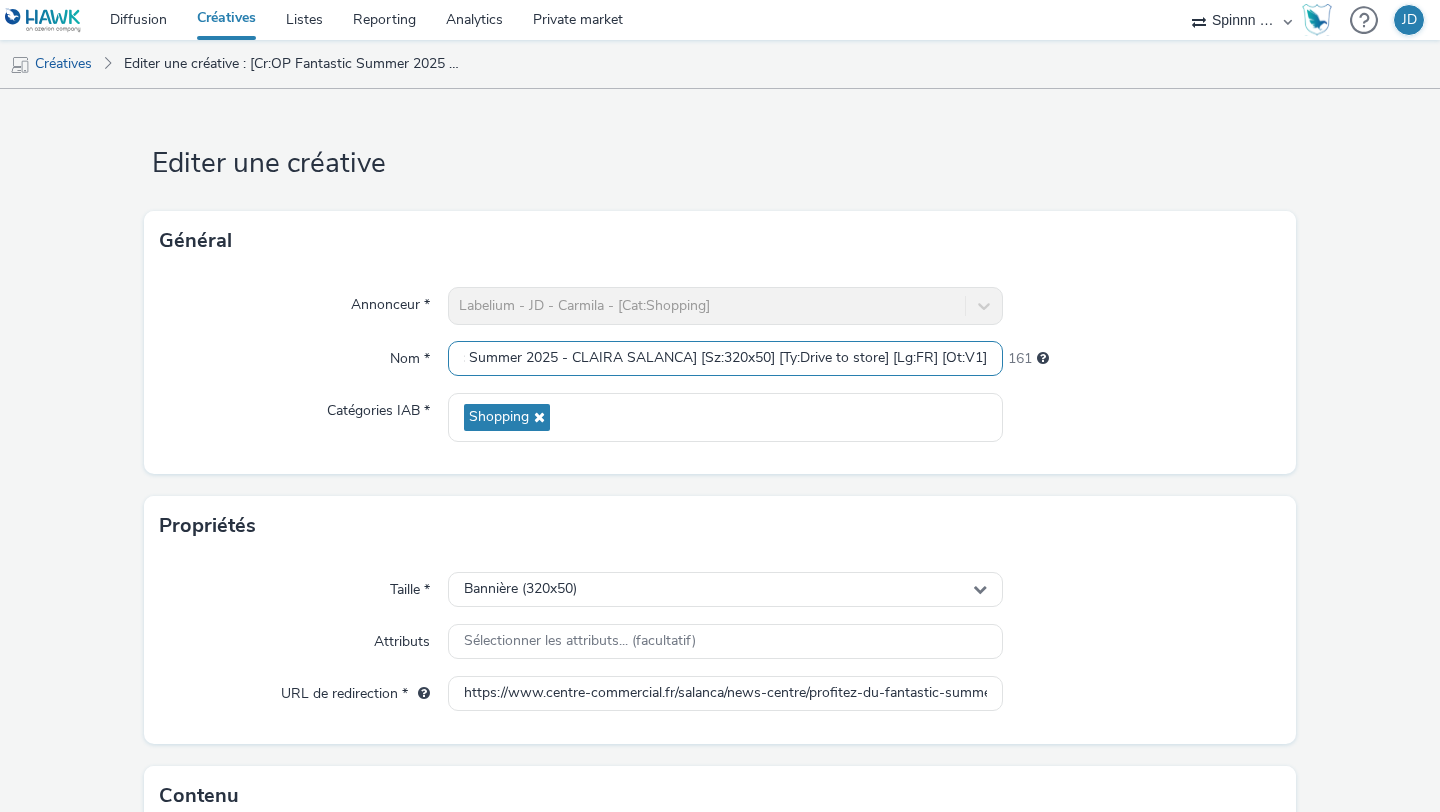 drag, startPoint x: 929, startPoint y: 358, endPoint x: 1348, endPoint y: 355, distance: 419.01074 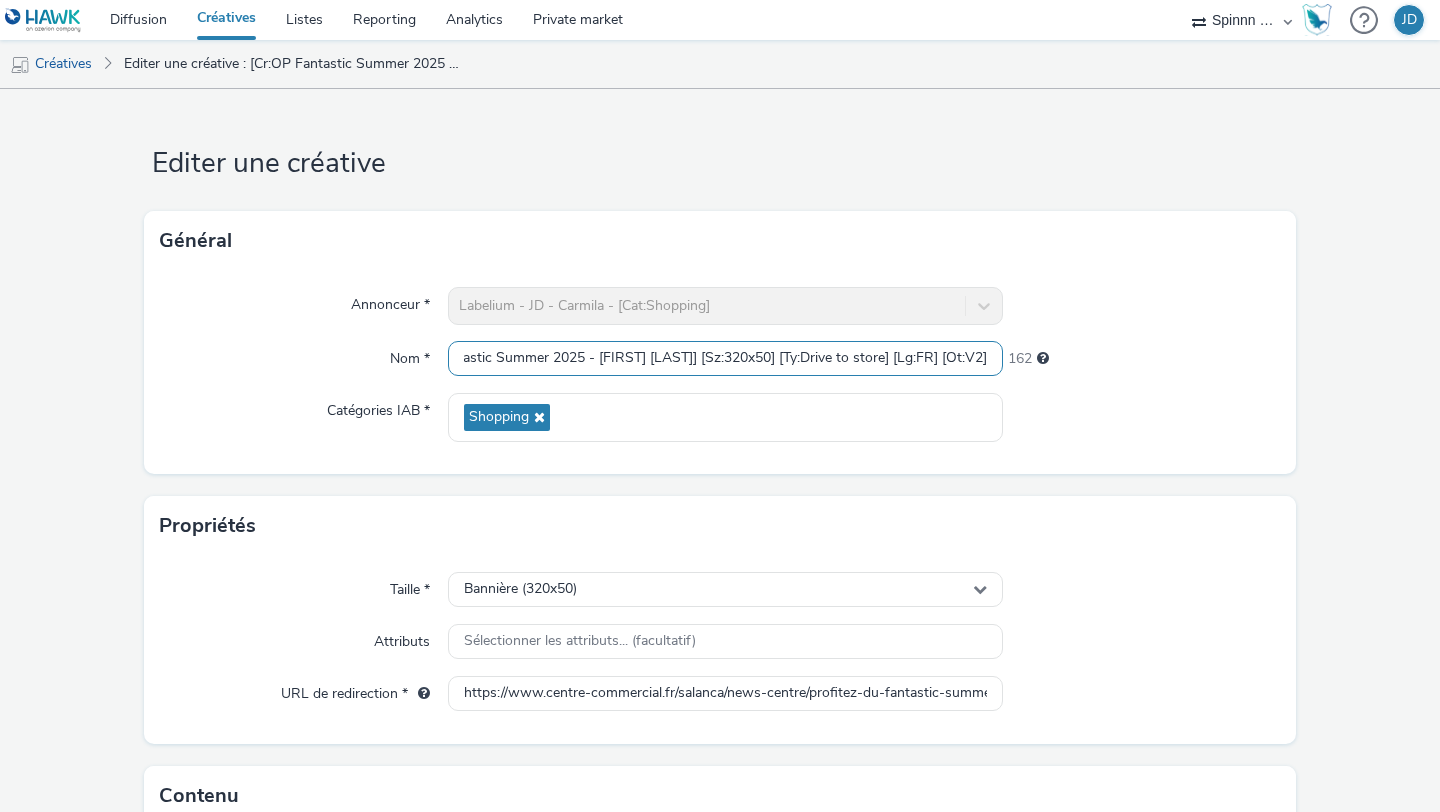 scroll, scrollTop: 0, scrollLeft: 99, axis: horizontal 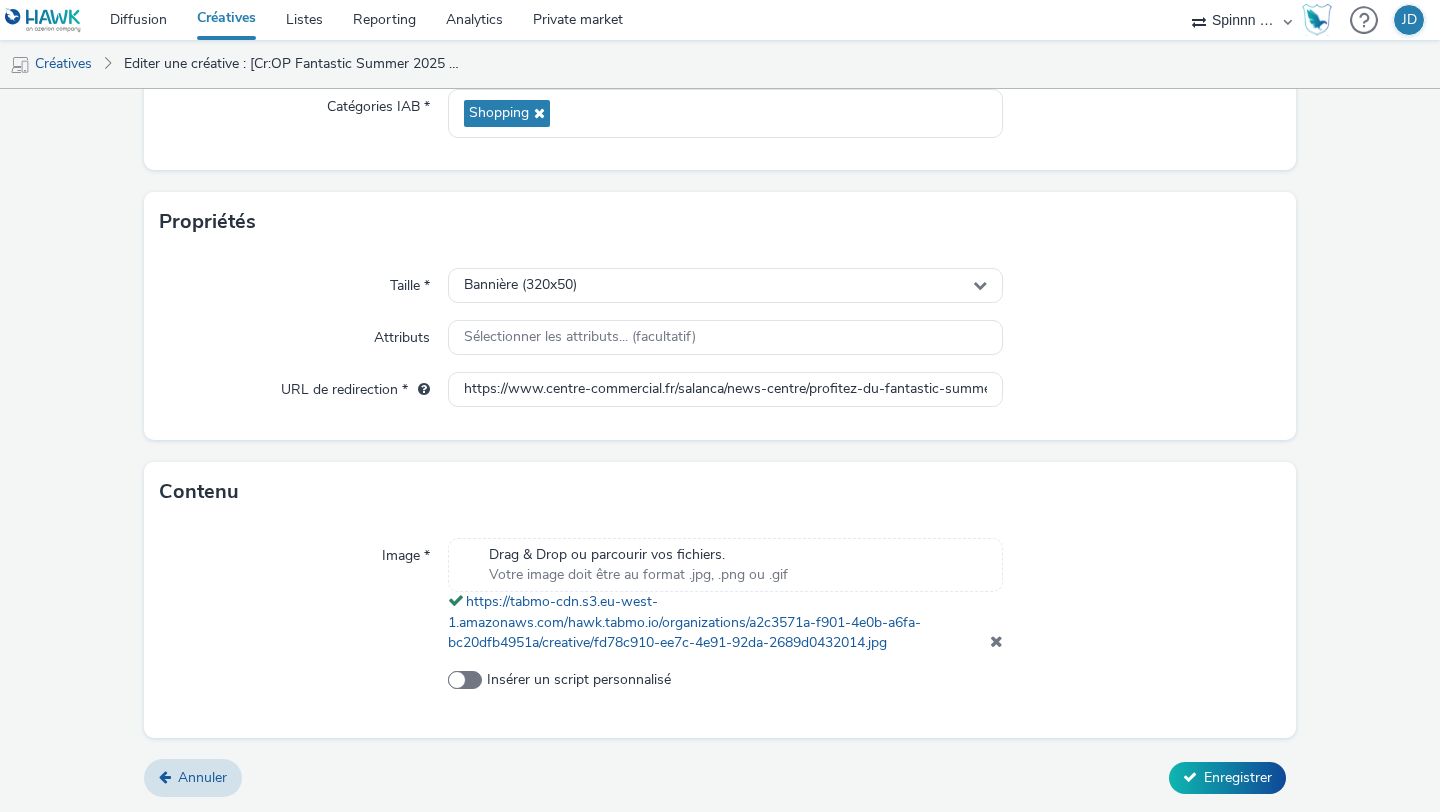 type on "[Cr:OP Fantastic Summer 2025 - CLAIRA SALANCA] [Sz:320x50] [Ty:Drive to store] [Lg:FR] [Ot:V2]" 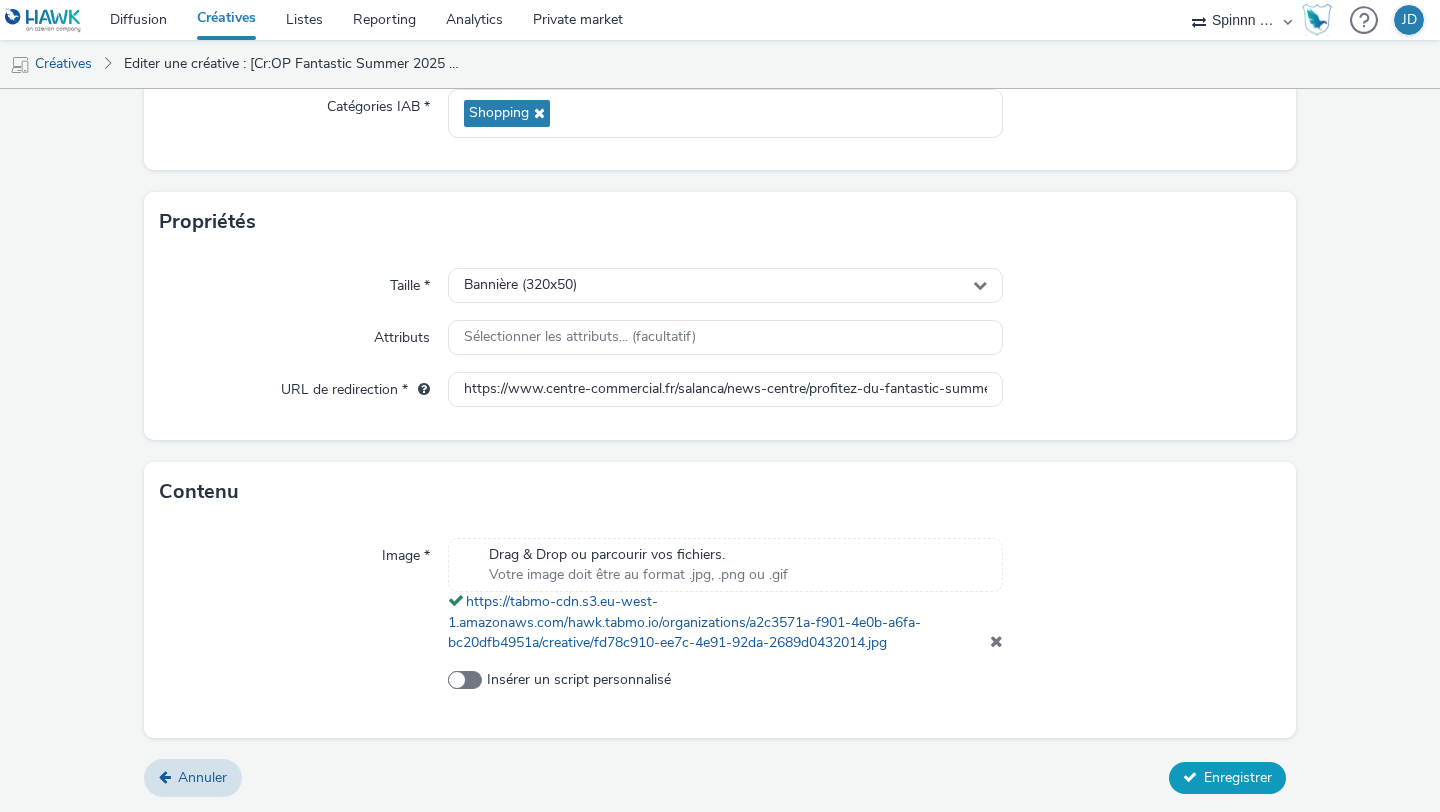click on "Enregistrer" at bounding box center (1238, 777) 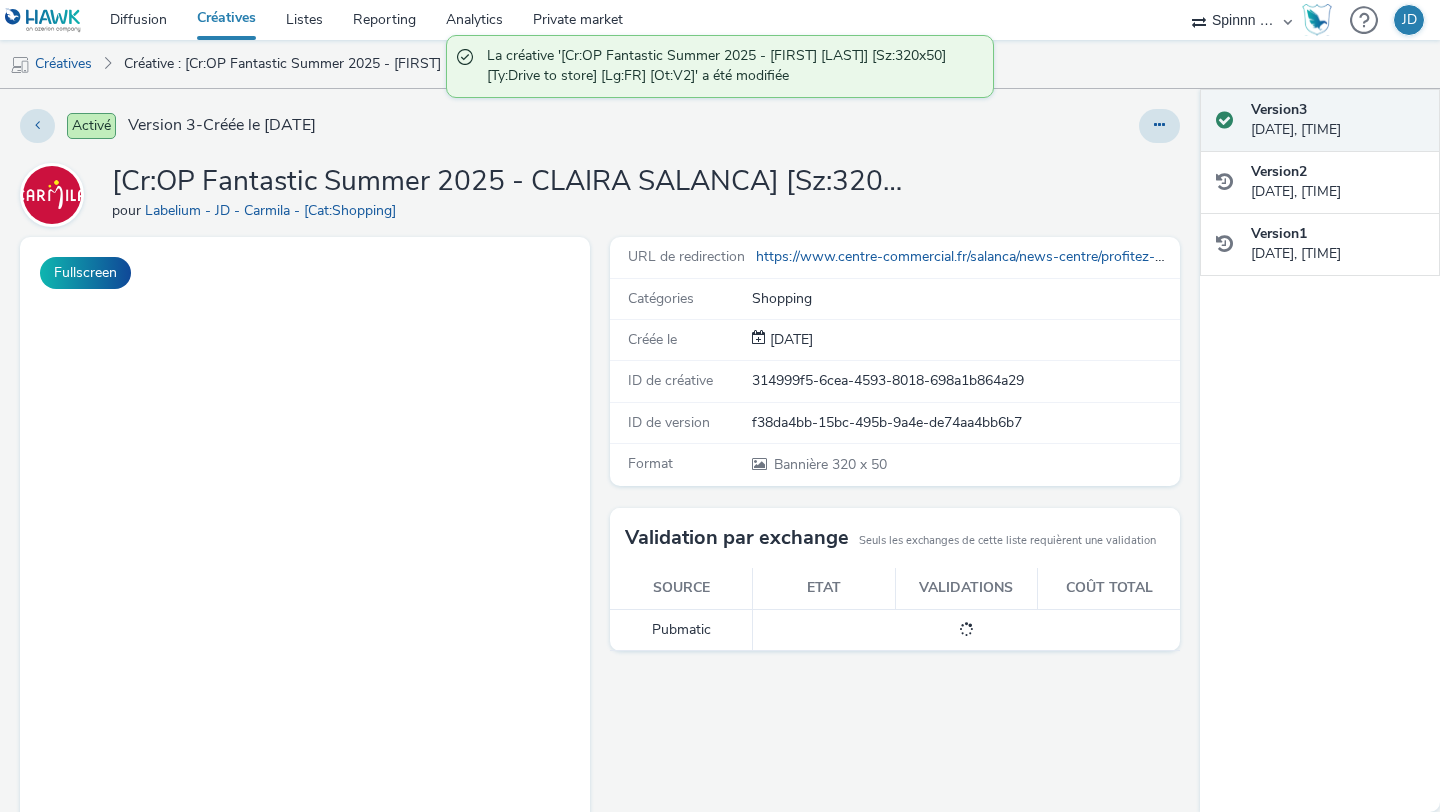 scroll, scrollTop: 0, scrollLeft: 0, axis: both 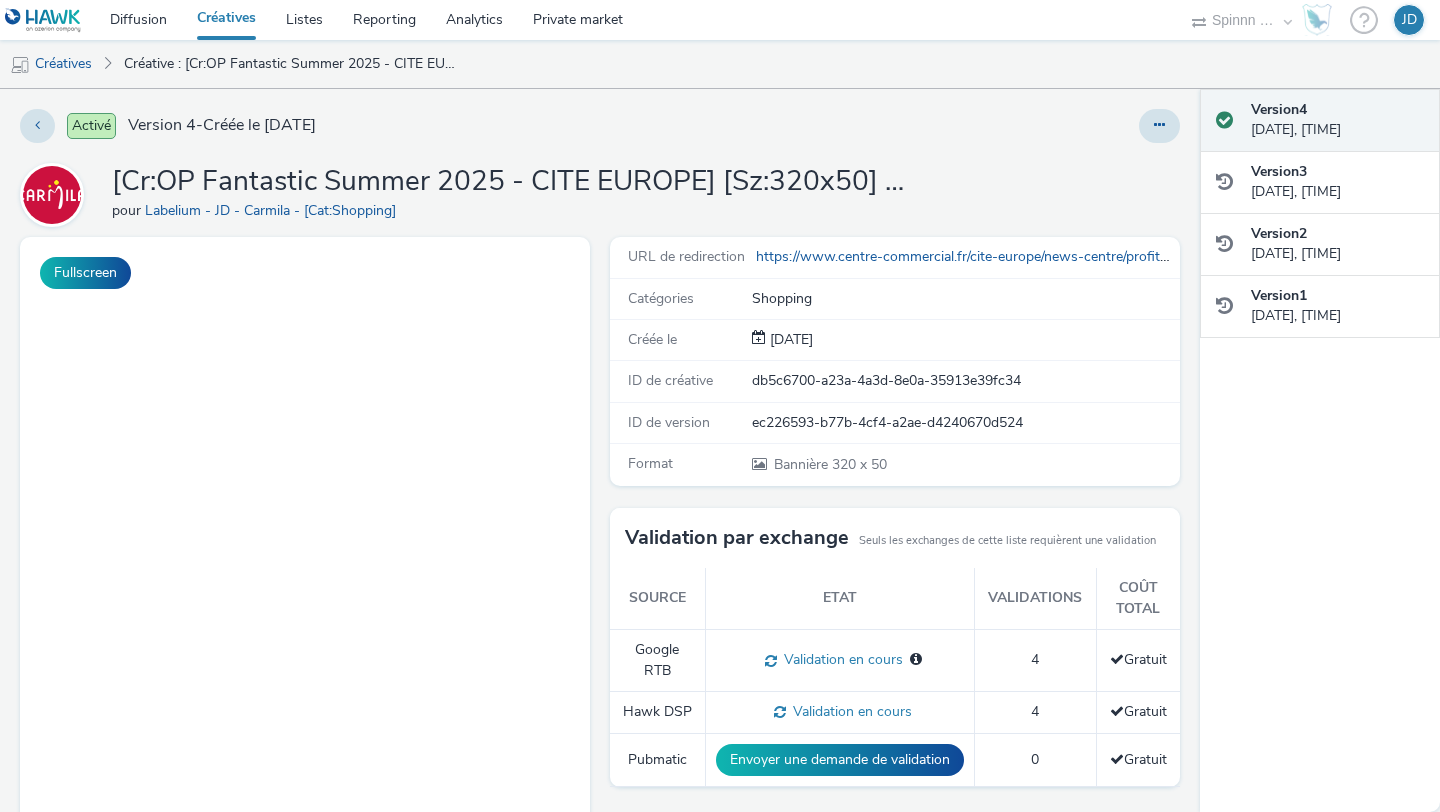 select on "3577b0fe-1e1b-4f05-a15f-27ee59b5ca2b" 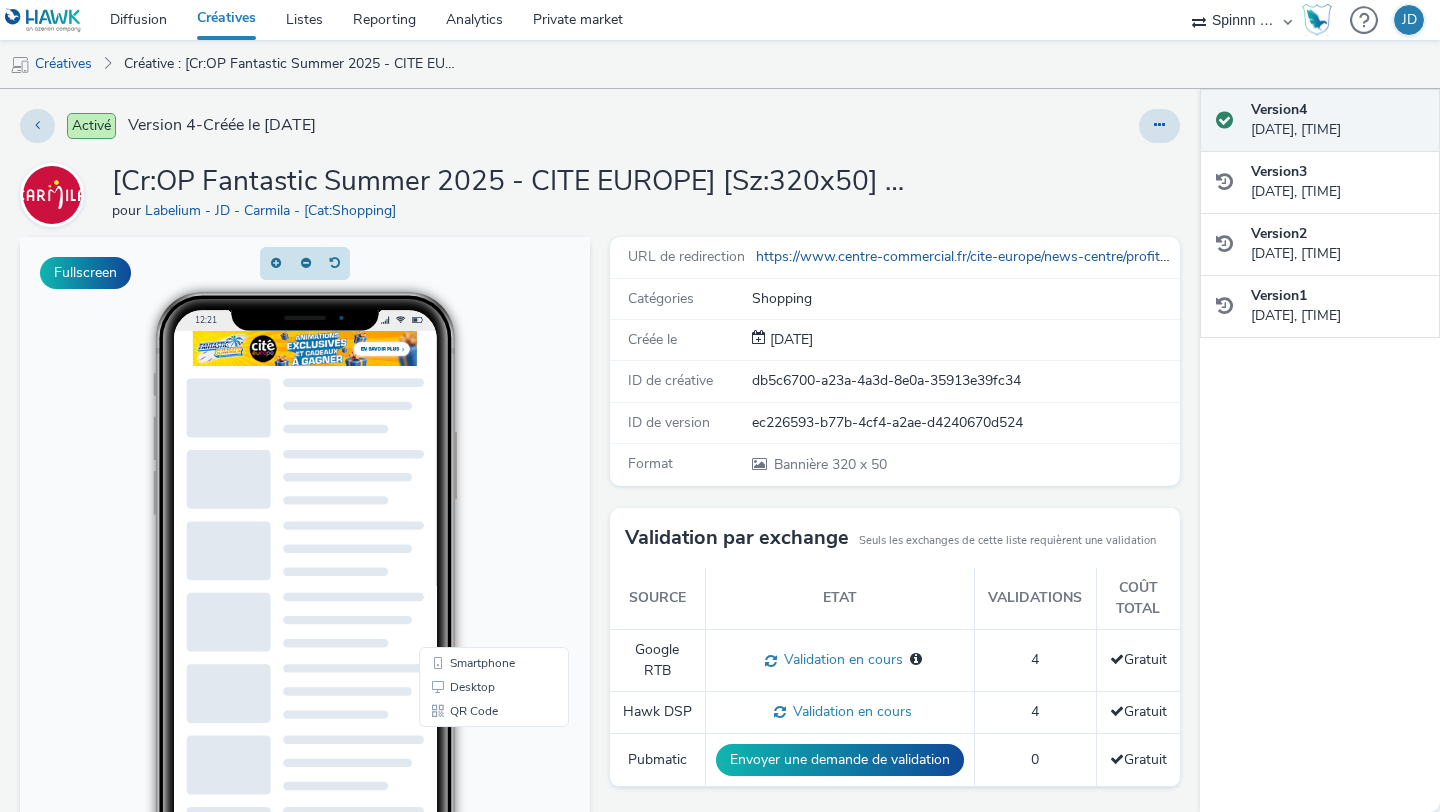 scroll, scrollTop: 0, scrollLeft: 0, axis: both 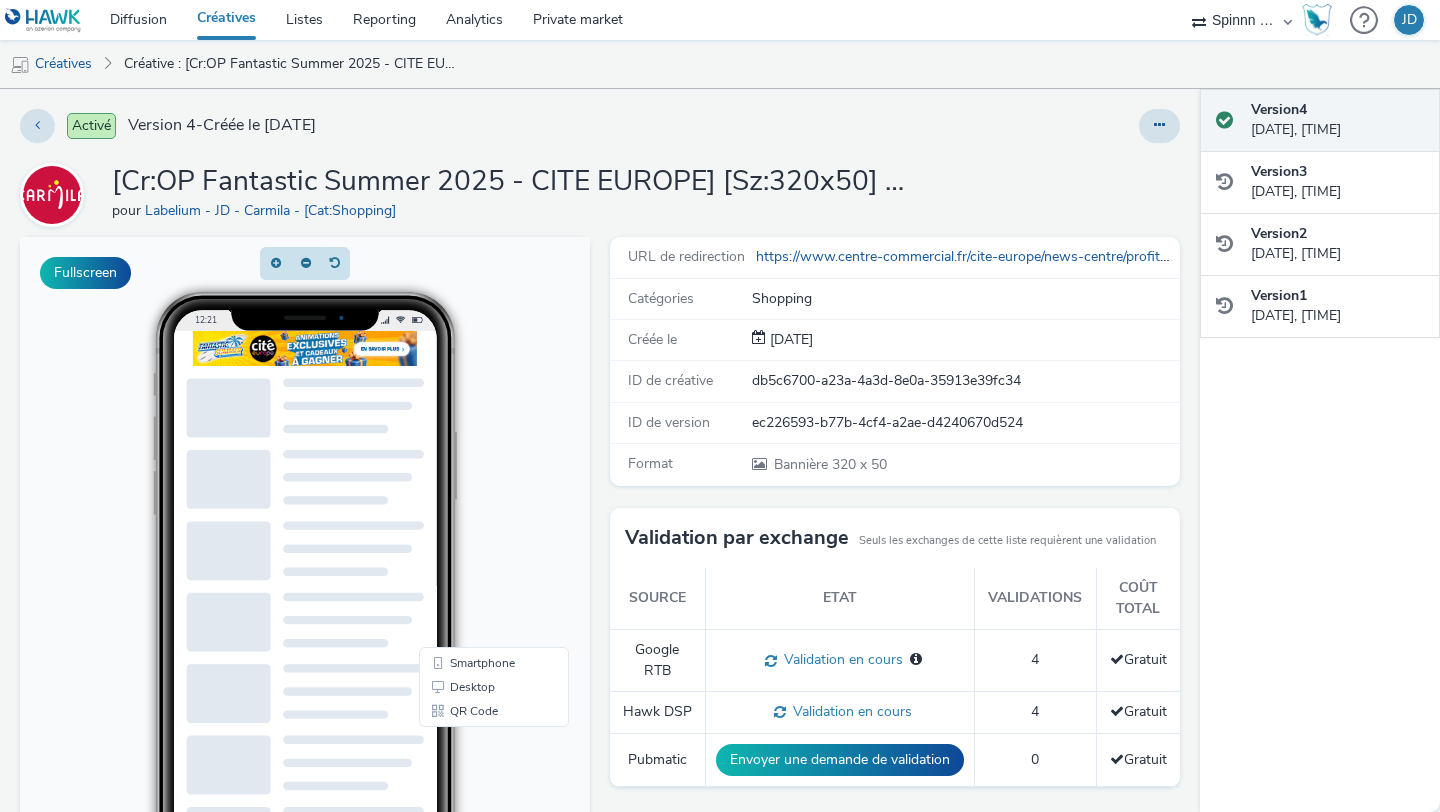 click on "Activé Version   4  -  Créée le   17 juillet 2025 [Cr:OP Fantastic Summer 2025 - CITE EUROPE] [Sz:320x50] [Ty:Drive to store] [Lg:FR] [Ot:V1] pour   Labelium - JD - Carmila - [Cat:Shopping] Fullscreen URL de redirection   https://www.centre-commercial.fr/cite-europe/news-centre/profitez-du-fantastic-summer-dans-votre-centre/ Catégories Shopping Créée le   17 juil. 2025 ID de créative db5c6700-a23a-4a3d-8e0a-35913e39fc34 ID de version ec226593-b77b-4cf4-a2ae-d4240670d524 Format Bannière   320 x 50 Validation par exchange Seuls les exchanges de cette liste requièrent une validation Source Etat Validations Coût total Google RTB Validation en cours Pas de publisher spécifié 4 Gratuit Hawk DSP Validation en cours 4 Gratuit Pubmatic Envoyer une demande de validation 0 Gratuit" at bounding box center (600, 450) 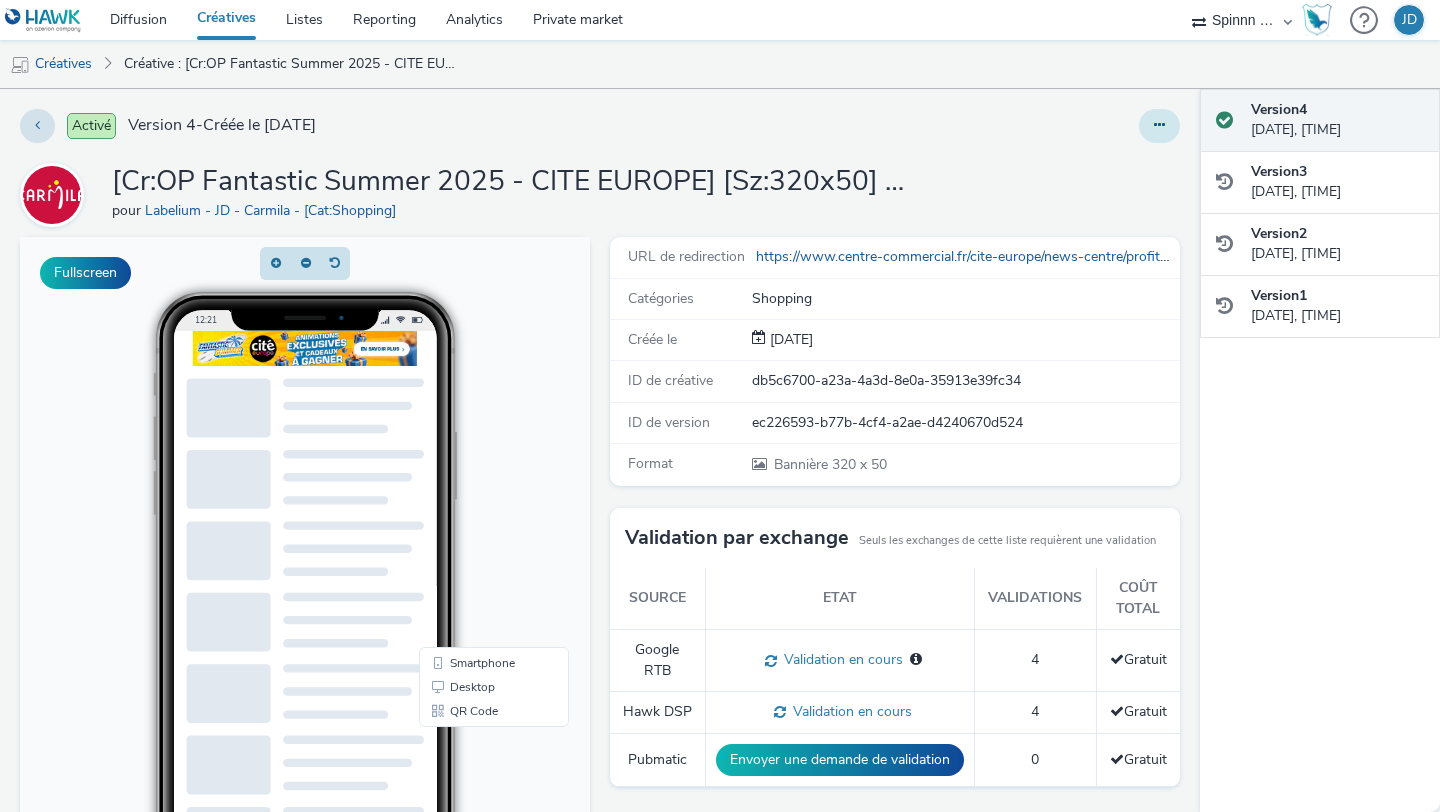 click at bounding box center (1159, 126) 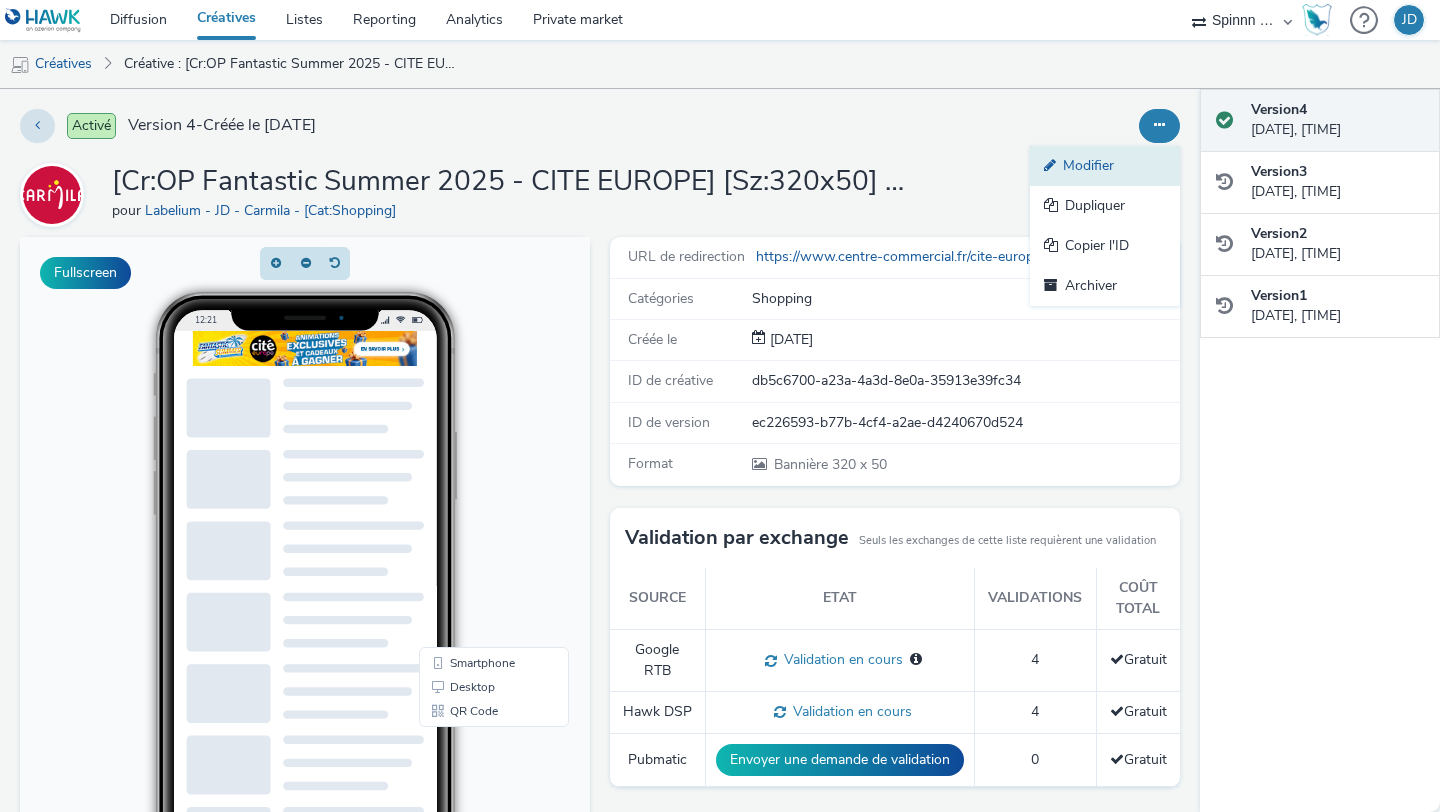 click on "Modifier" at bounding box center [1105, 166] 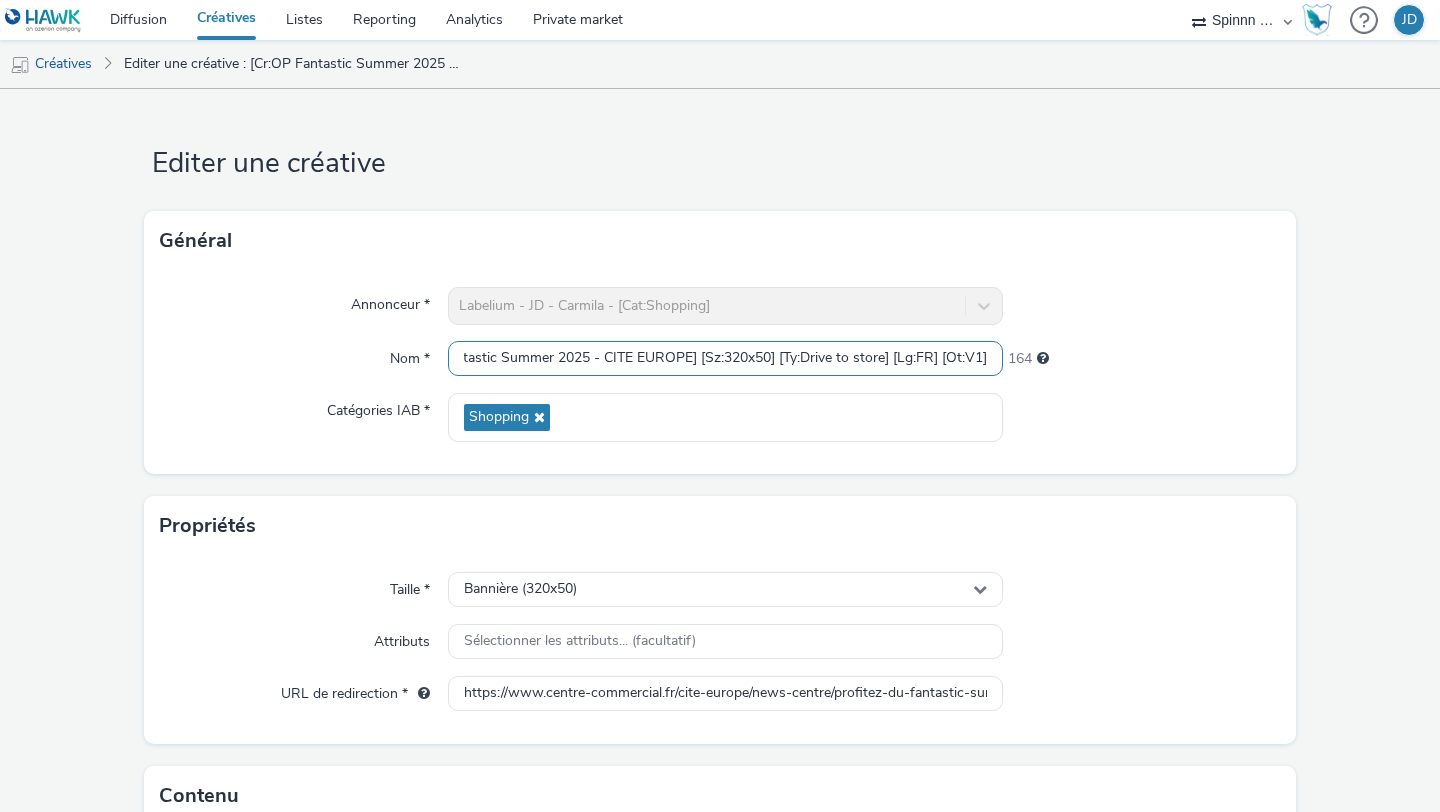 drag, startPoint x: 887, startPoint y: 363, endPoint x: 1430, endPoint y: 372, distance: 543.0746 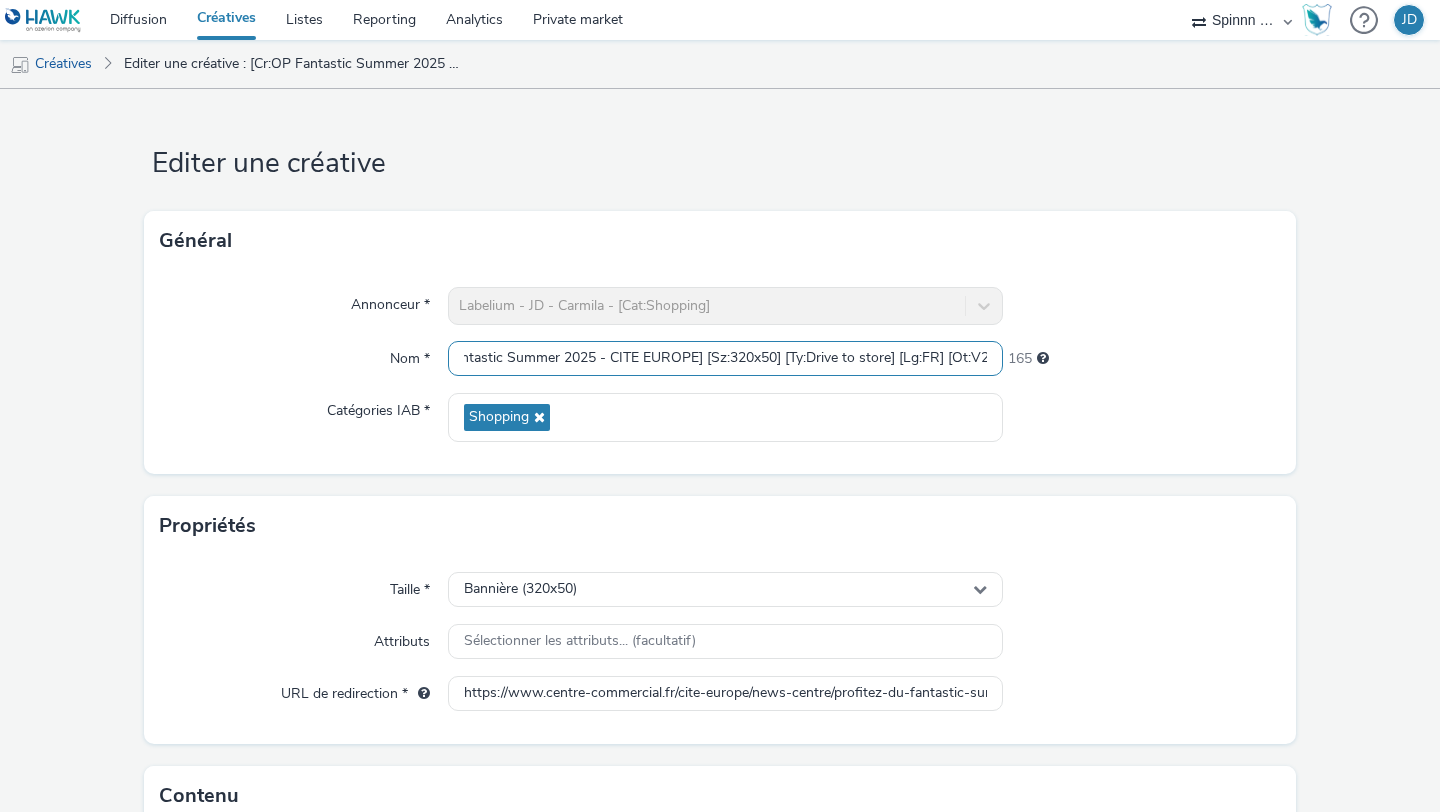 scroll, scrollTop: 0, scrollLeft: 68, axis: horizontal 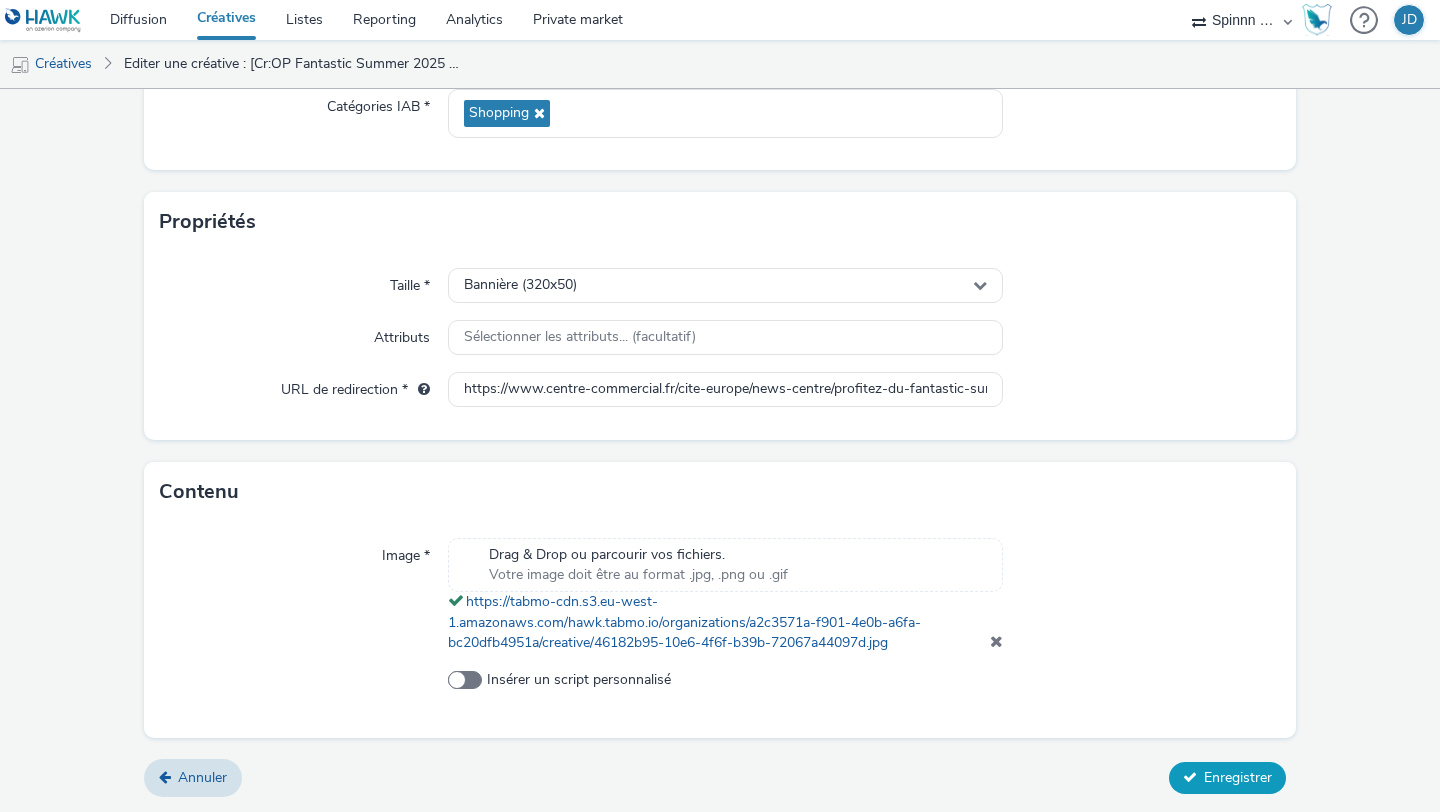 type on "[Cr:OP Fantastic Summer 2025 - CITE EUROPE] [Sz:320x50] [Ty:Drive to store] [Lg:FR] [Ot:V2]" 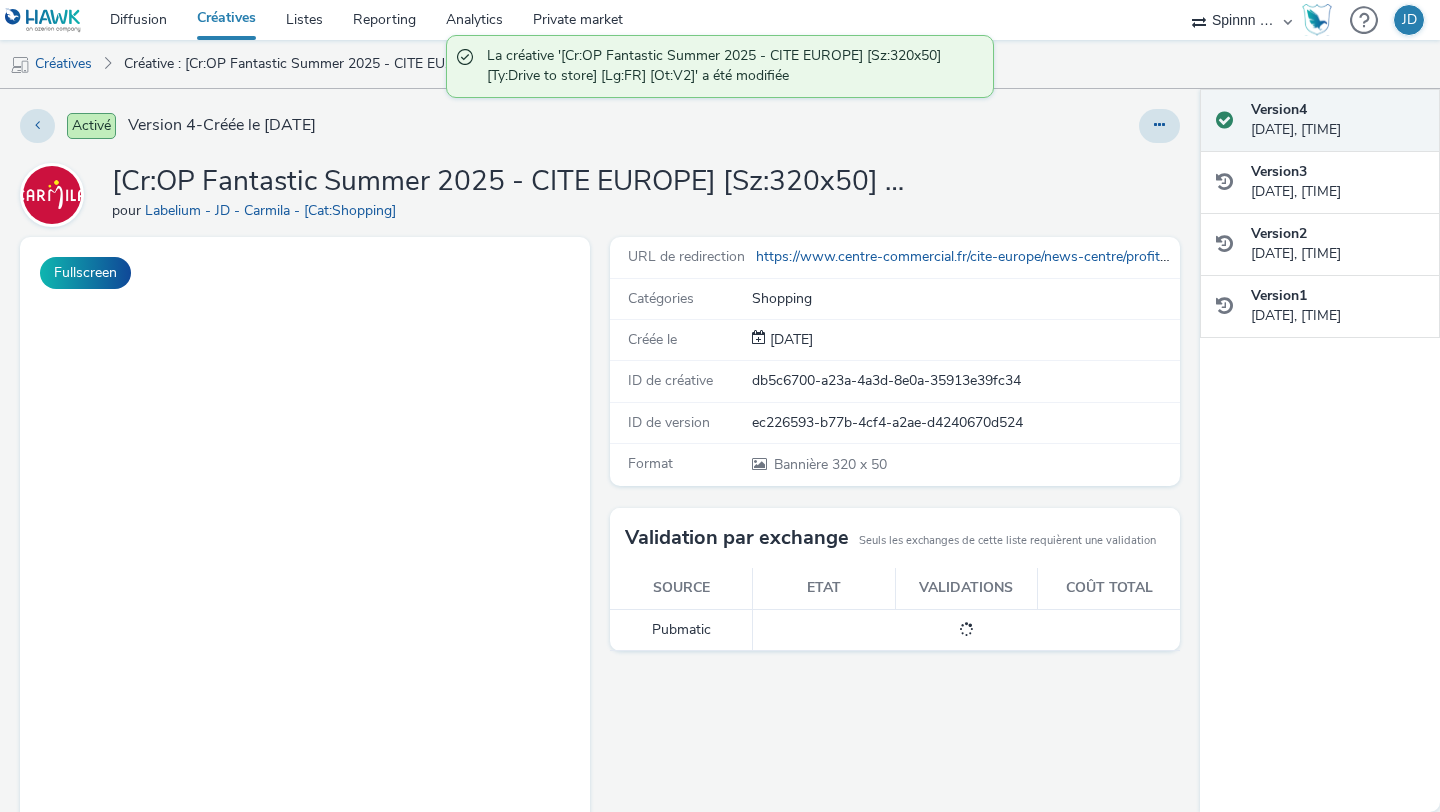 scroll, scrollTop: 0, scrollLeft: 0, axis: both 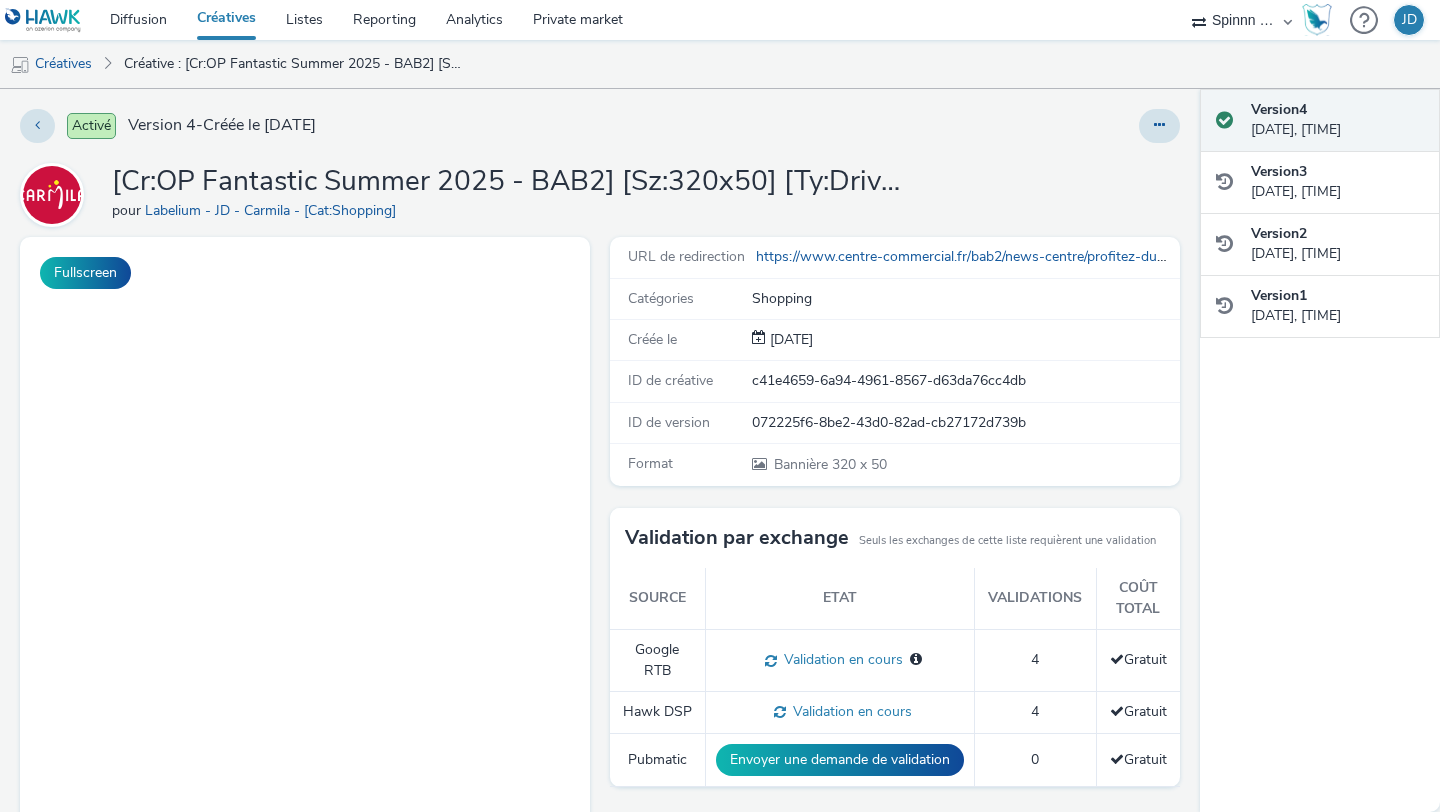 select on "3577b0fe-1e1b-4f05-a15f-27ee59b5ca2b" 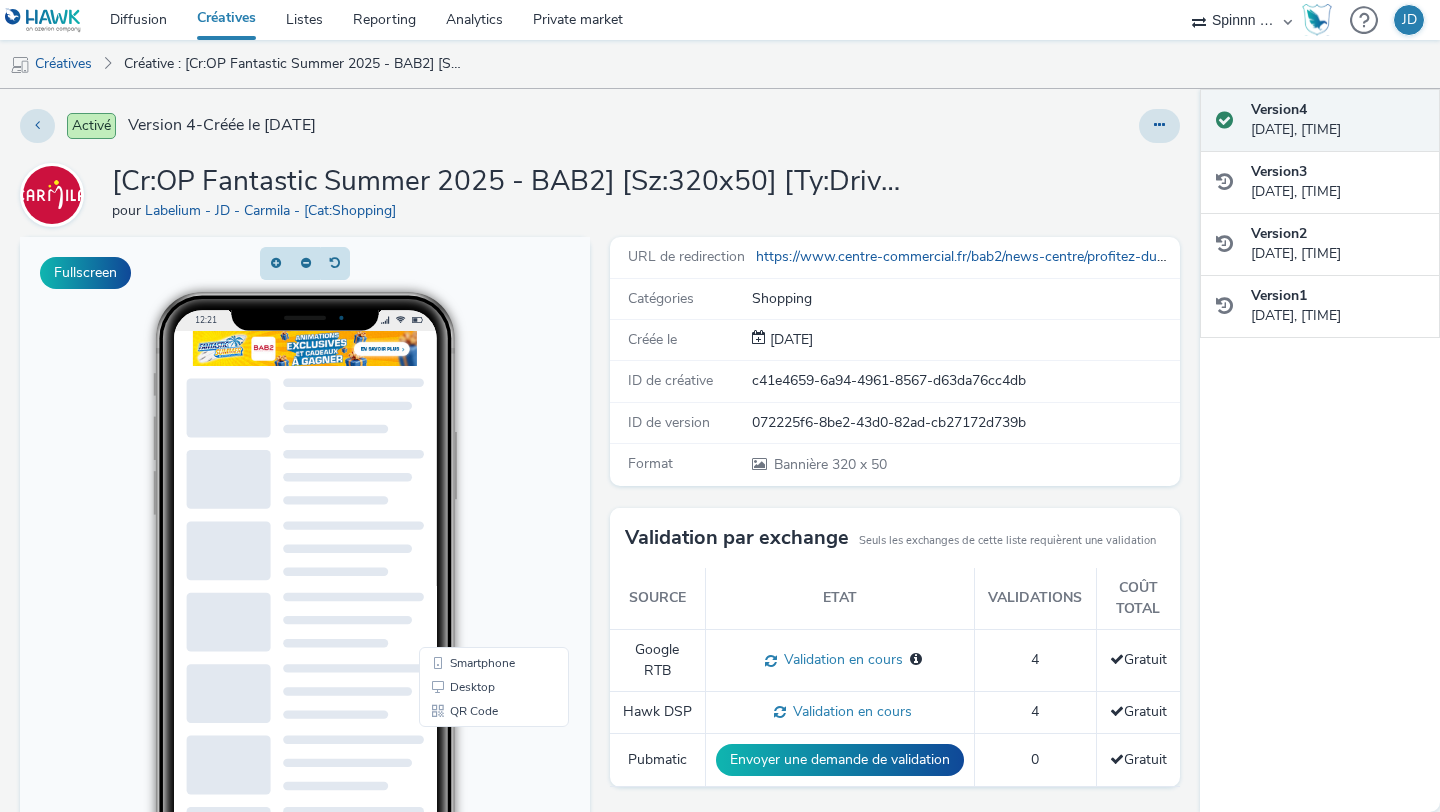 scroll, scrollTop: 0, scrollLeft: 0, axis: both 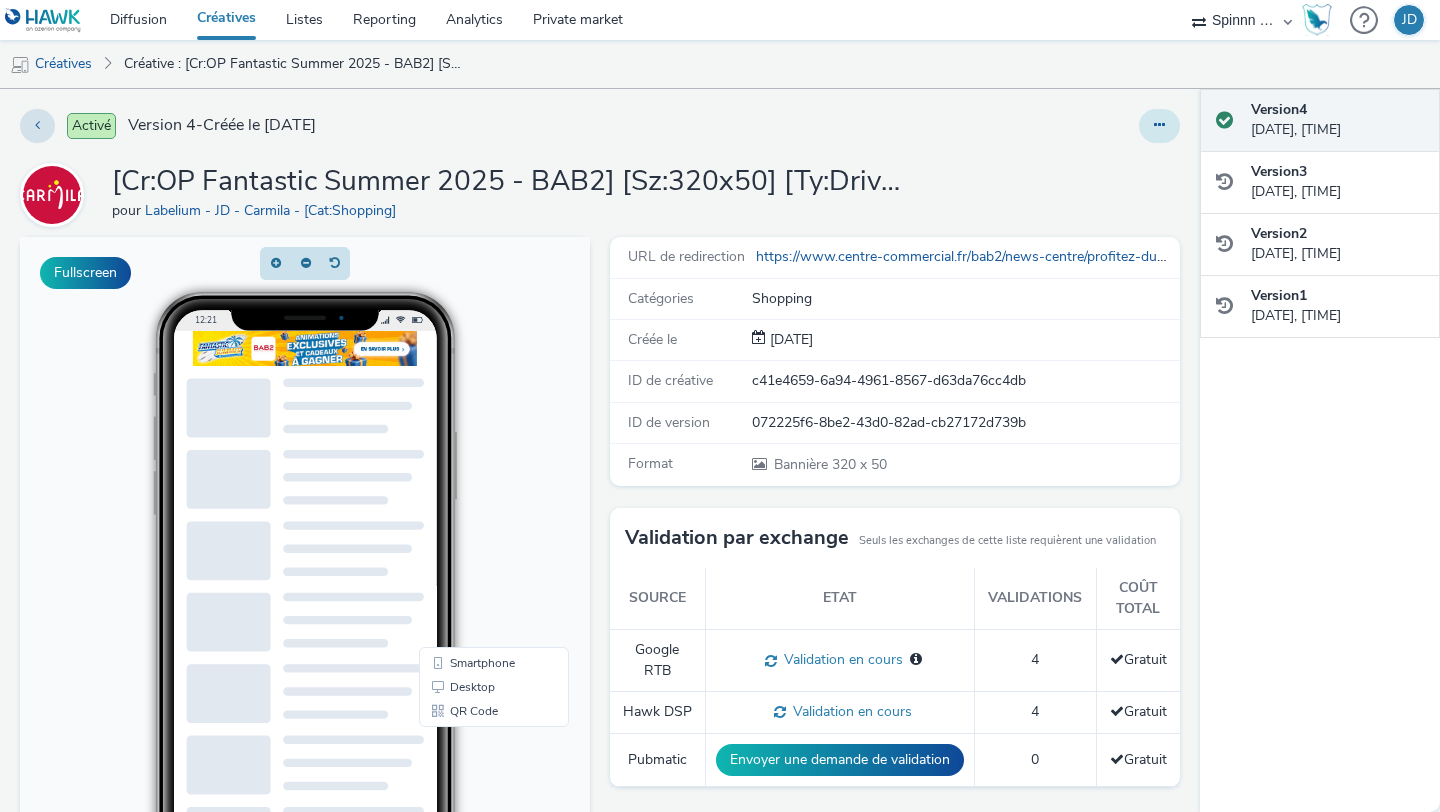 click at bounding box center [1159, 125] 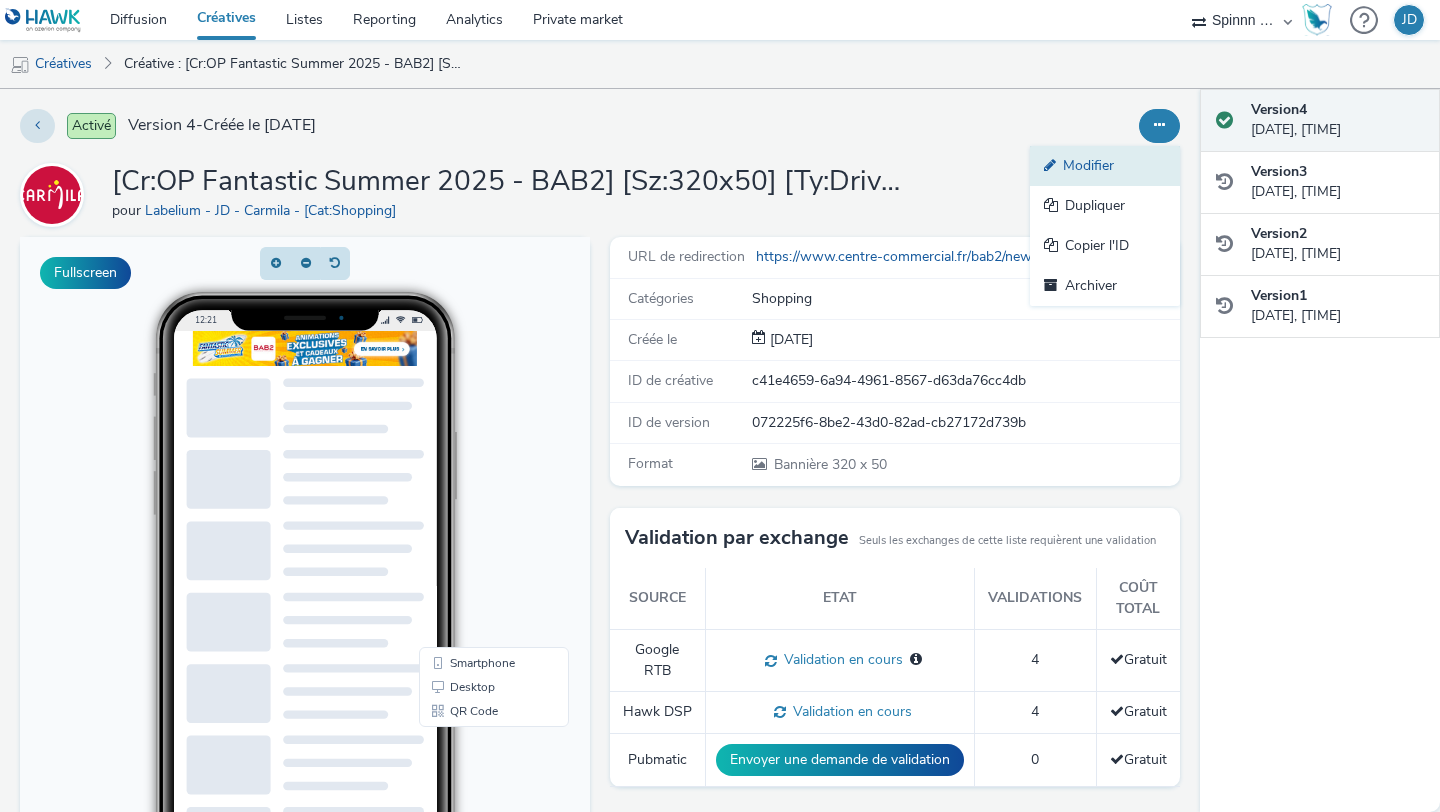click on "Modifier" at bounding box center [1105, 166] 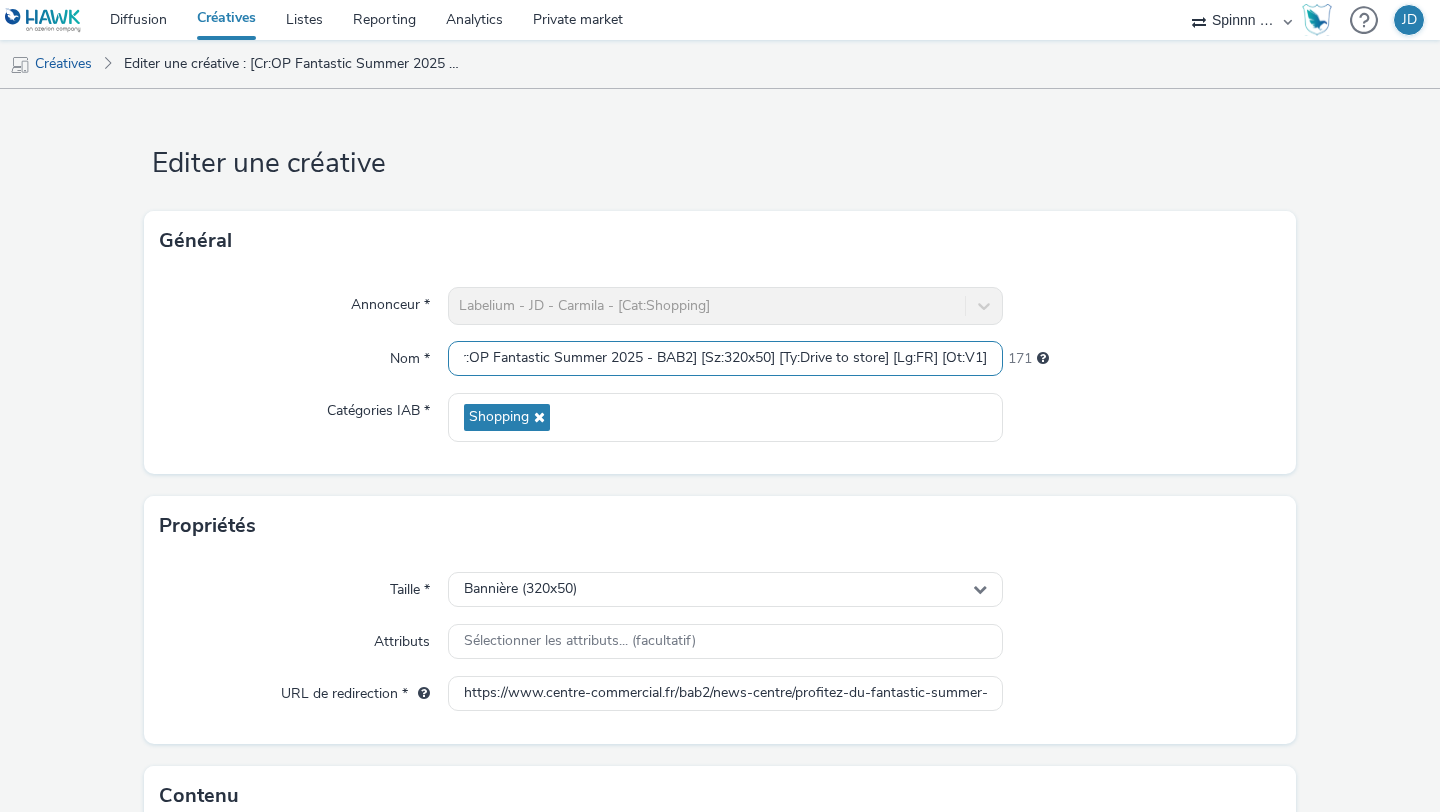 drag, startPoint x: 881, startPoint y: 357, endPoint x: 1405, endPoint y: 382, distance: 524.596 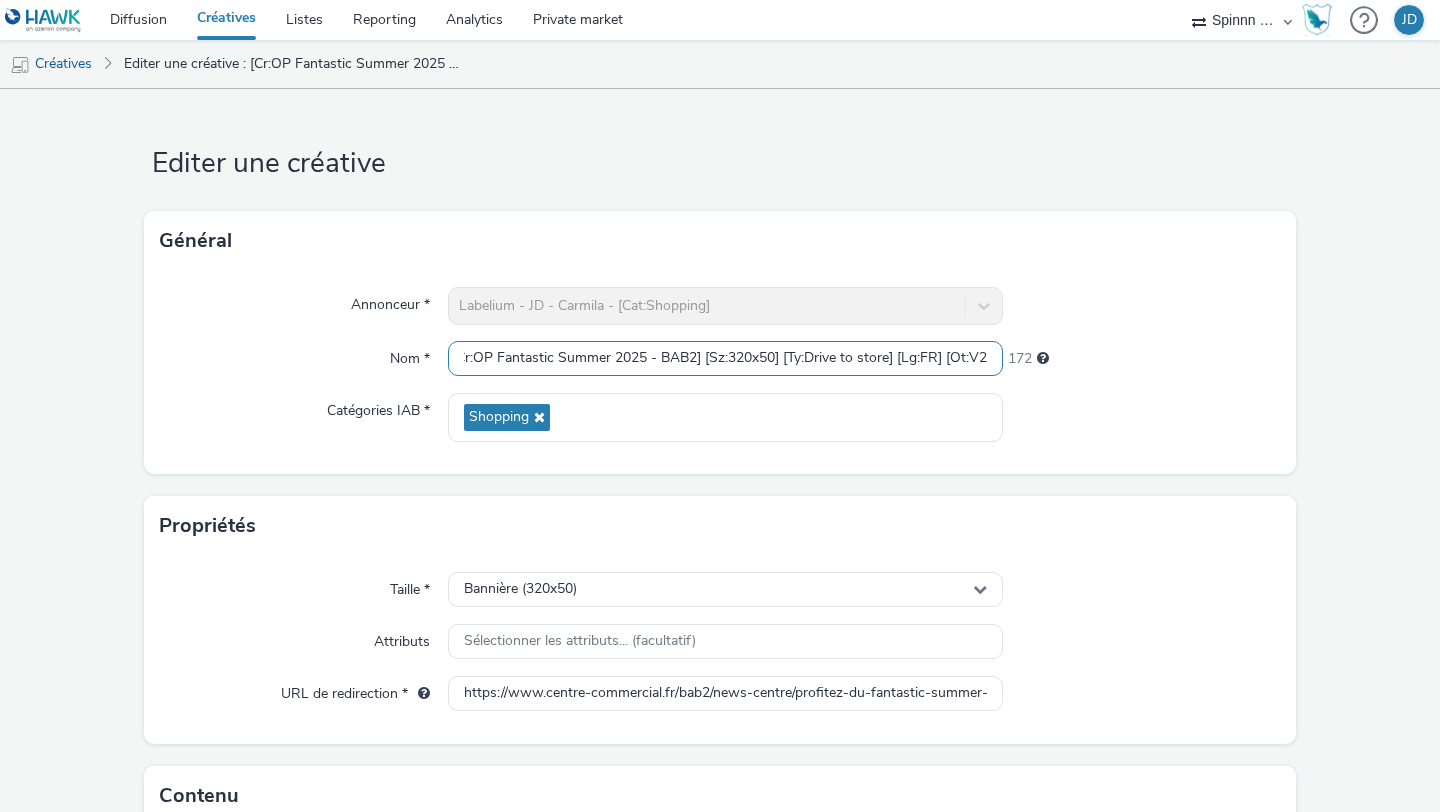 scroll, scrollTop: 0, scrollLeft: 16, axis: horizontal 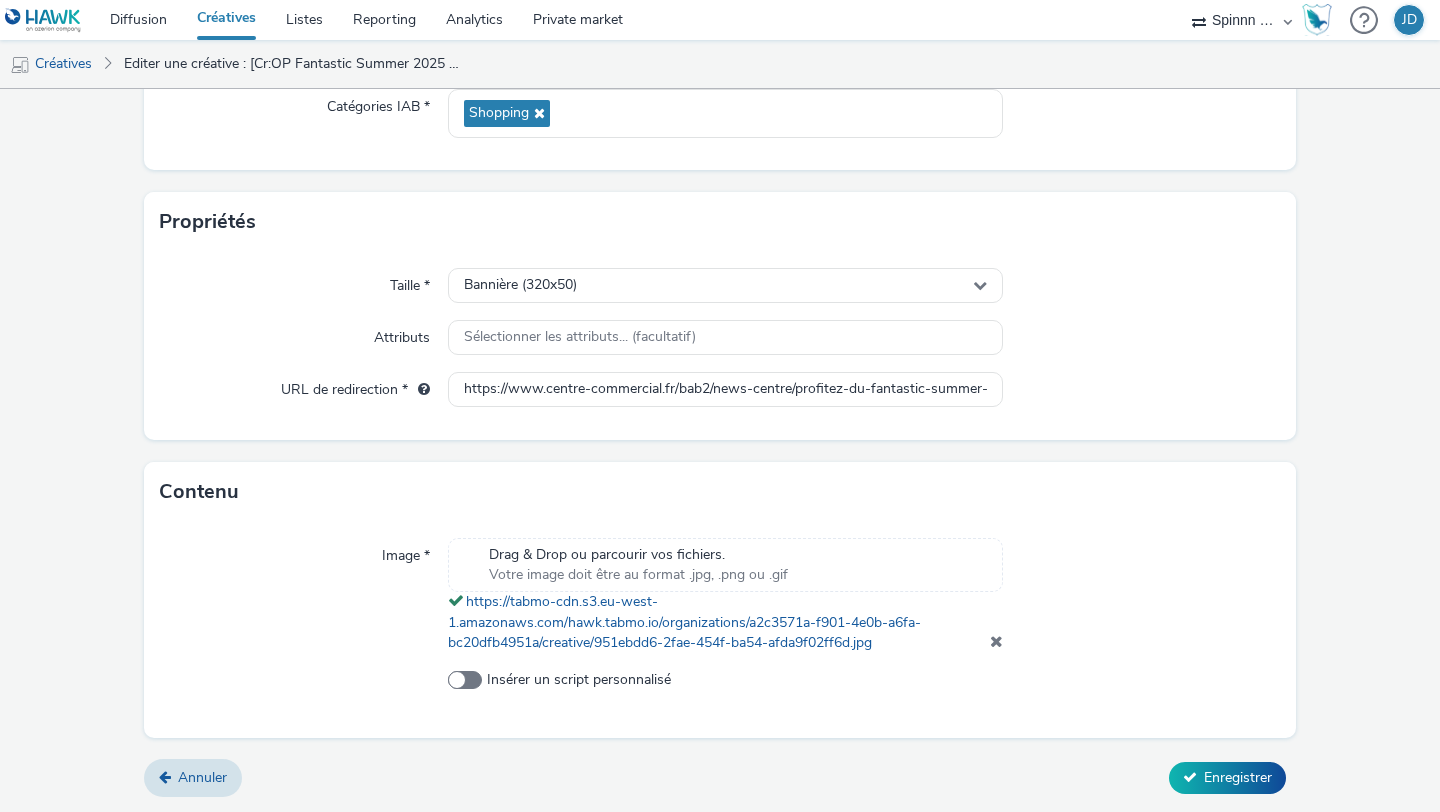 type on "[Cr:OP Fantastic Summer 2025 - BAB2] [Sz:320x50] [Ty:Drive to store] [Lg:FR] [Ot:V2]" 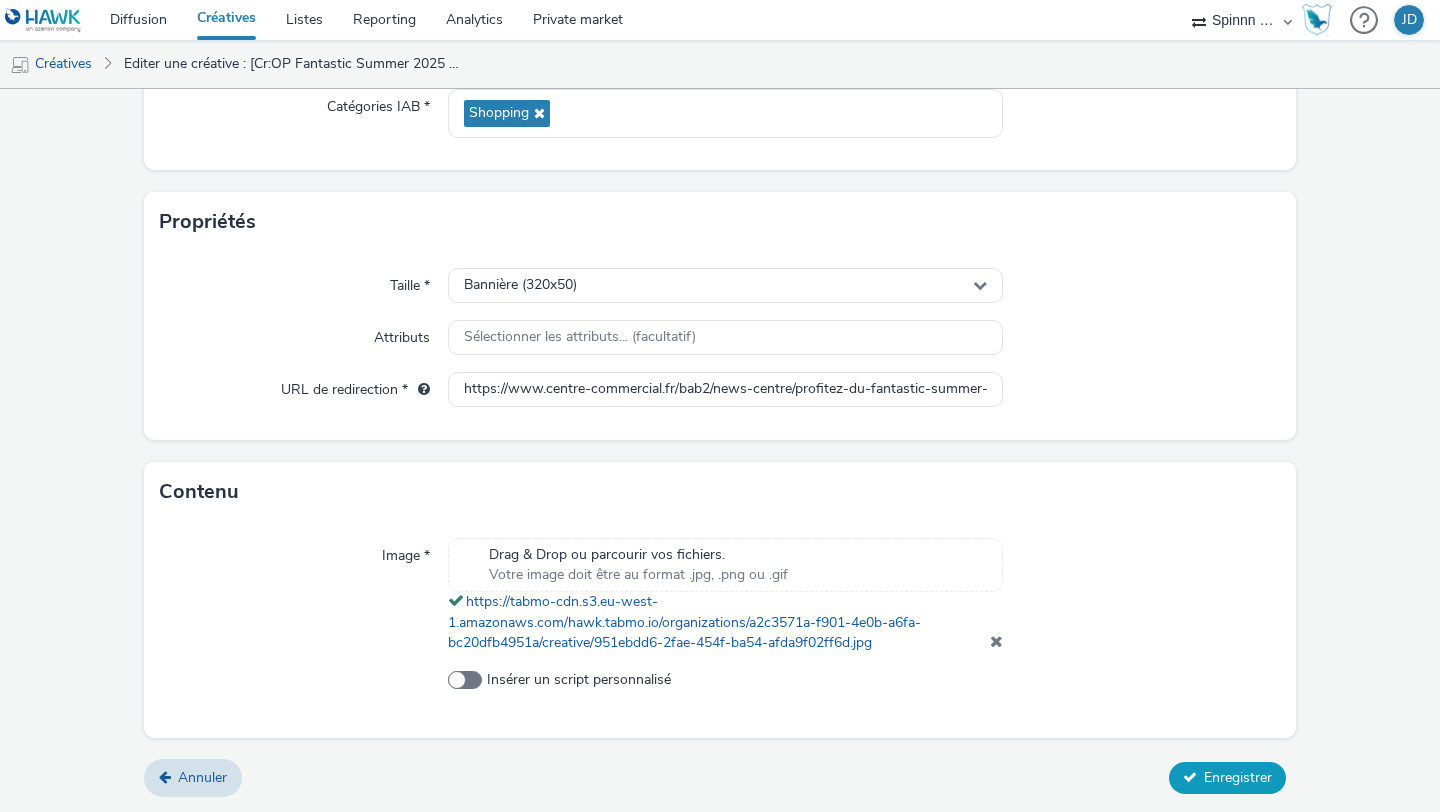 click on "Enregistrer" at bounding box center [1238, 777] 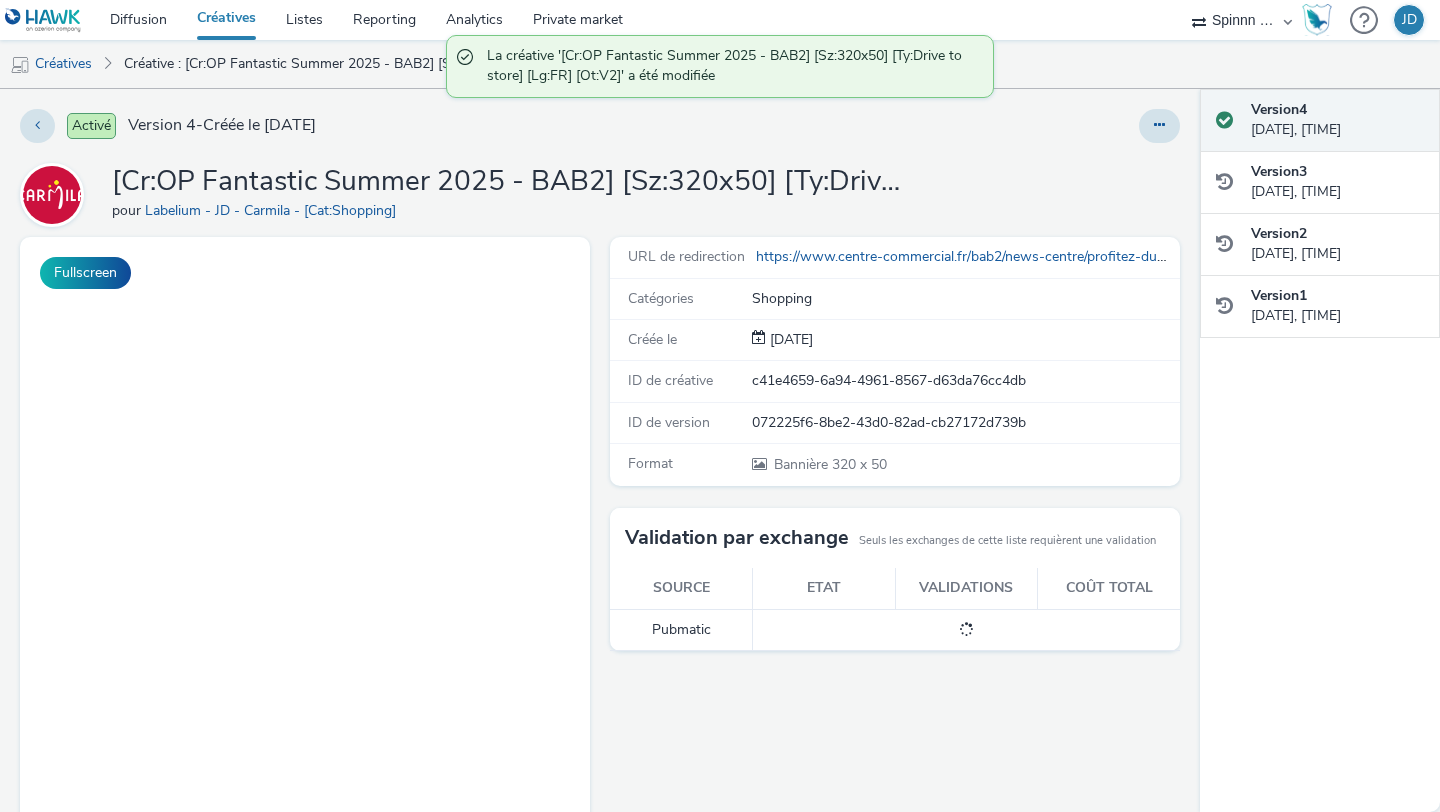 scroll, scrollTop: 0, scrollLeft: 0, axis: both 